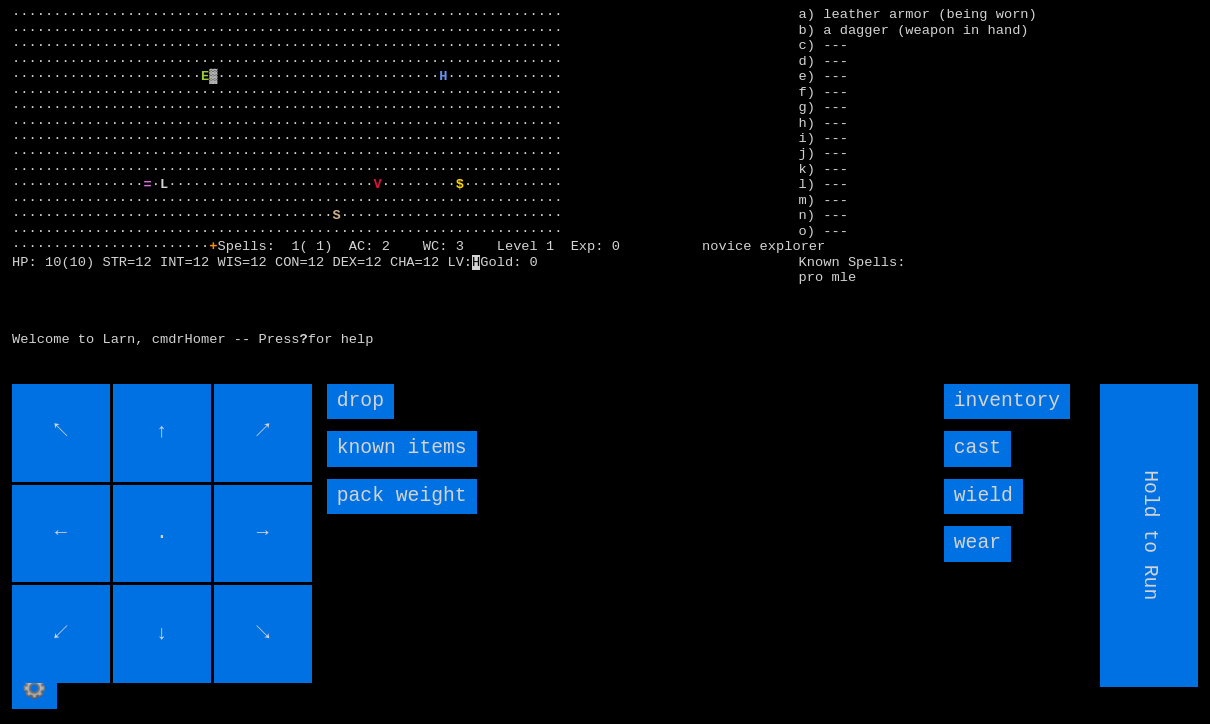 scroll, scrollTop: 42, scrollLeft: 0, axis: vertical 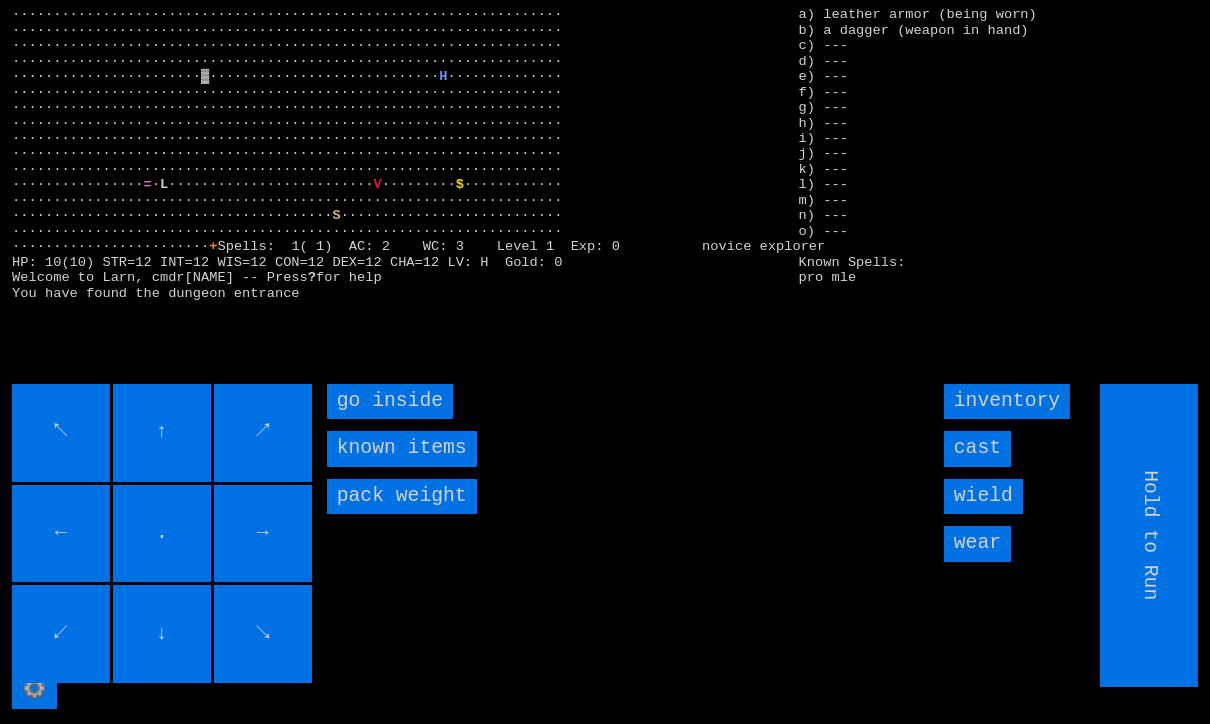click on "go inside" at bounding box center (390, 401) 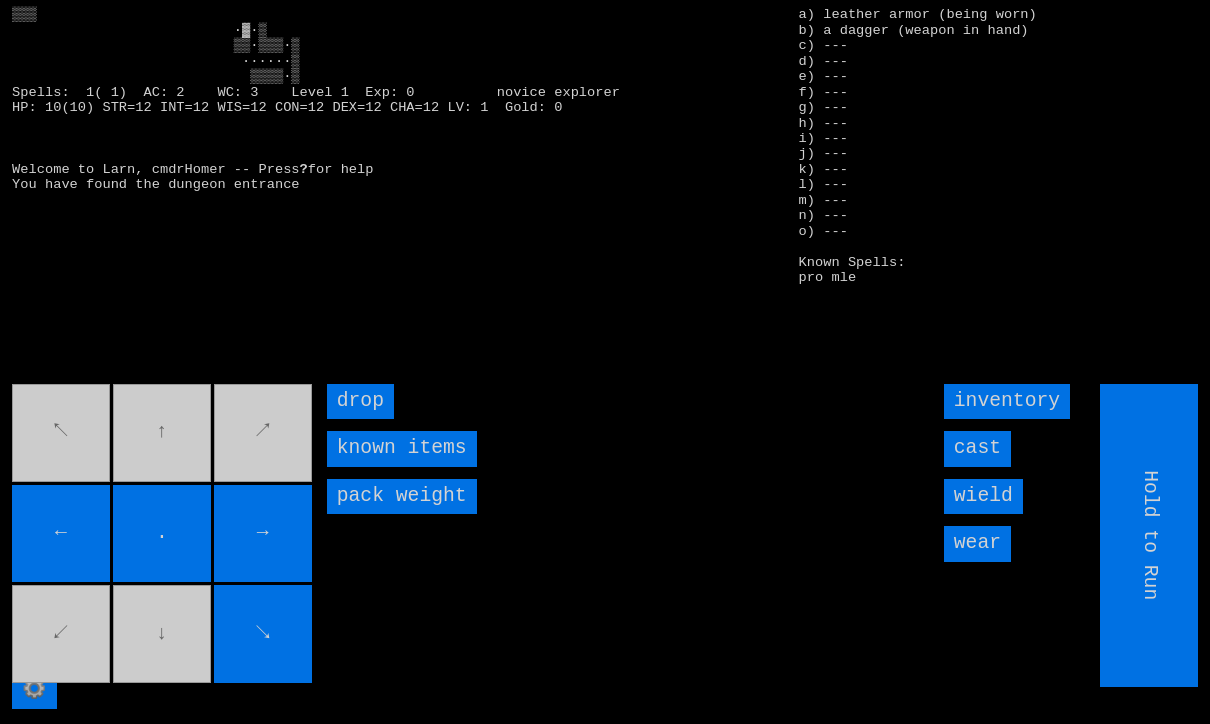 click on "↖ ↑ ↗ ← . → ↙ ↓ ↘" at bounding box center (163, 535) 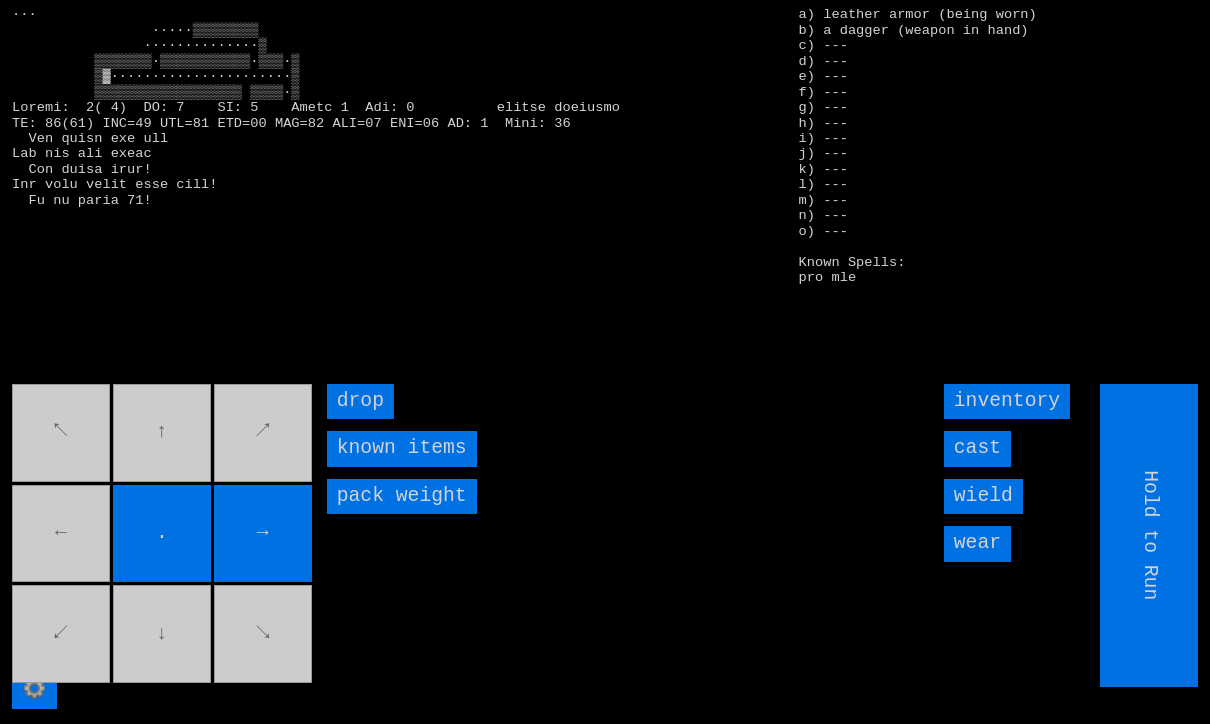 click on "↖ ↑ ↗ ← . → ↙ ↓ ↘" at bounding box center (163, 535) 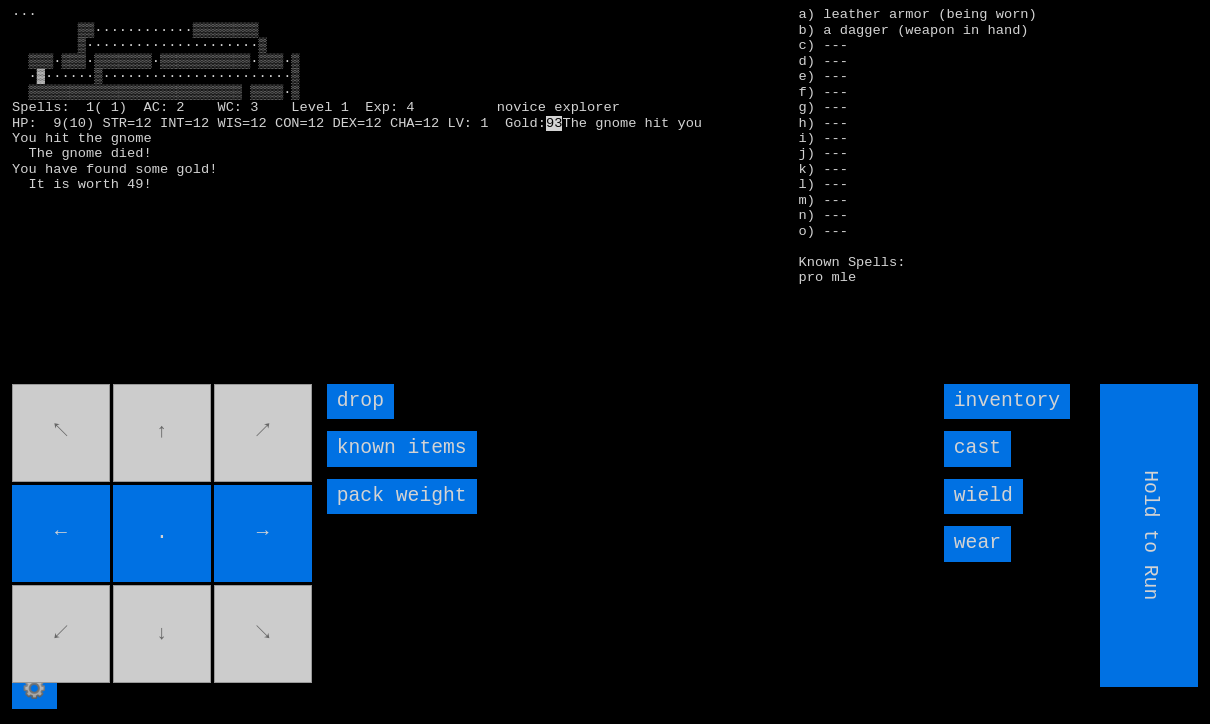 click on "93
The gnome hit you
You hit the gnome
The gnome died!
You have found some gold!
It is worth 49!
⚙️
a) leather armor (being worn)
b) a dagger (weapon in hand)
c) ---
d) ---
e) ---
f) ---
g) ---
h) ---
i) ---
j) ---
k) ---
l) ---
m) ---
n) ---
o) ---
Known Spells:
pro mle
inventory cast wield wear
Hold to Run
↖ ↑ ↗ ← . → ↙ ↓ ↘
drop known items pack weight" at bounding box center [605, 362] 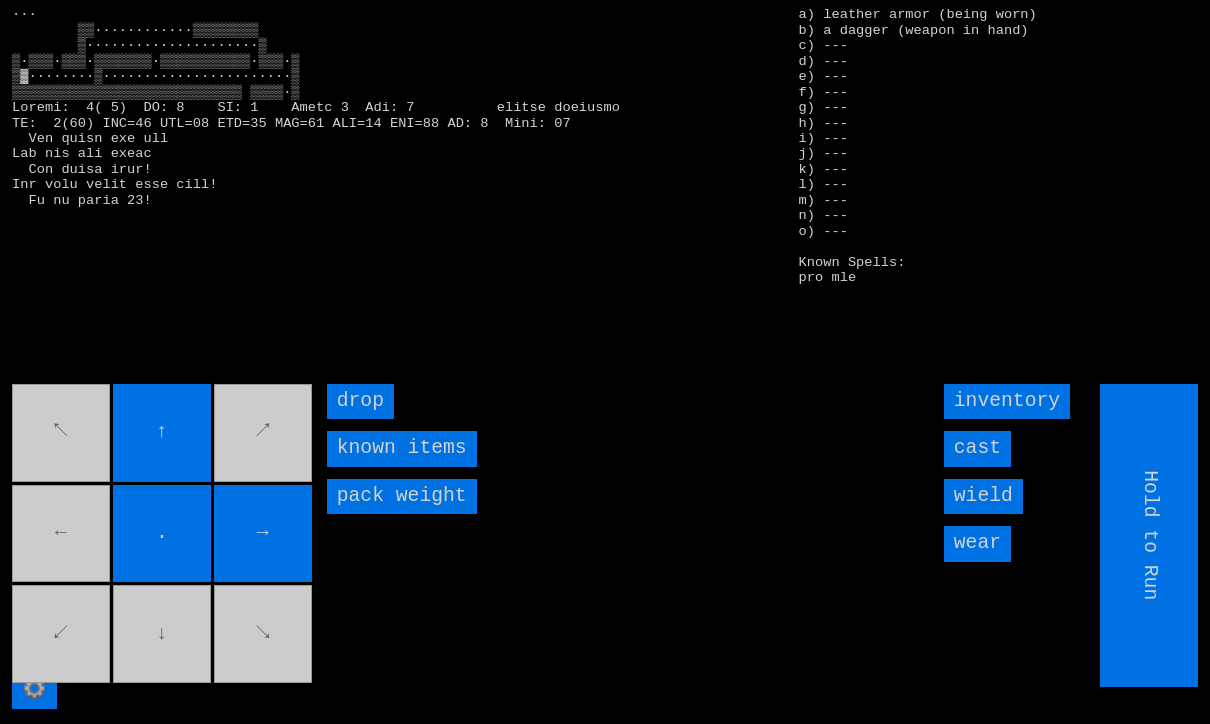 click on "↖ ↑ ↗ ← . → ↙ ↓ ↘" at bounding box center (163, 535) 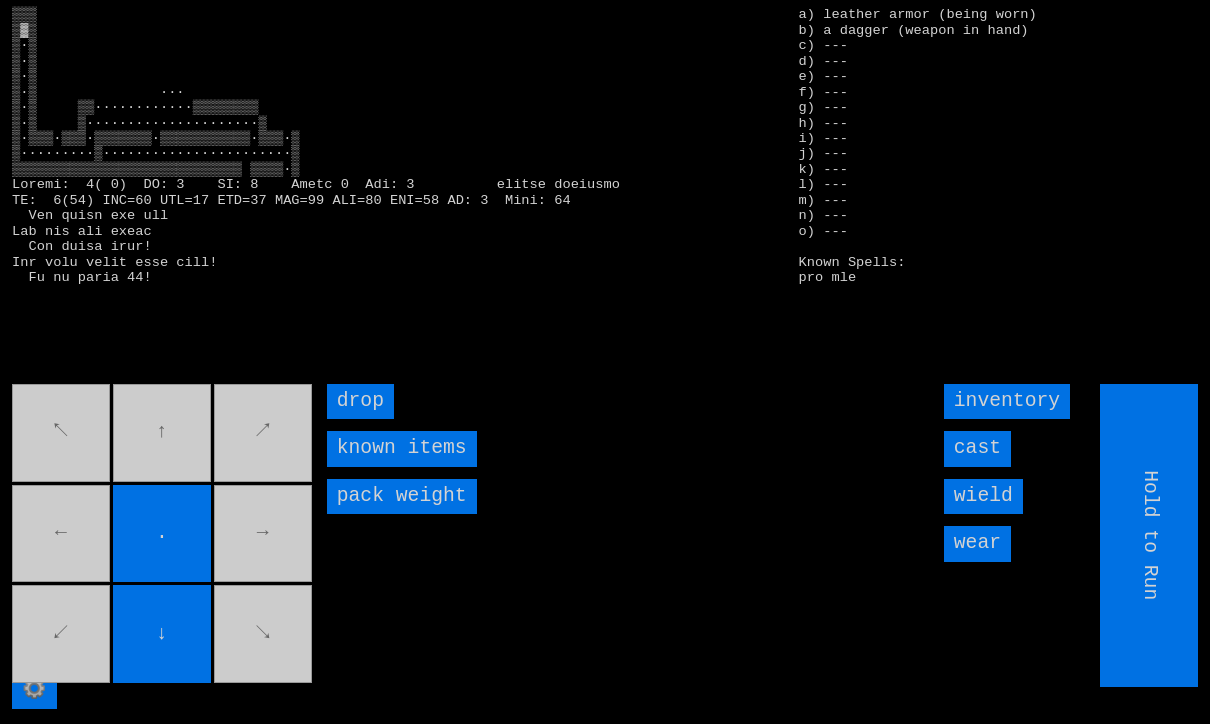 click on "↖ ↑ ↗ ← . → ↙ ↓ ↘" at bounding box center [163, 535] 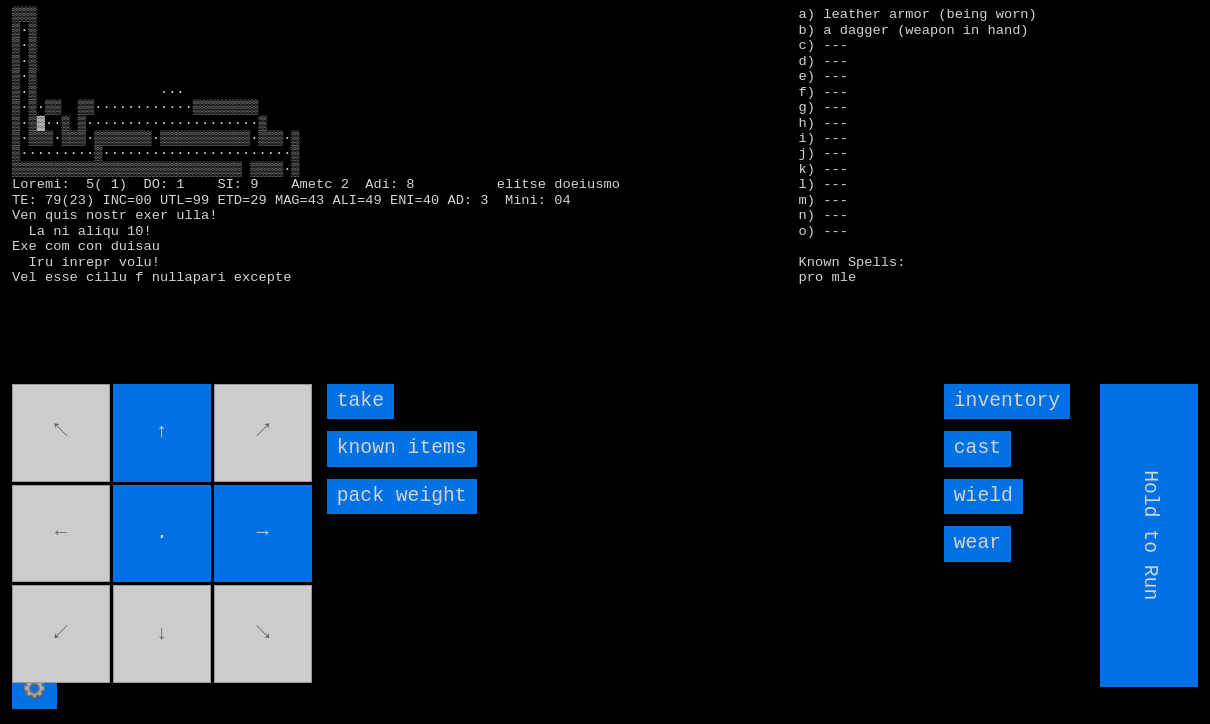 click on "take" at bounding box center (360, 401) 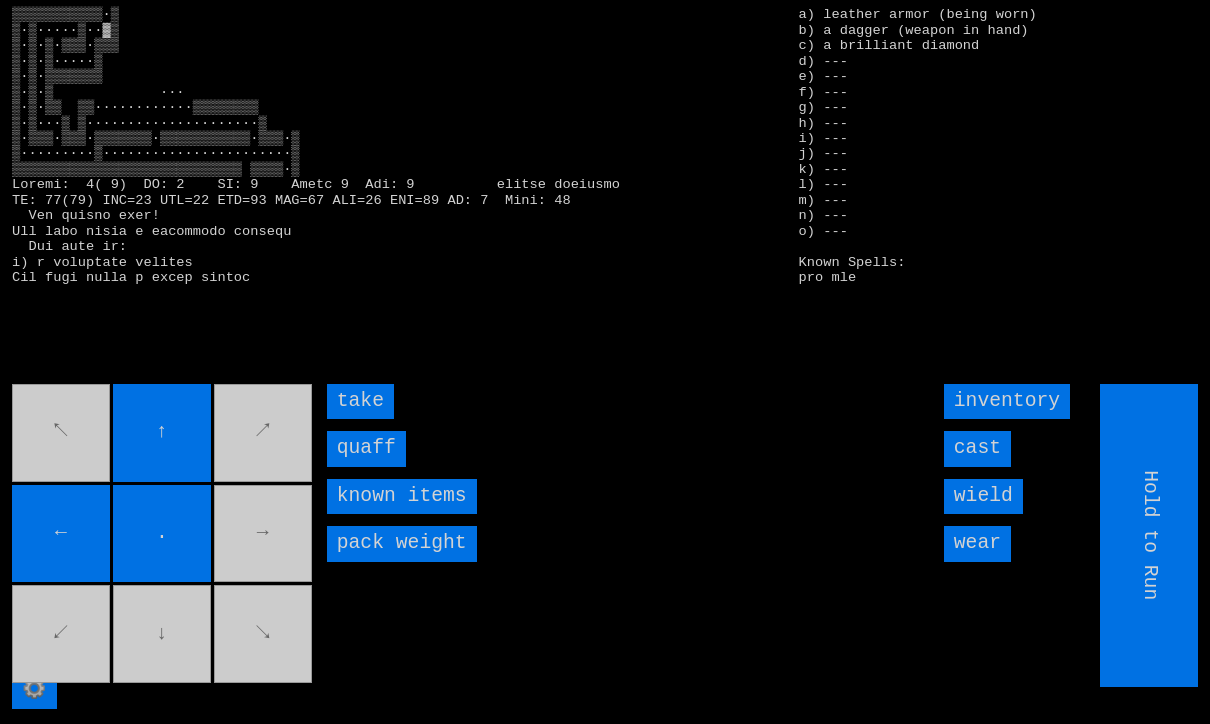 click on "quaff" at bounding box center [366, 448] 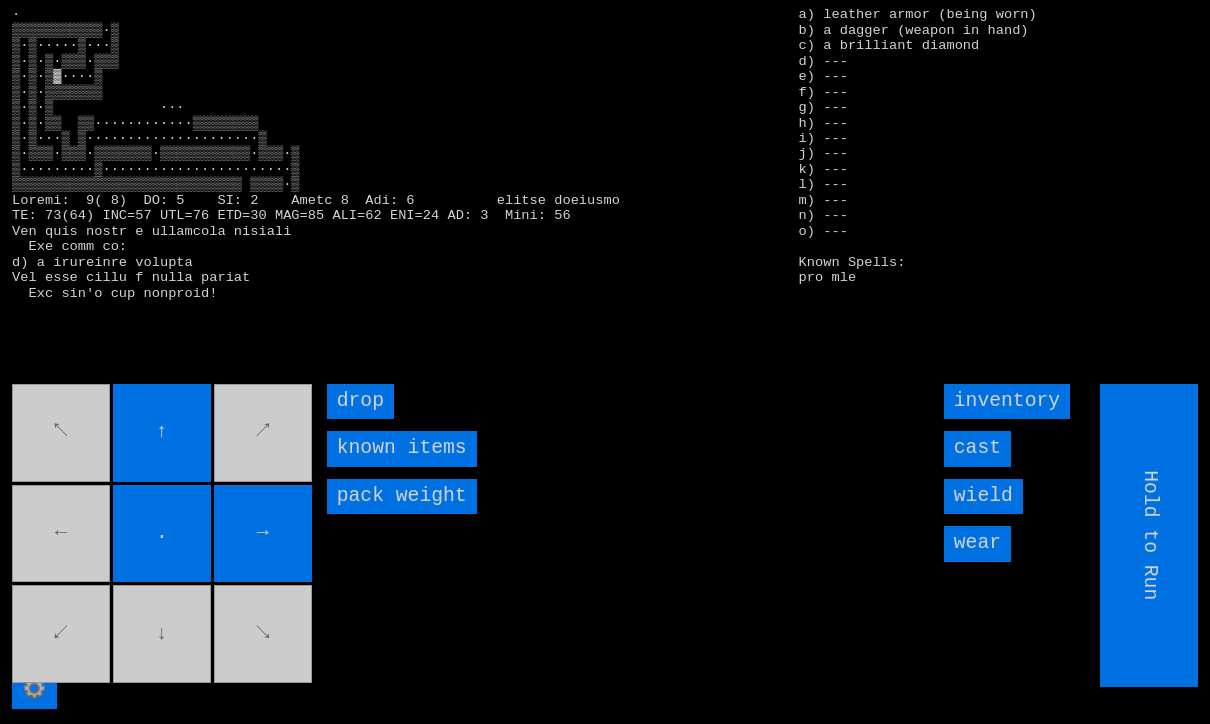 click on "↖ ↑ ↗ ← . → ↙ ↓ ↘" at bounding box center [163, 535] 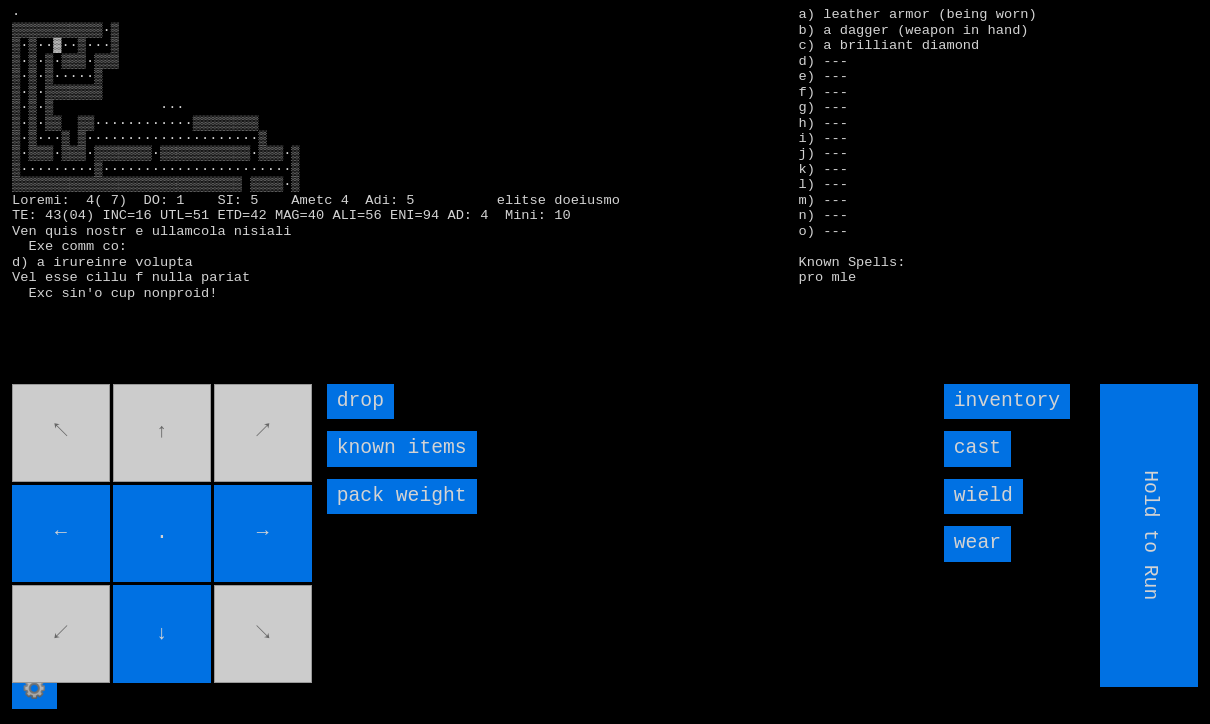 click on "↖ ↑ ↗ ← . → ↙ ↓ ↘" at bounding box center [163, 535] 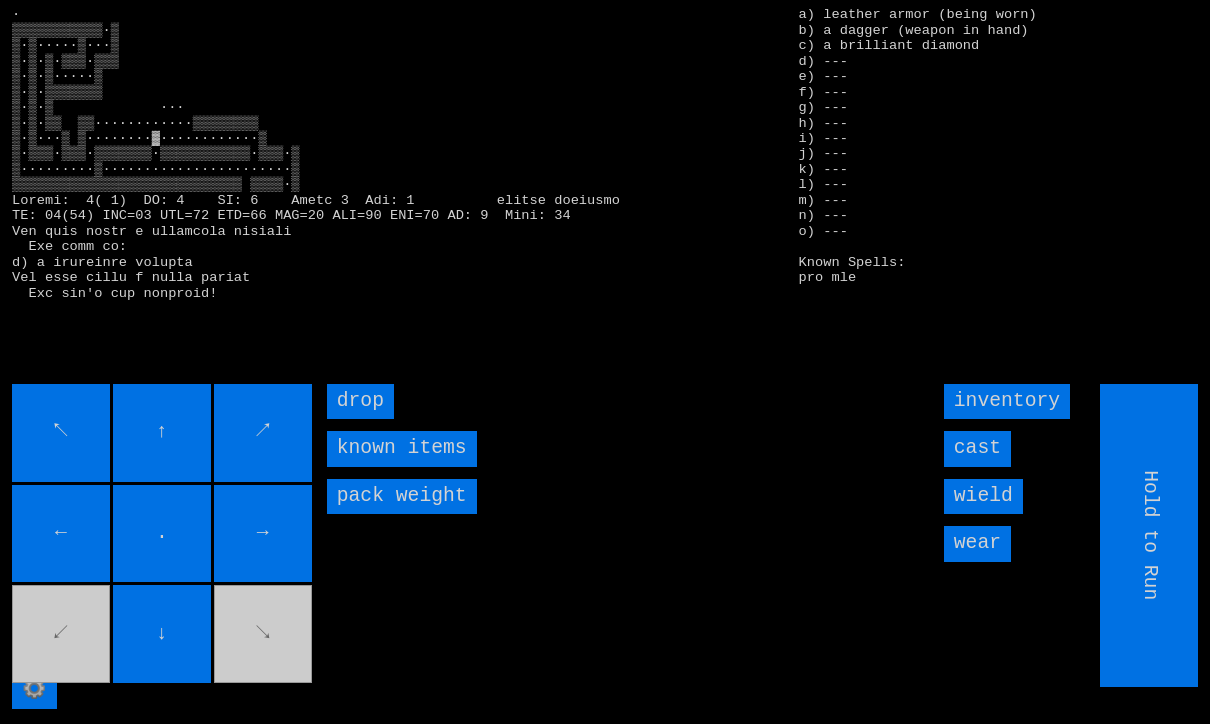 click on "↖ ↑ ↗ ← . → ↙ ↓ ↘" at bounding box center [163, 535] 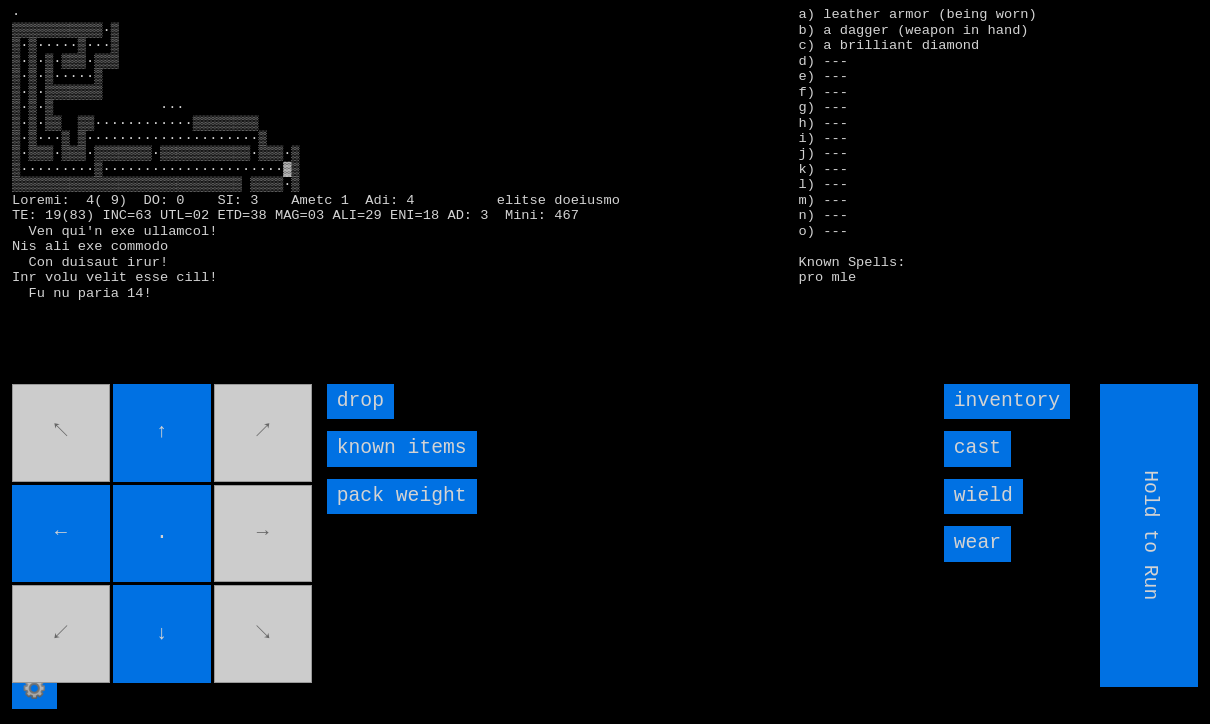 scroll, scrollTop: 33, scrollLeft: 0, axis: vertical 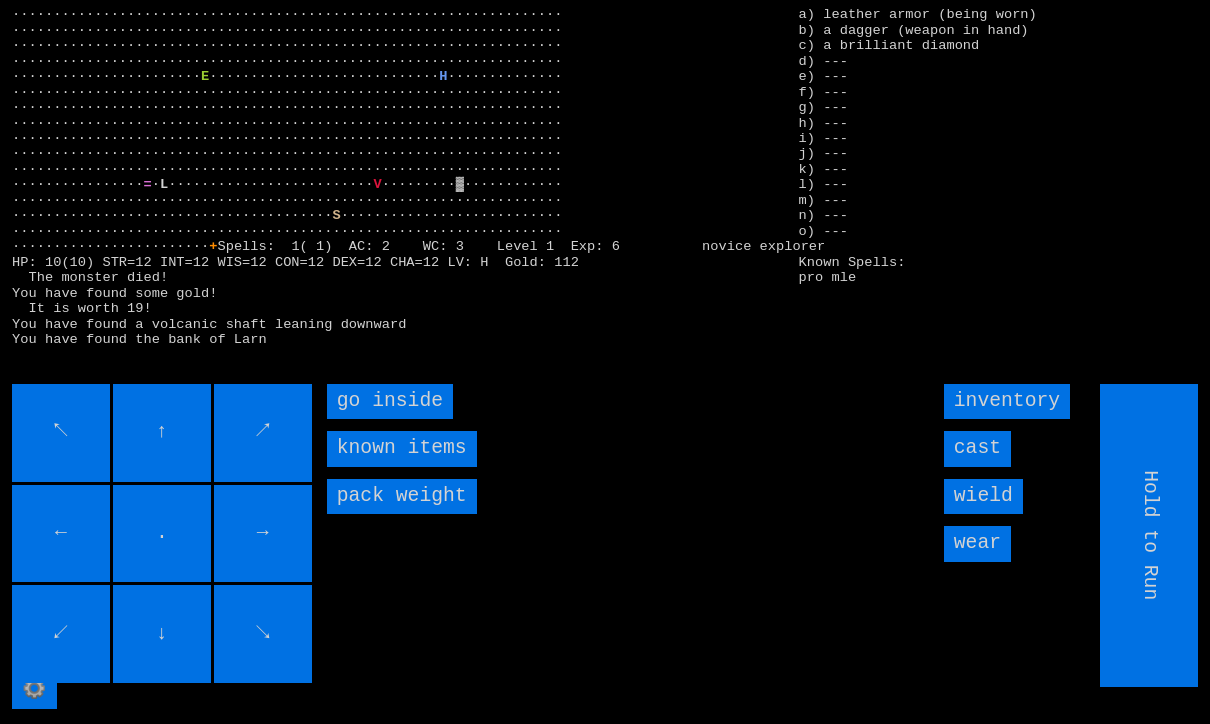 click on "go inside" at bounding box center (390, 401) 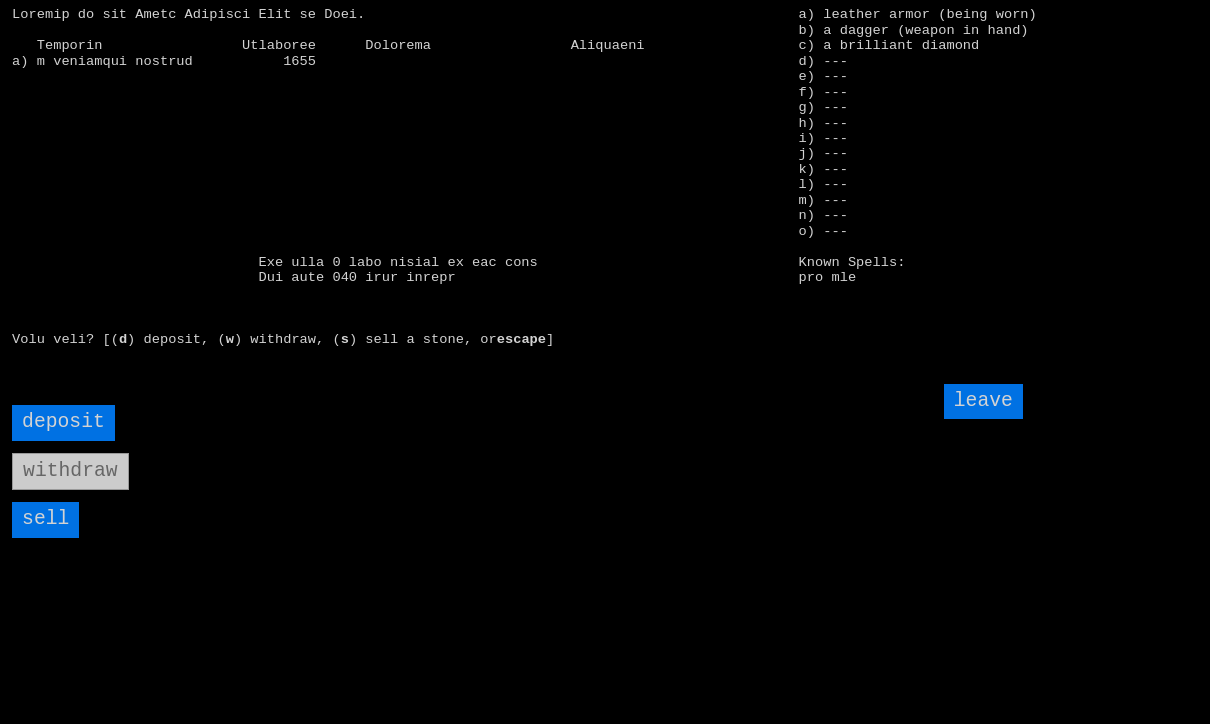 click on "deposit" at bounding box center [63, 422] 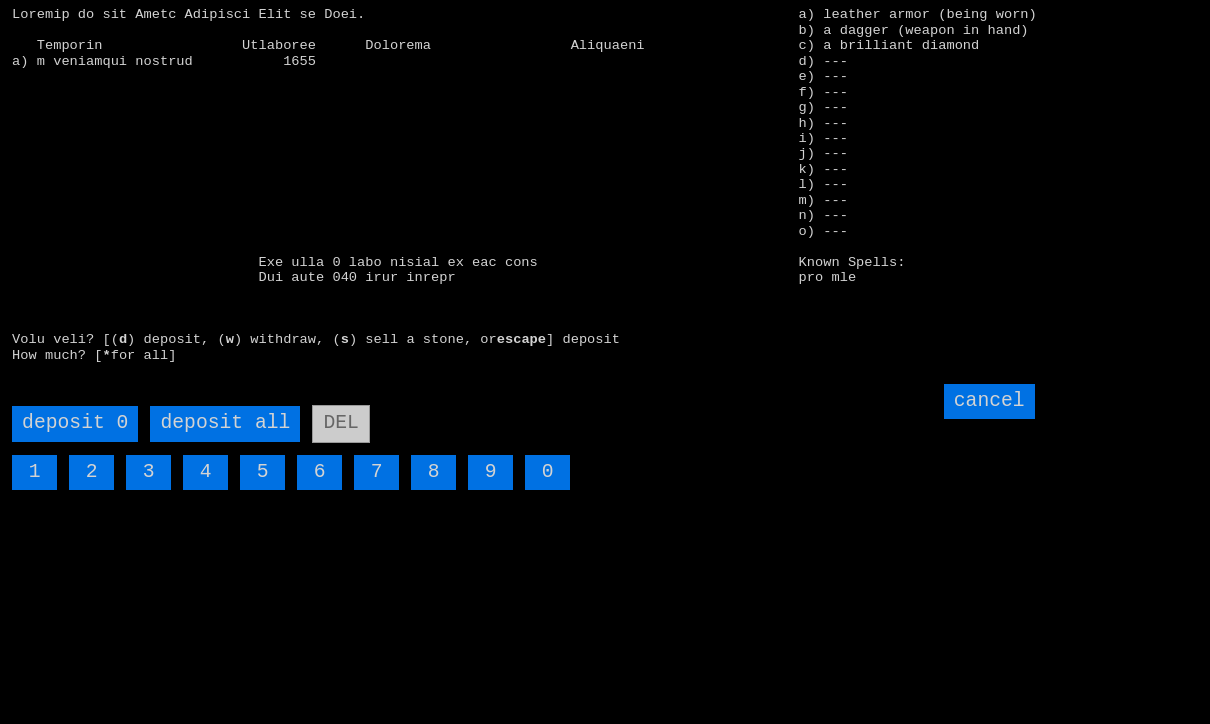 click on "deposit all" at bounding box center (225, 423) 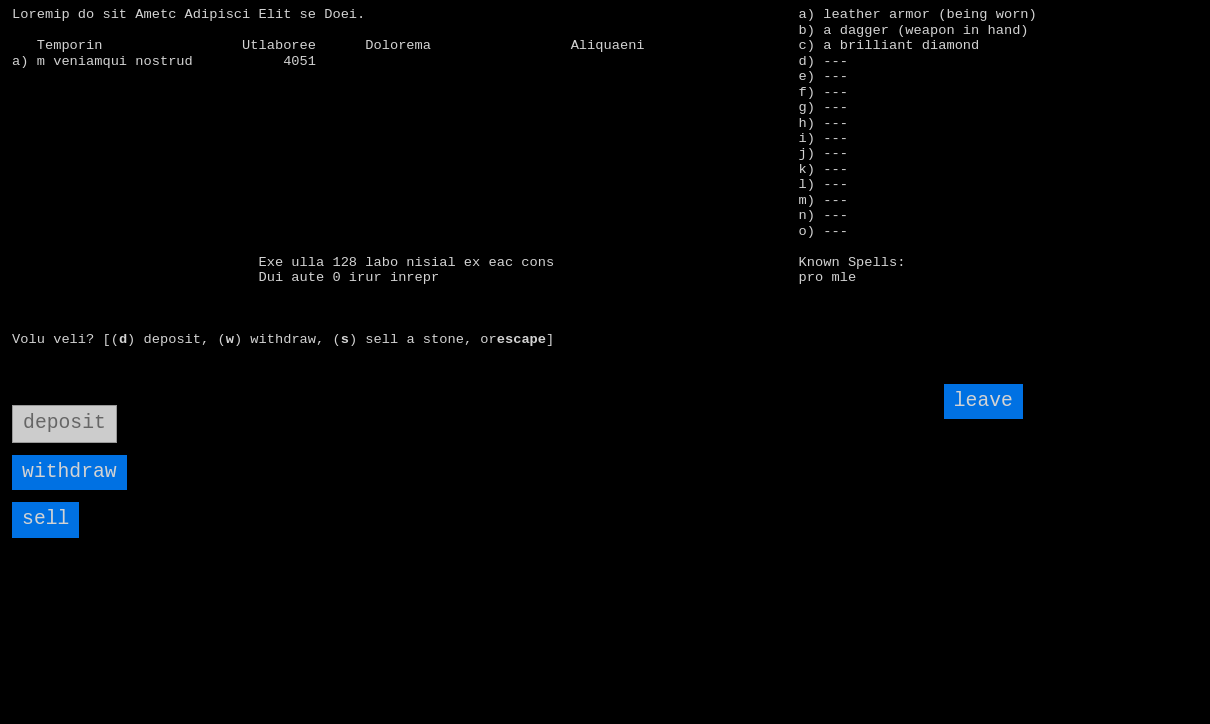 click on "leave" at bounding box center (983, 401) 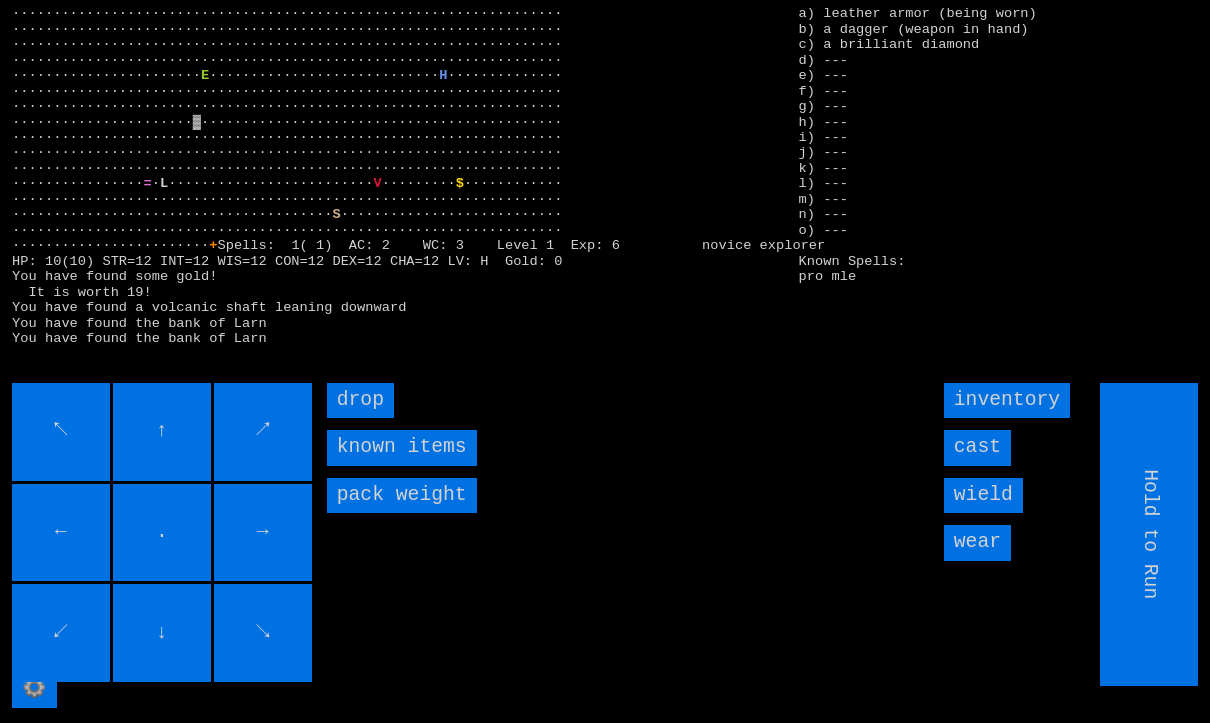 scroll, scrollTop: 42, scrollLeft: 0, axis: vertical 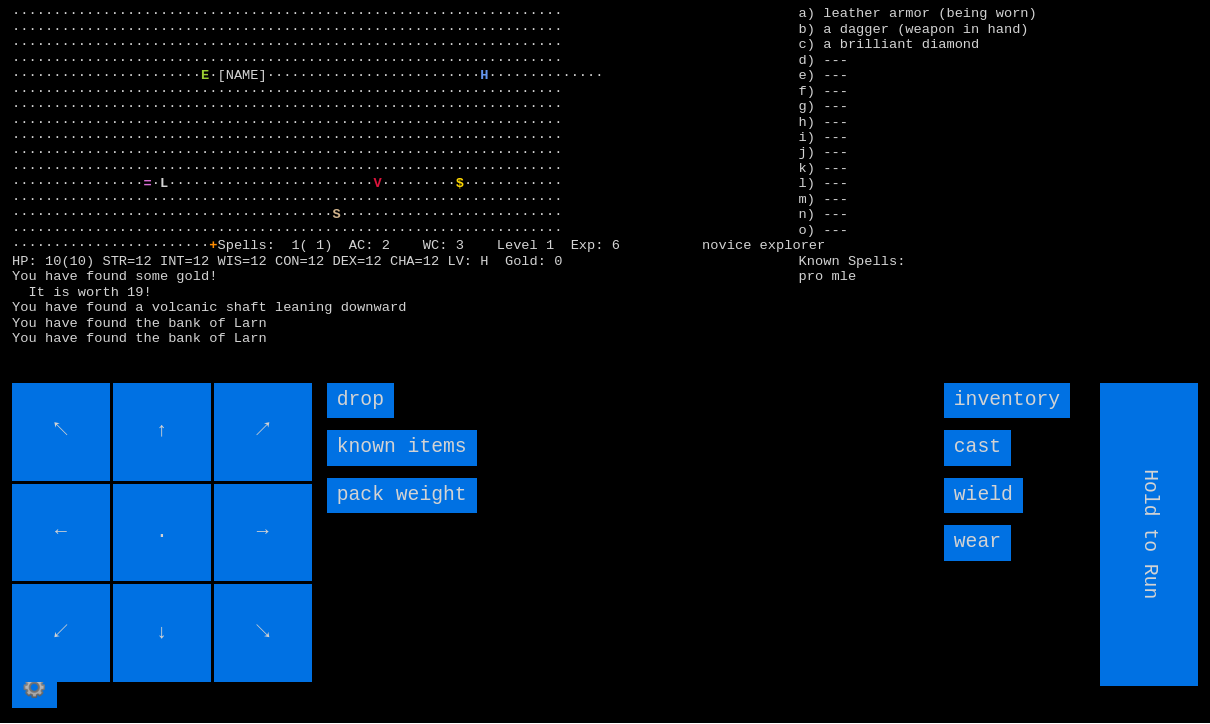 click on "⚙️" at bounding box center (34, 690) 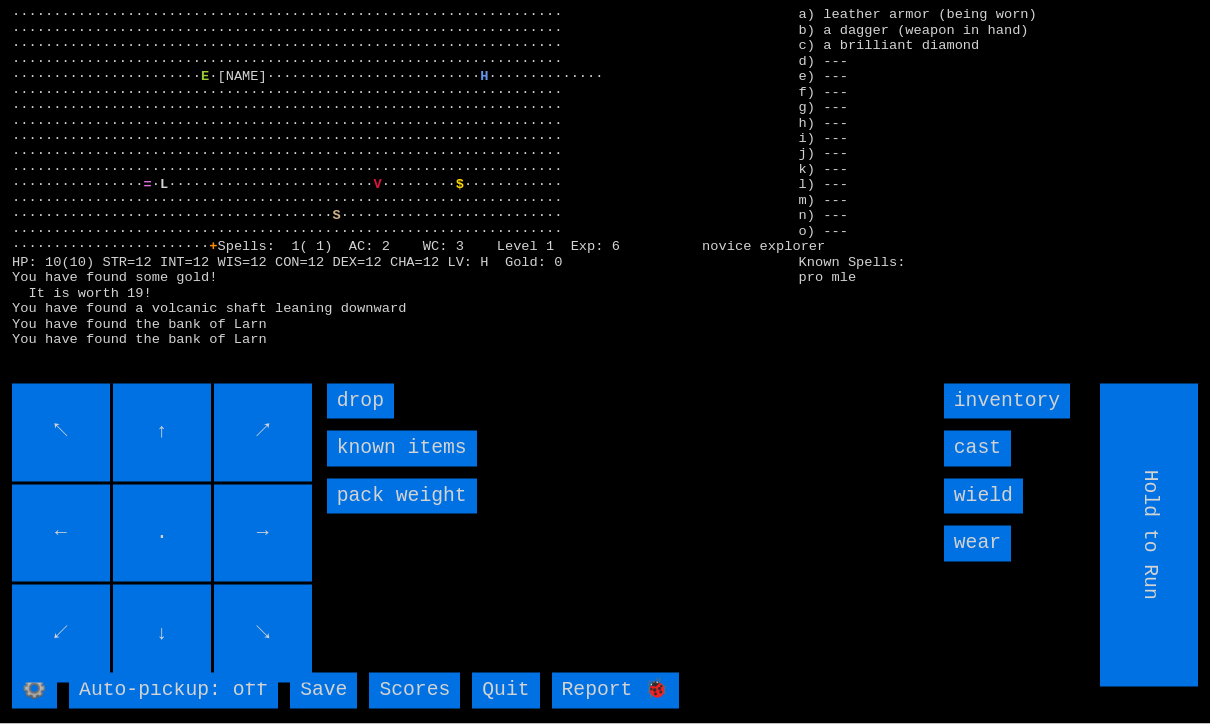 scroll, scrollTop: 58, scrollLeft: 0, axis: vertical 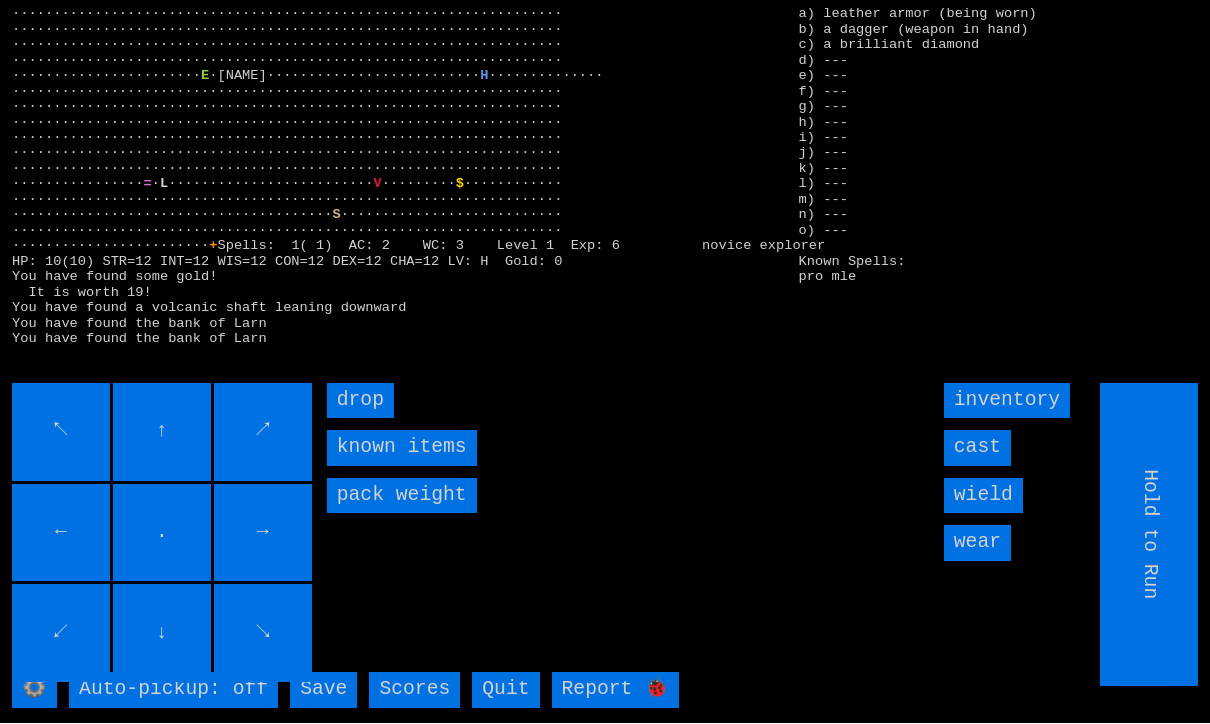 click on "Save" at bounding box center (323, 690) 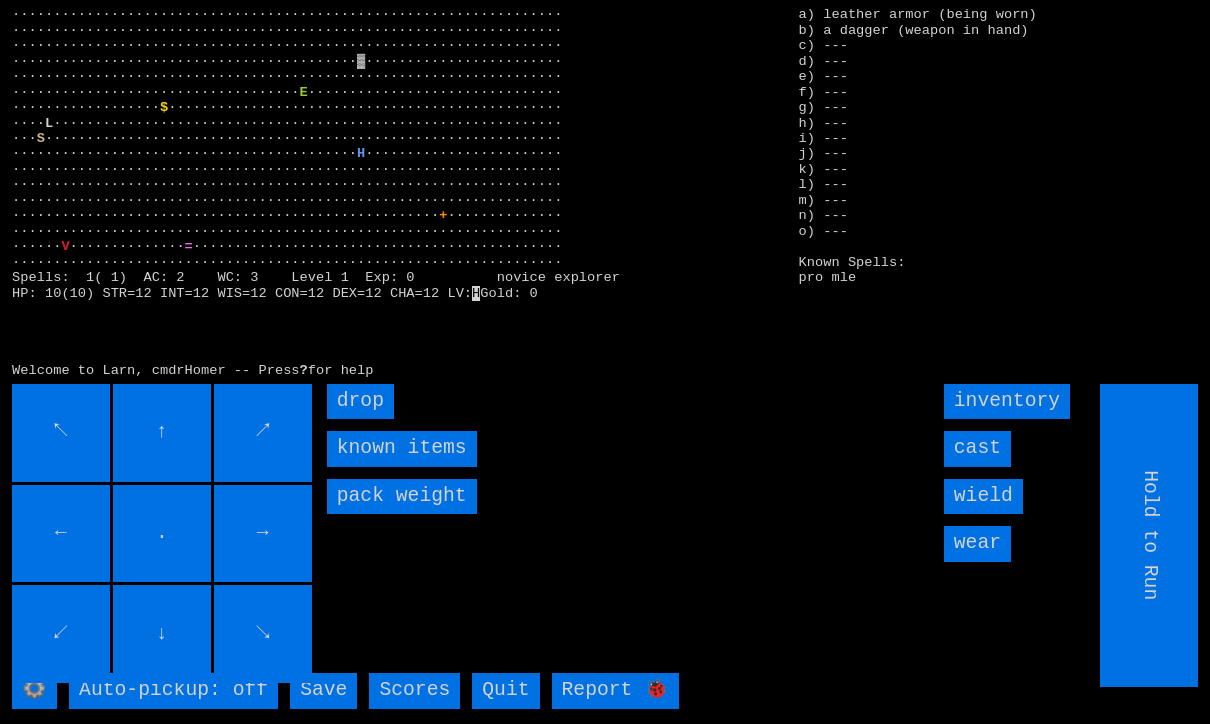 scroll, scrollTop: 0, scrollLeft: 0, axis: both 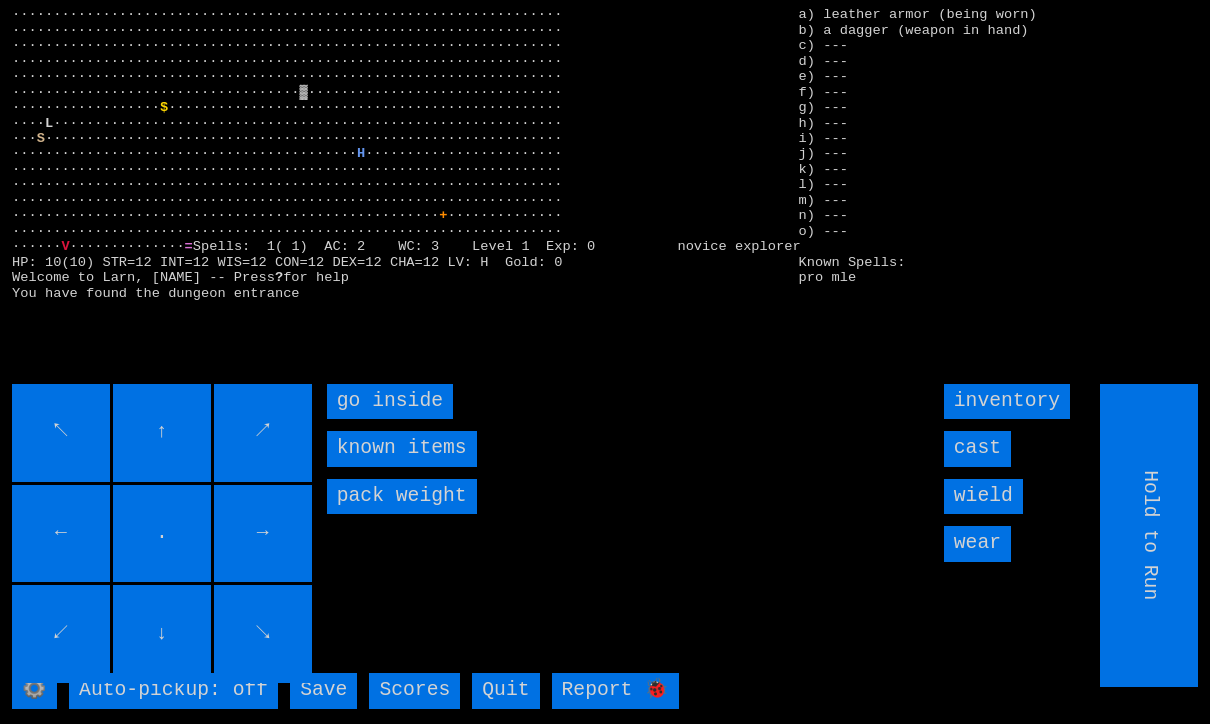 click on "go inside" at bounding box center (390, 401) 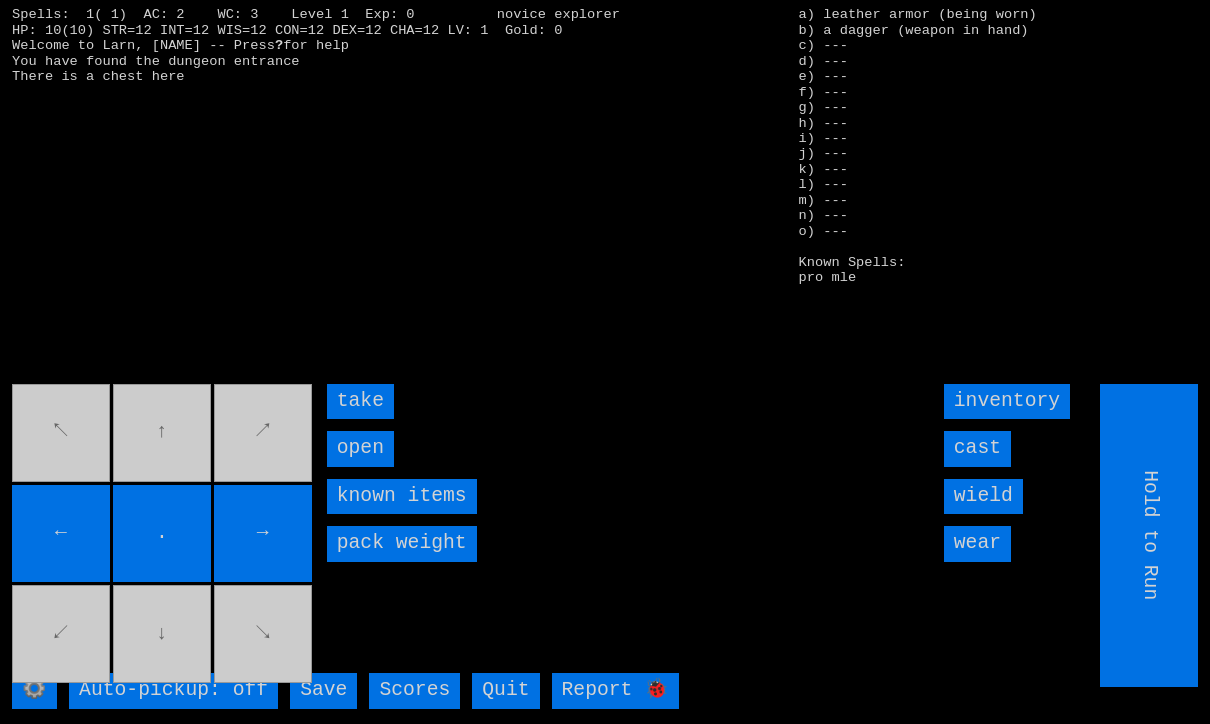 click on "take" at bounding box center [360, 401] 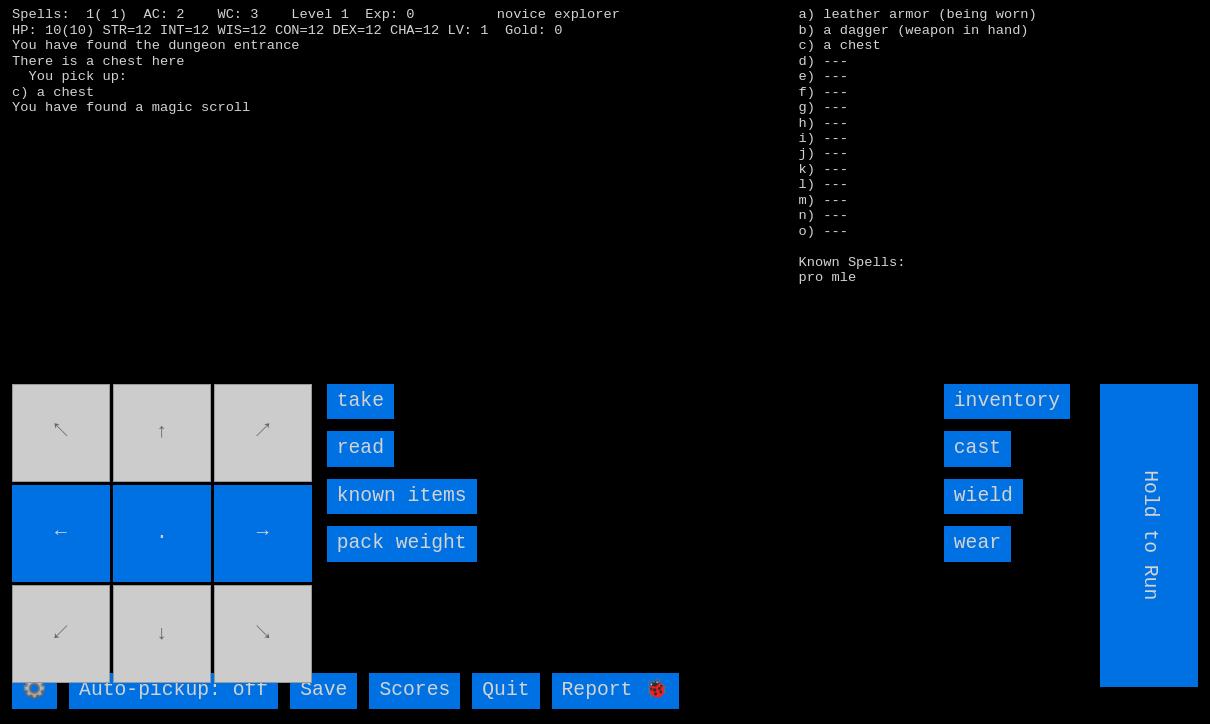 click on "take" at bounding box center [360, 401] 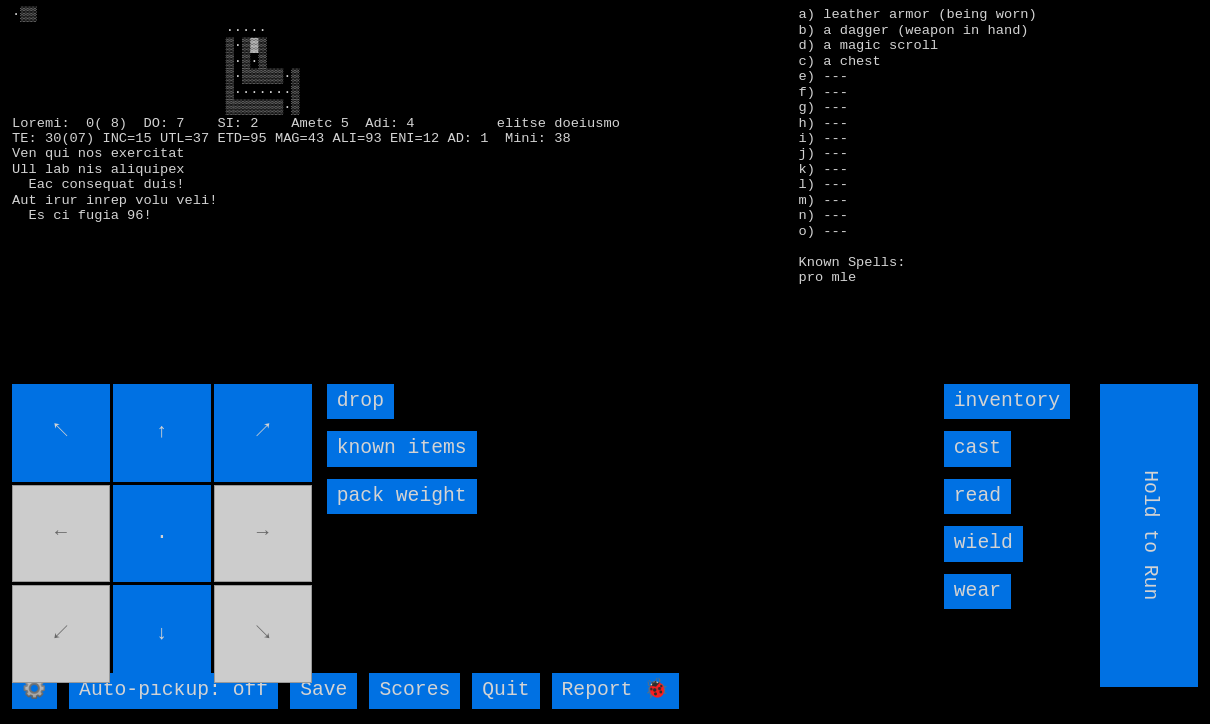 click on "↖ ↑ ↗ ← . → ↙ ↓ ↘" at bounding box center (163, 535) 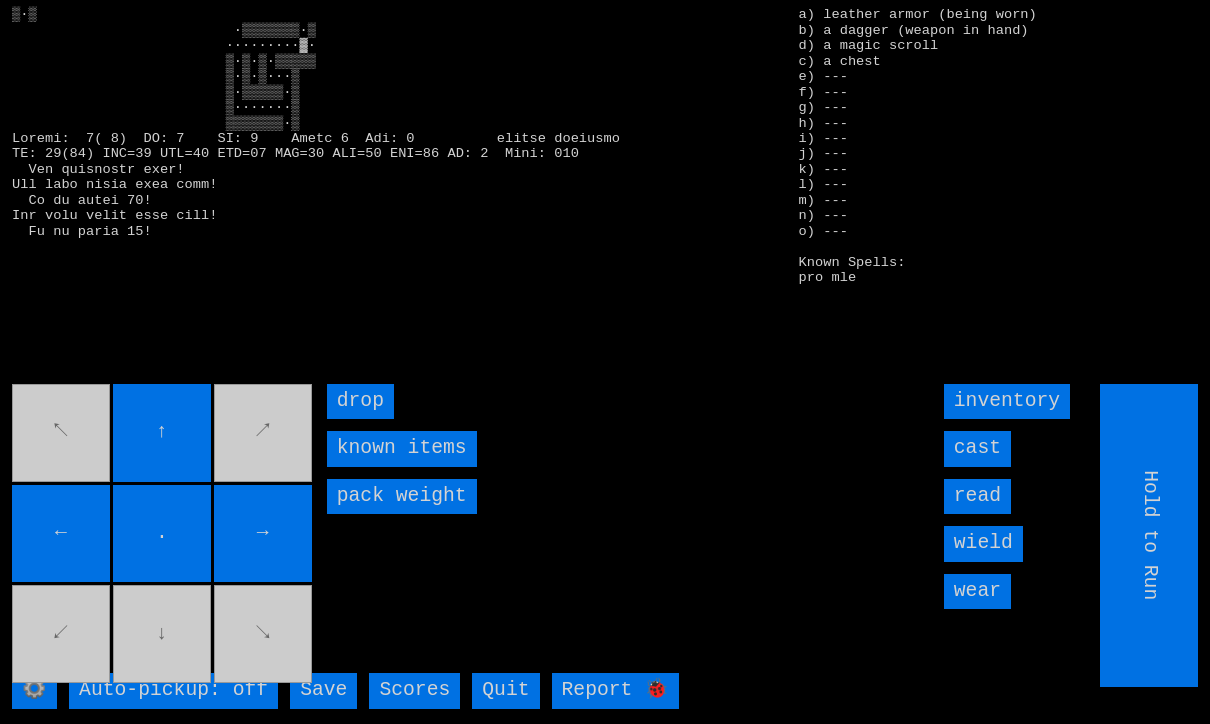 click on "↖ ↑ ↗ ← . → ↙ ↓ ↘" at bounding box center [163, 535] 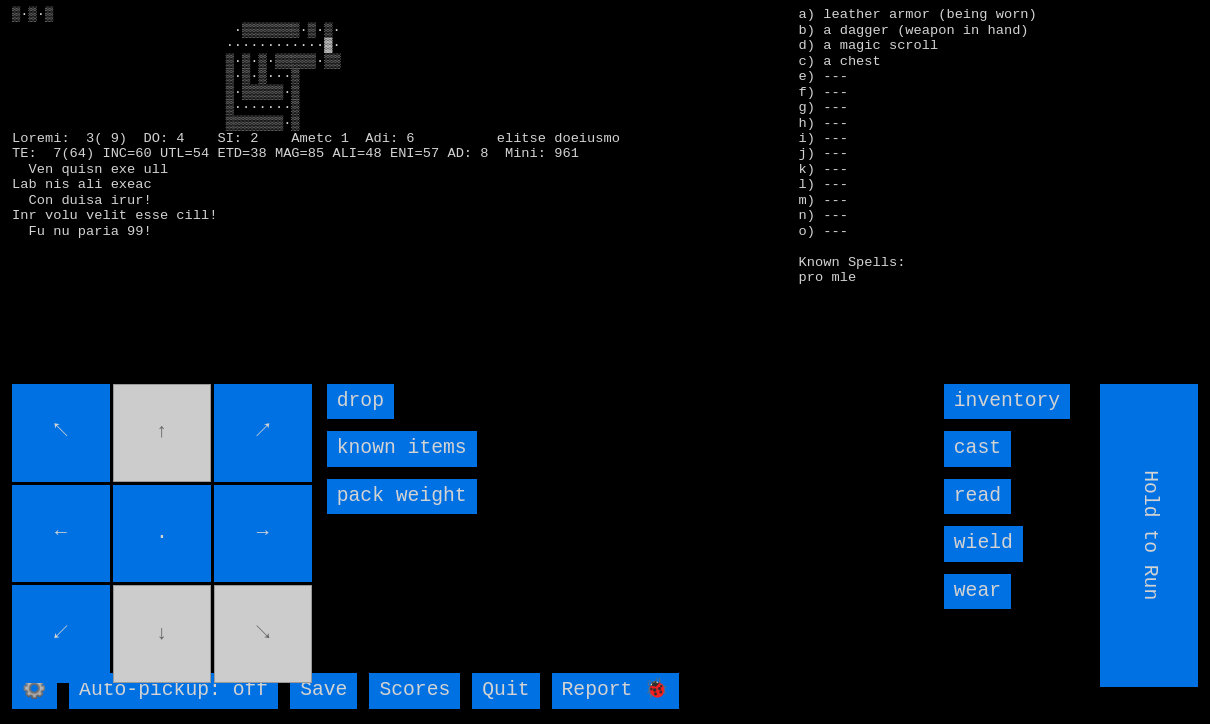 click on "↖ ↑ ↗ ← . → ↙ ↓ ↘" at bounding box center (163, 535) 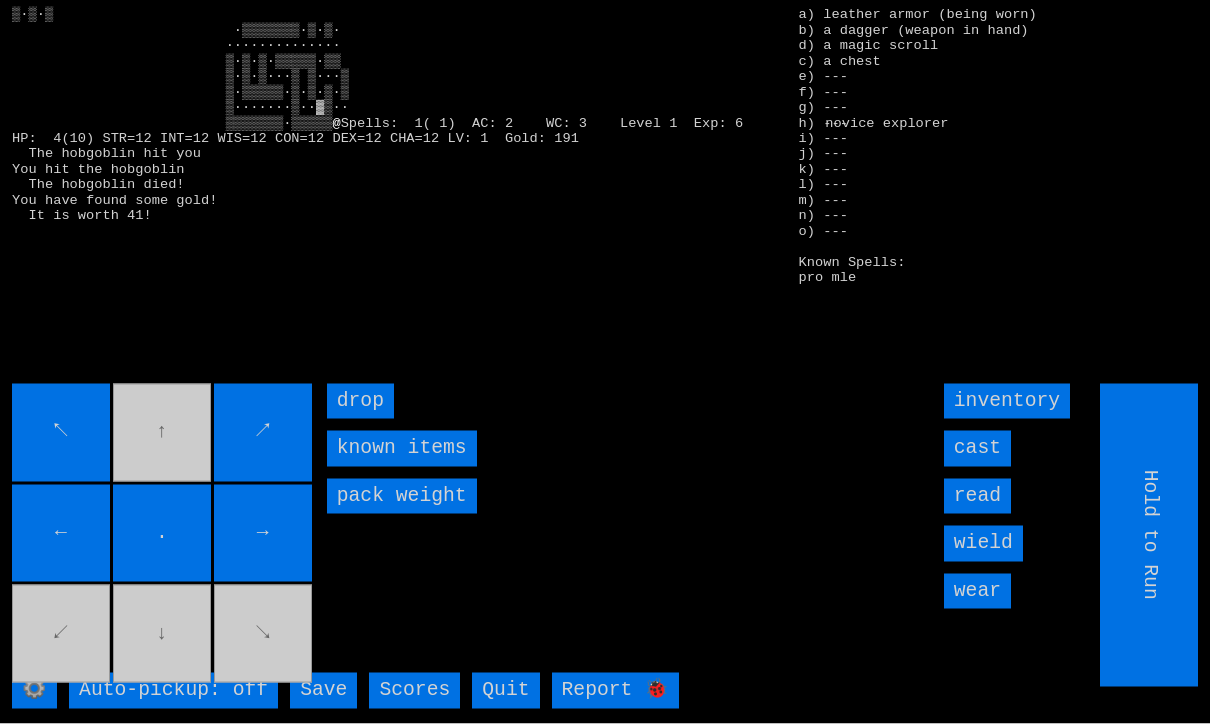 scroll, scrollTop: 3, scrollLeft: 0, axis: vertical 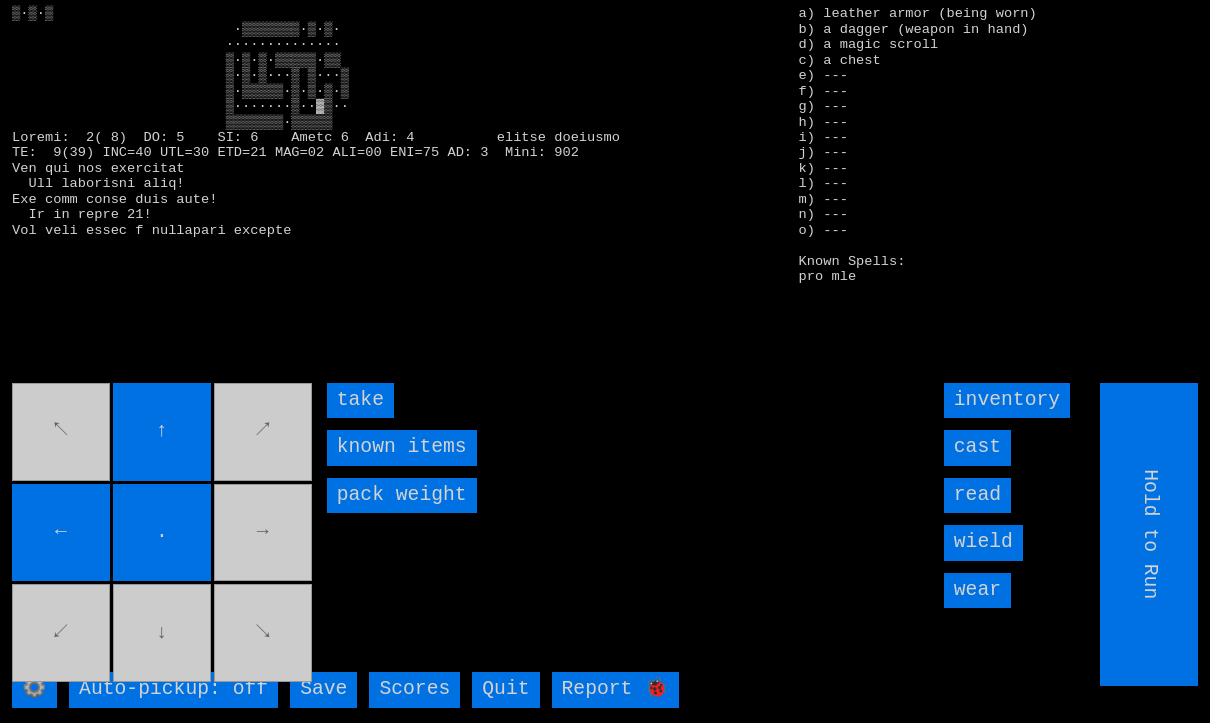 click on "take" at bounding box center [360, 401] 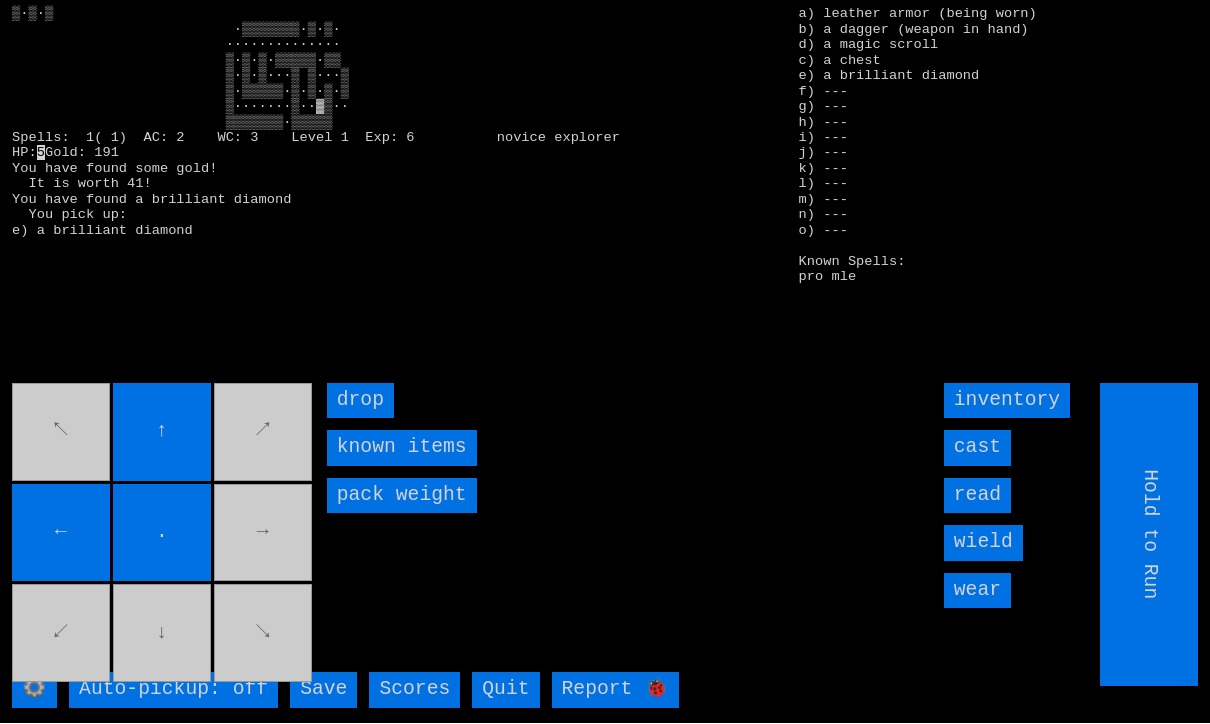 scroll, scrollTop: 42, scrollLeft: 0, axis: vertical 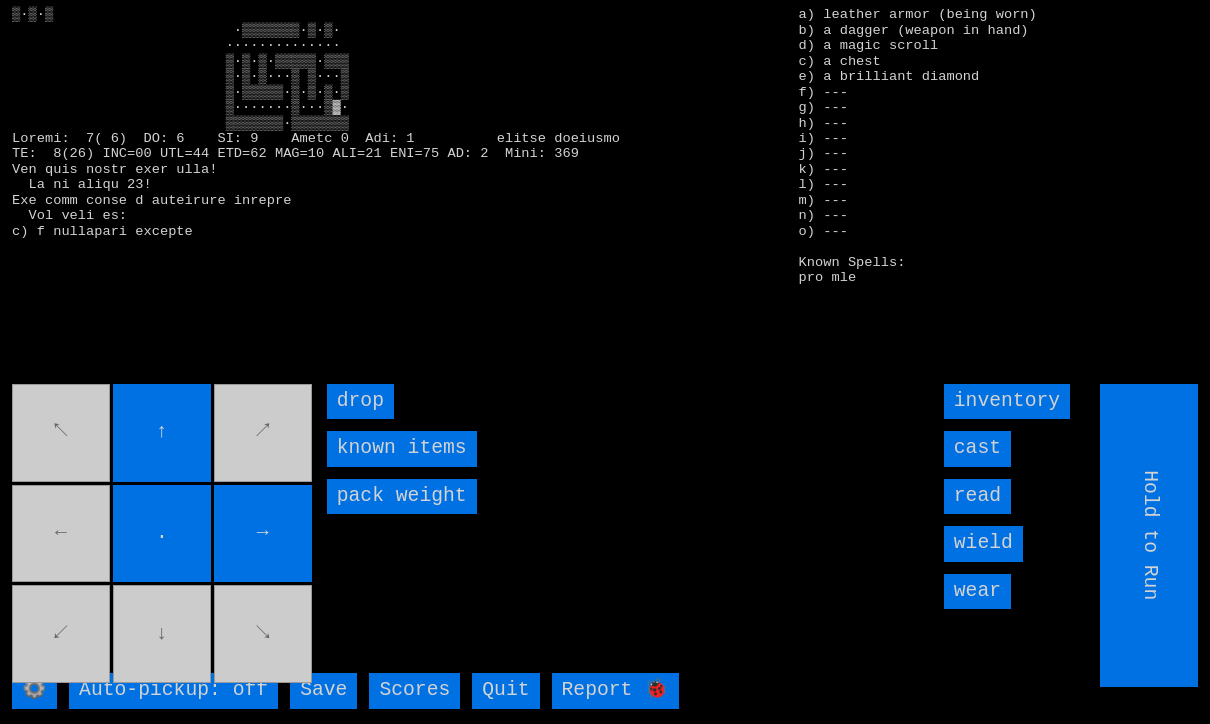 click on "known items" at bounding box center (402, 448) 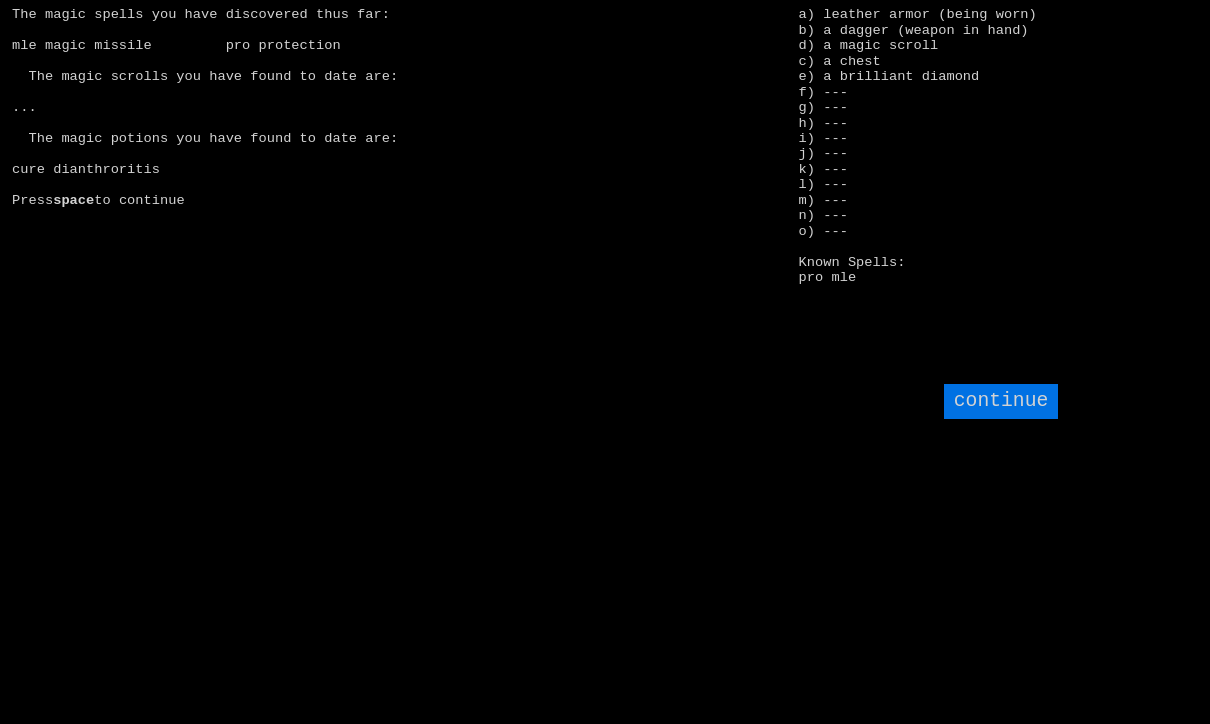 scroll, scrollTop: 0, scrollLeft: 0, axis: both 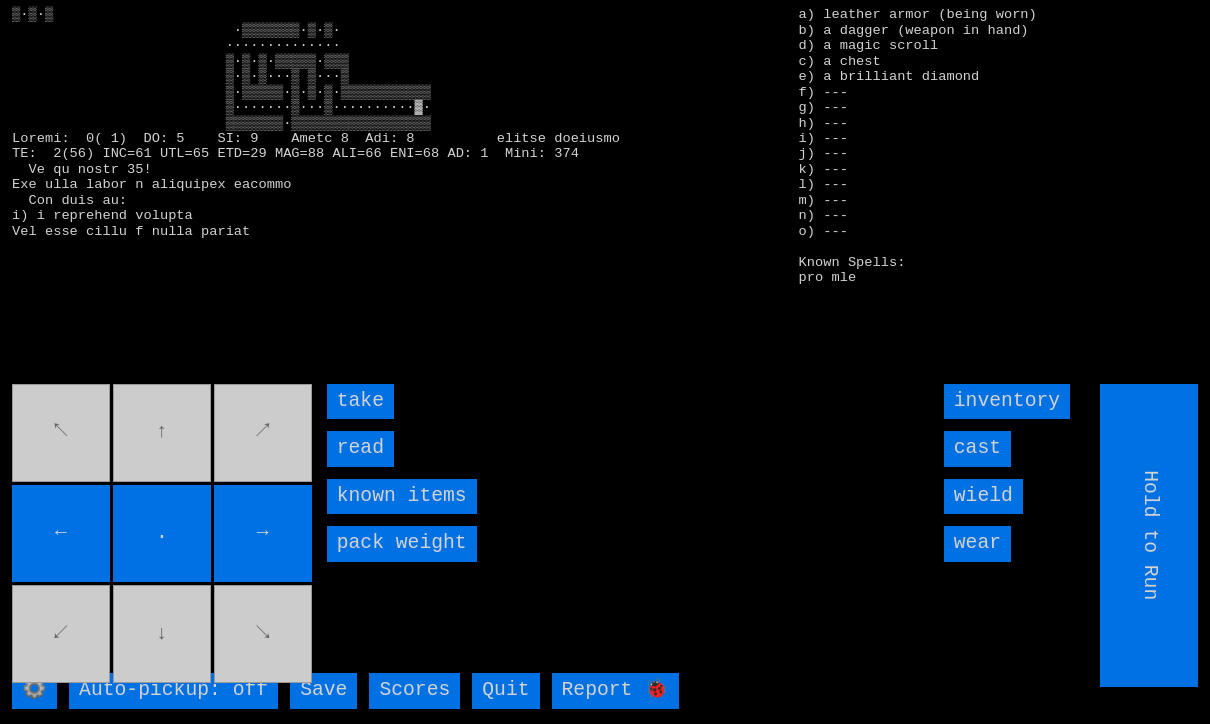click on "take" at bounding box center [360, 401] 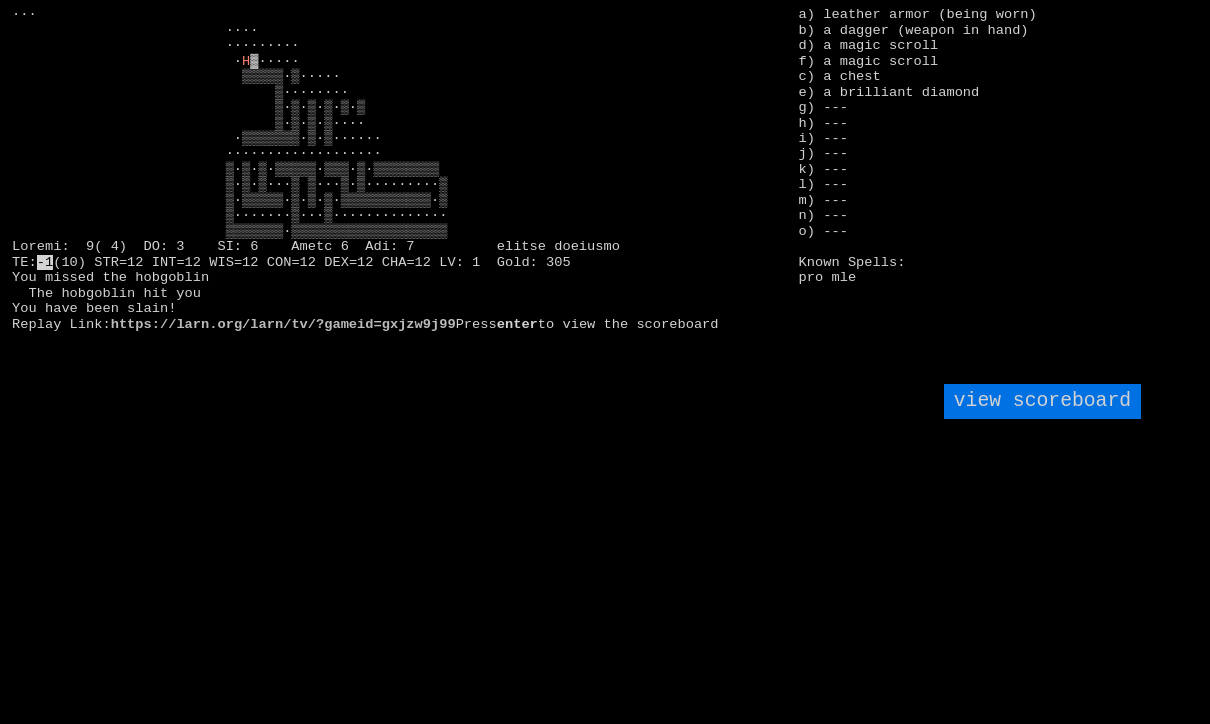click on "···
····
·········
· H -1 (10) STR=12 INT=12 WIS=12 CON=12 DEX=12 CHA=12 LV: 1  Gold: 305
You missed the hobgoblin
The hobgoblin hit you
You have been slain!
Replay Link:  https://larn.org/larn/tv/?gameid=gxjzw9j99
Press  enter  to view the scoreboard
view scoreboard" at bounding box center [605, 362] 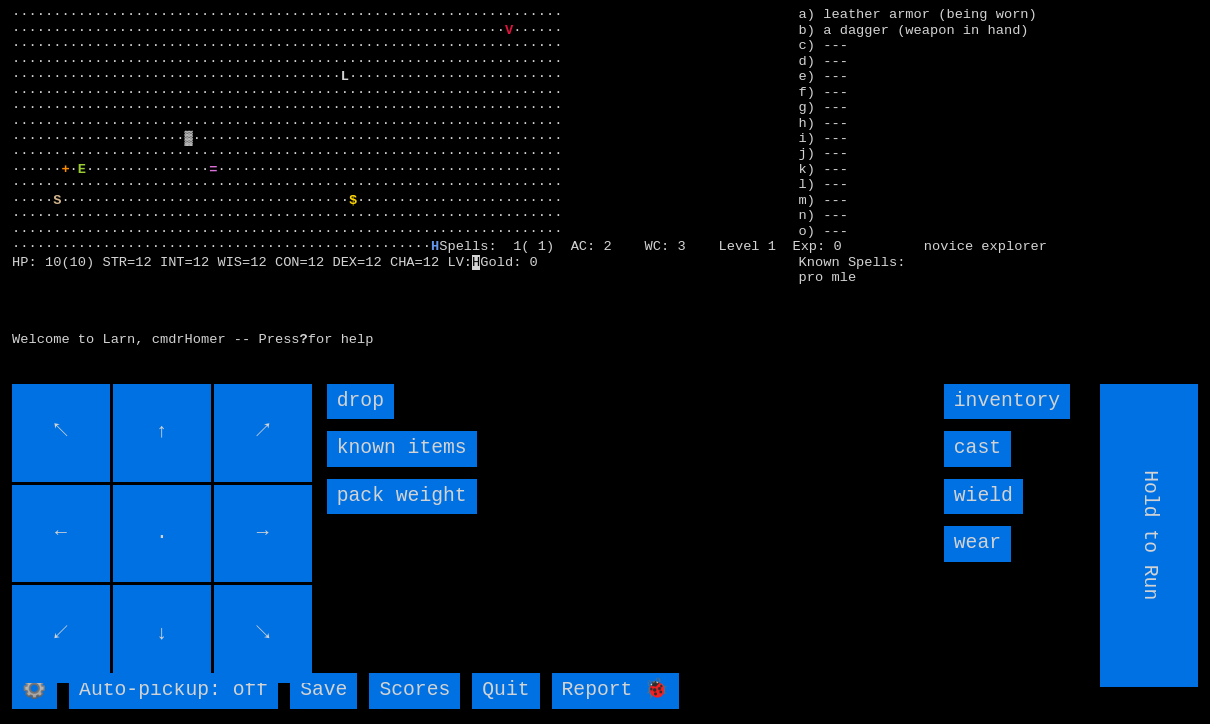 scroll, scrollTop: 0, scrollLeft: 0, axis: both 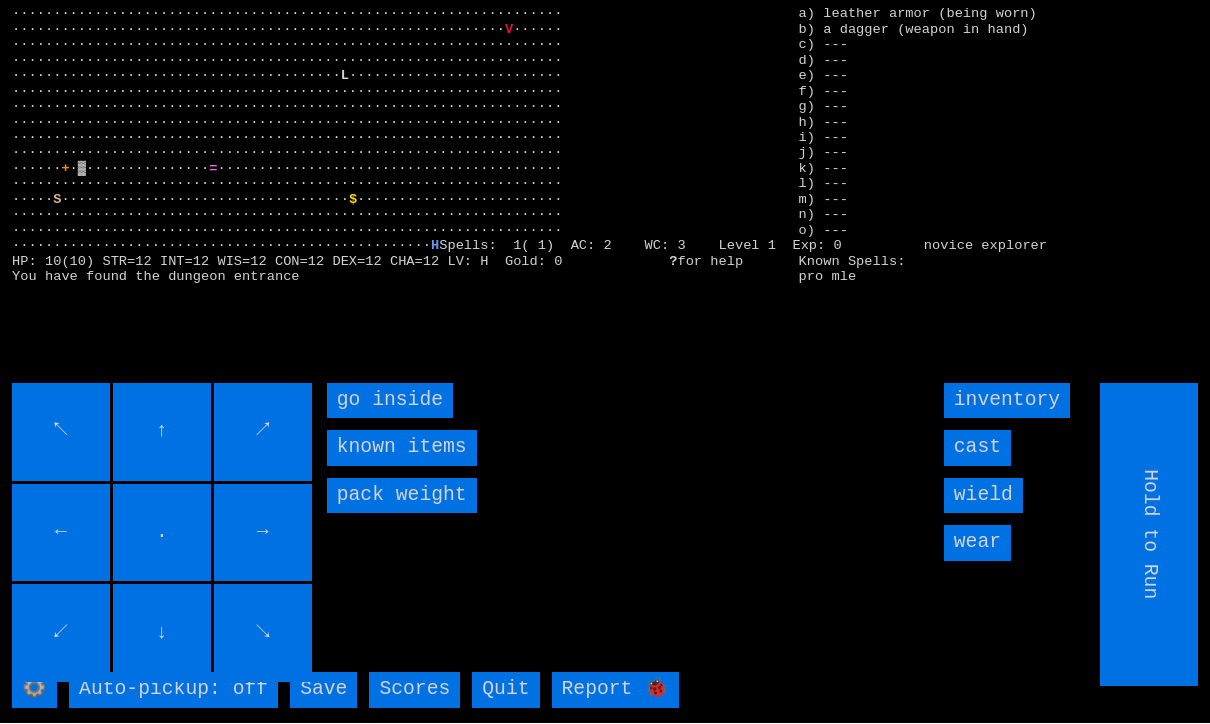 click on "go inside" at bounding box center [390, 401] 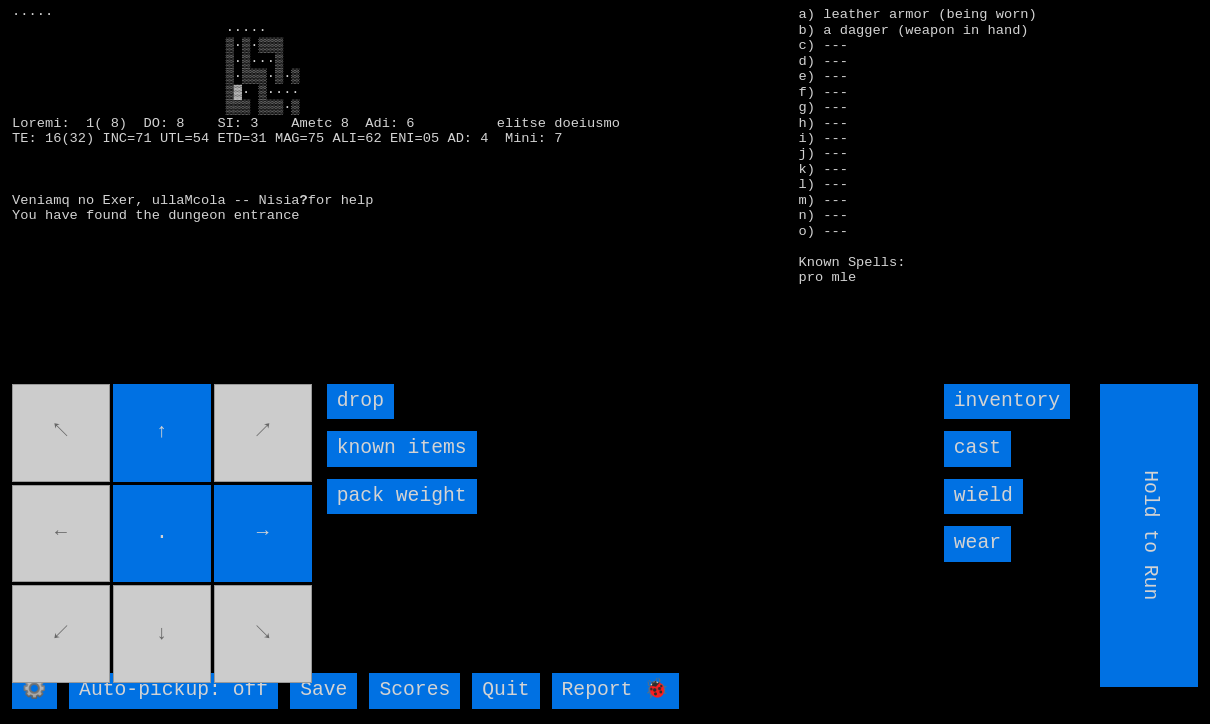 click on "→" at bounding box center (263, 534) 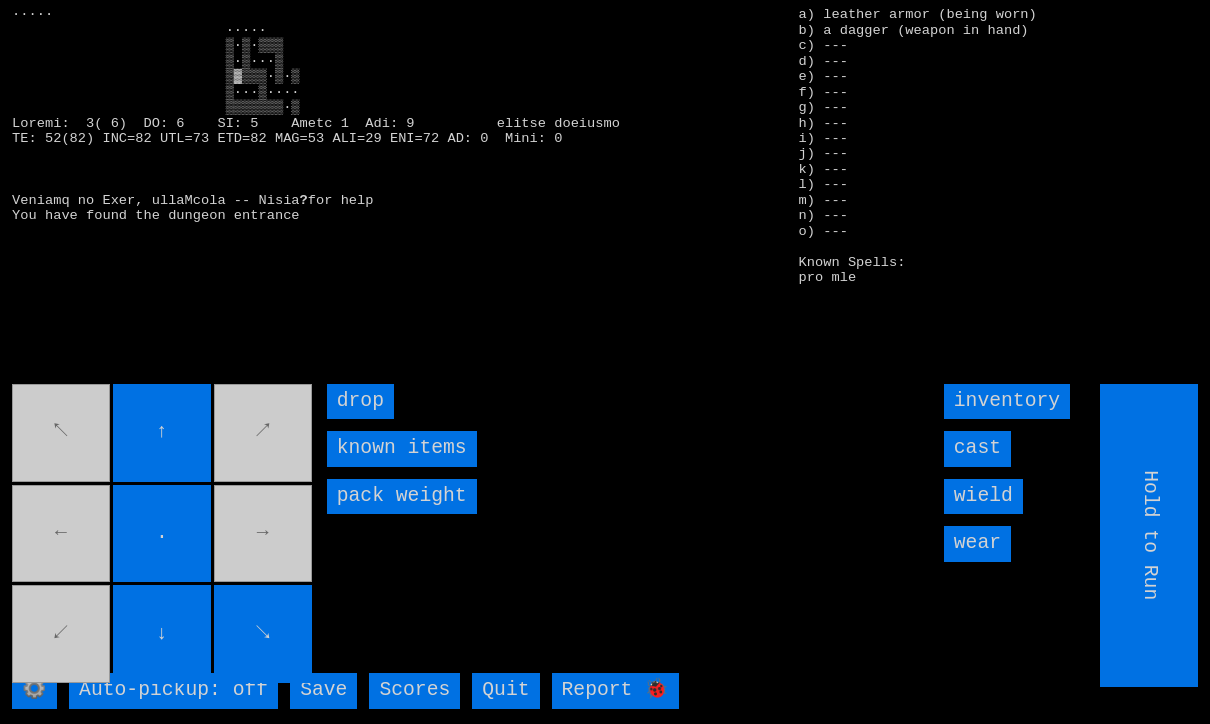 click on "↖ ↑ ↗ ← . → ↙ ↓ ↘" at bounding box center [163, 535] 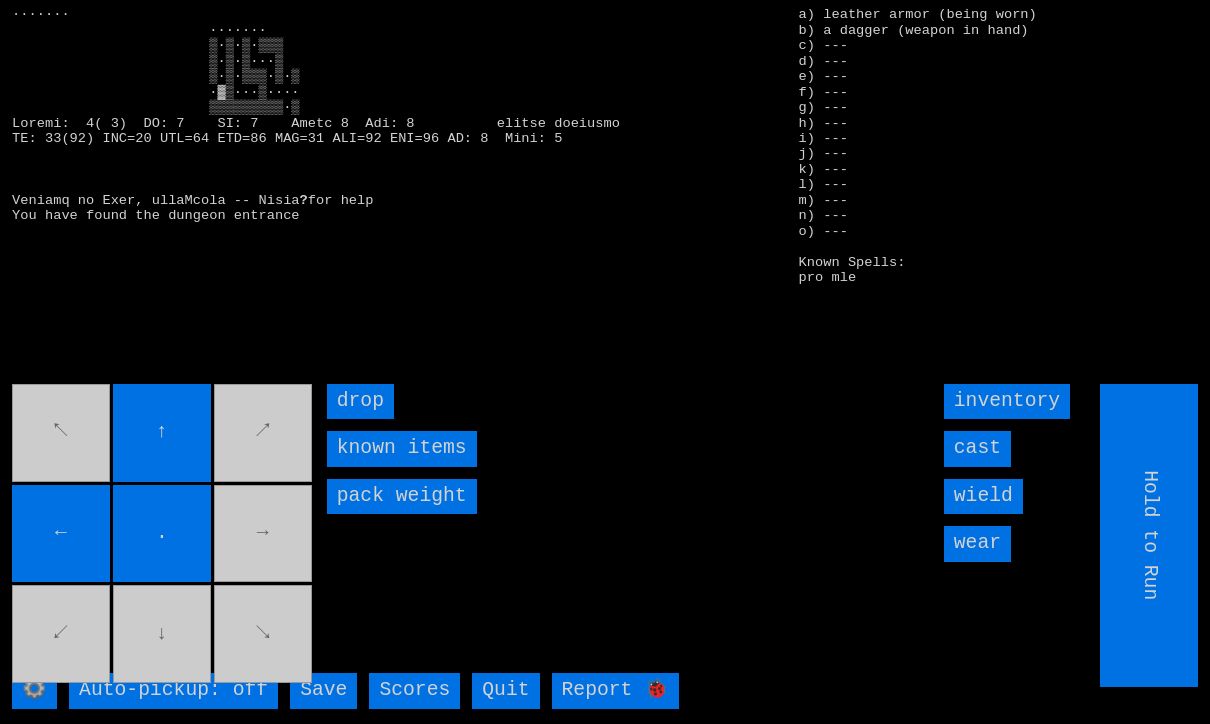 click on "←" at bounding box center (61, 534) 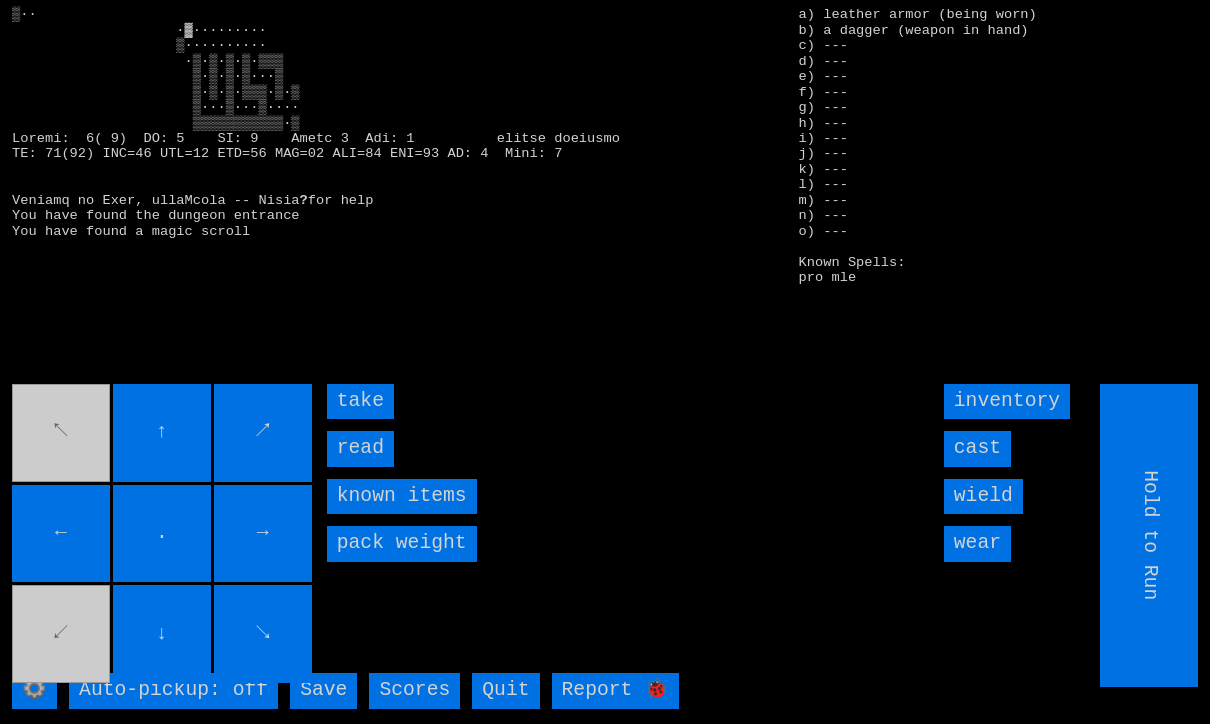 click on "take" at bounding box center [360, 401] 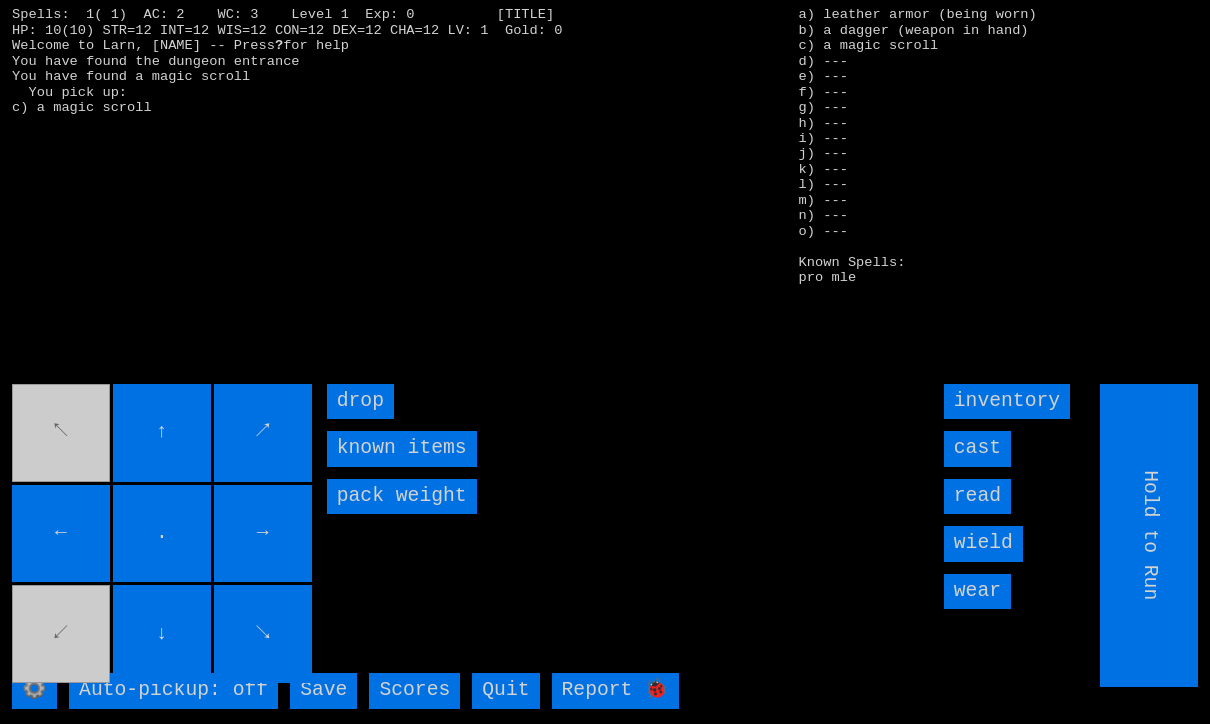 click on "↖ ↑ ↗ ← . → ↙ ↓ ↘" at bounding box center [163, 535] 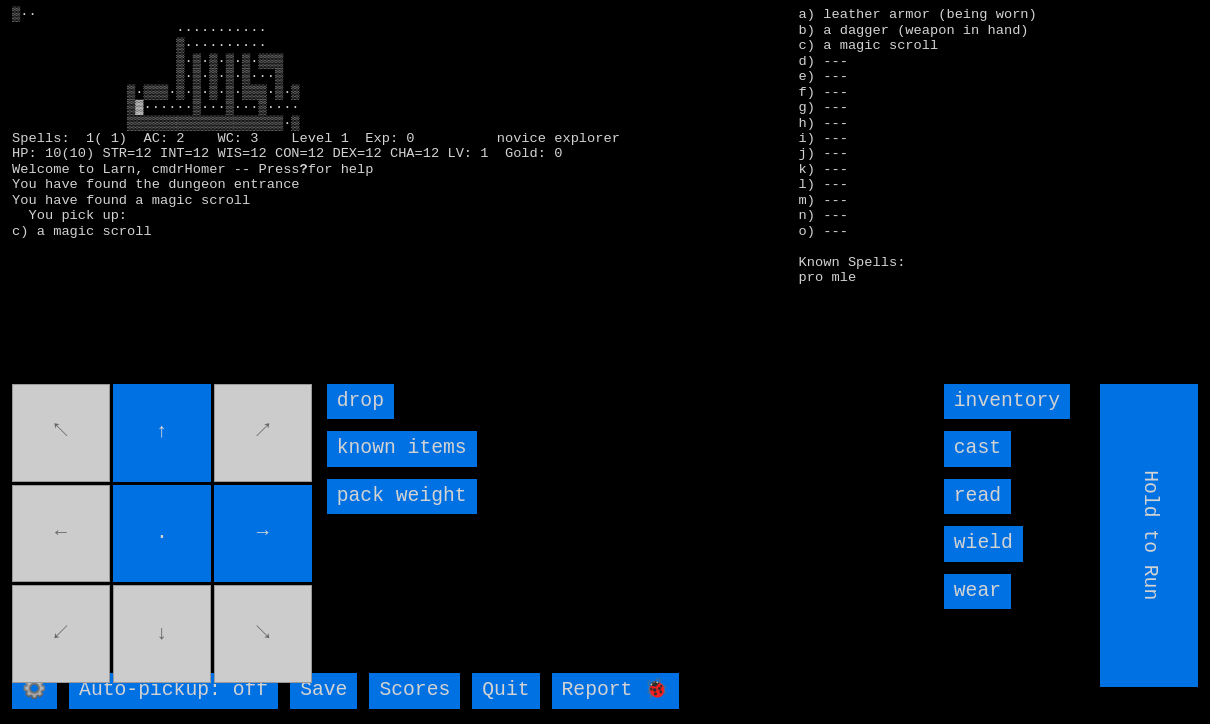 click on "↖ ↑ ↗ ← . → ↙ ↓ ↘" at bounding box center (163, 535) 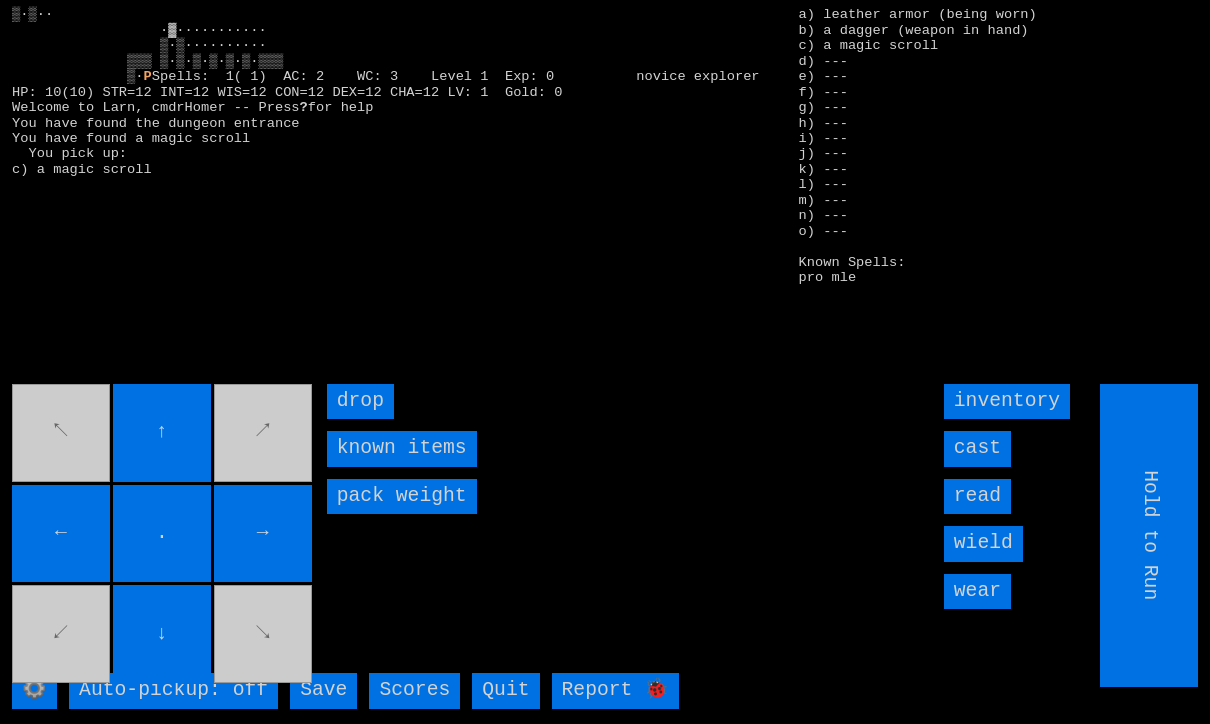 click on "←" at bounding box center [61, 534] 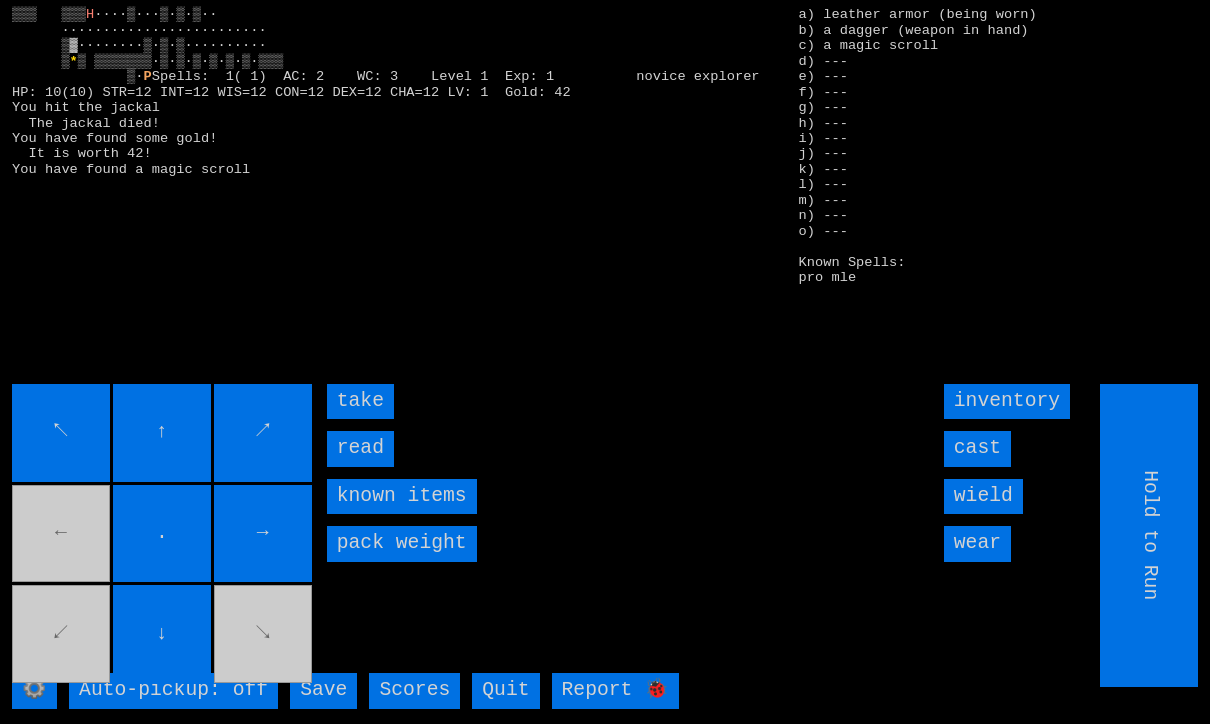 click on "take" at bounding box center [360, 401] 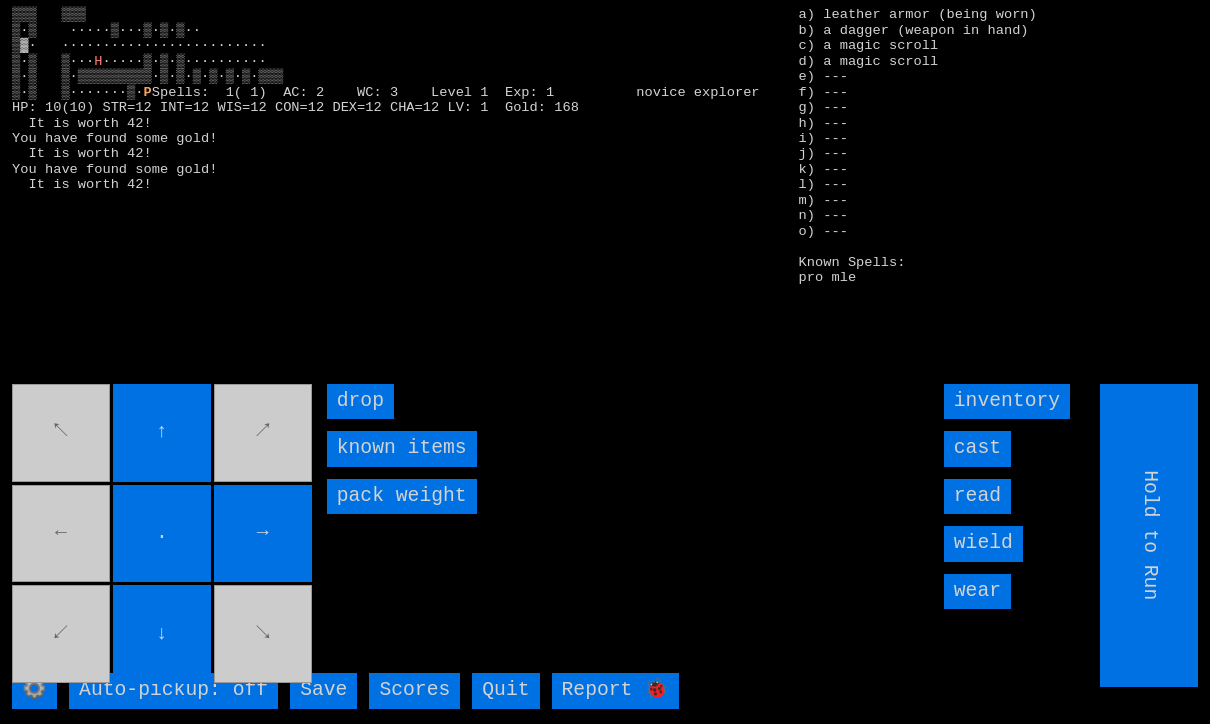 click on "↖ ↑ ↗ ← . → ↙ ↓ ↘" at bounding box center (163, 535) 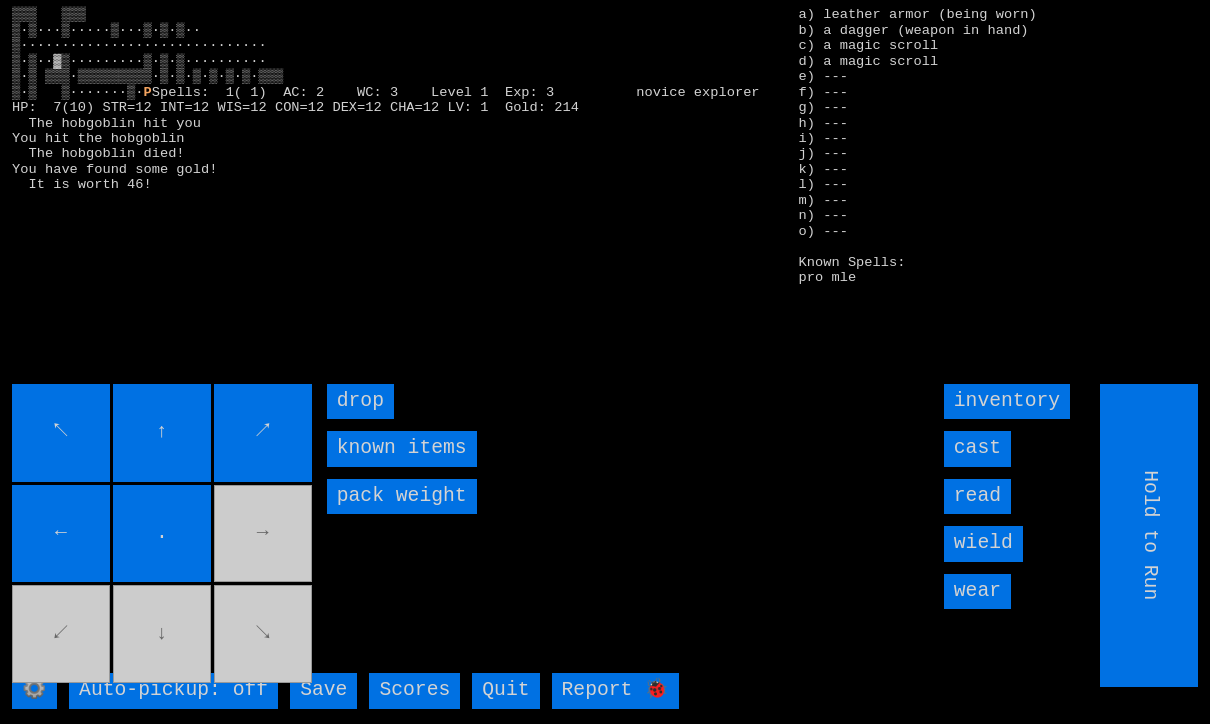 click on "↖ ↑ ↗ ← . → ↙ ↓ ↘" at bounding box center [163, 535] 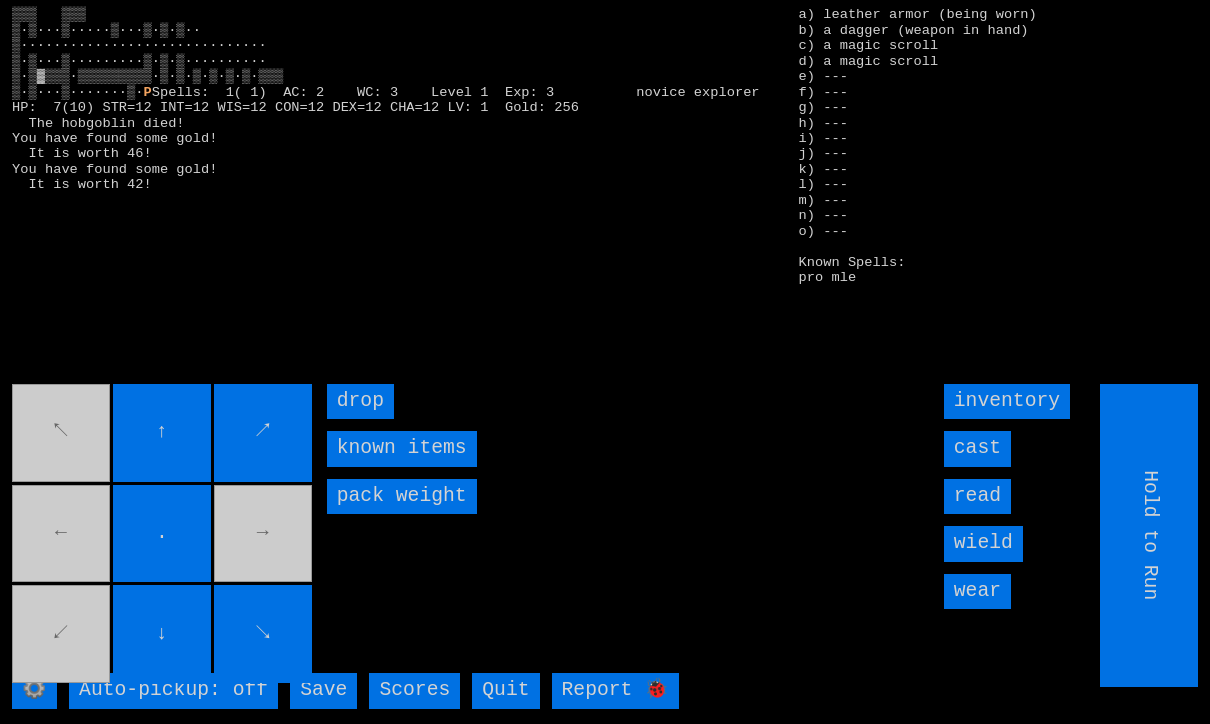 click on "↖ ↑ ↗ ← . → ↙ ↓ ↘" at bounding box center [163, 535] 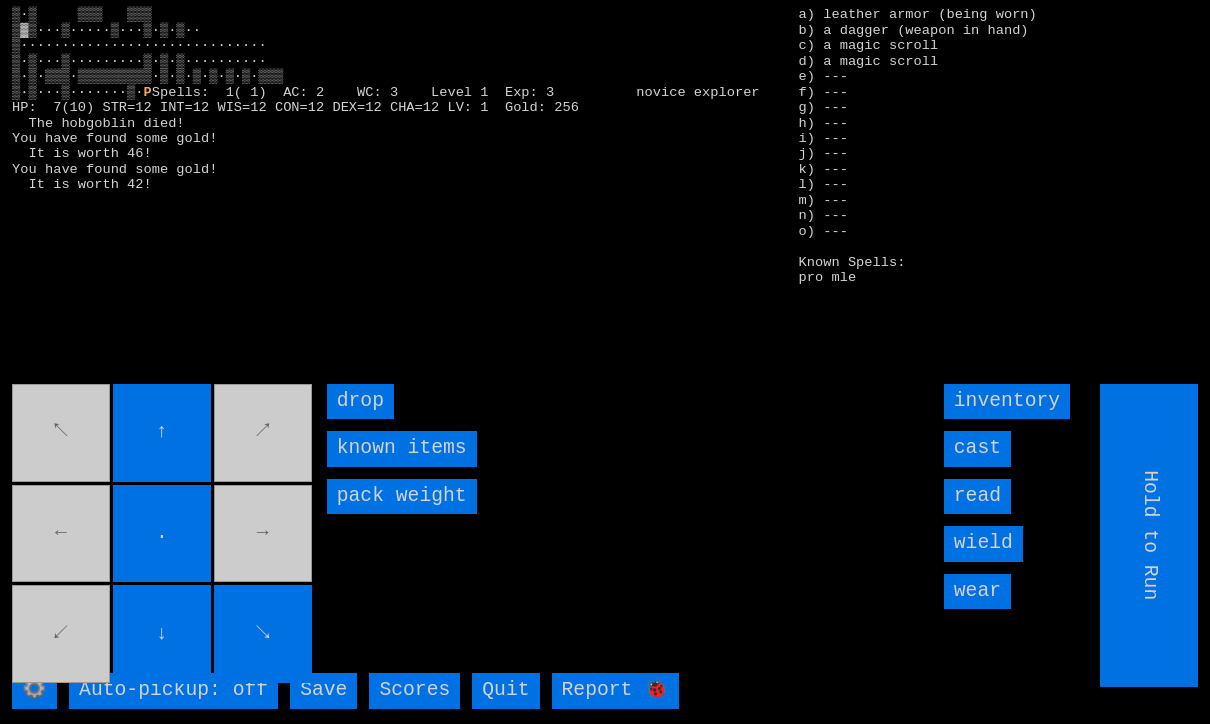 click on "↖ ↑ ↗ ← . → ↙ ↓ ↘" at bounding box center (163, 535) 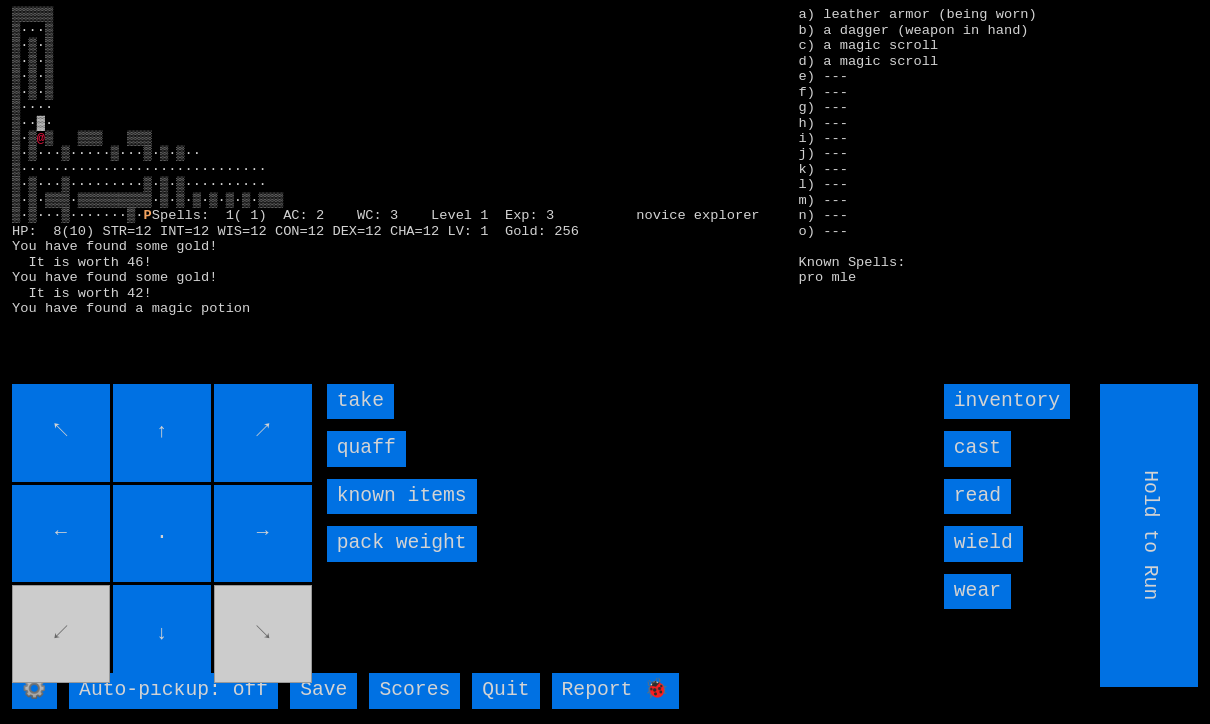 click on "quaff" at bounding box center (366, 448) 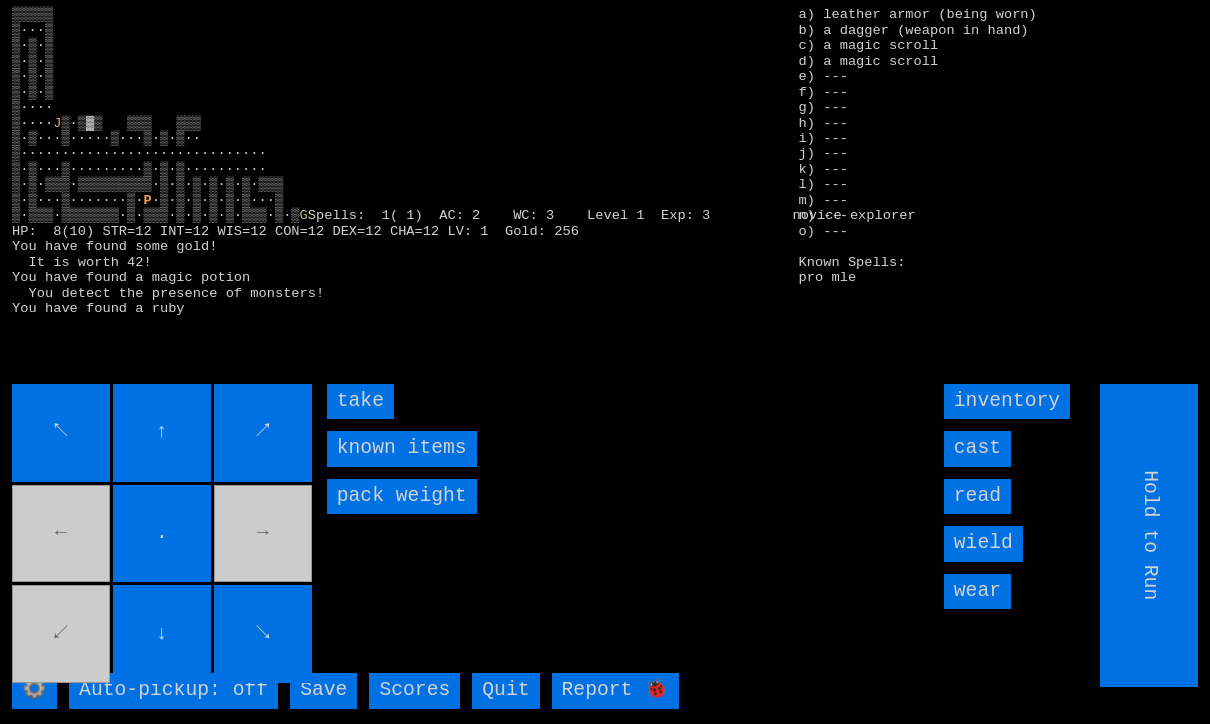 click on "take" at bounding box center (360, 401) 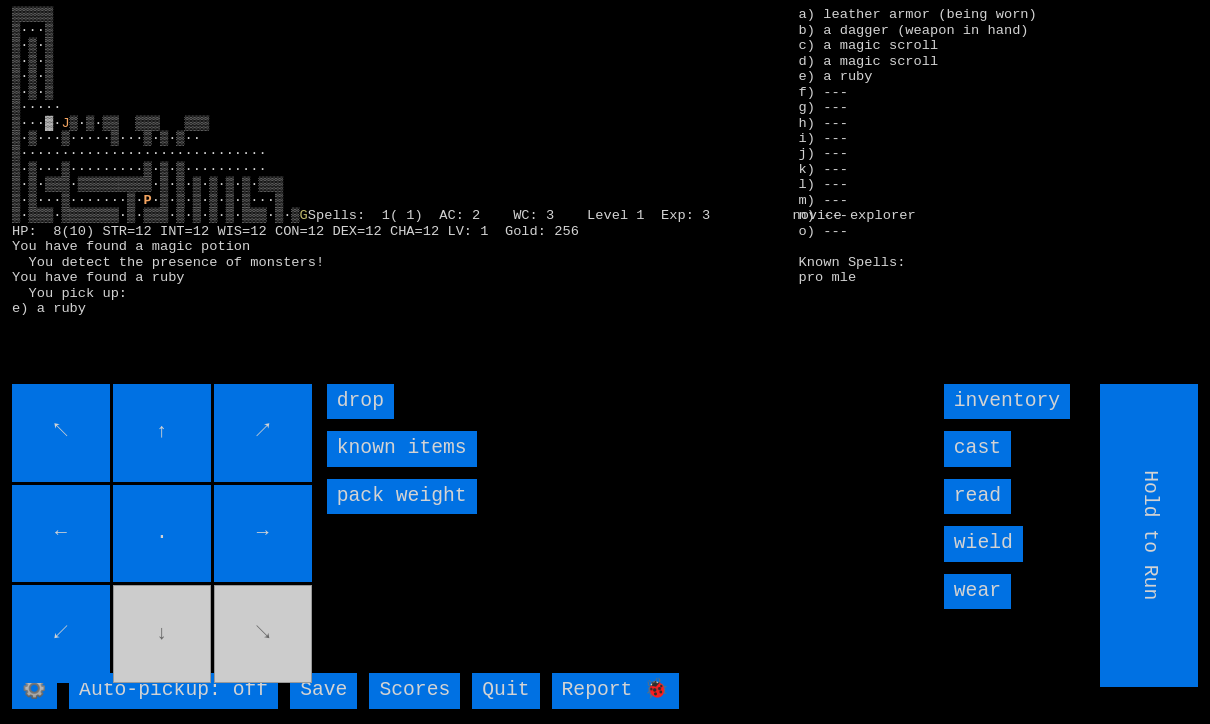 click on "→" at bounding box center (263, 534) 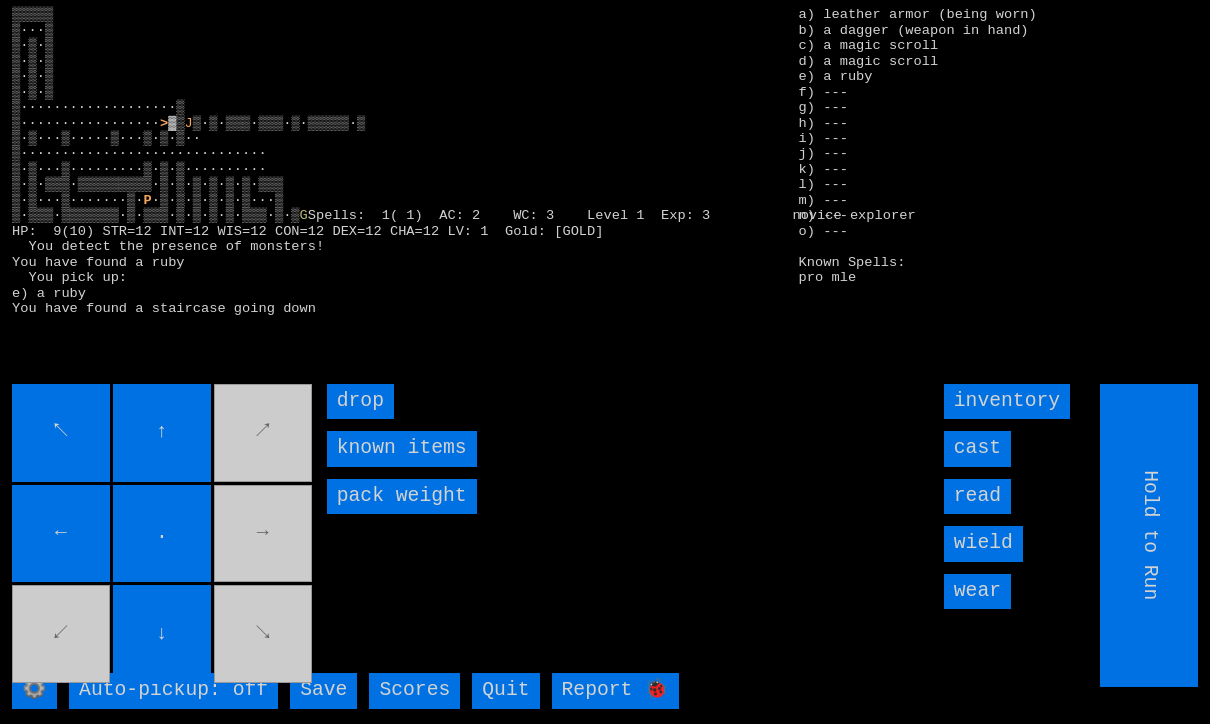 click on "↖ ↑ ↗ ← . → ↙ ↓ ↘" at bounding box center [163, 535] 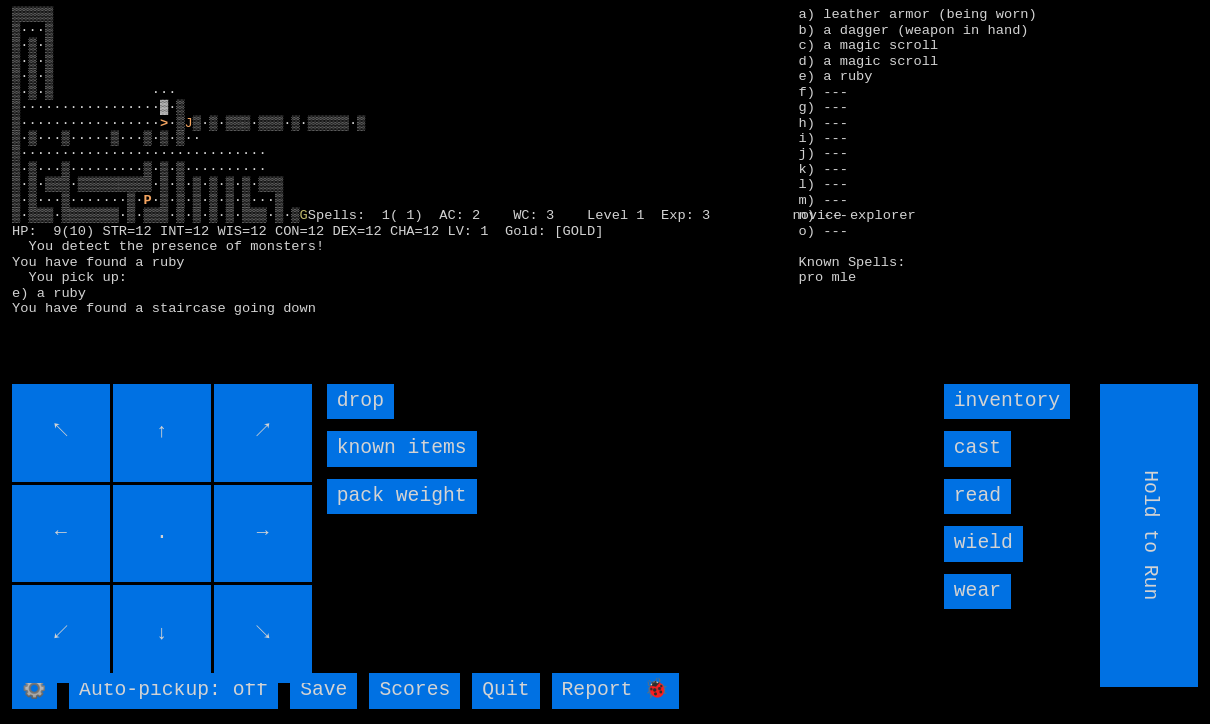 click on "↖" at bounding box center (61, 433) 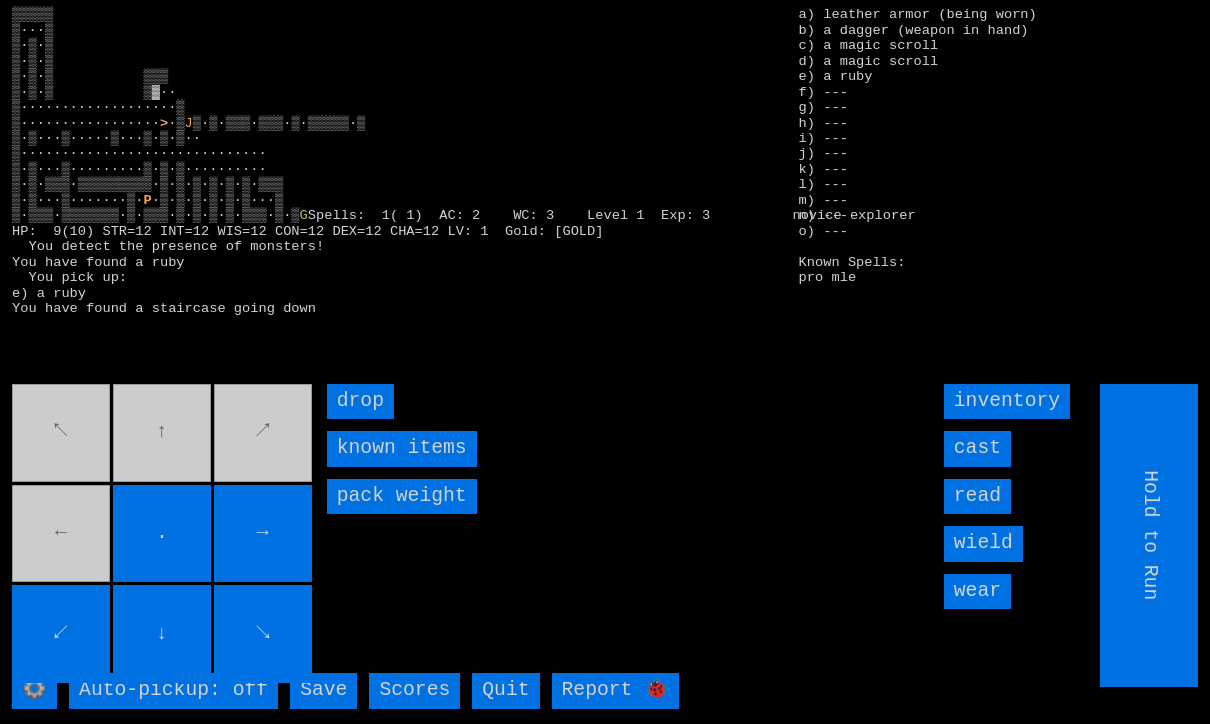 click on "↖ ↑ ↗ ← . → ↙ ↓ ↘" at bounding box center (163, 535) 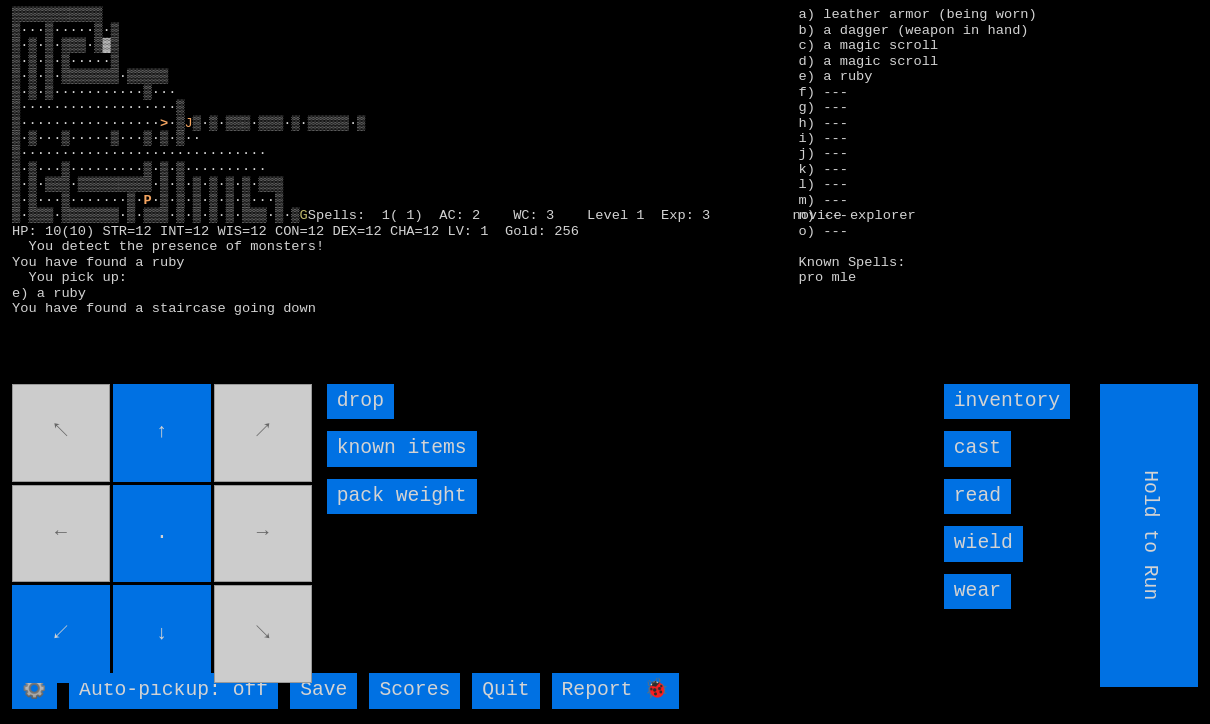 click on "↖ ↑ ↗ ← . → ↙ ↓ ↘" at bounding box center [163, 535] 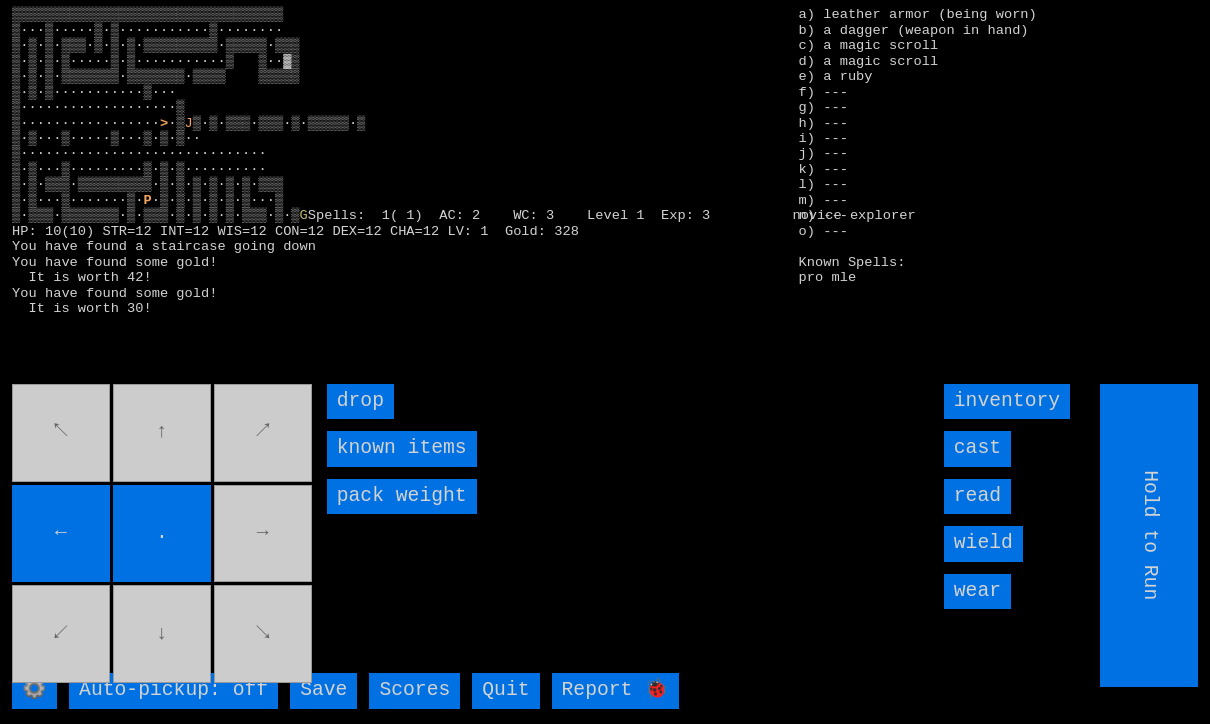 click on "↖ ↑ ↗ ← . → ↙ ↓ ↘" at bounding box center [163, 535] 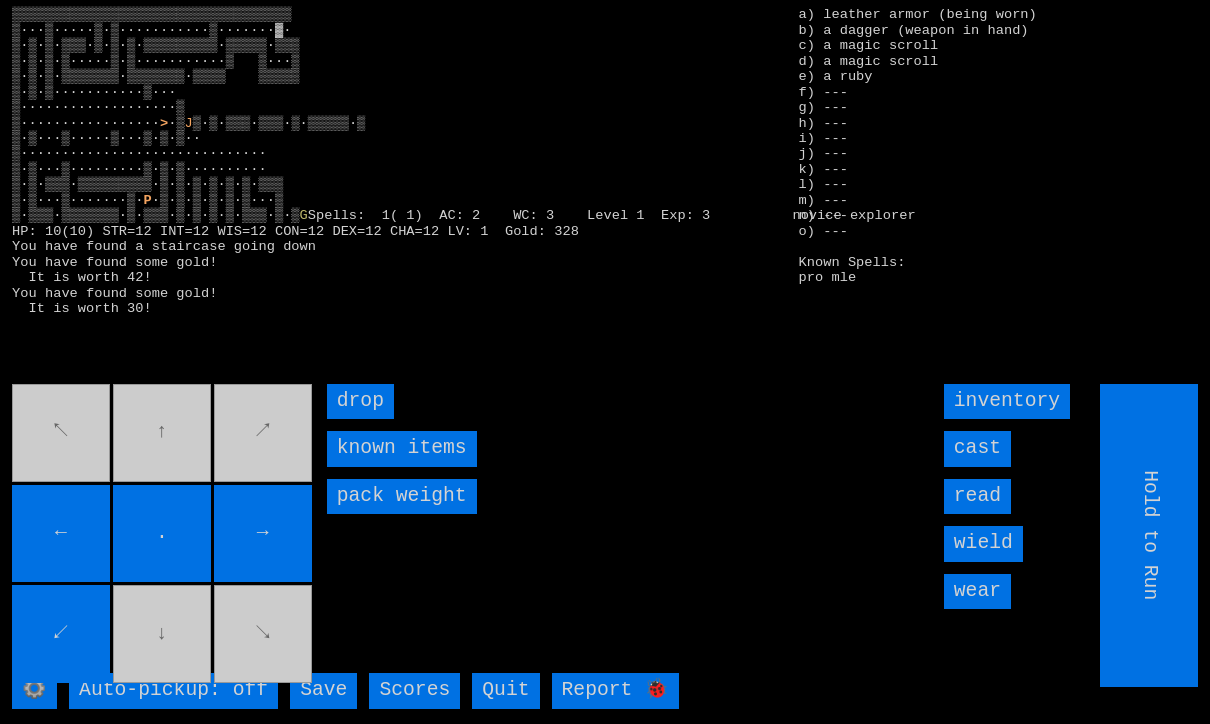 click on "→" at bounding box center (263, 534) 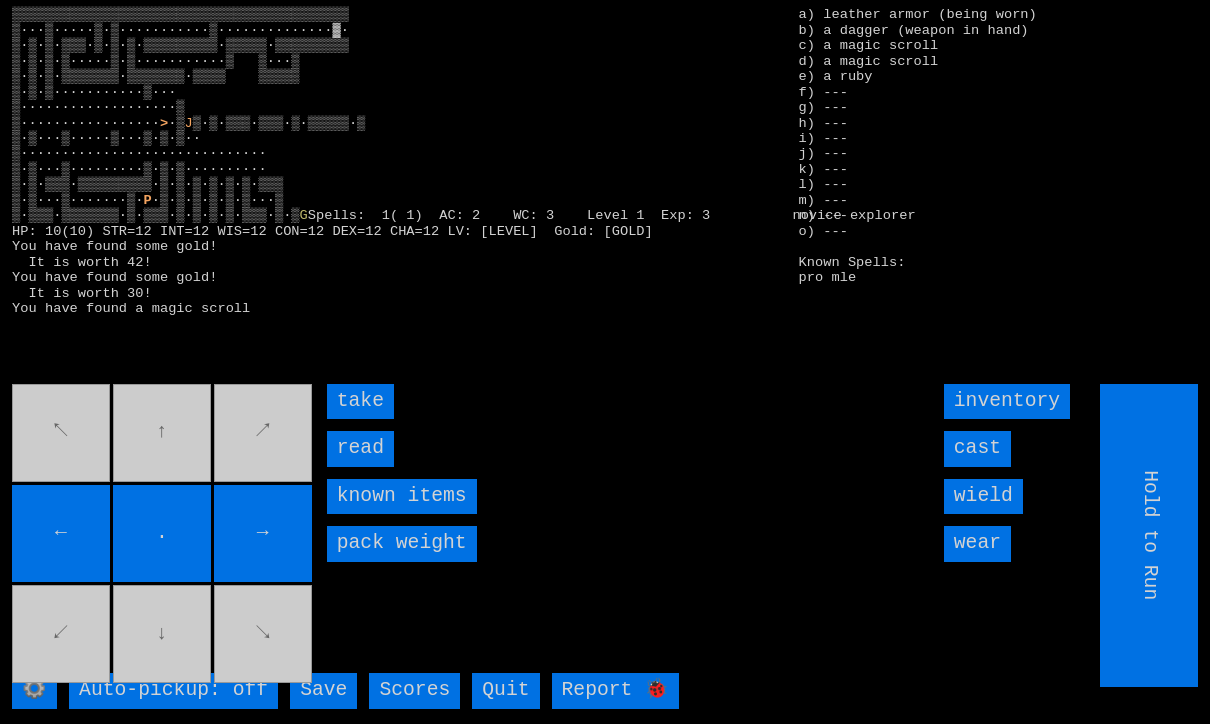 click on "take" at bounding box center [360, 401] 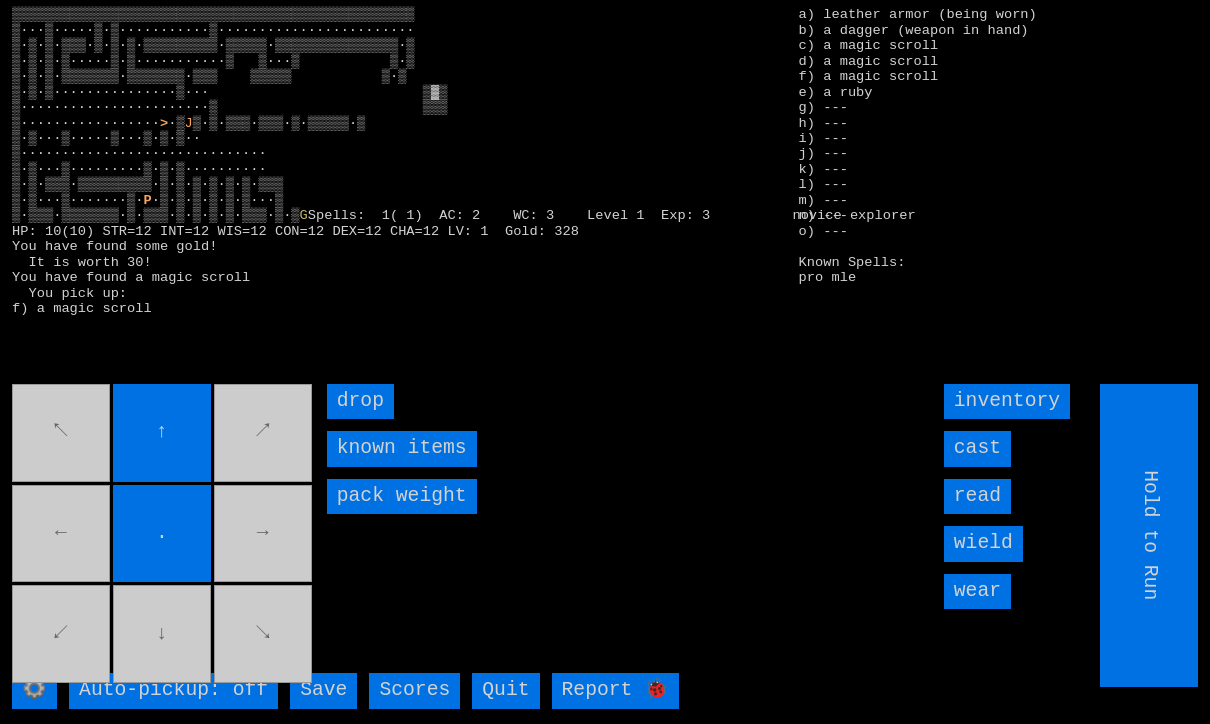 click on "↖ ↑ ↗ ← . → ↙ ↓ ↘" at bounding box center (163, 535) 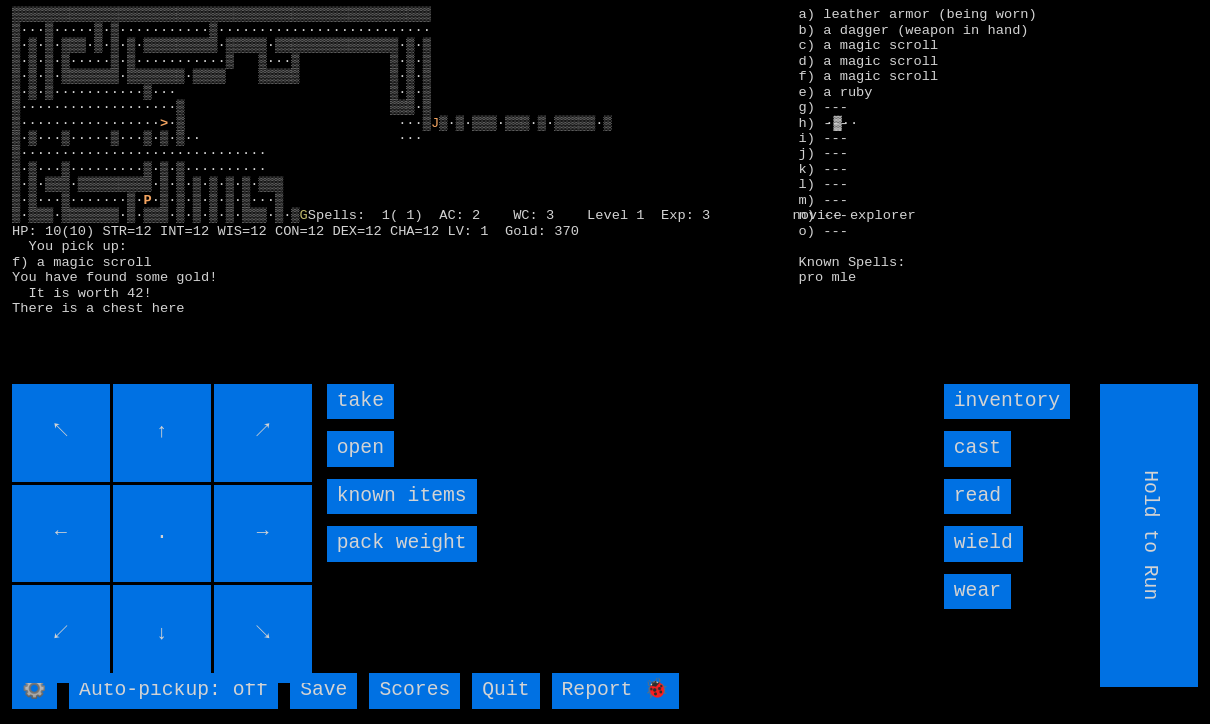 click on "take" at bounding box center [360, 401] 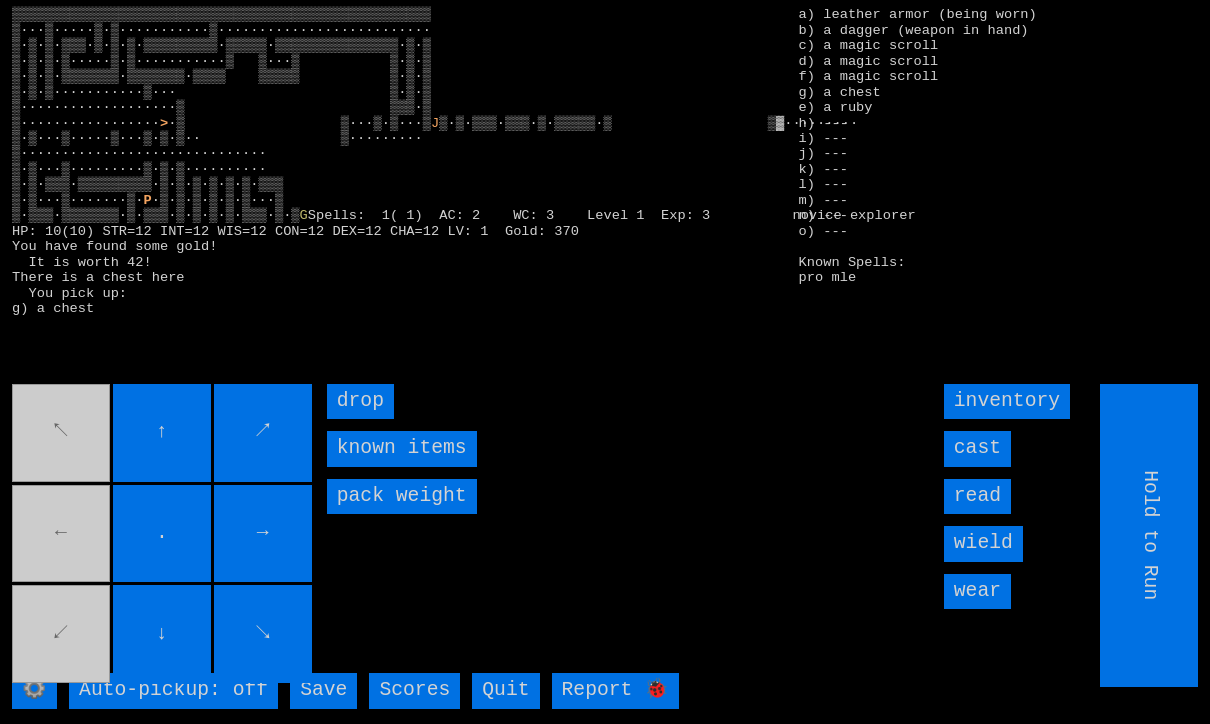 click on "↖ ↑ ↗ ← . → ↙ ↓ ↘" at bounding box center [163, 535] 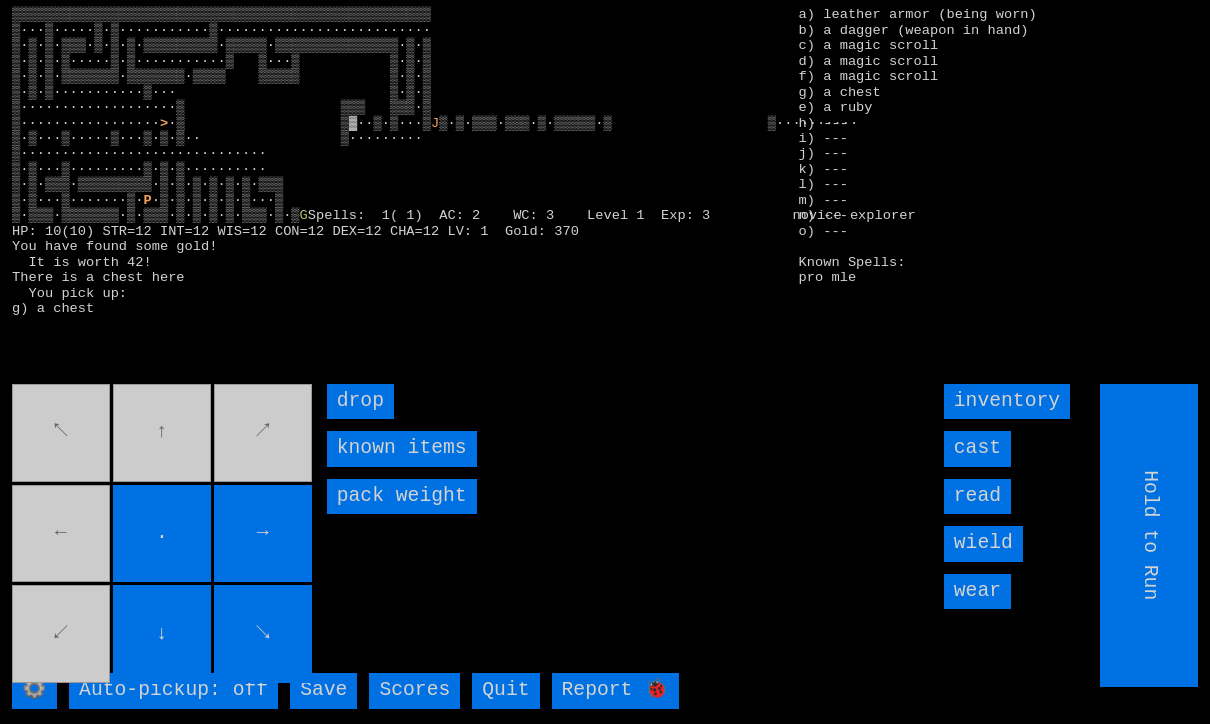 click on "↖ ↑ ↗ ← . → ↙ ↓ ↘" at bounding box center [163, 535] 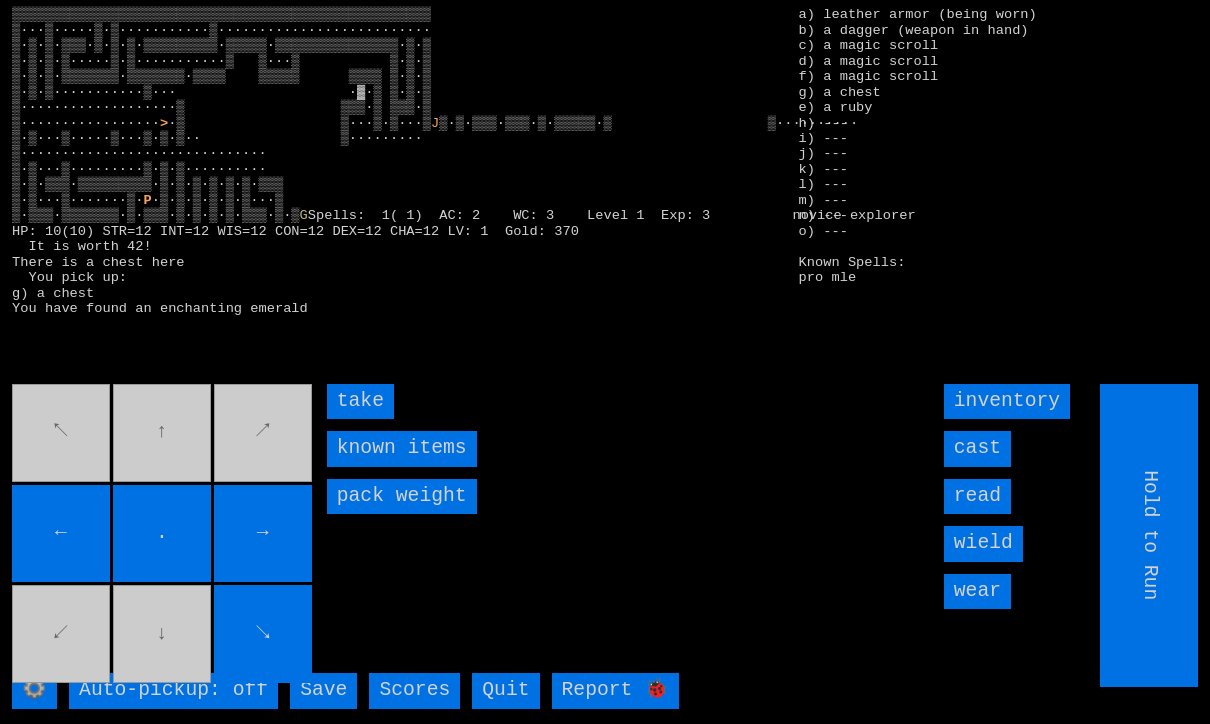 click on "take" at bounding box center (360, 401) 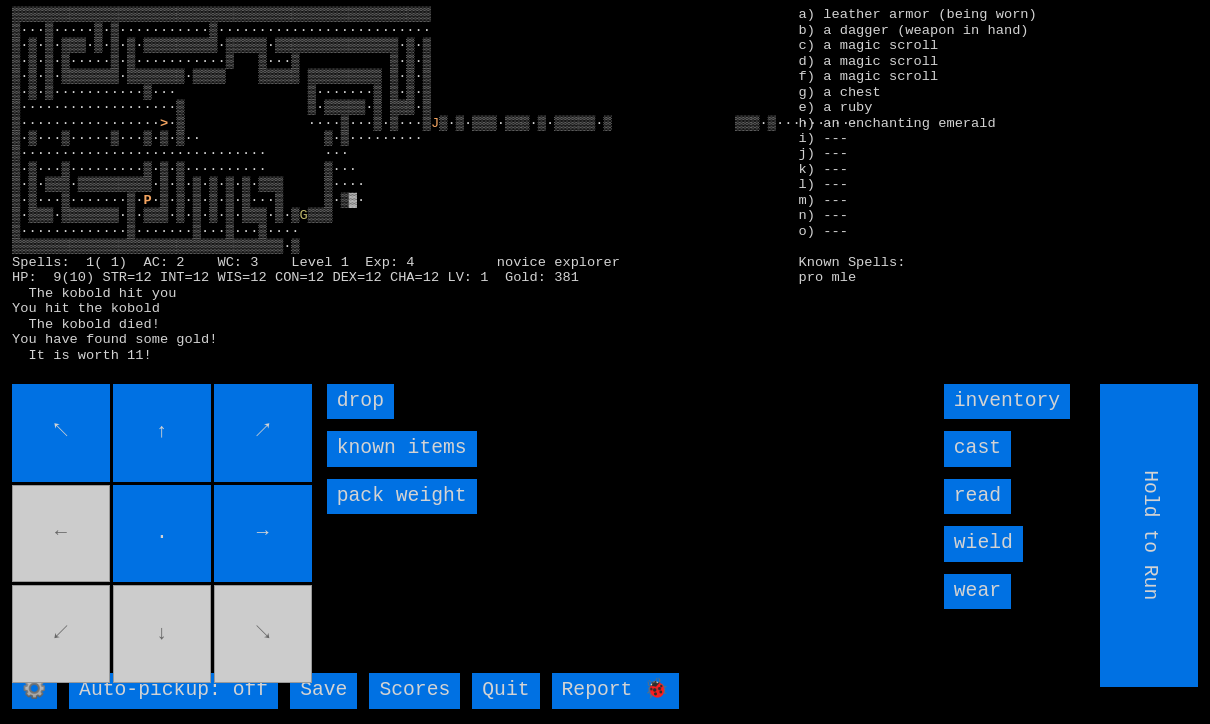click on "↖ ↑ ↗ ← . → ↙ ↓ ↘" at bounding box center [163, 535] 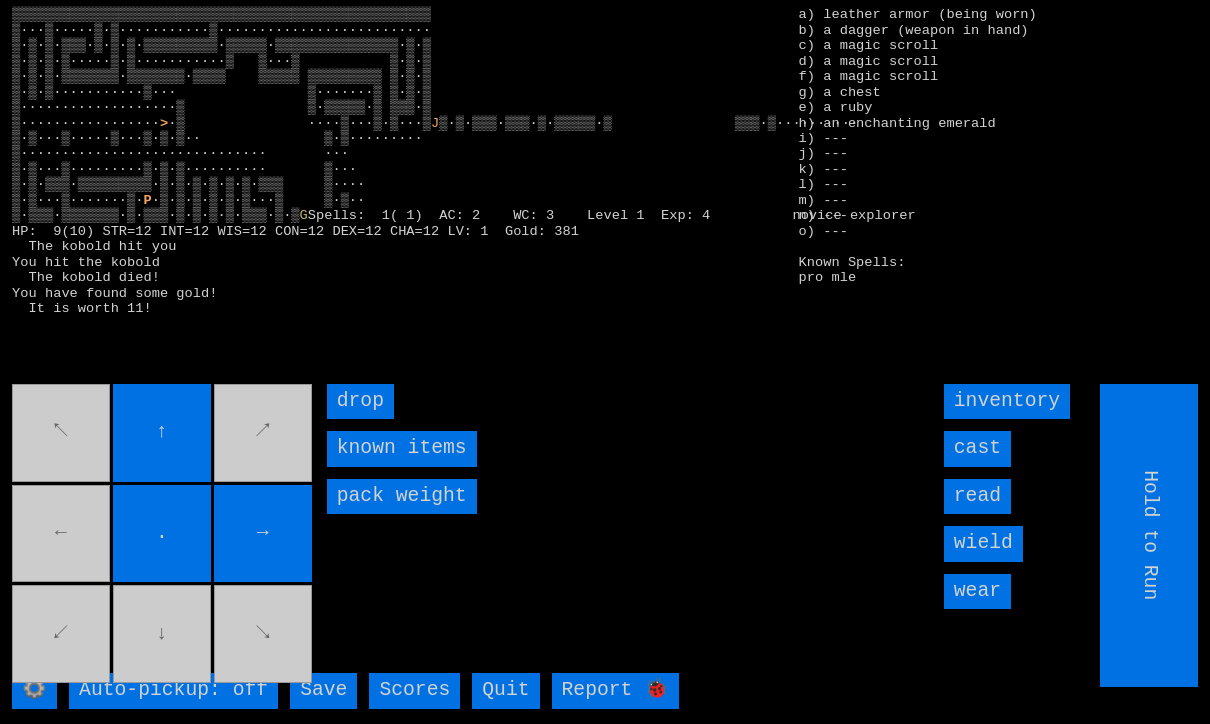 click on "→" at bounding box center (263, 534) 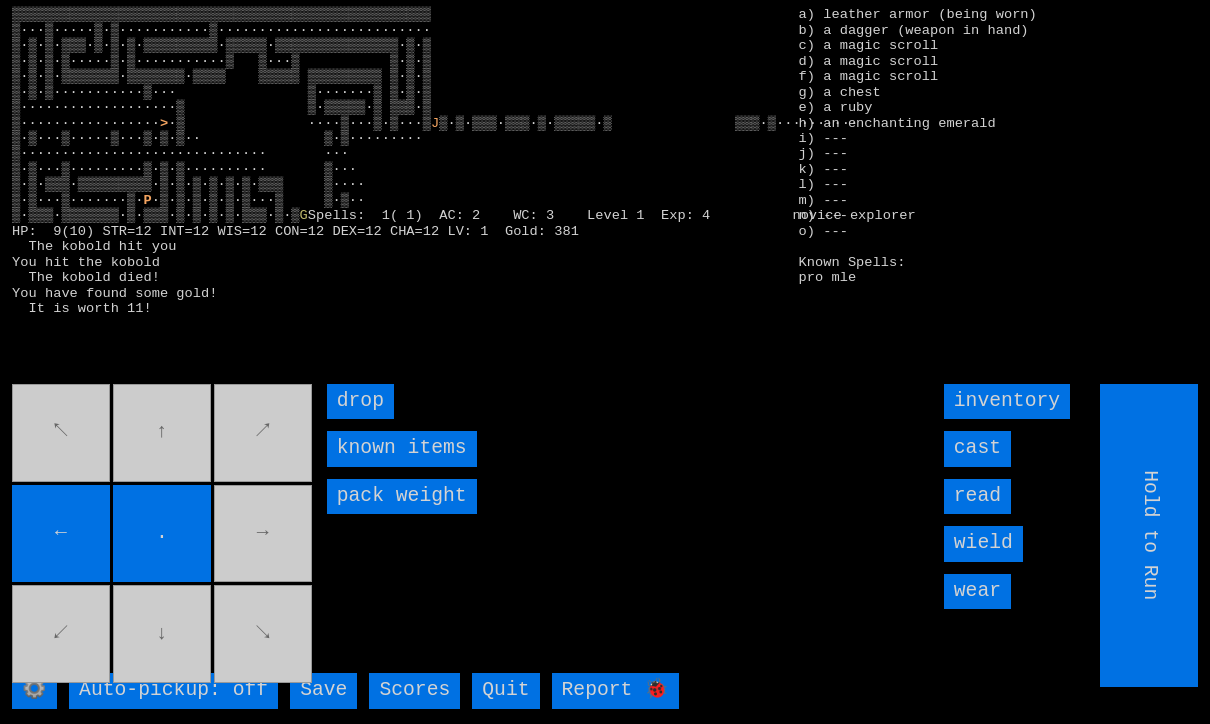 click on "↖ ↑ ↗ ← . → ↙ ↓ ↘" at bounding box center [163, 535] 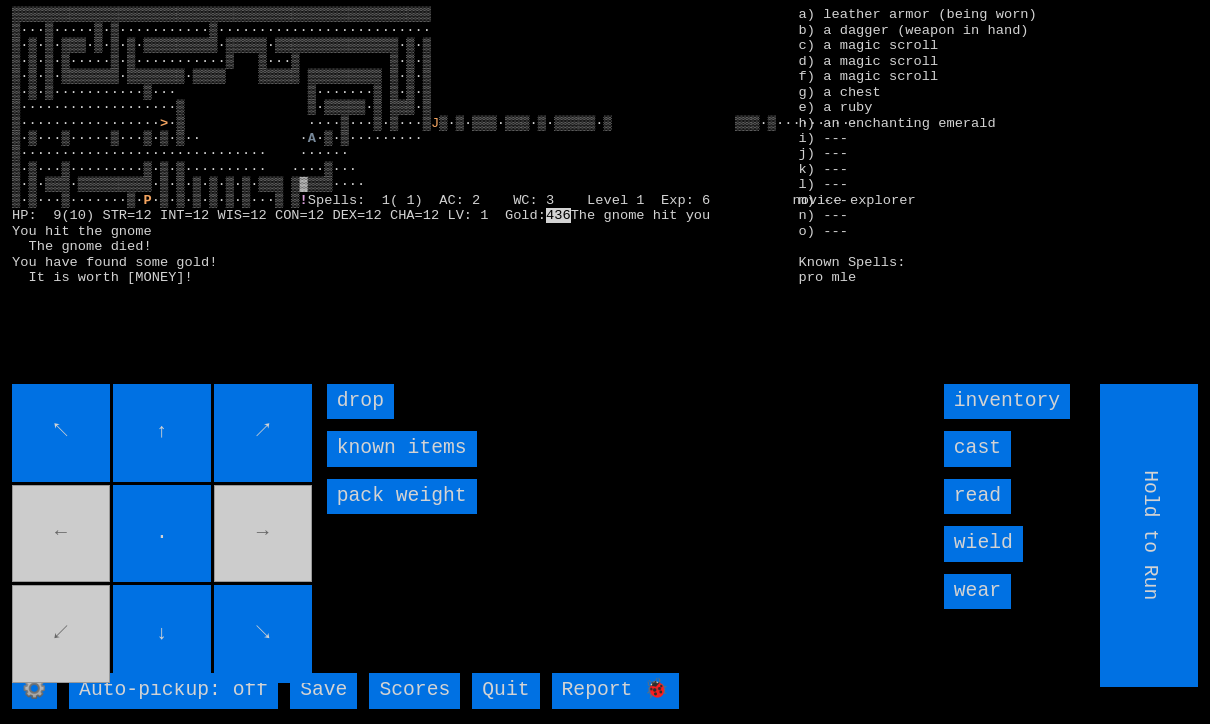 click on "↖ ↑ ↗ ← . → ↙ ↓ ↘" at bounding box center (163, 535) 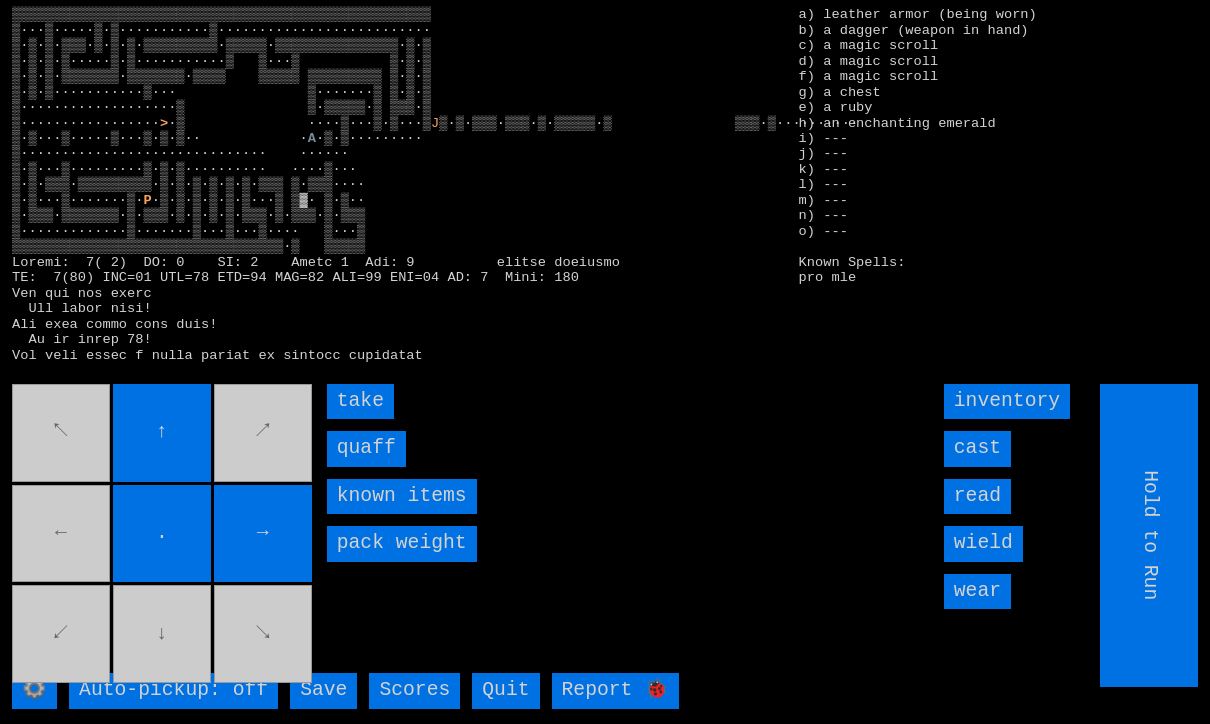 click on "take" at bounding box center [360, 401] 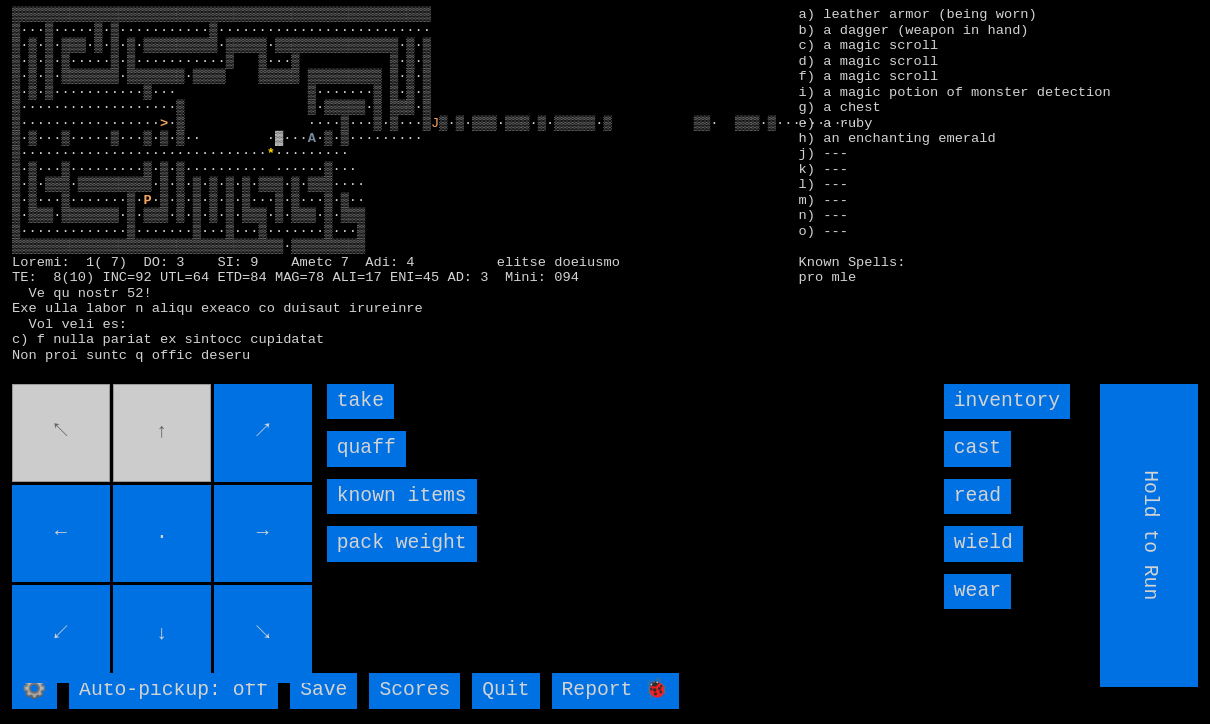 click on "quaff" at bounding box center (366, 448) 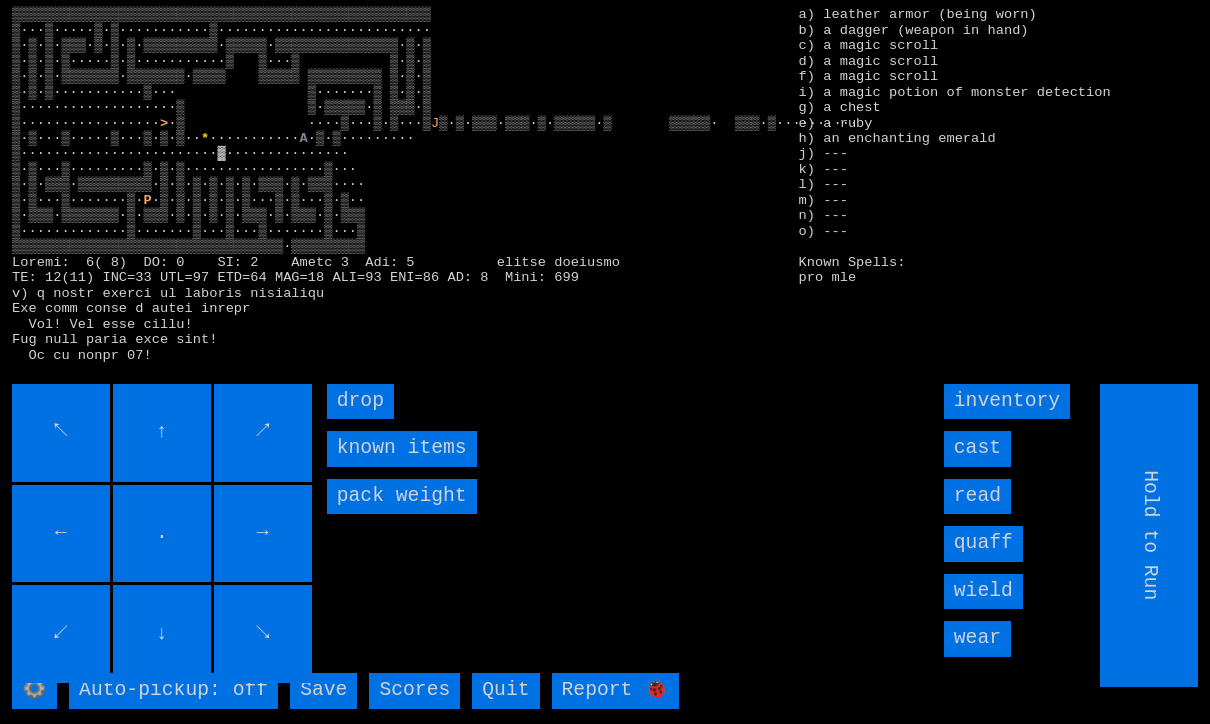 click on "↑" at bounding box center [162, 433] 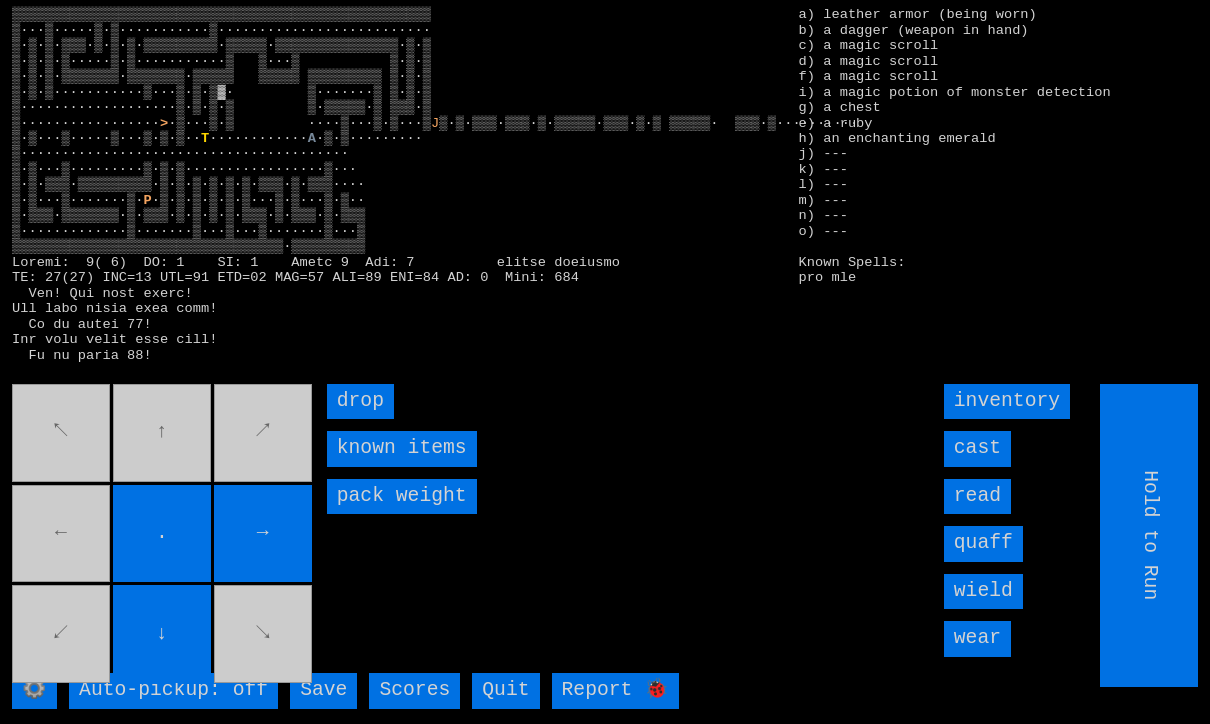 click on "↖ ↑ ↗ ← . → ↙ ↓ ↘" at bounding box center (163, 535) 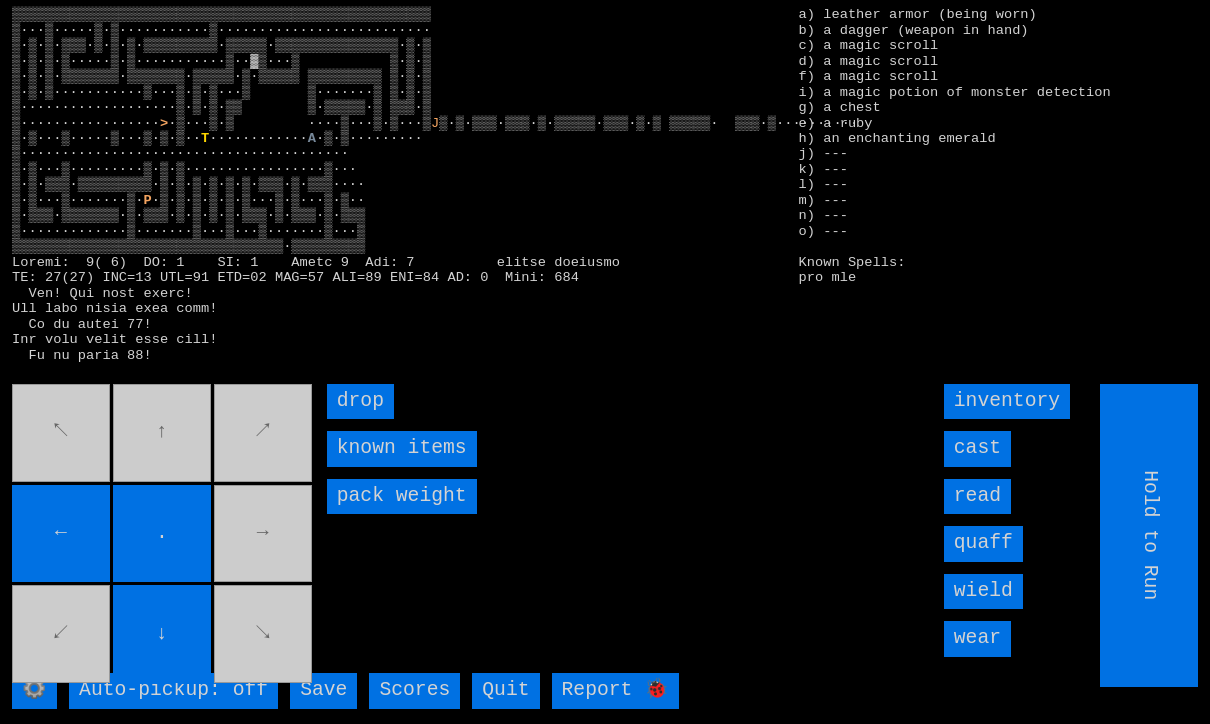 click on "↖ ↑ ↗ ← . → ↙ ↓ ↘" at bounding box center [163, 535] 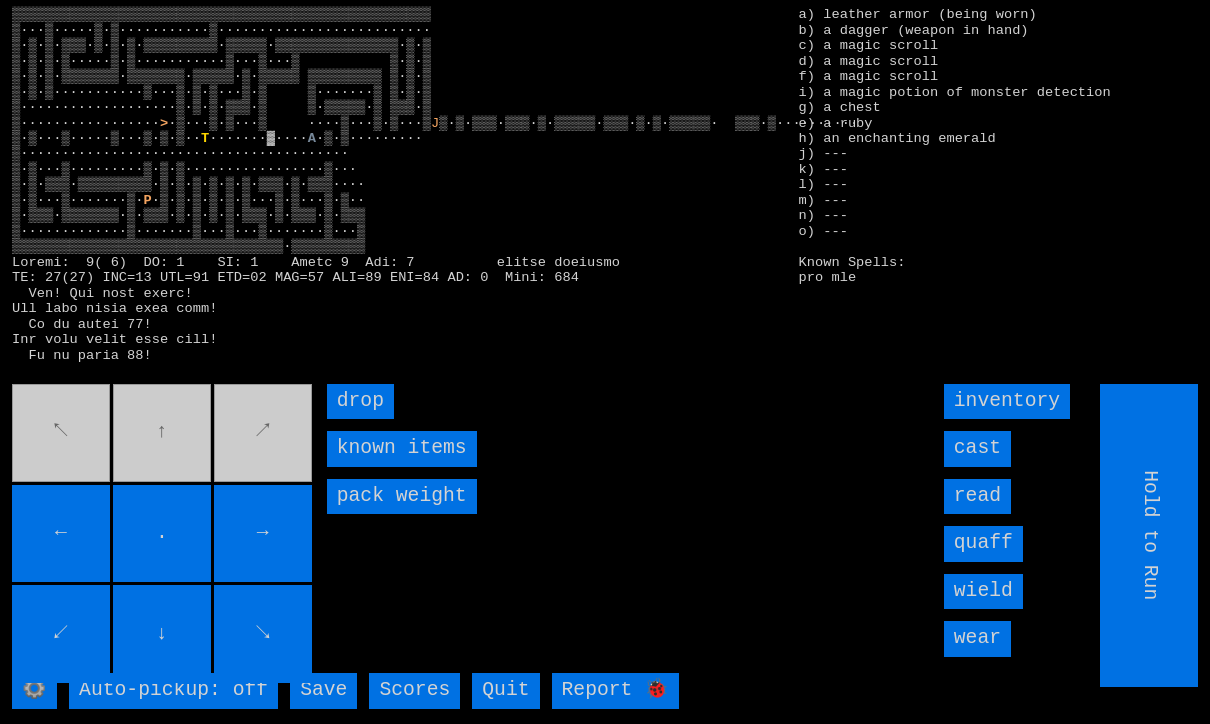 click on "↖ ↑ ↗ ← . → ↙ ↓ ↘" at bounding box center (163, 535) 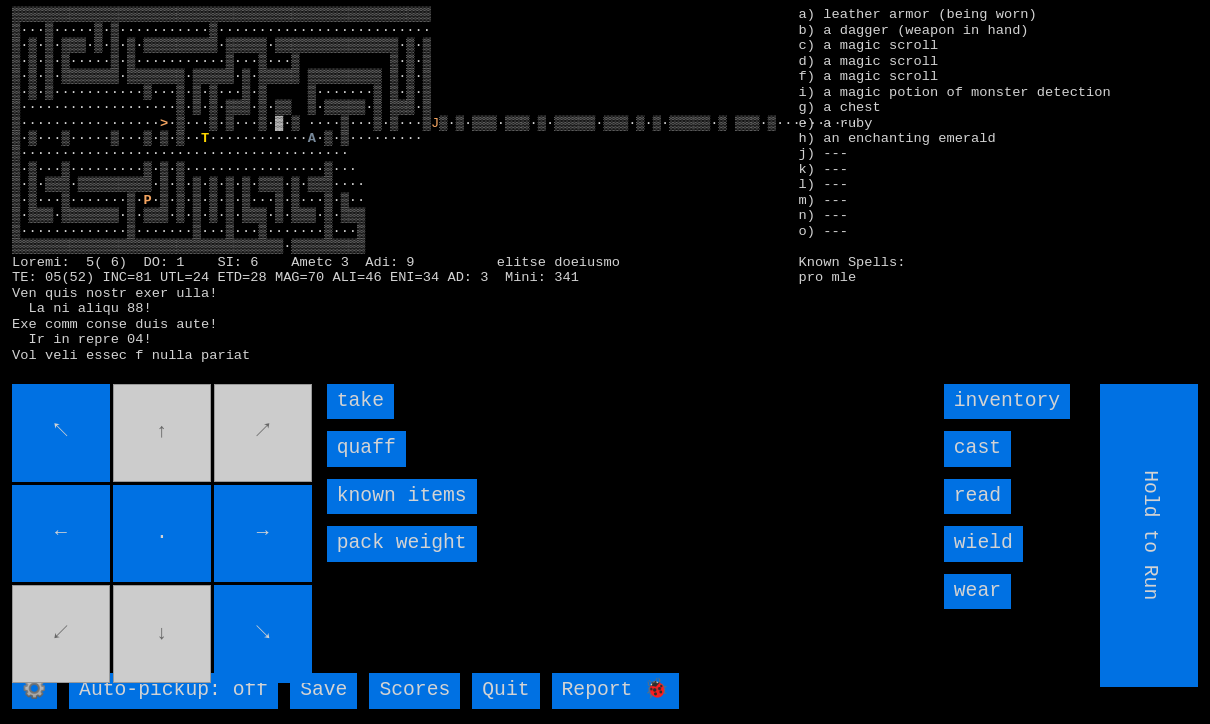 click on "quaff" at bounding box center [366, 448] 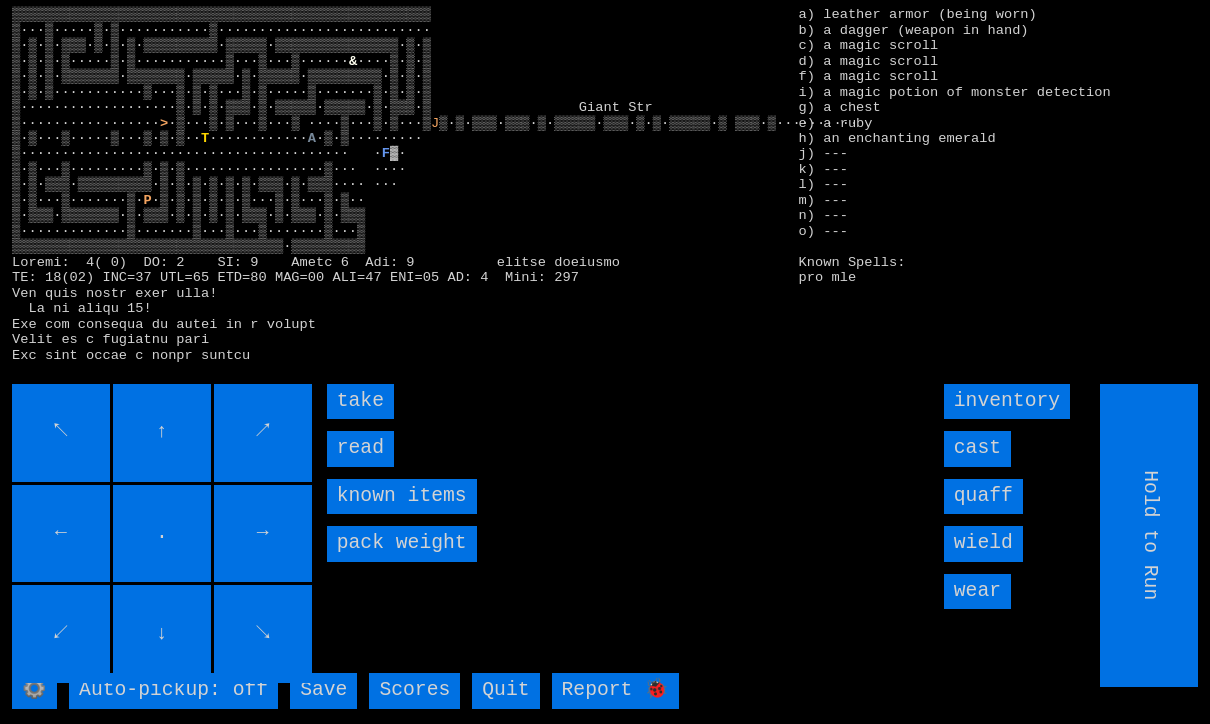 click on "take" at bounding box center (360, 401) 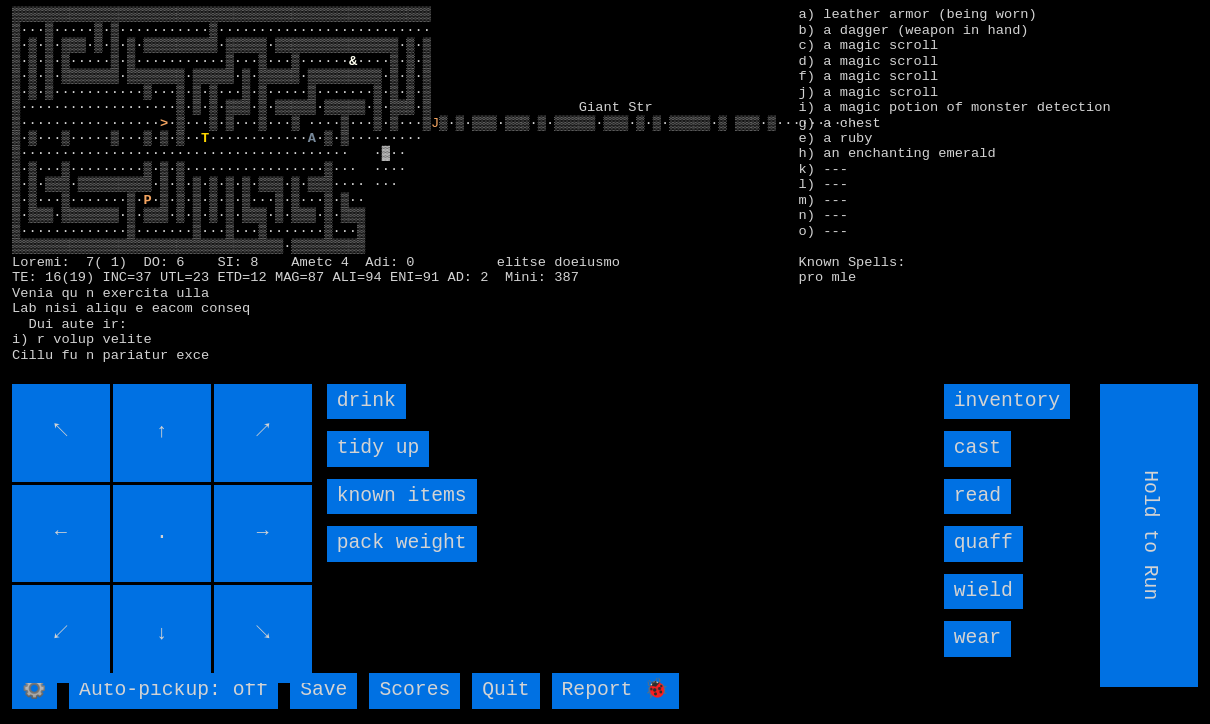 click on "drink" at bounding box center [366, 401] 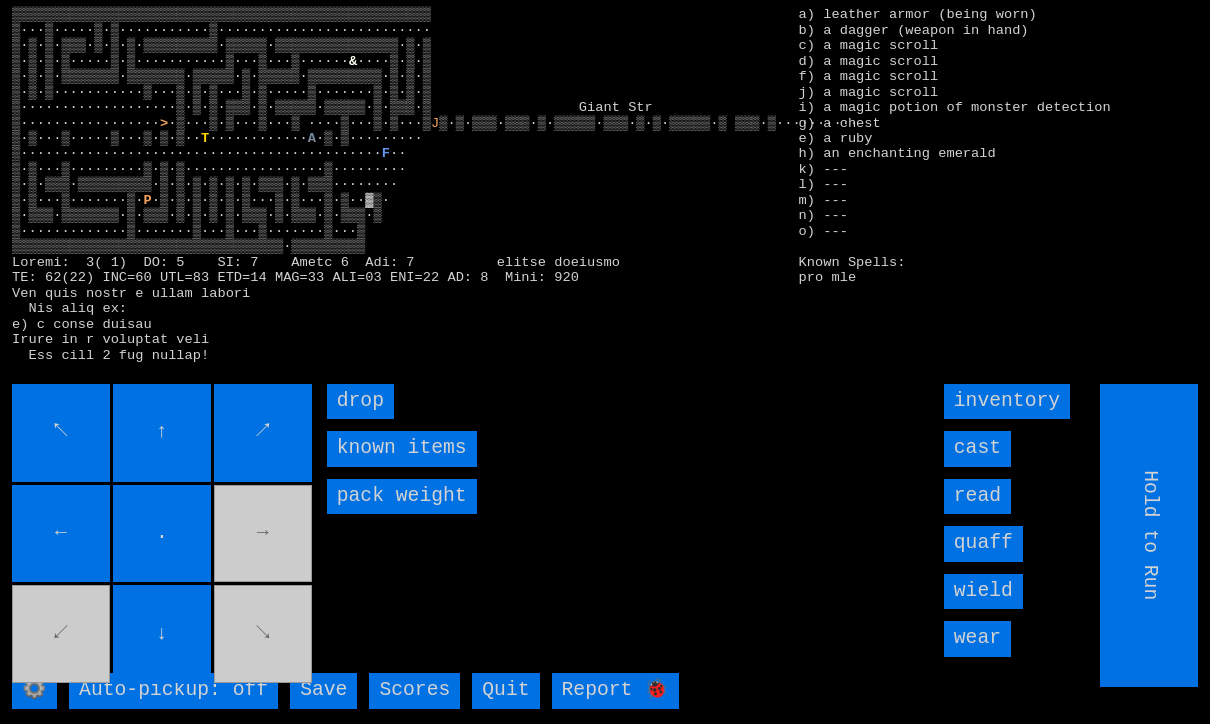 click on "↖ ↑ ↗ ← . → ↙ ↓ ↘" at bounding box center [163, 535] 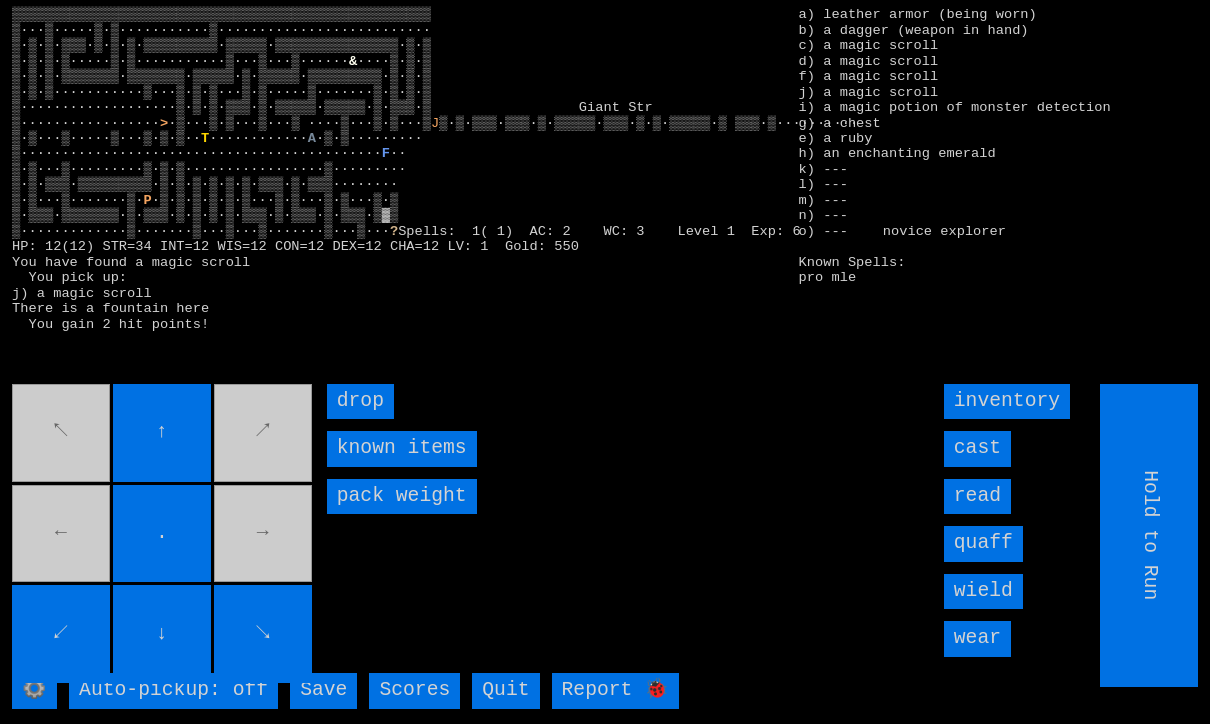 click on "↖ ↑ ↗ ← . → ↙ ↓ ↘" at bounding box center (163, 535) 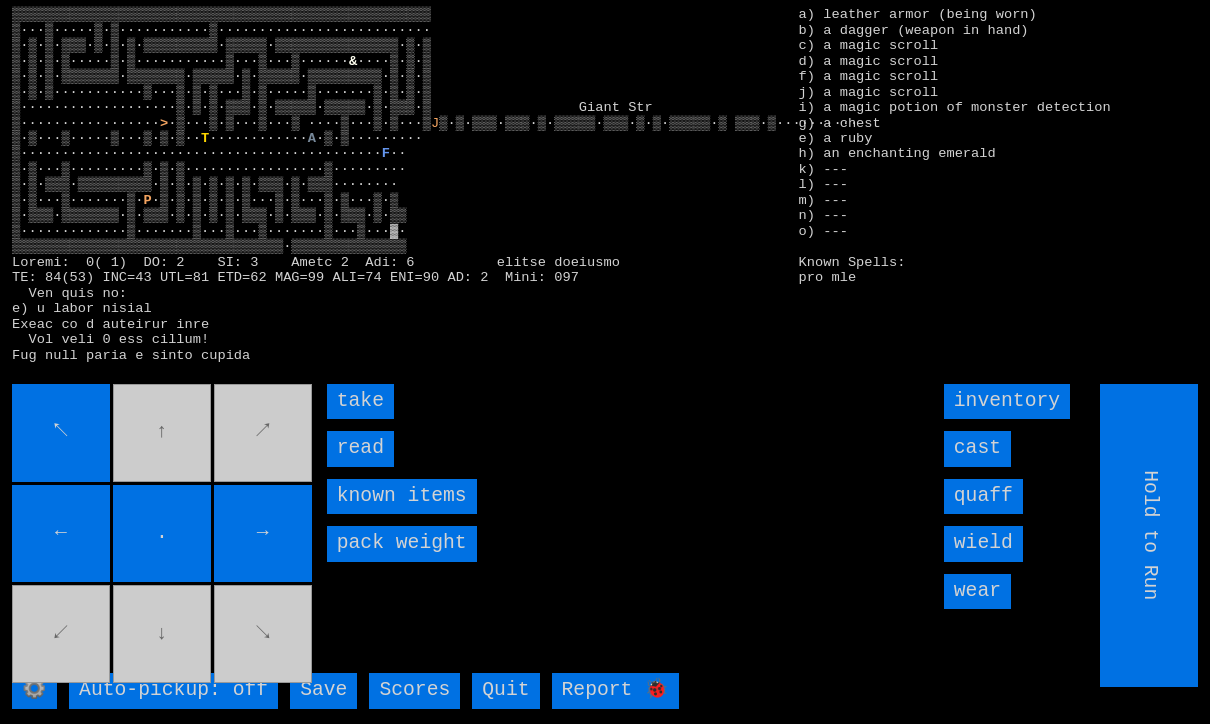 click on "take" at bounding box center [360, 401] 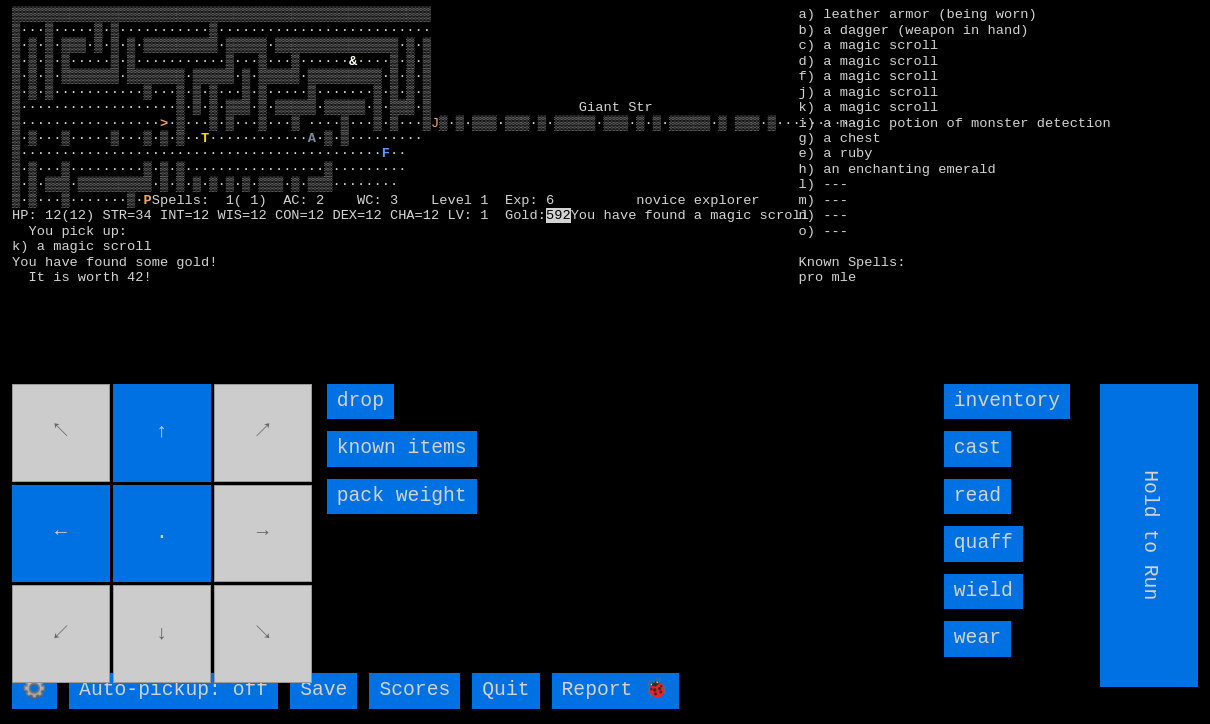 click on "↑" at bounding box center [162, 433] 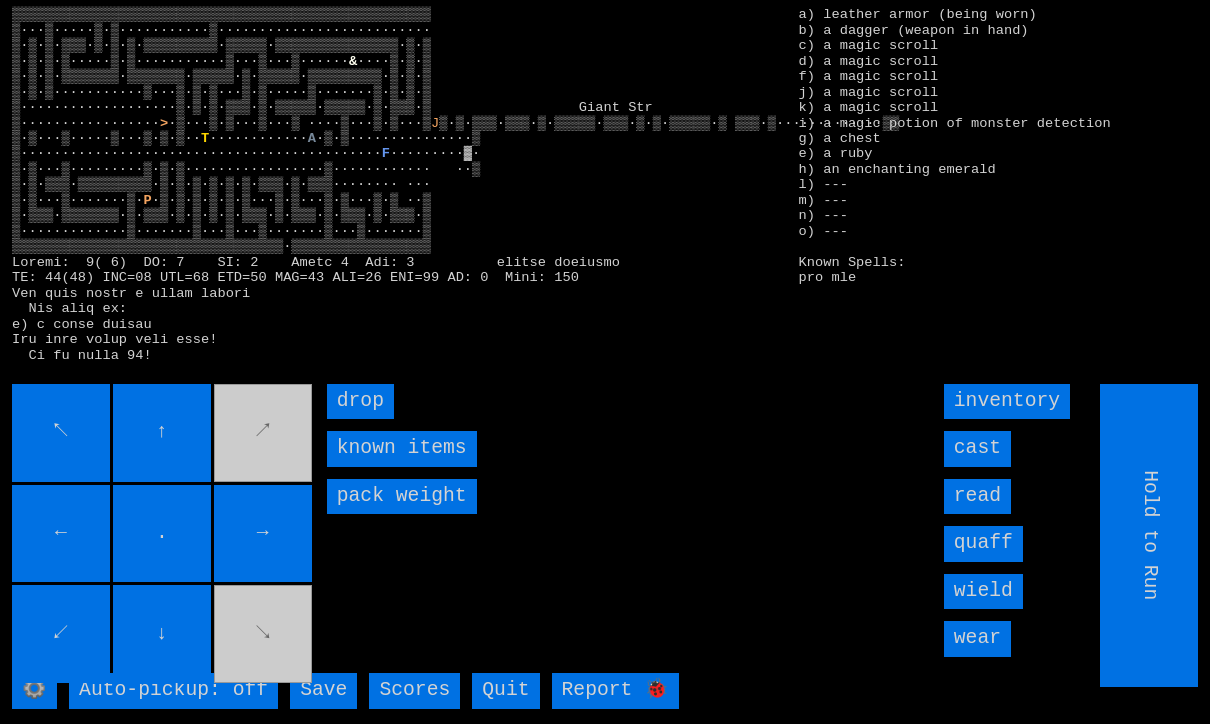 click on "↓" at bounding box center [162, 634] 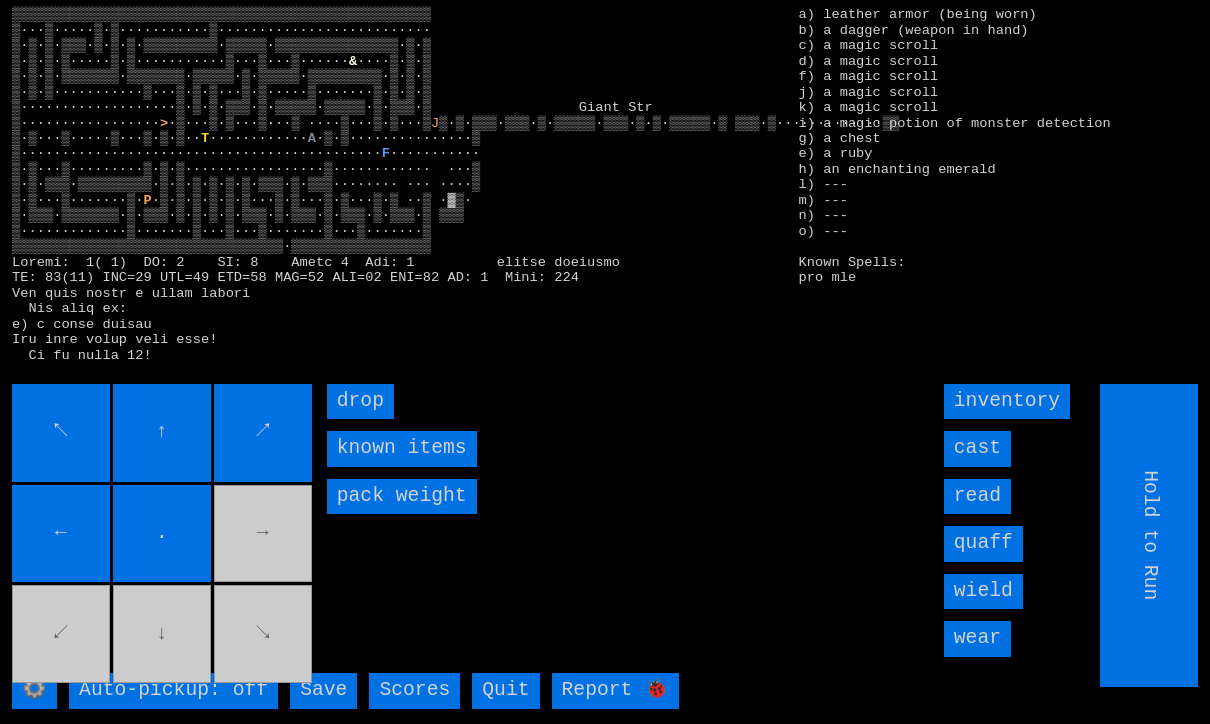 click on "←" at bounding box center [61, 534] 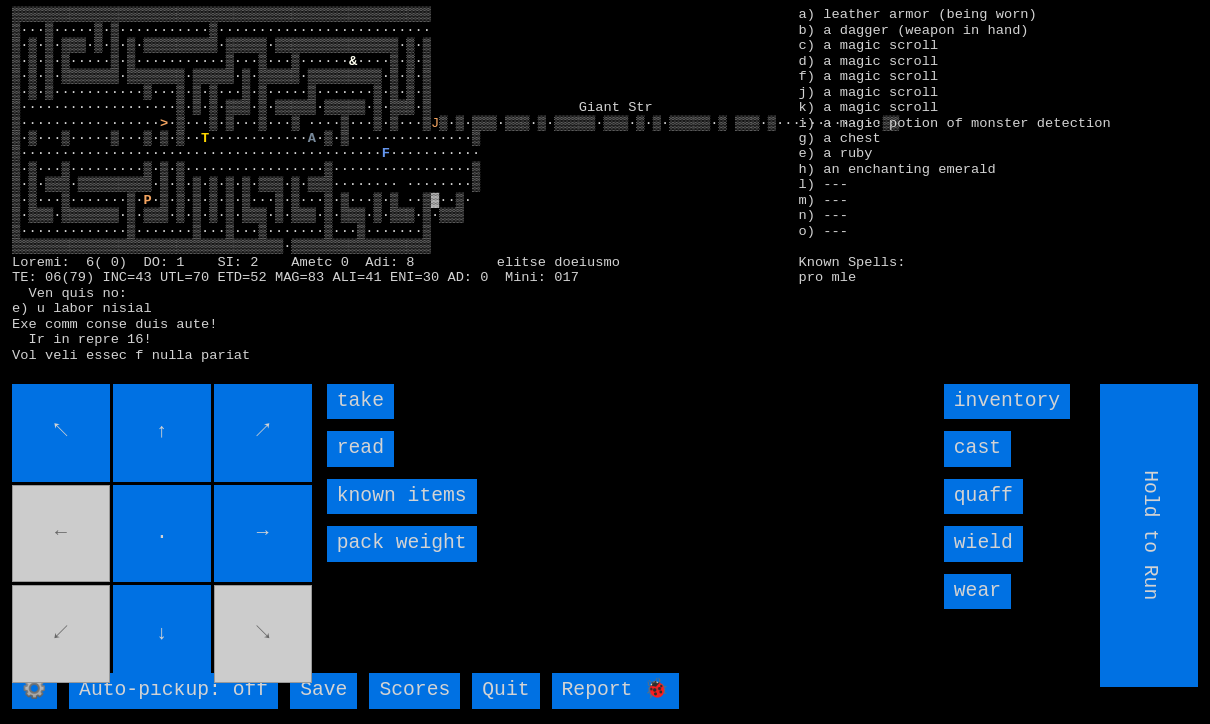 click on "take" at bounding box center [360, 401] 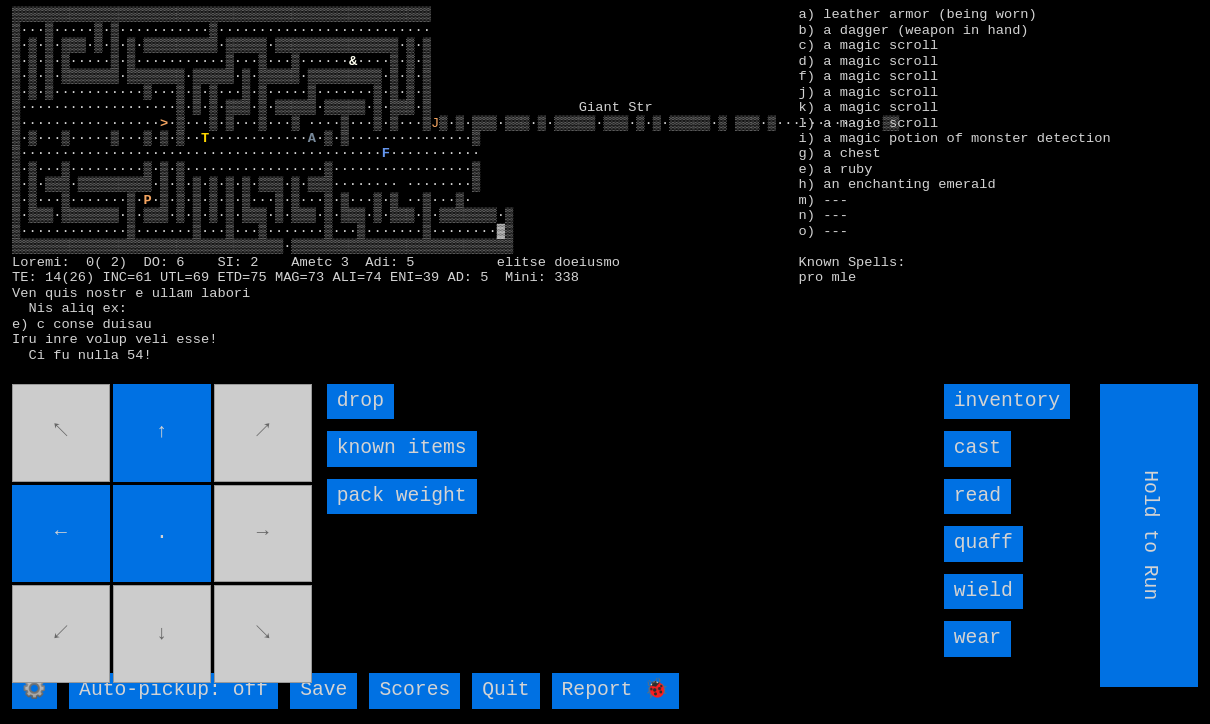 click on "↖ ↑ ↗ ← . → ↙ ↓ ↘" at bounding box center (163, 535) 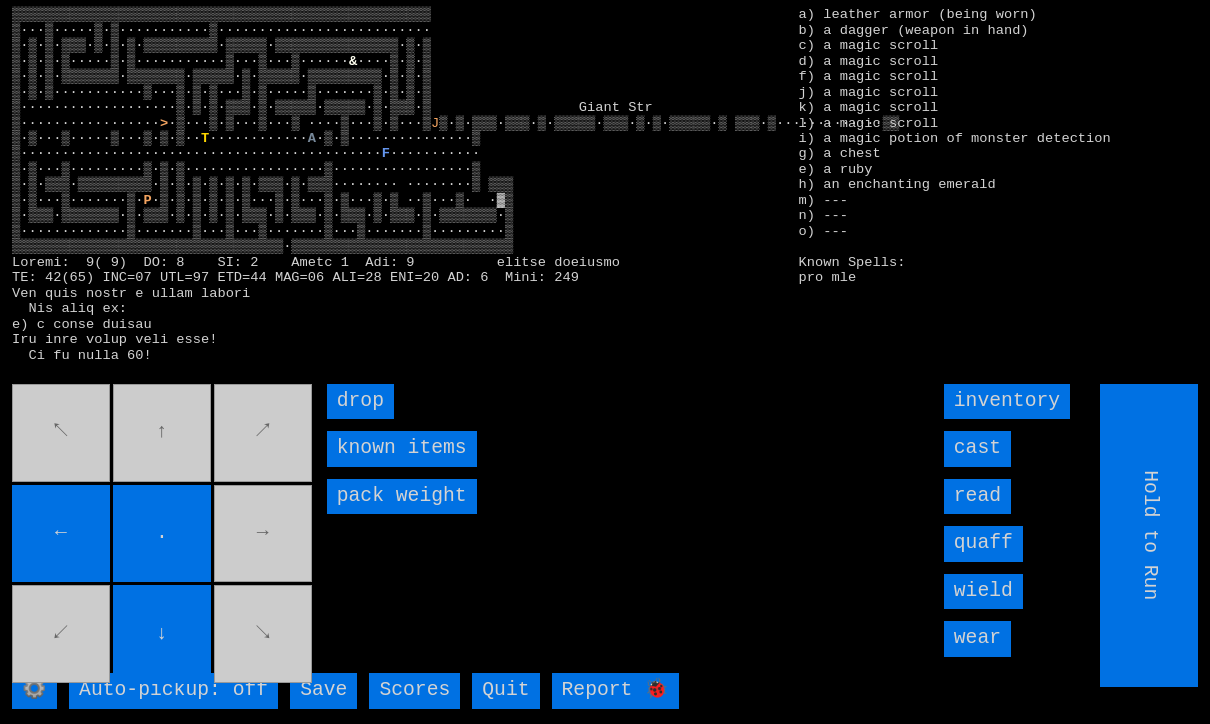 click on "←" at bounding box center [61, 534] 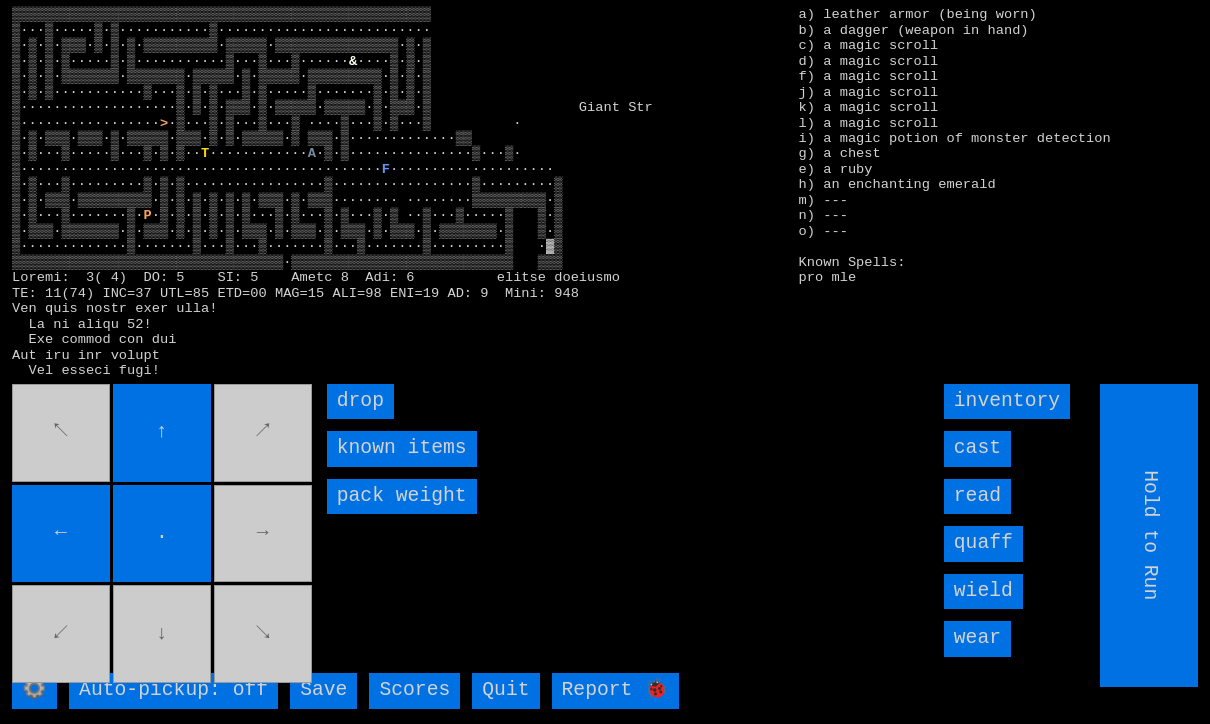 click on "↖ ↑ ↗ ← . → ↙ ↓ ↘" at bounding box center [163, 535] 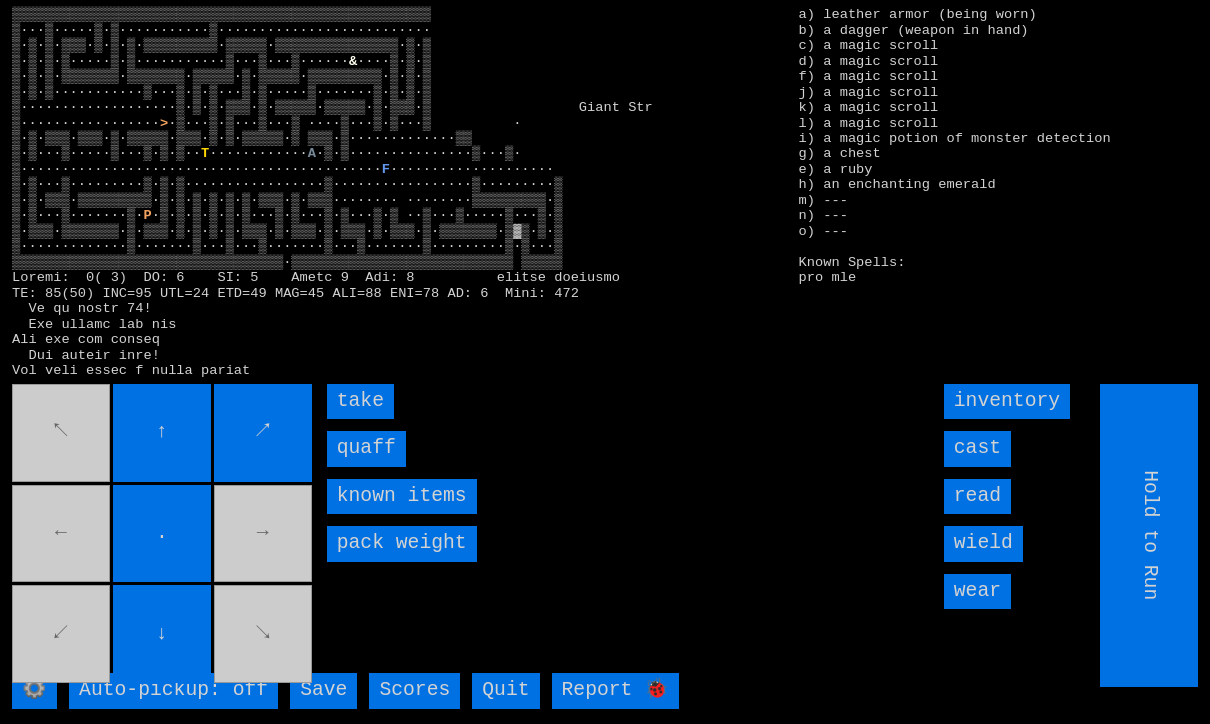 click on "quaff" at bounding box center [366, 448] 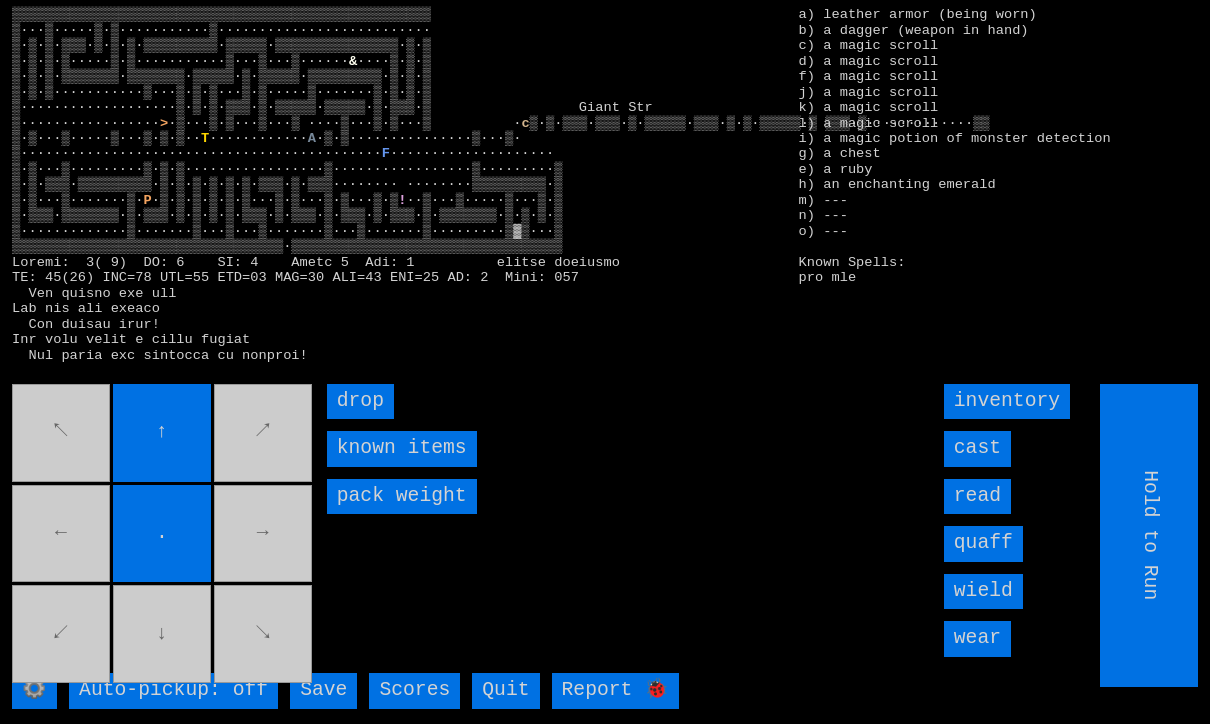 click on "known items" at bounding box center (402, 448) 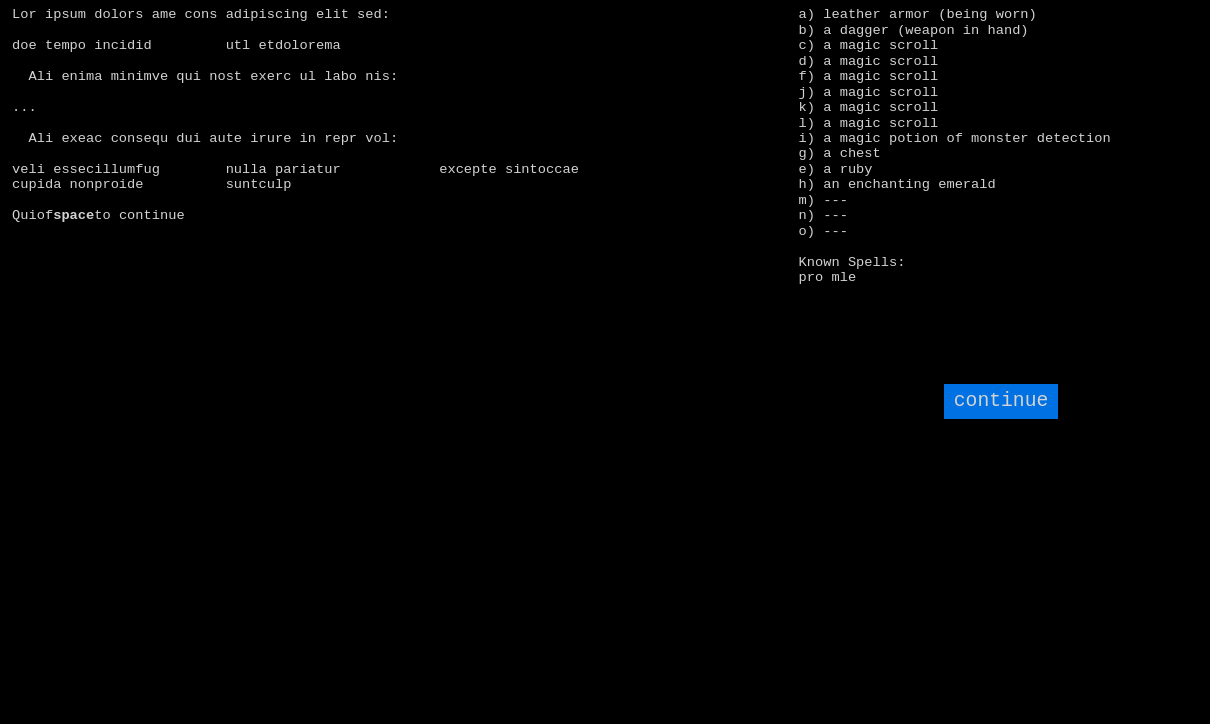 click on "continue" at bounding box center (1001, 401) 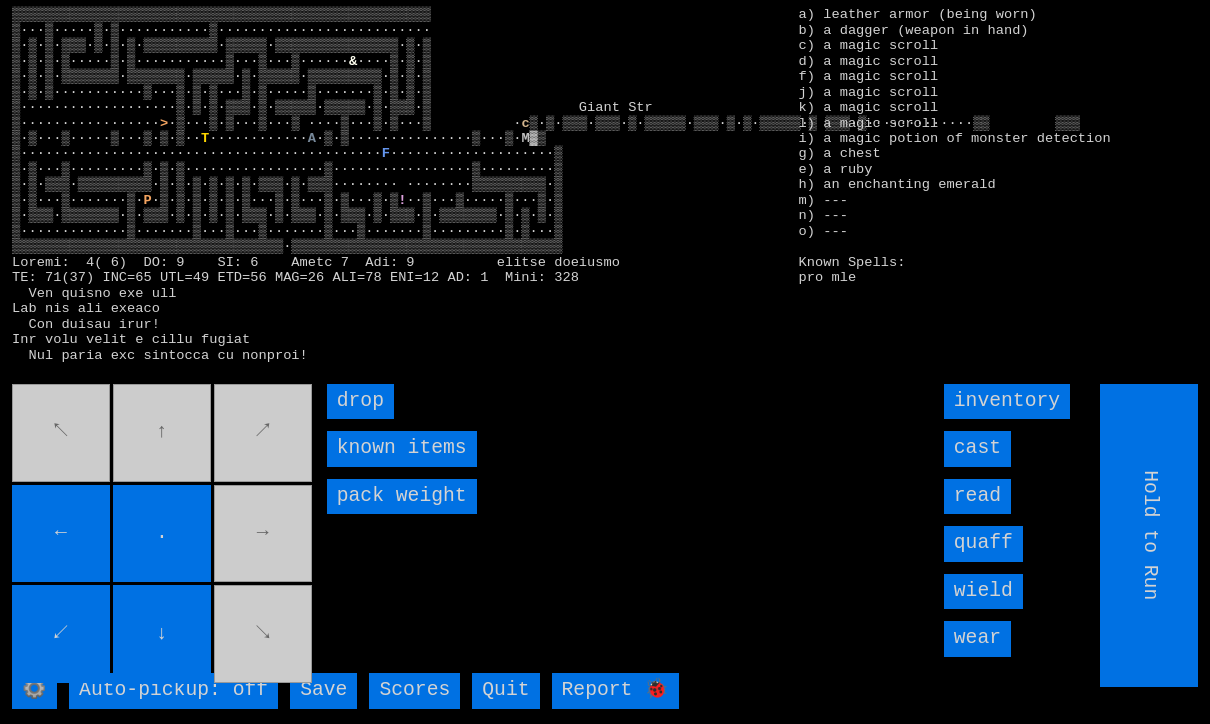 click on "↖ ↑ ↗ ← . → ↙ ↓ ↘" at bounding box center (163, 535) 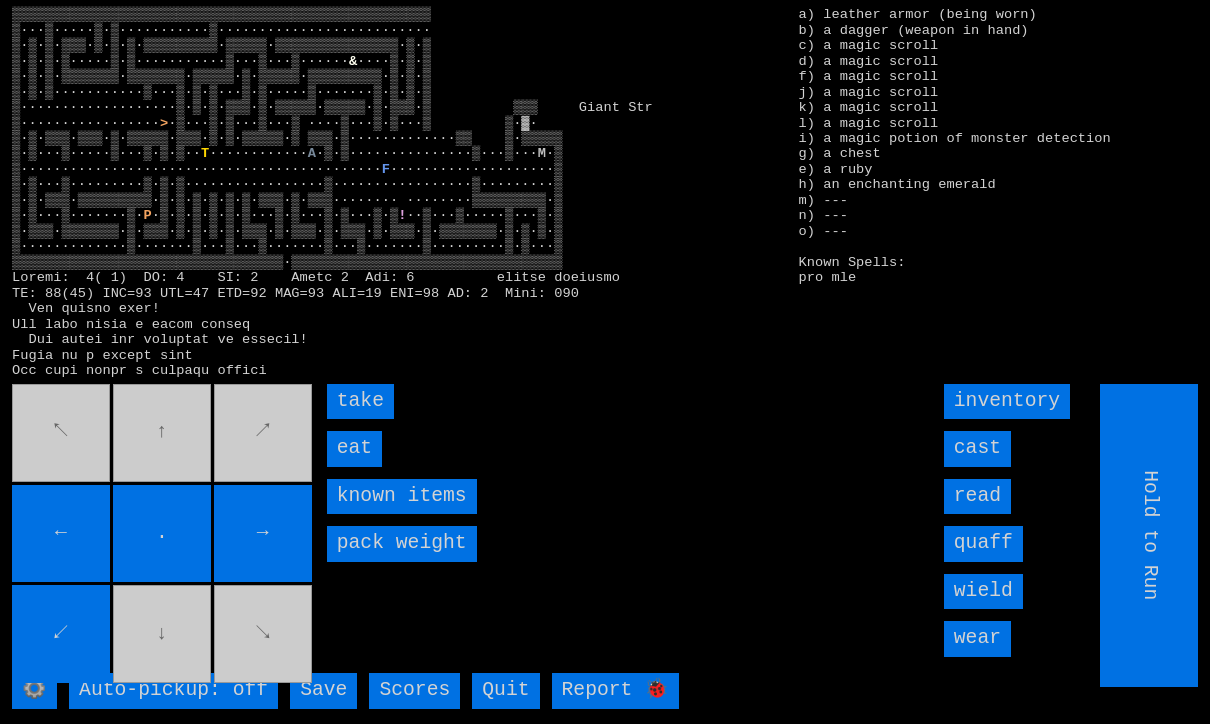 click on "take" at bounding box center [360, 401] 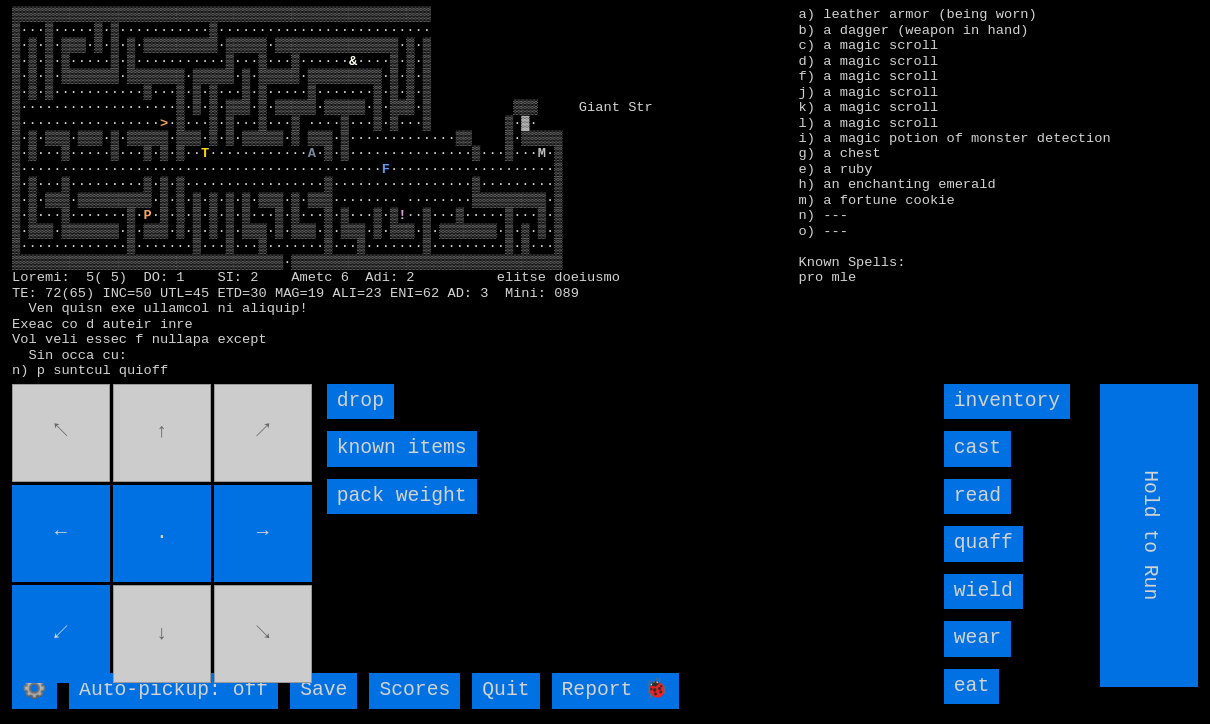 click on "↖ ↑ ↗ ← . → ↙ ↓ ↘" at bounding box center (163, 535) 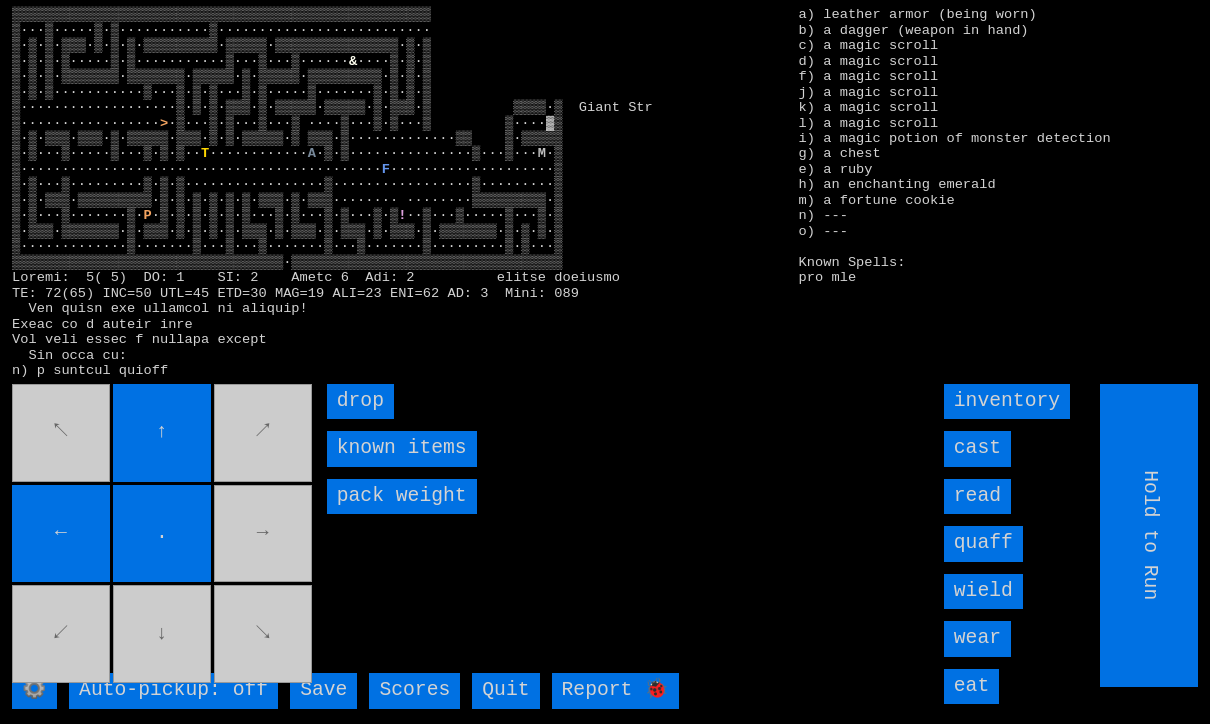 click on "↖ ↑ ↗ ← . → ↙ ↓ ↘" at bounding box center [163, 535] 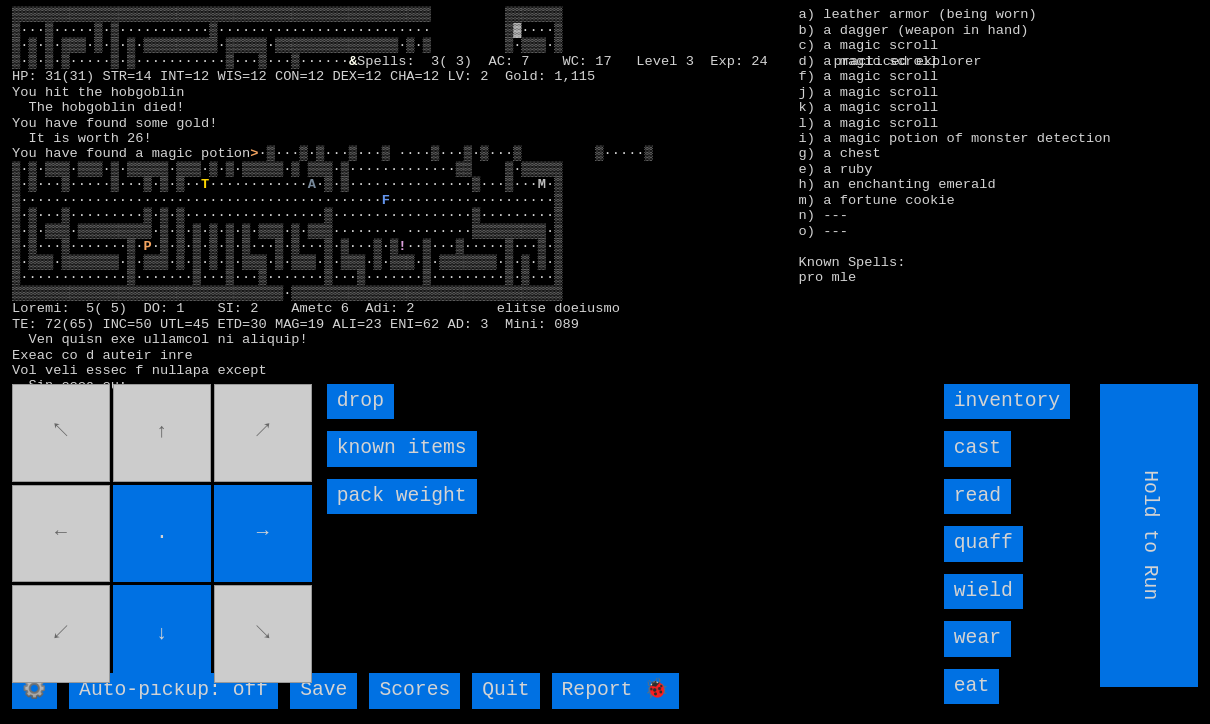 click on "↖ ↑ ↗ ← . → ↙ ↓ ↘" at bounding box center [163, 535] 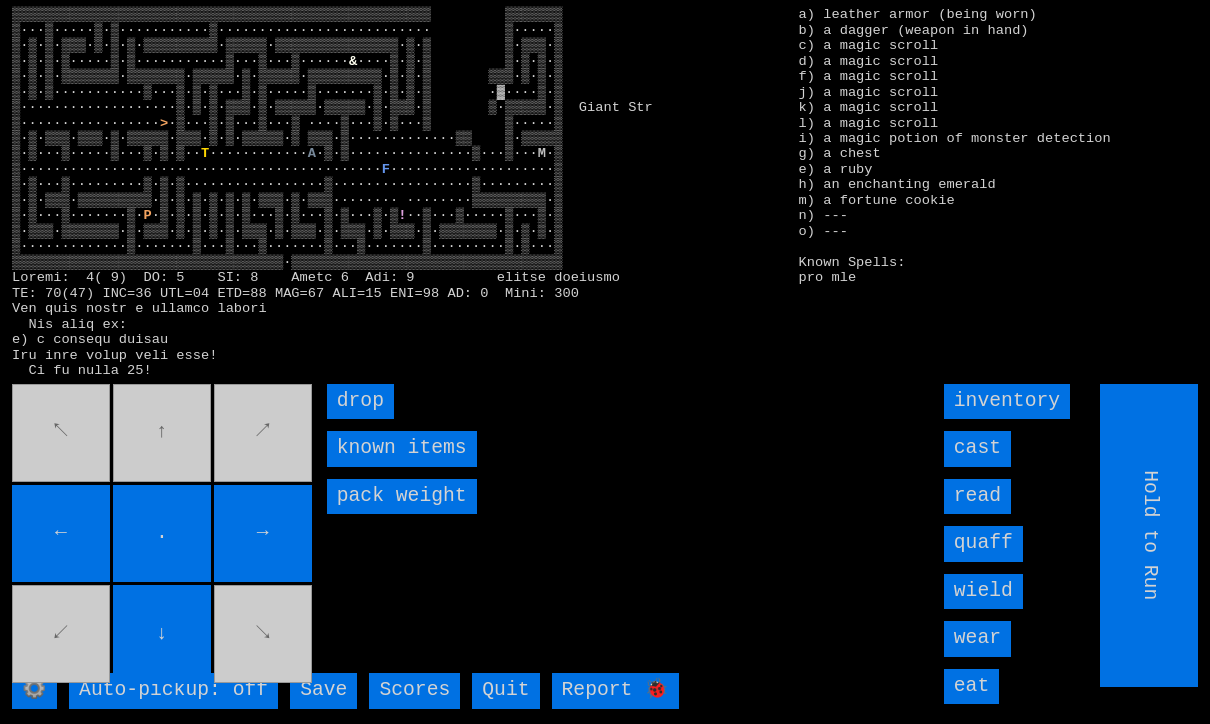 click on "↖ ↑ ↗ ← . → ↙ ↓ ↘" at bounding box center (163, 535) 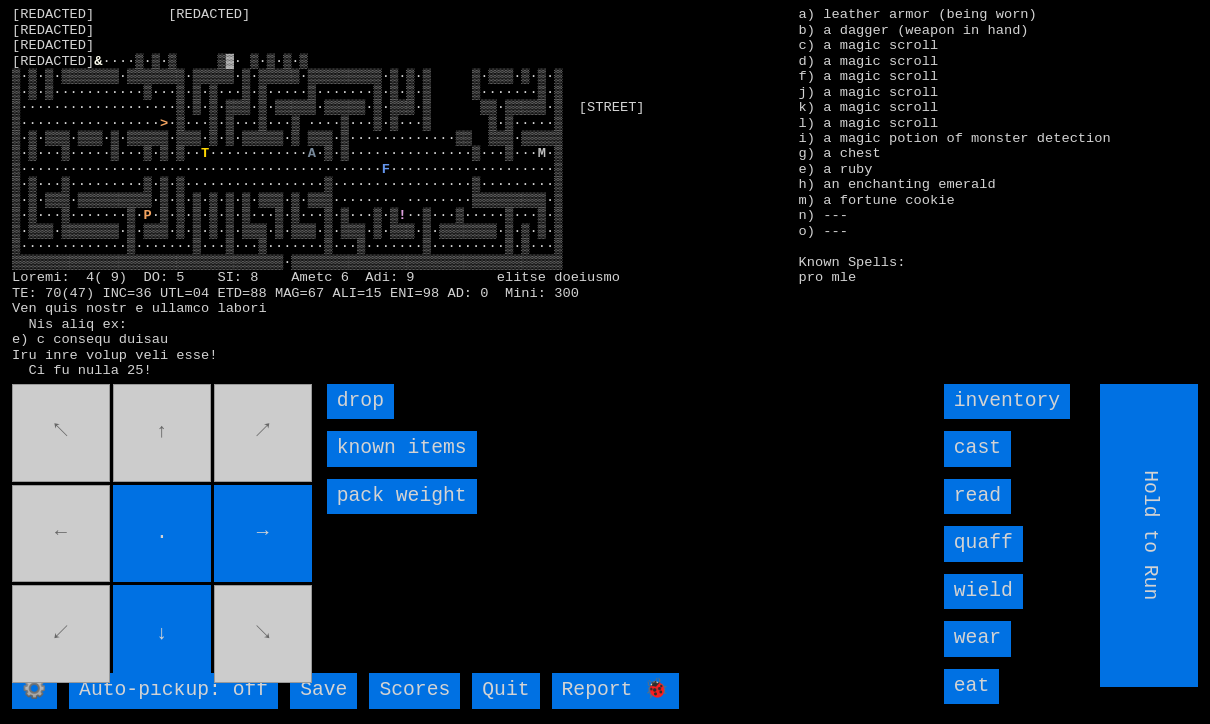click on "→" at bounding box center (263, 534) 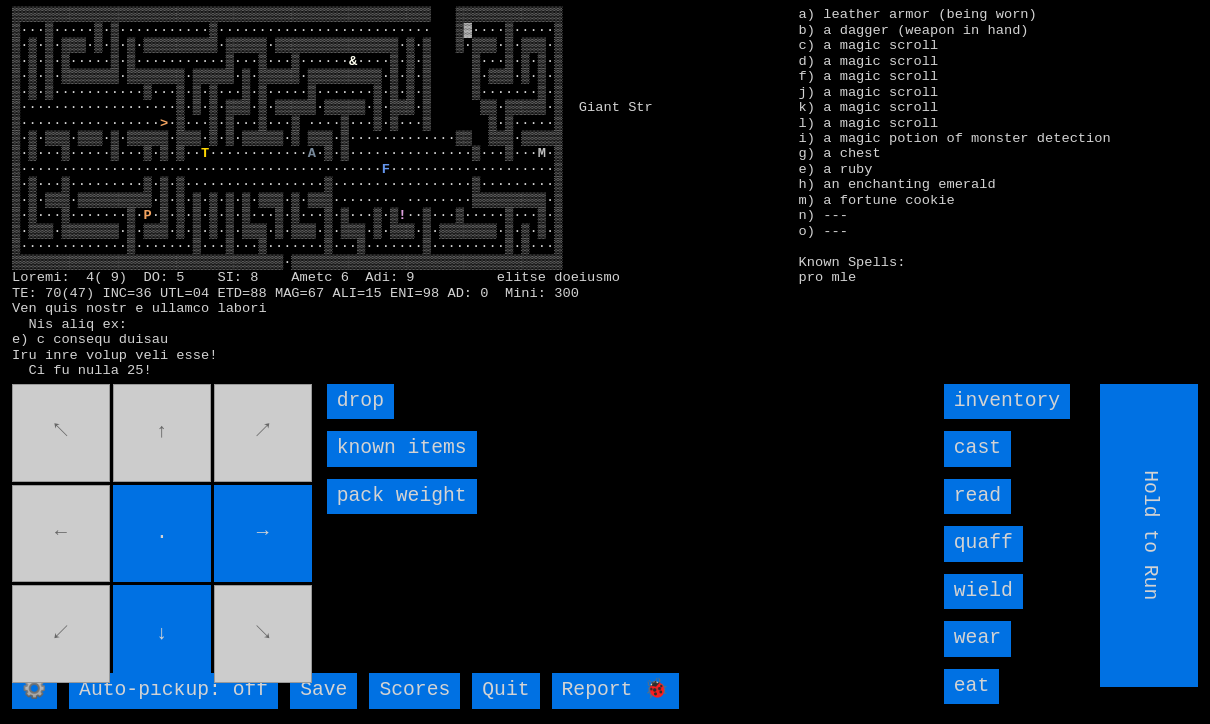 click on "↖ ↑ ↗ ← . → ↙ ↓ ↘" at bounding box center (163, 535) 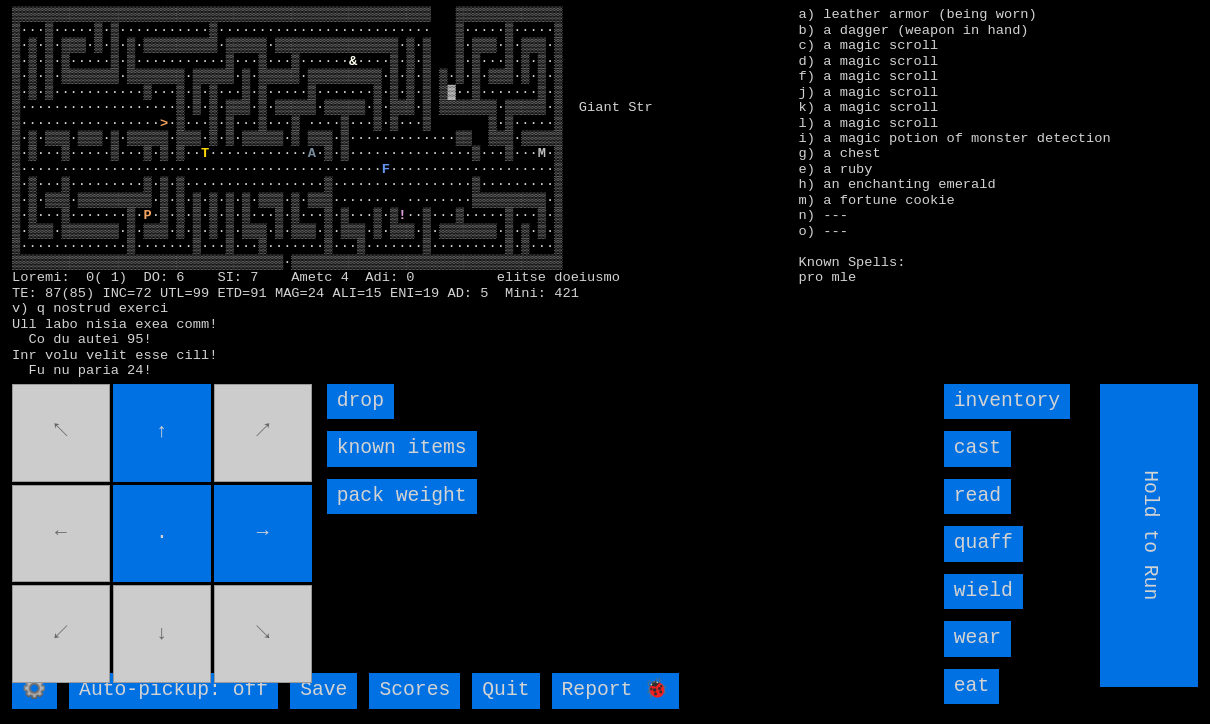 click on "↖ ↑ ↗ ← . → ↙ ↓ ↘" at bounding box center [163, 535] 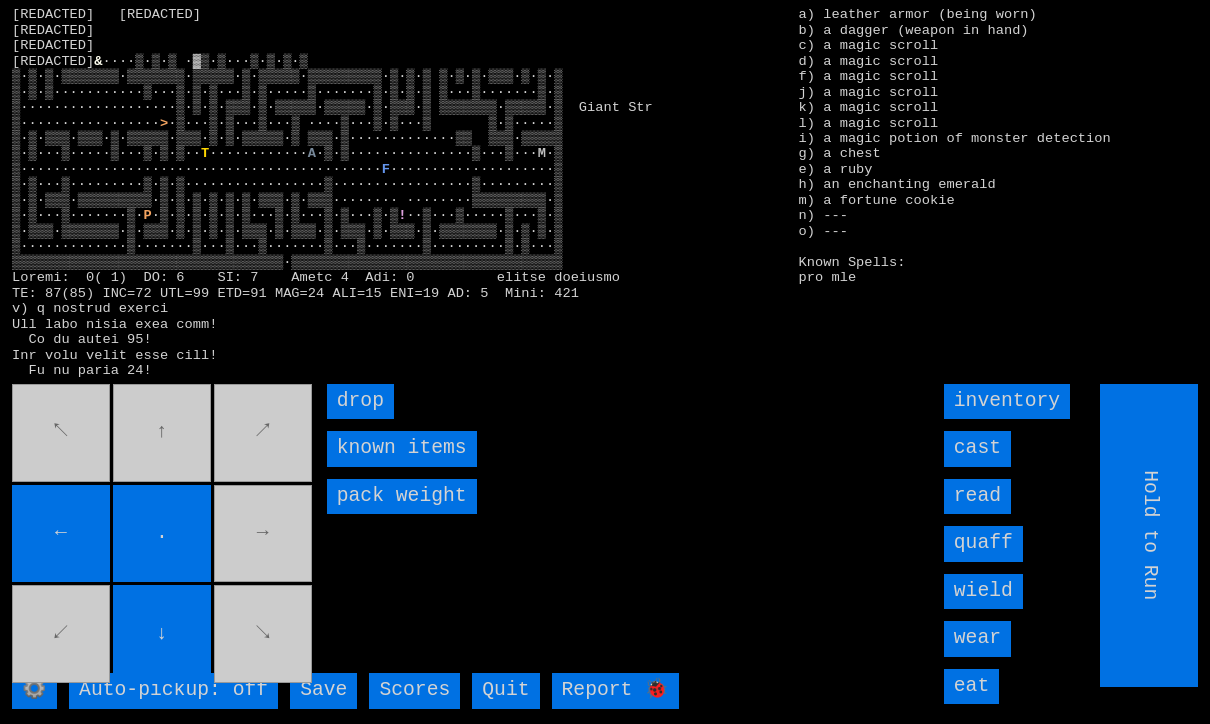 click on "↖ ↑ ↗ ← . → ↙ ↓ ↘" at bounding box center [163, 535] 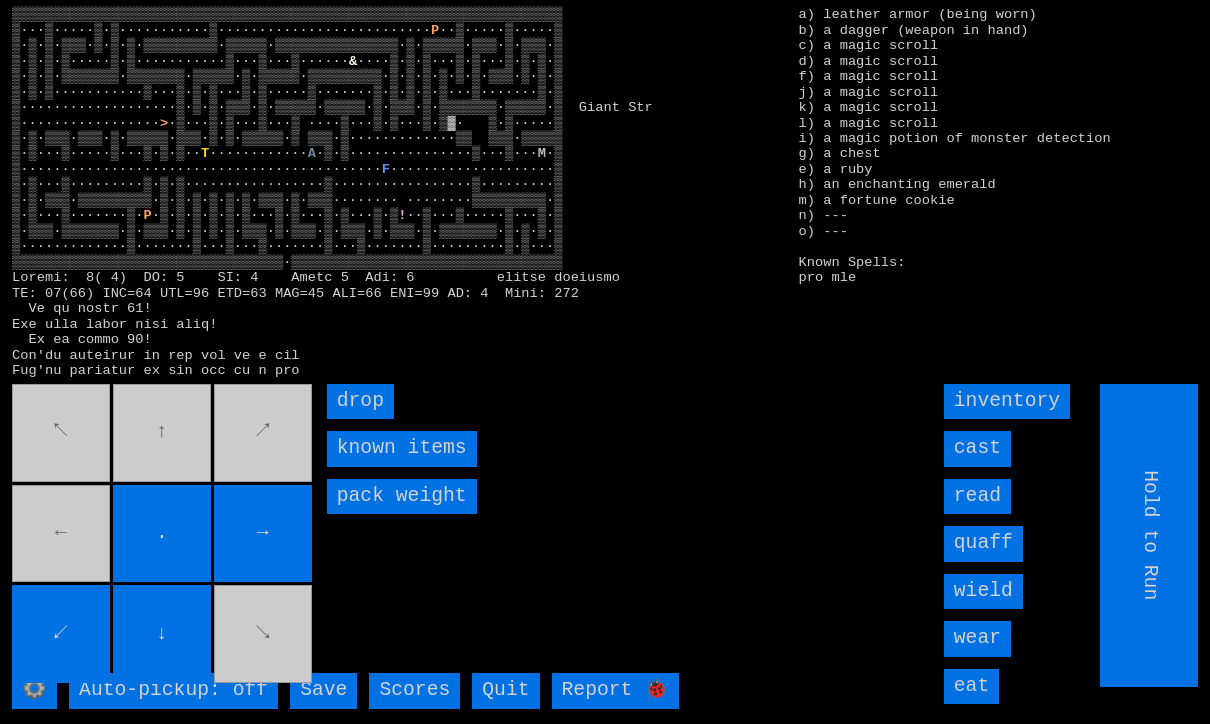 click on "↖ ↑ ↗ ← . → ↙ ↓ ↘" at bounding box center (163, 535) 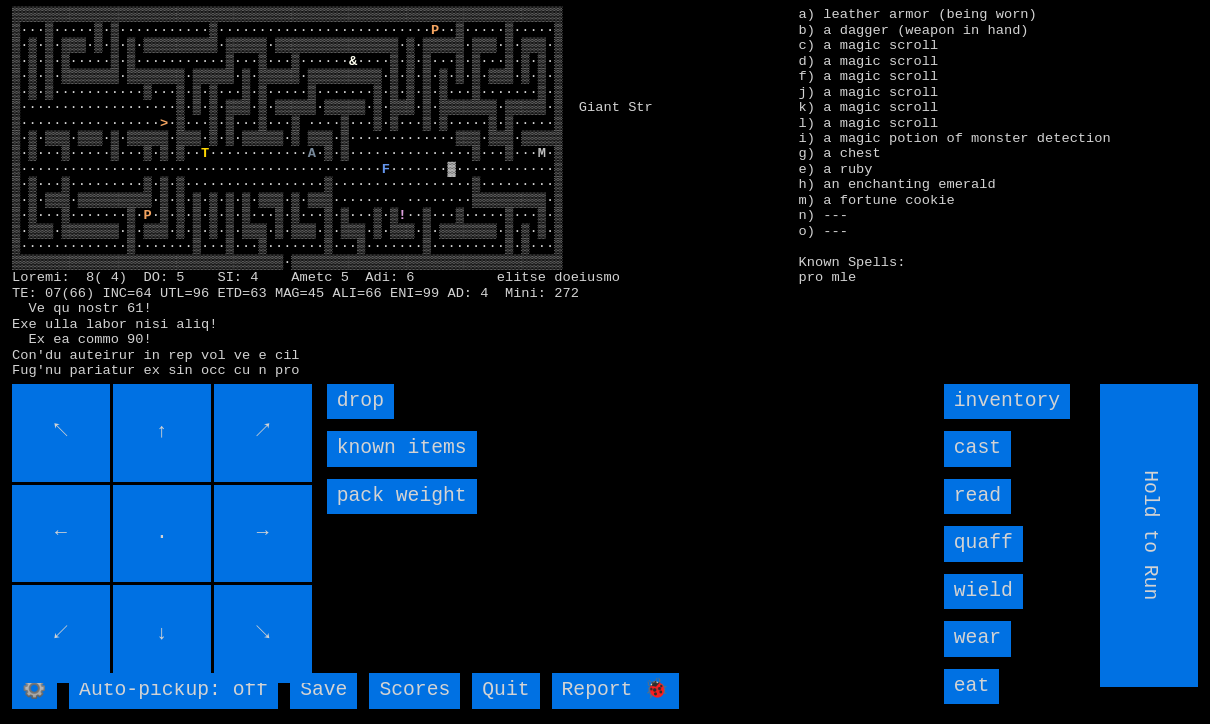 click on "←" at bounding box center [61, 534] 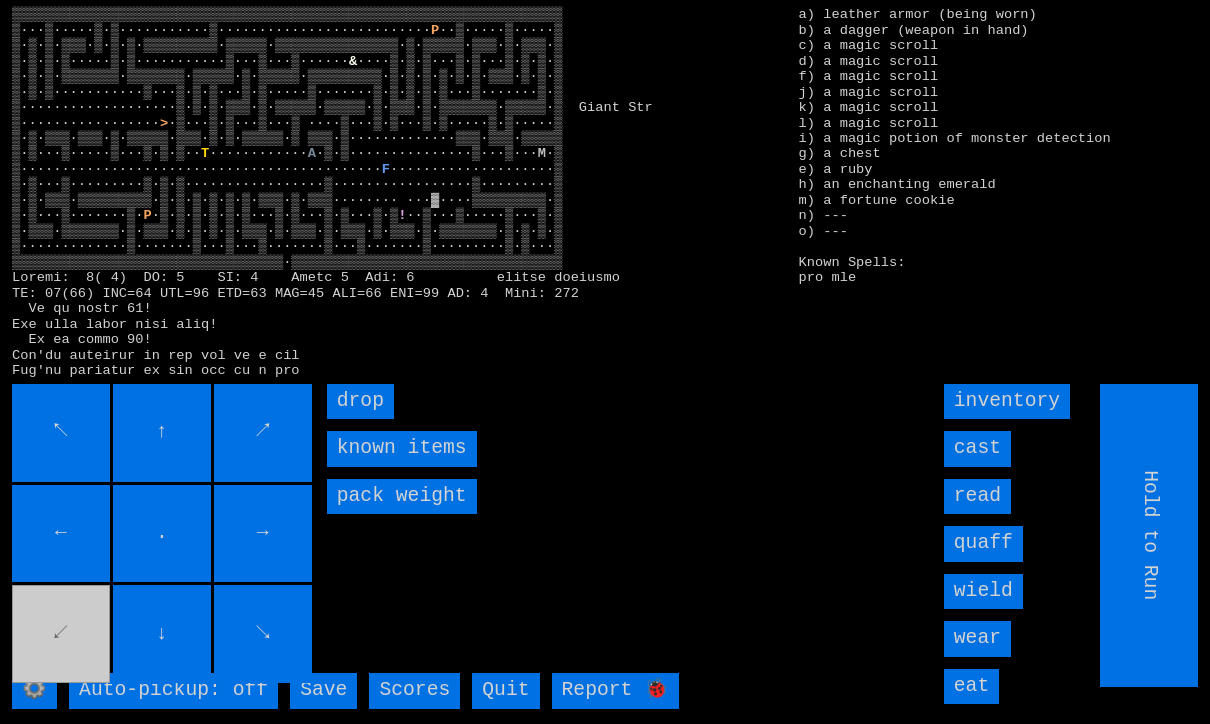 click on "↖ ↑ ↗ ← . → ↙ ↓ ↘" at bounding box center (163, 535) 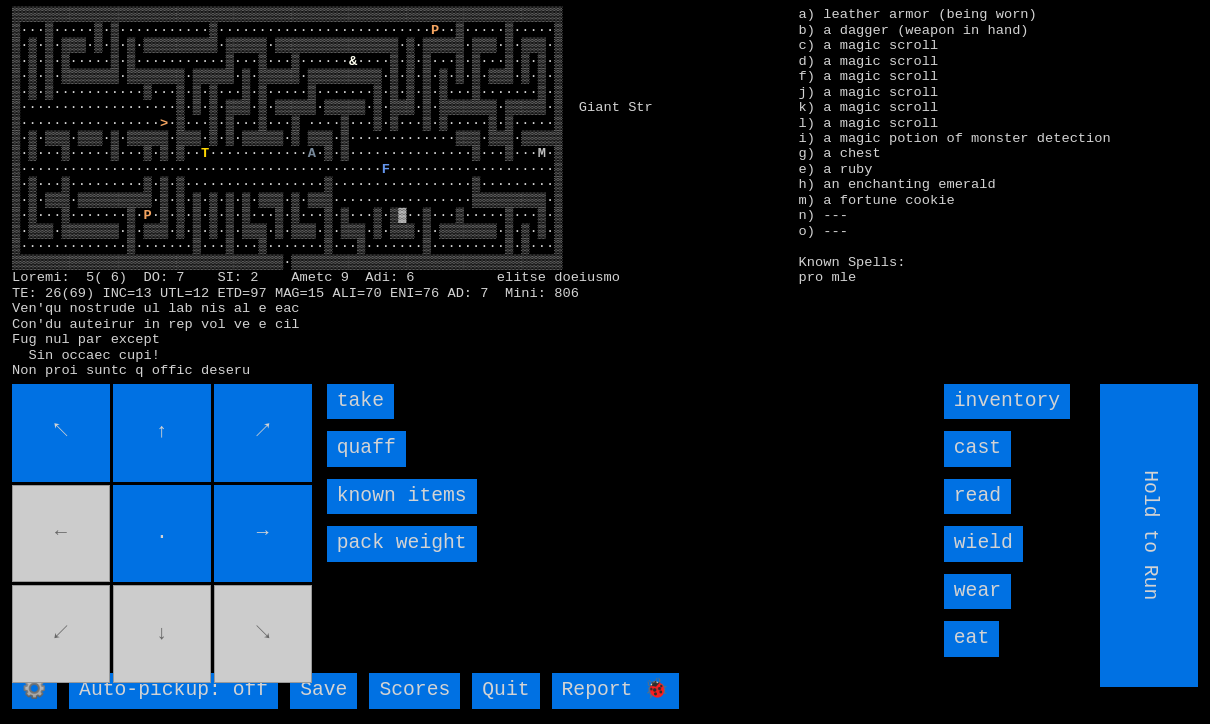 click on "quaff" at bounding box center (366, 448) 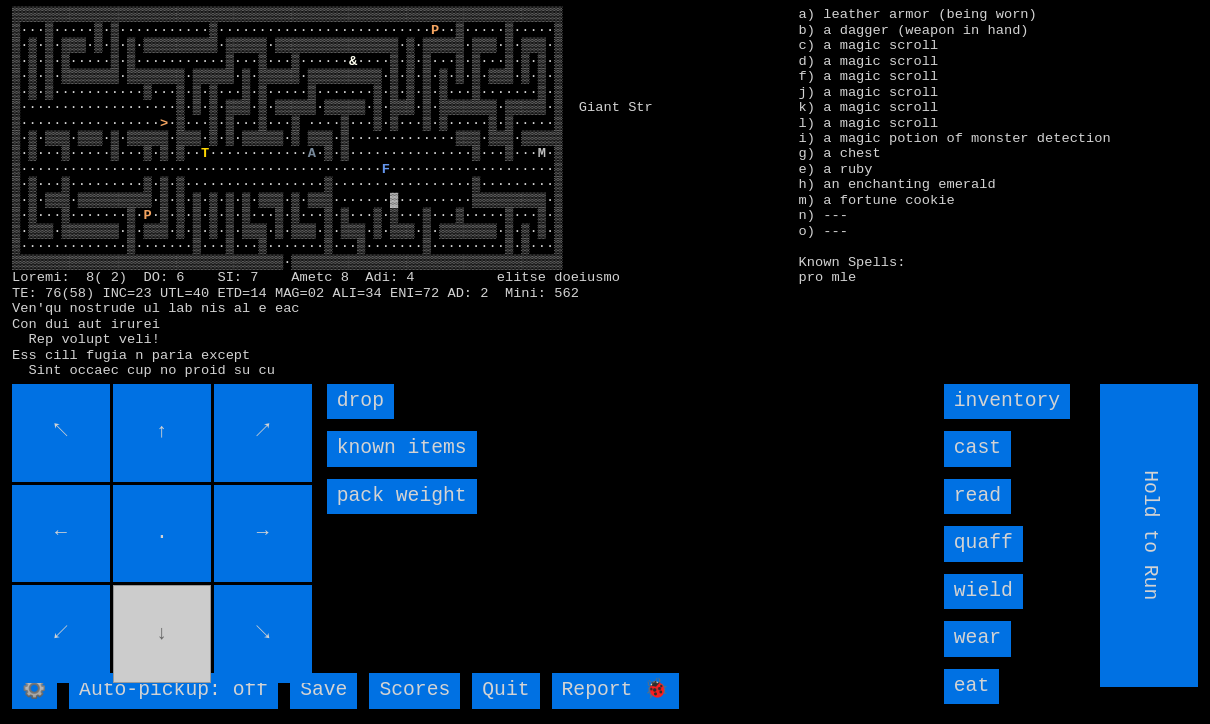 click on "." at bounding box center [162, 534] 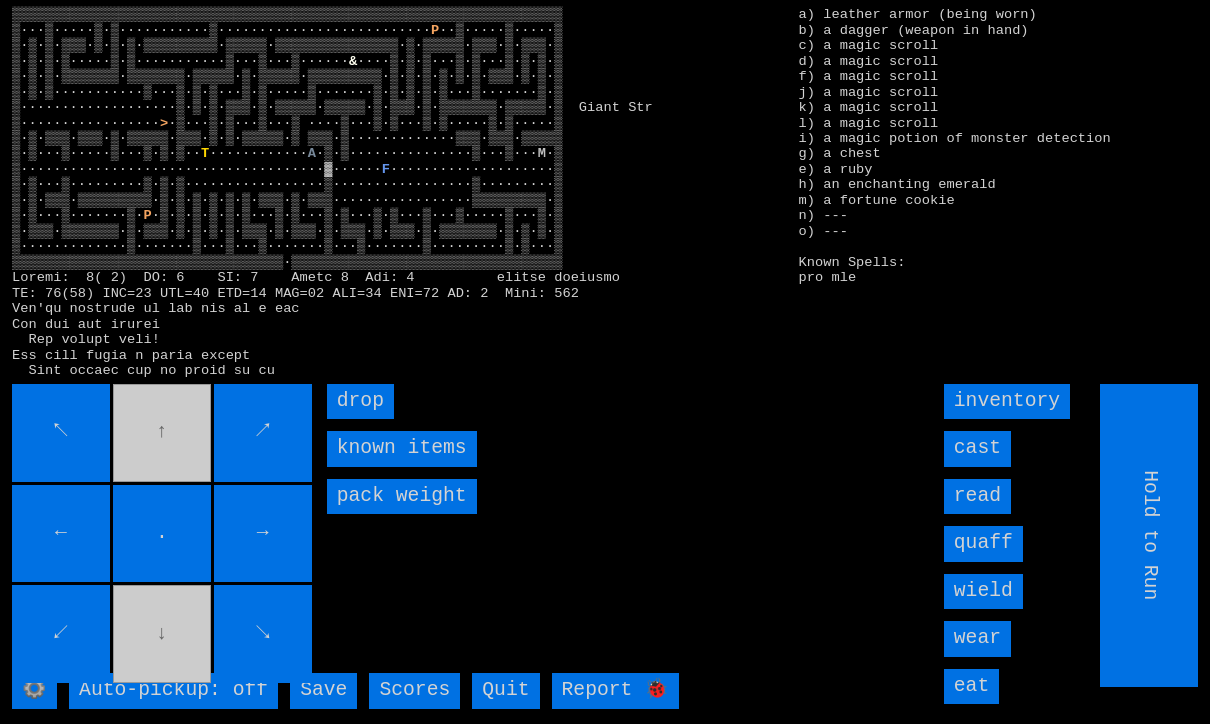 click on "←" at bounding box center [61, 534] 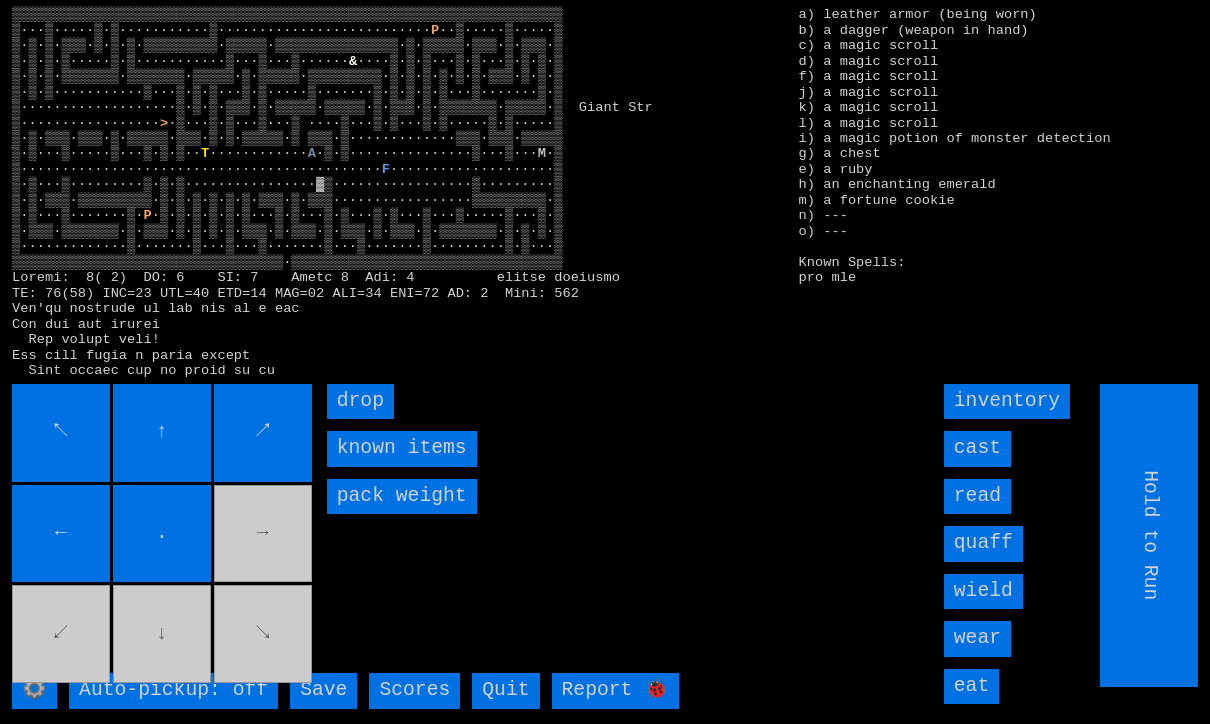 click on "↖ ↑ ↗ ← . → ↙ ↓ ↘" at bounding box center [163, 535] 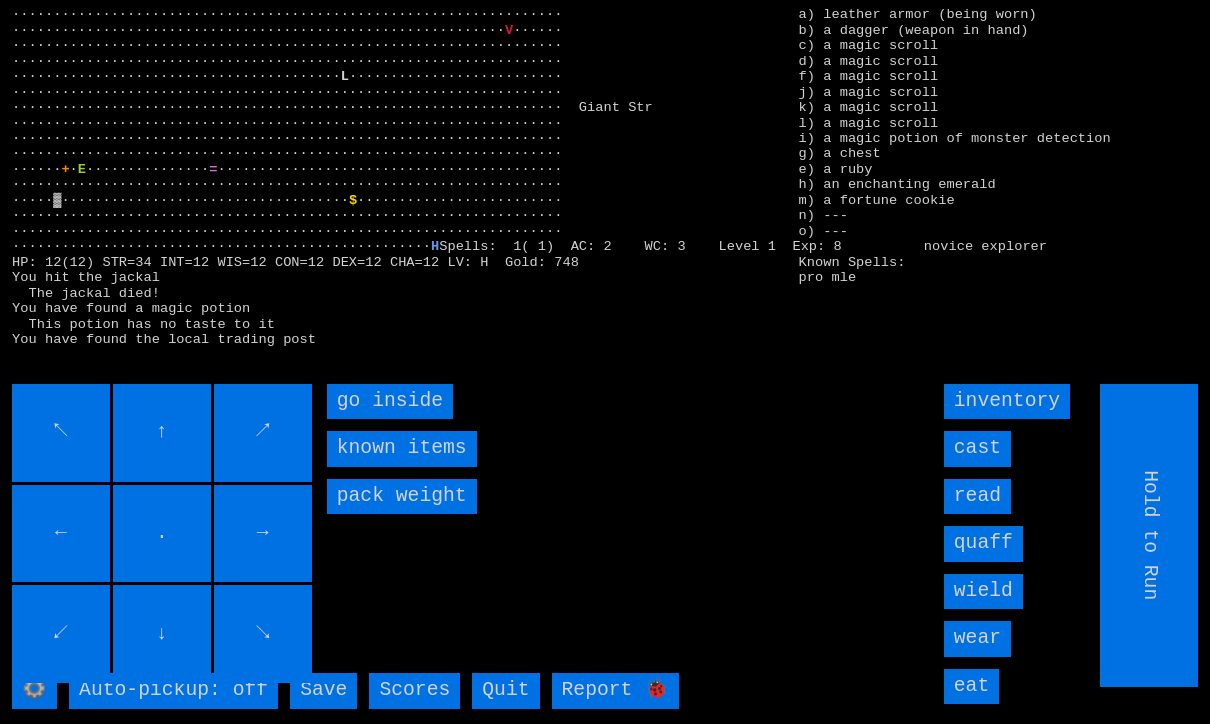 click on "go inside" at bounding box center [390, 401] 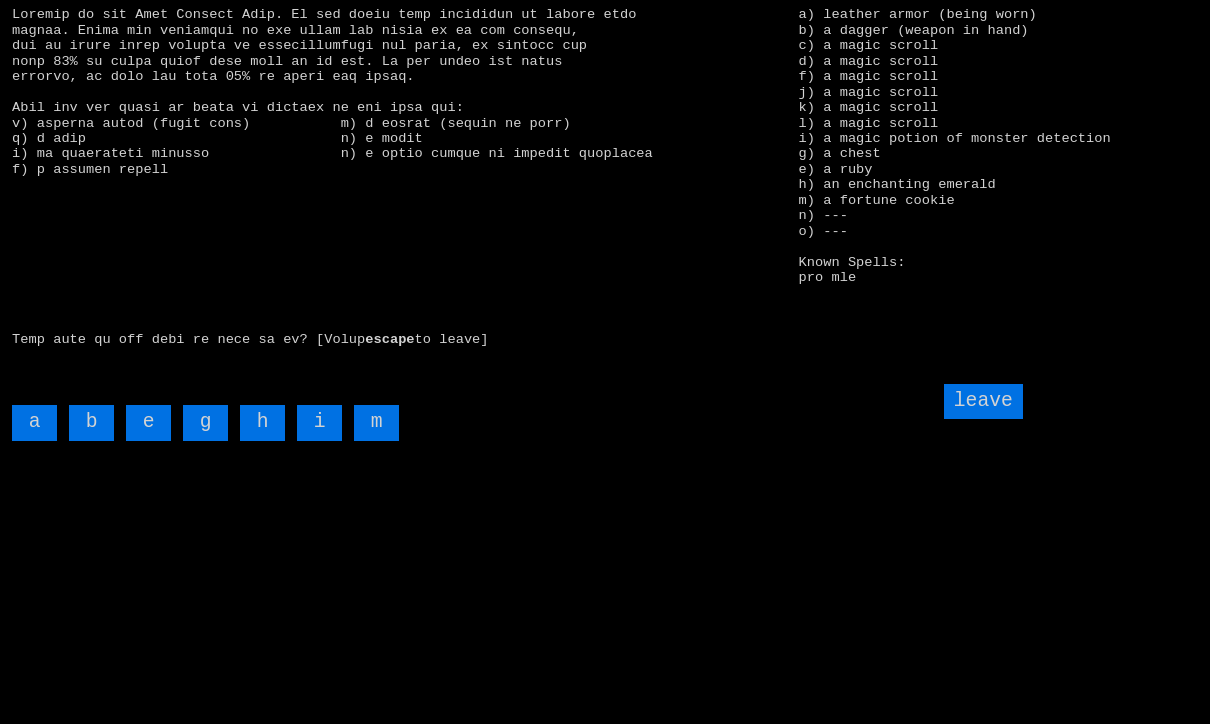 click on "g" at bounding box center [205, 422] 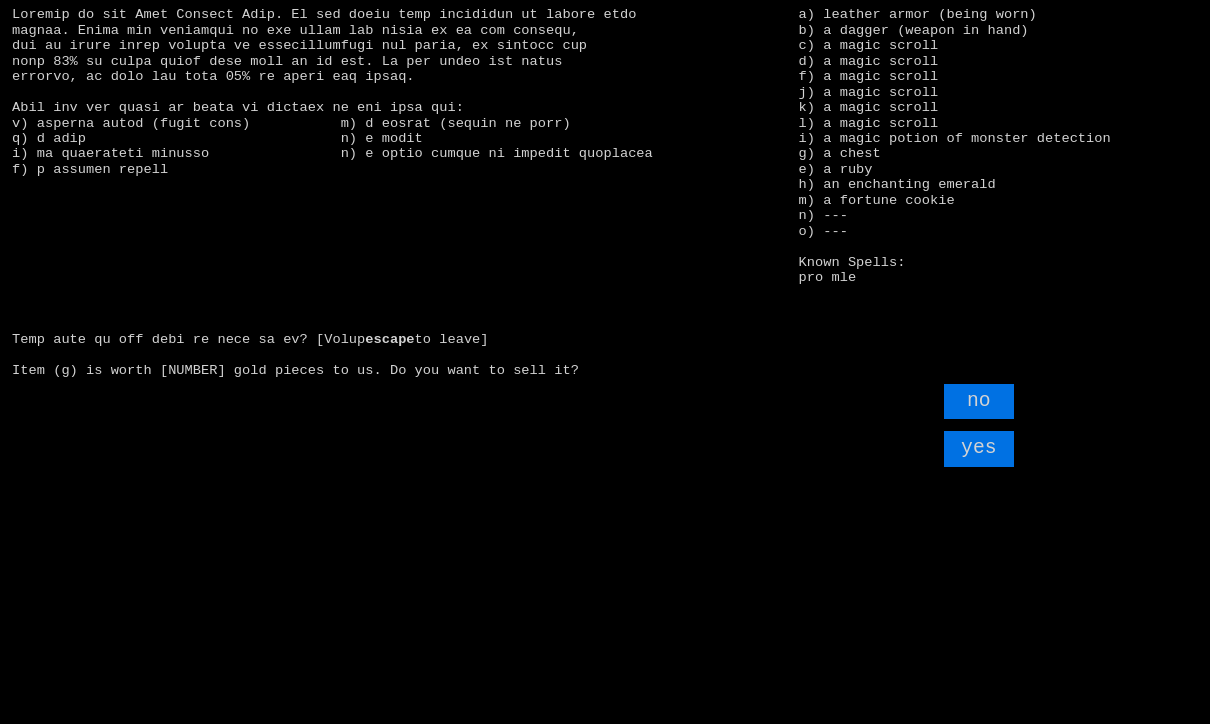 click on "yes" at bounding box center [979, 448] 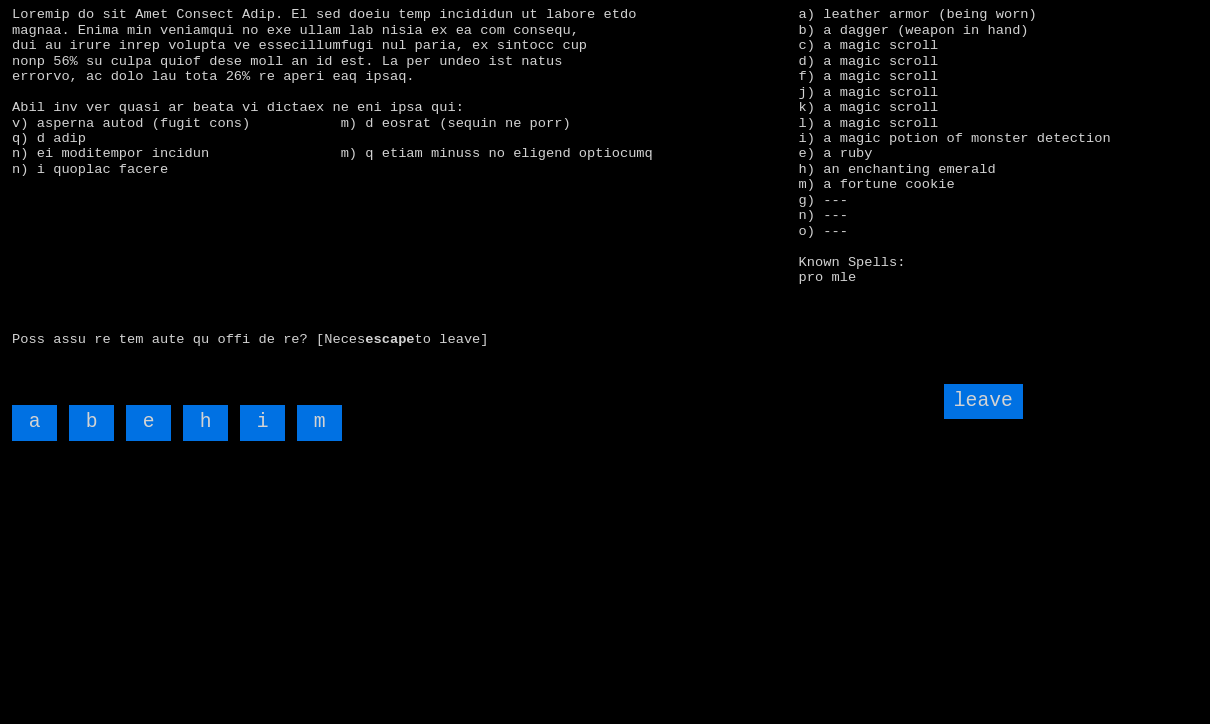 click on "m" at bounding box center (319, 422) 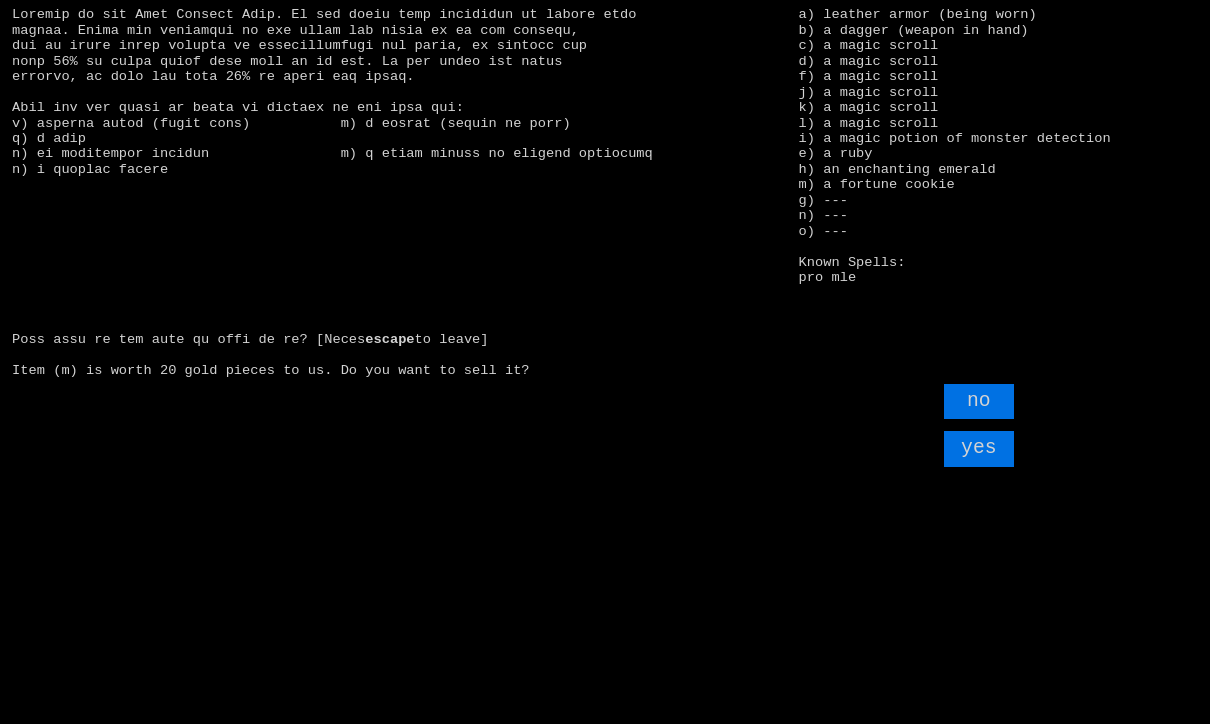 click on "yes" at bounding box center [979, 448] 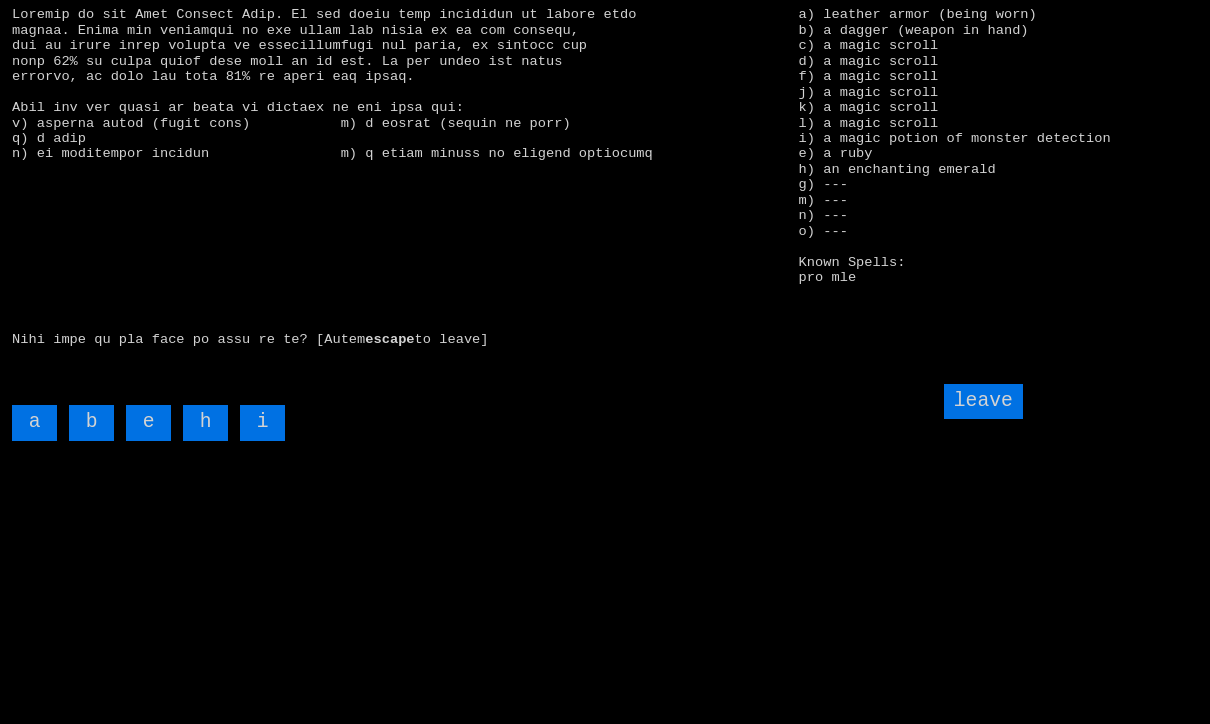 click on "leave" at bounding box center [983, 401] 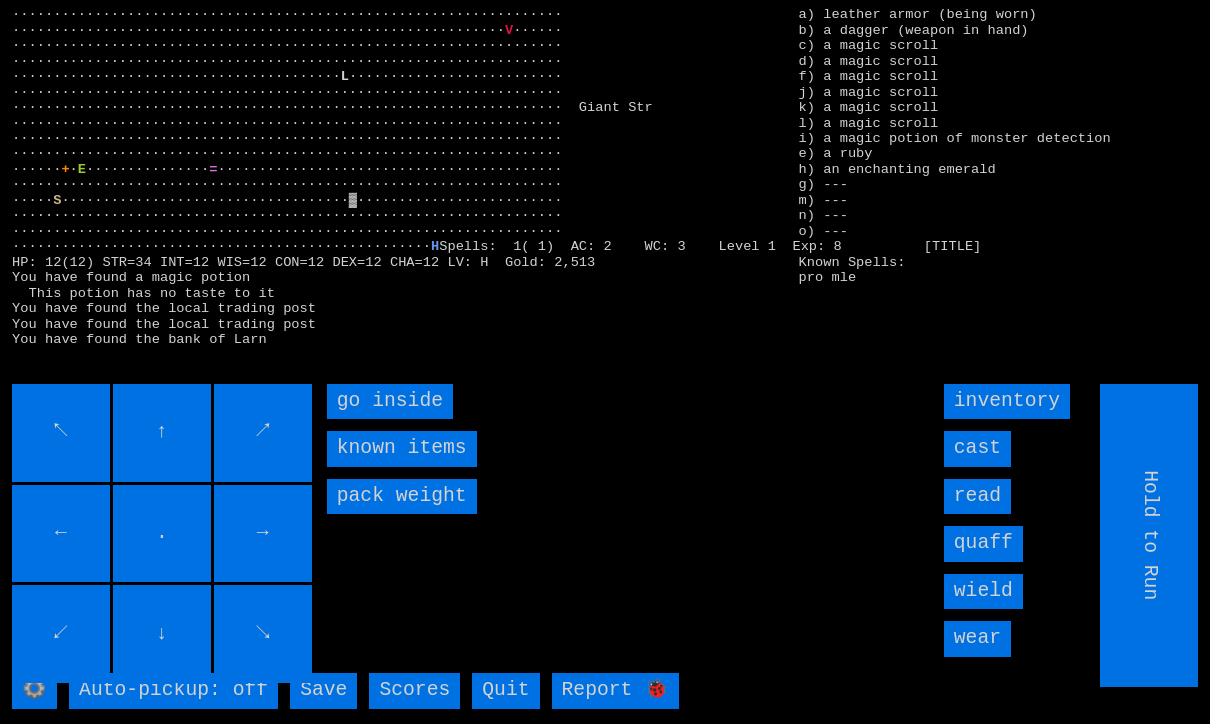 click on "go inside" at bounding box center (390, 401) 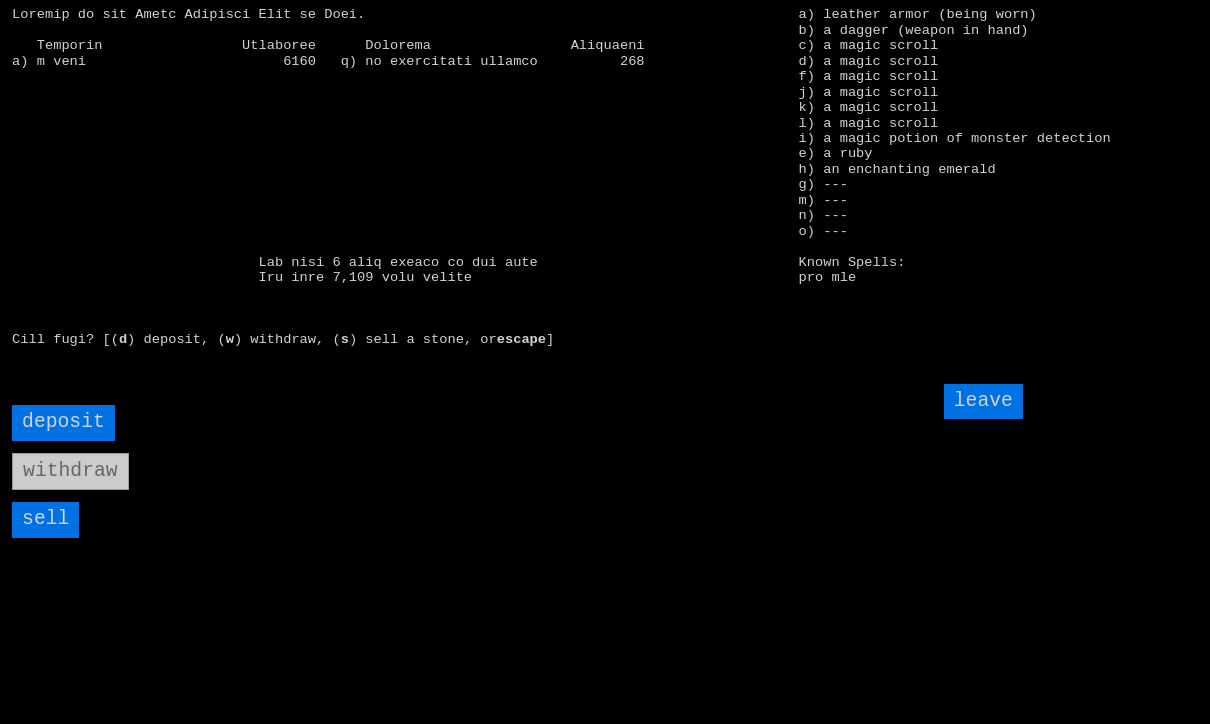 click on "sell" at bounding box center [45, 519] 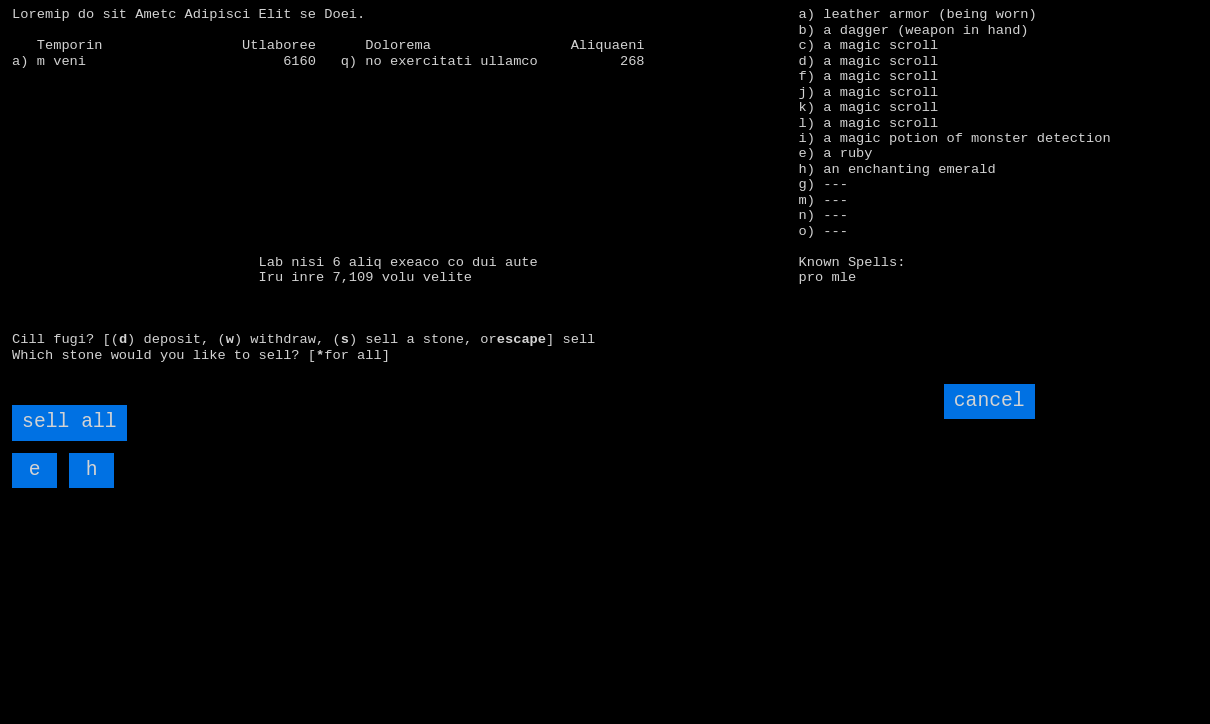 click on "sell all" at bounding box center (69, 422) 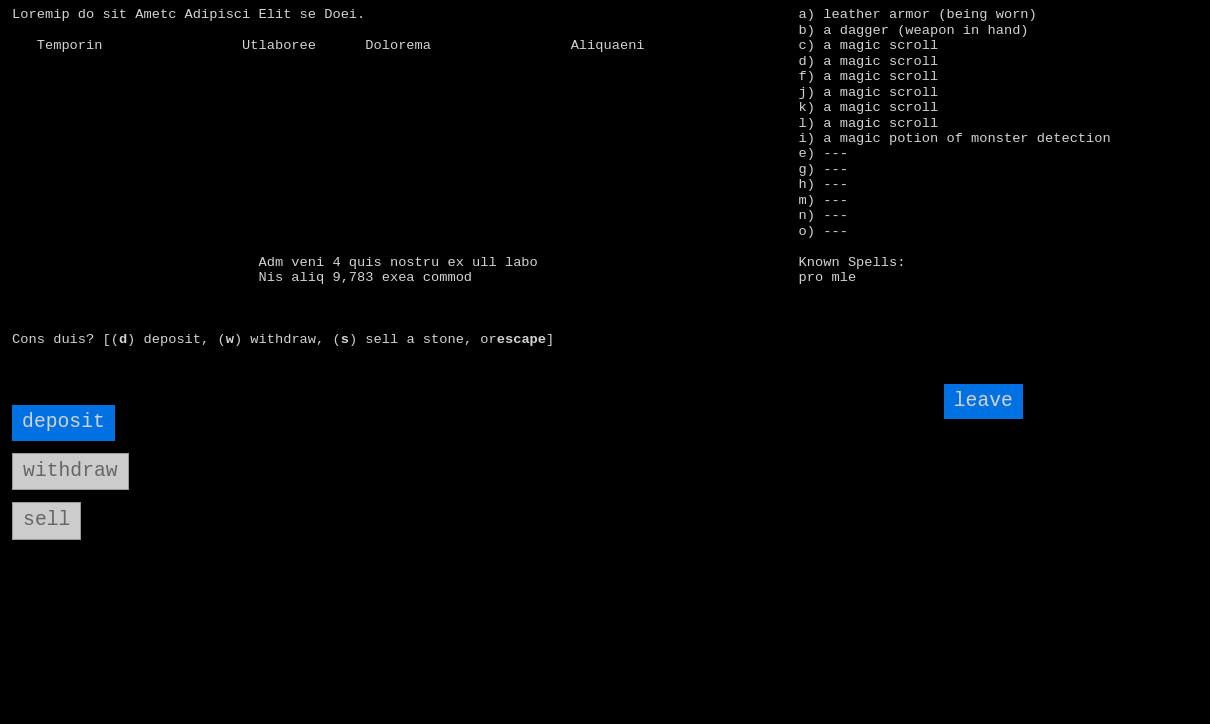 click on "leave" at bounding box center [983, 401] 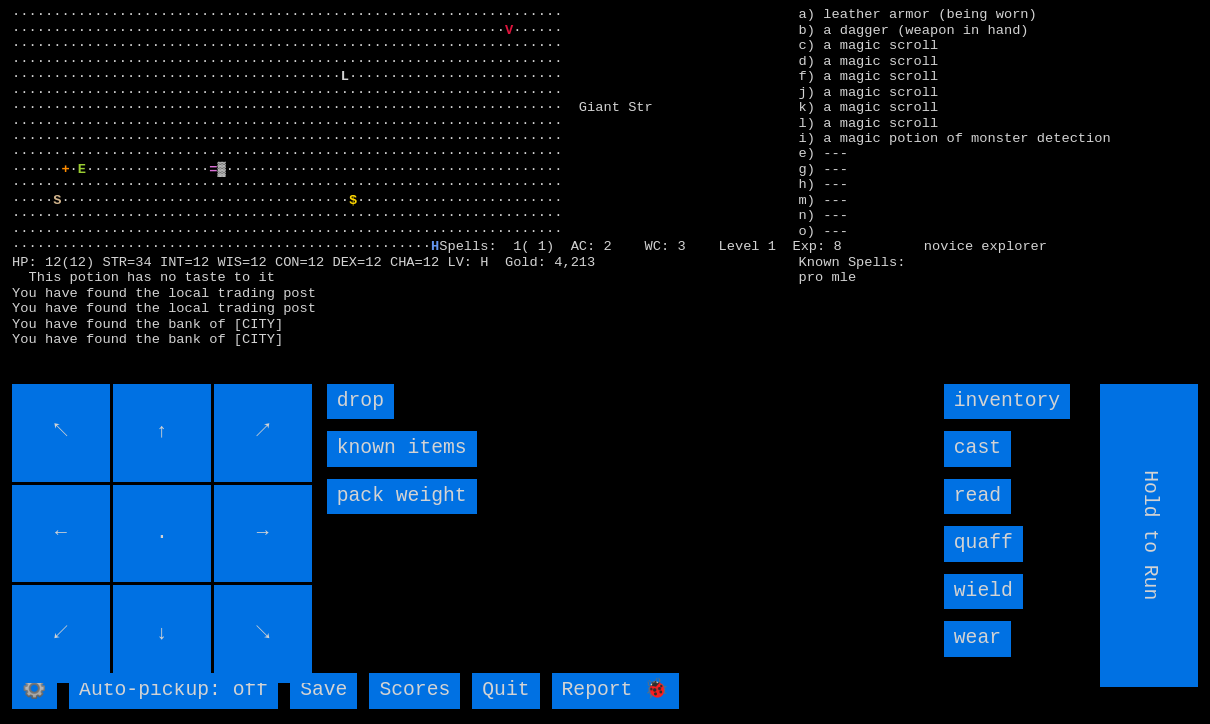click on "drop" at bounding box center (360, 401) 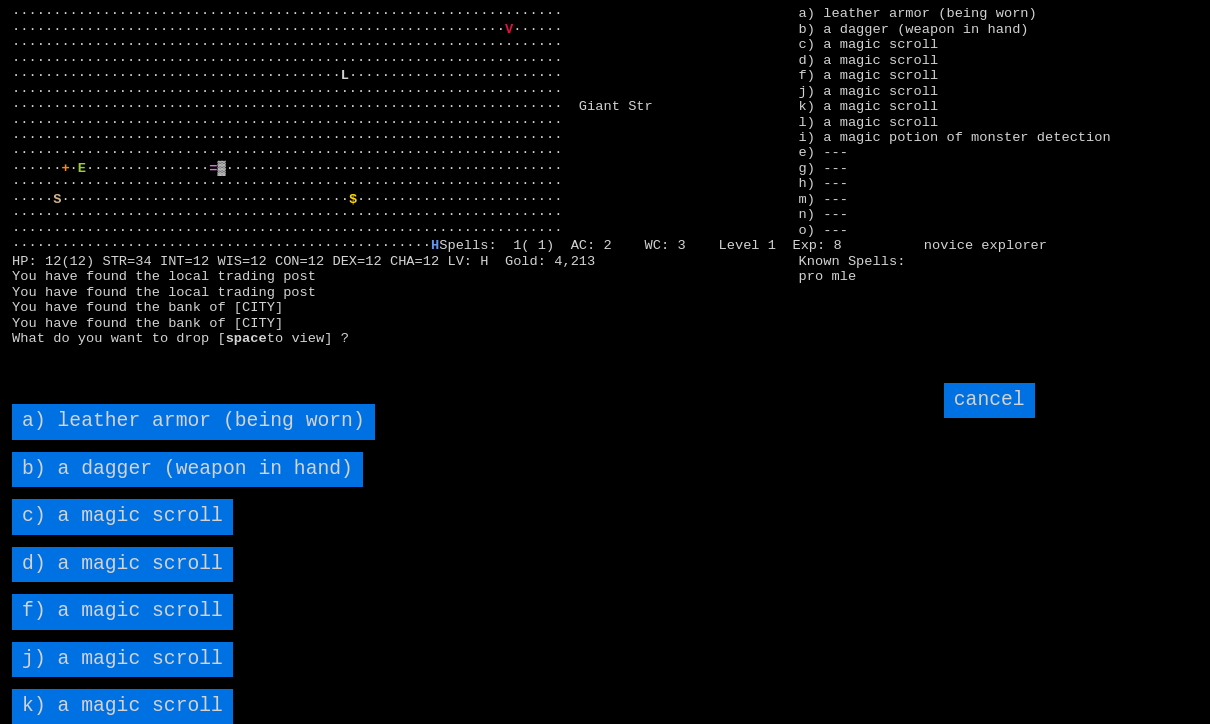 click on "c) a magic scroll" at bounding box center (122, 516) 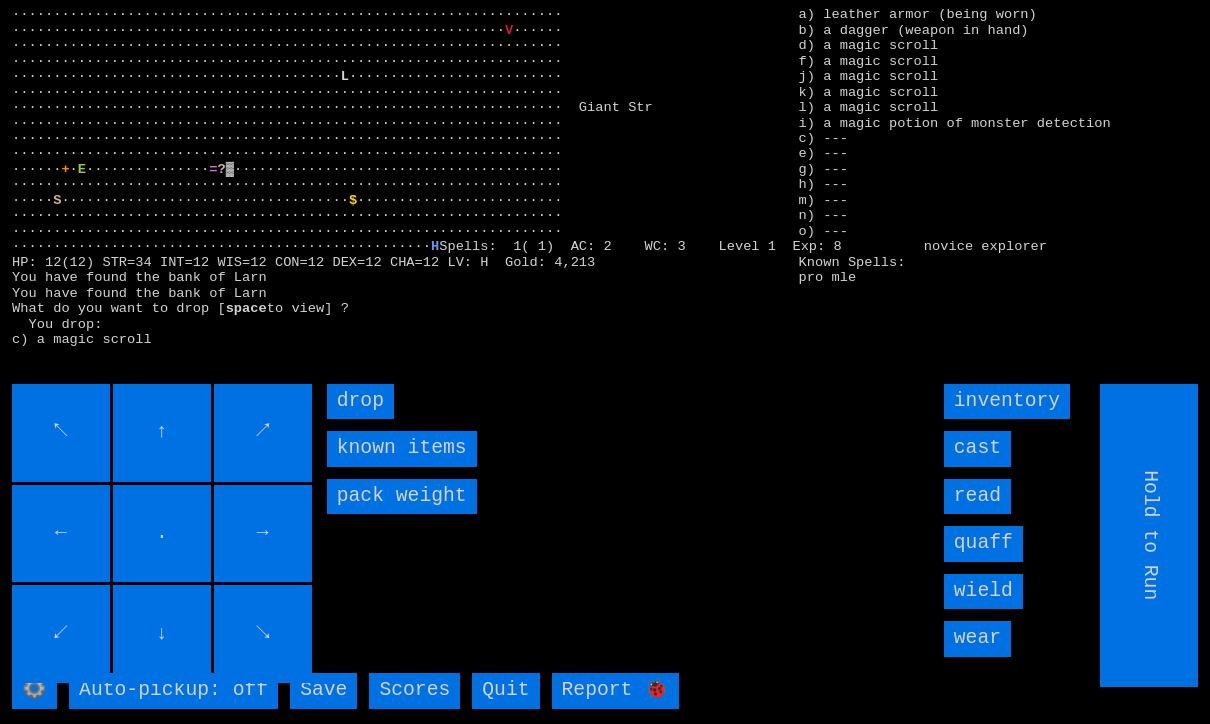 click on "drop" at bounding box center [360, 401] 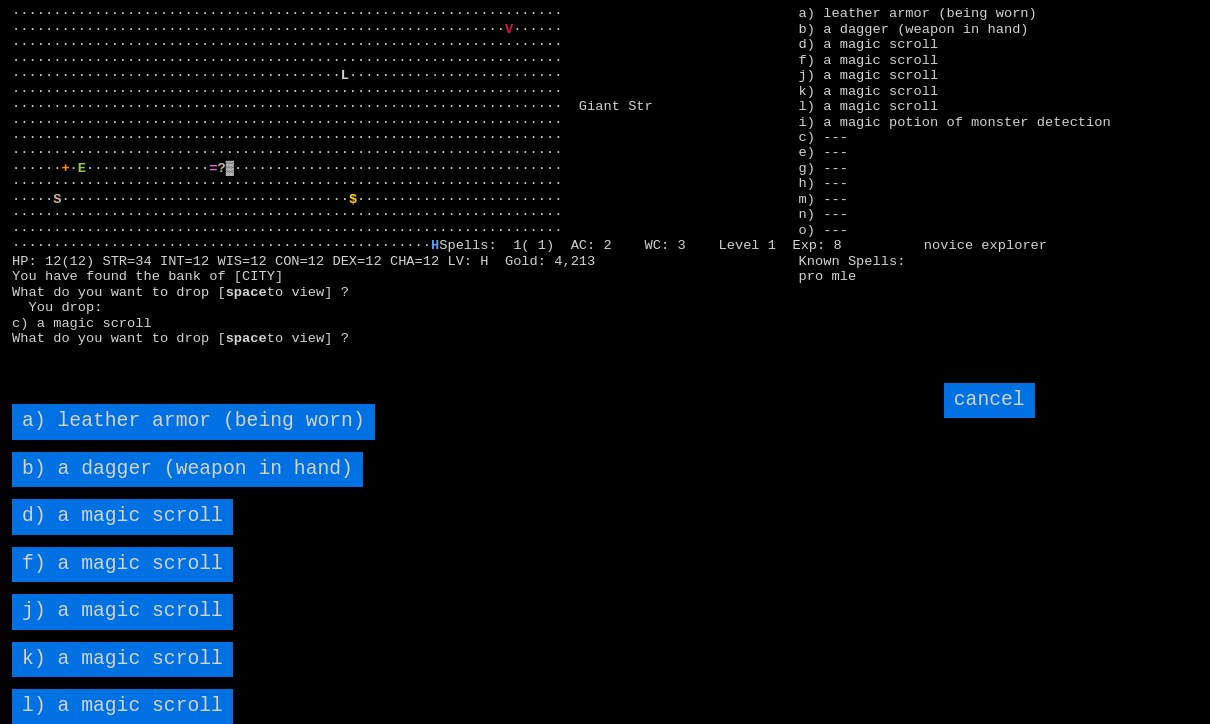 click on "d) a magic scroll" at bounding box center (122, 516) 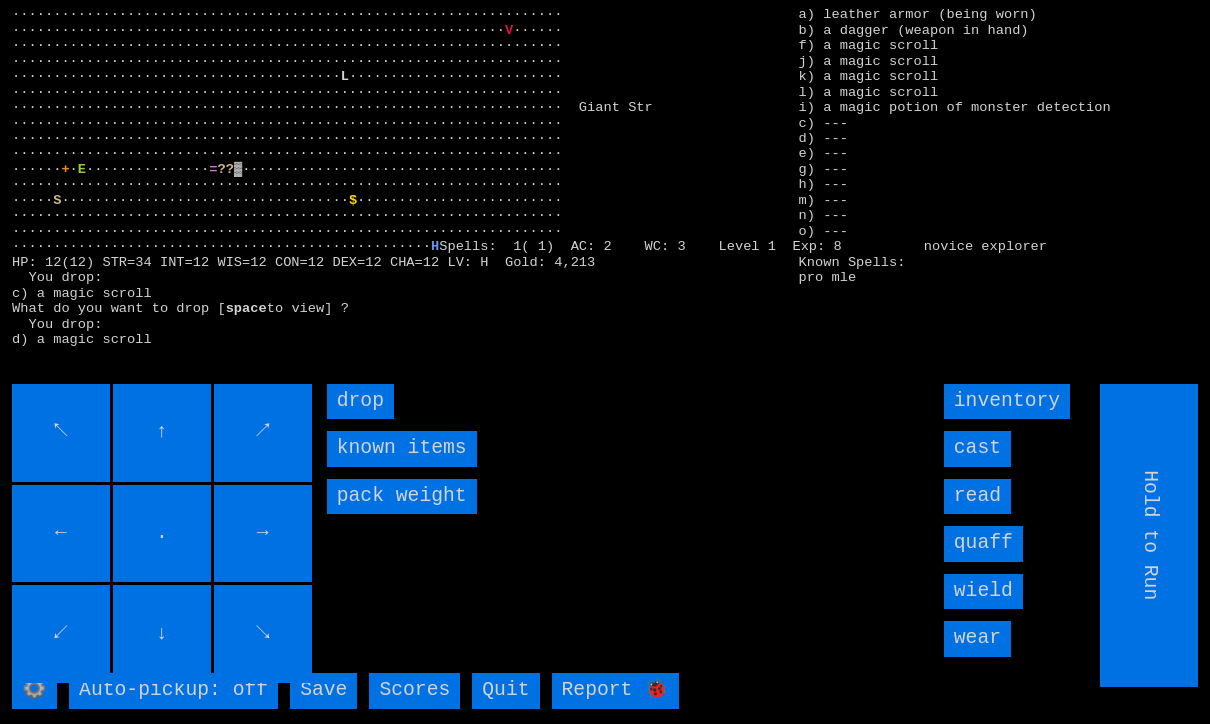 click on "drop" at bounding box center (360, 401) 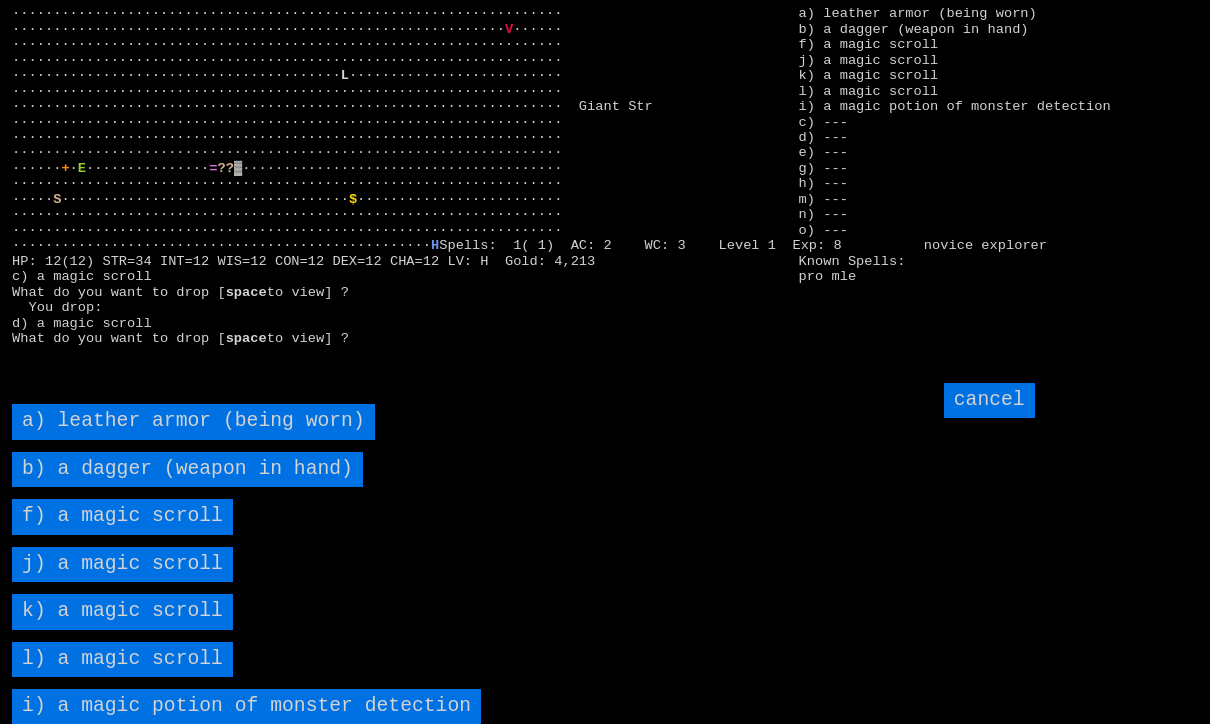 click on "f) a magic scroll" at bounding box center (122, 516) 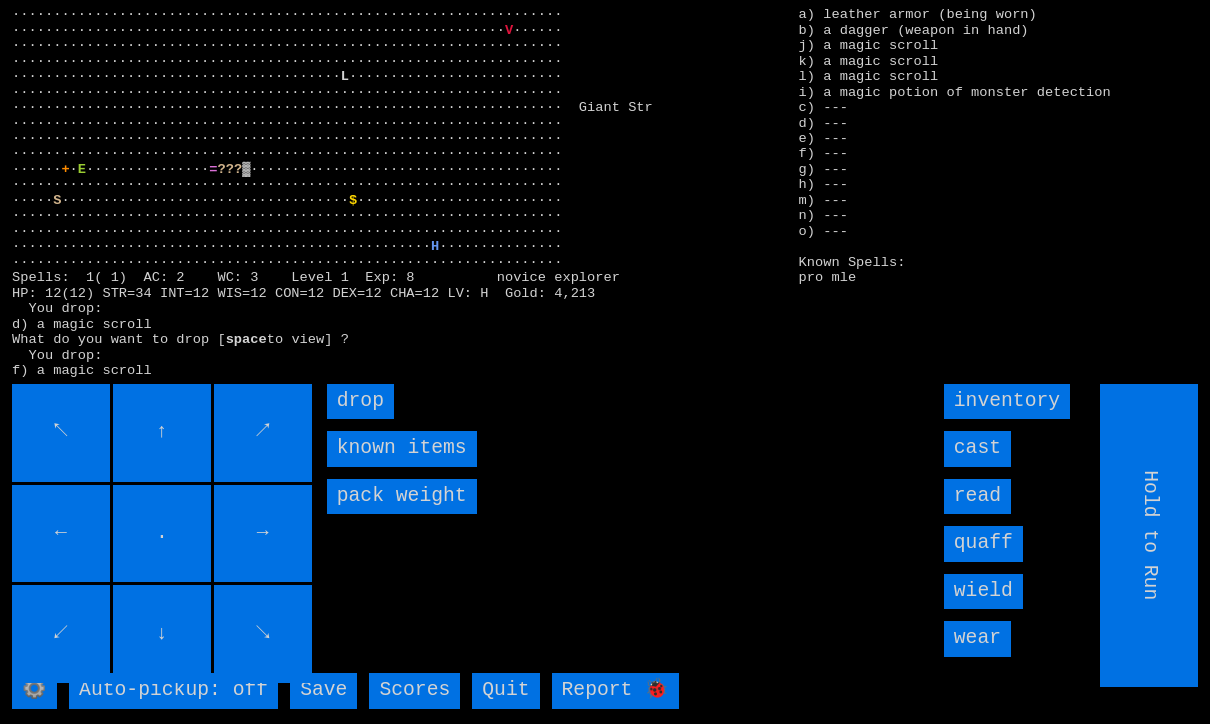 click on "drop" at bounding box center [360, 401] 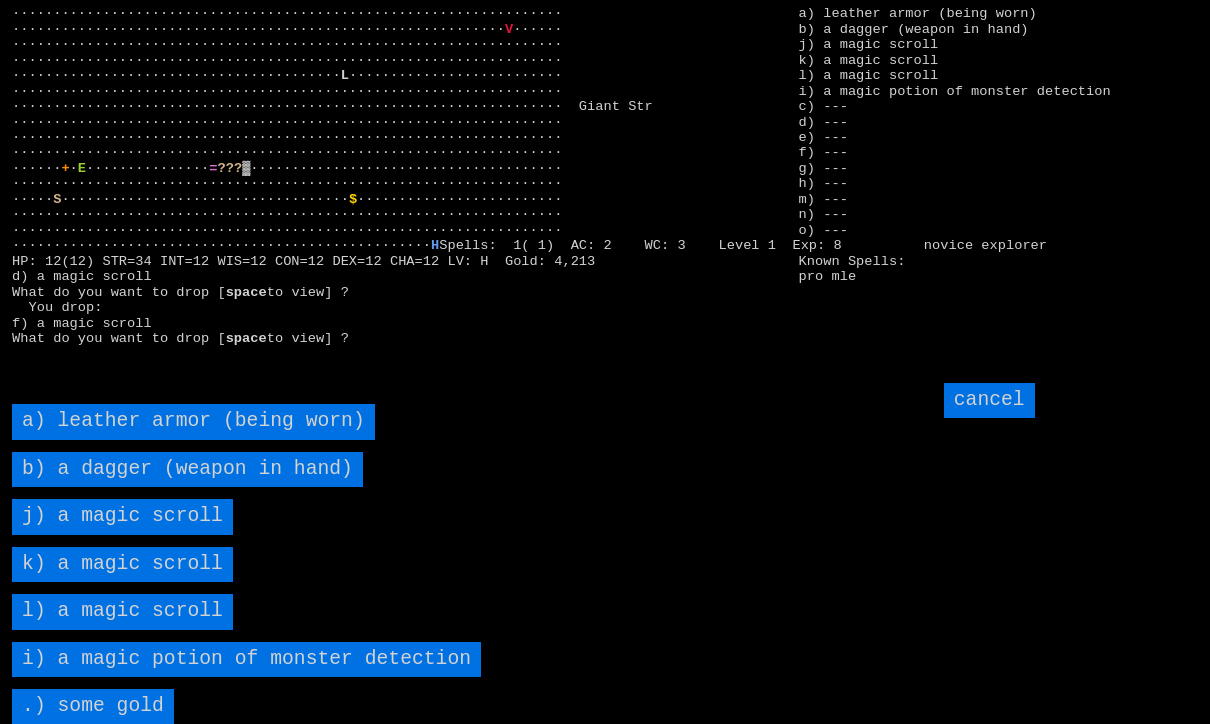 click on "j) a magic scroll" at bounding box center [122, 516] 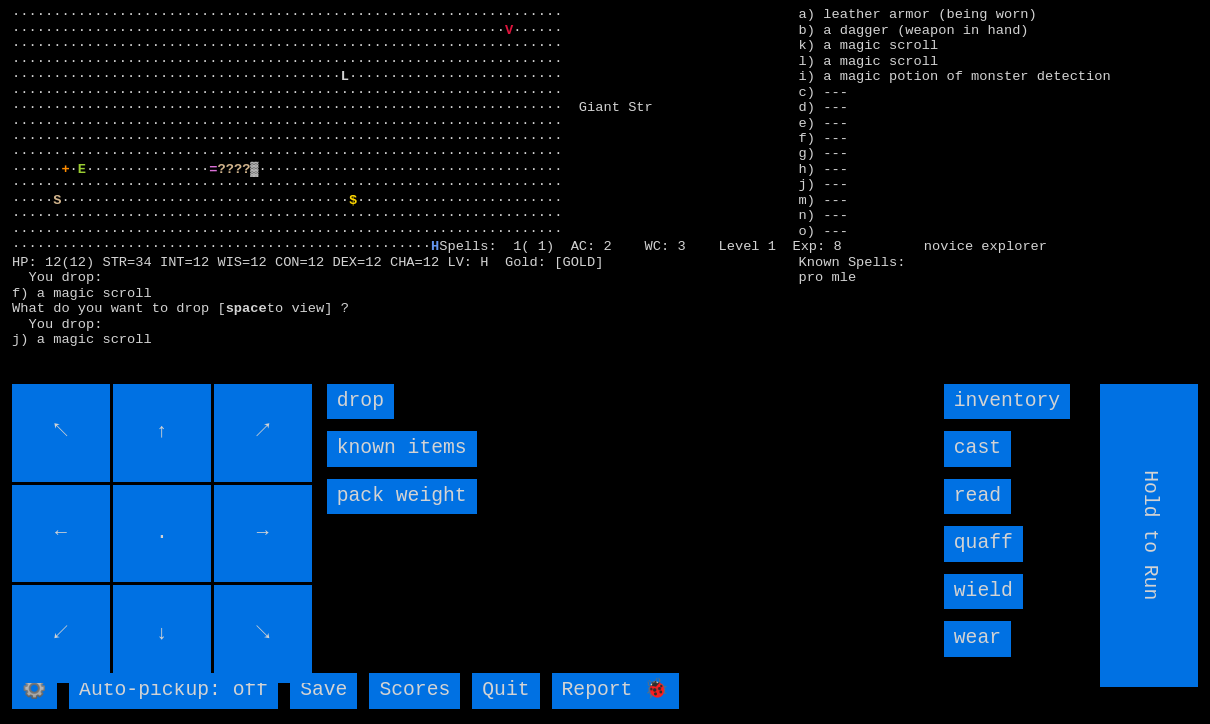 click on "drop" at bounding box center [360, 401] 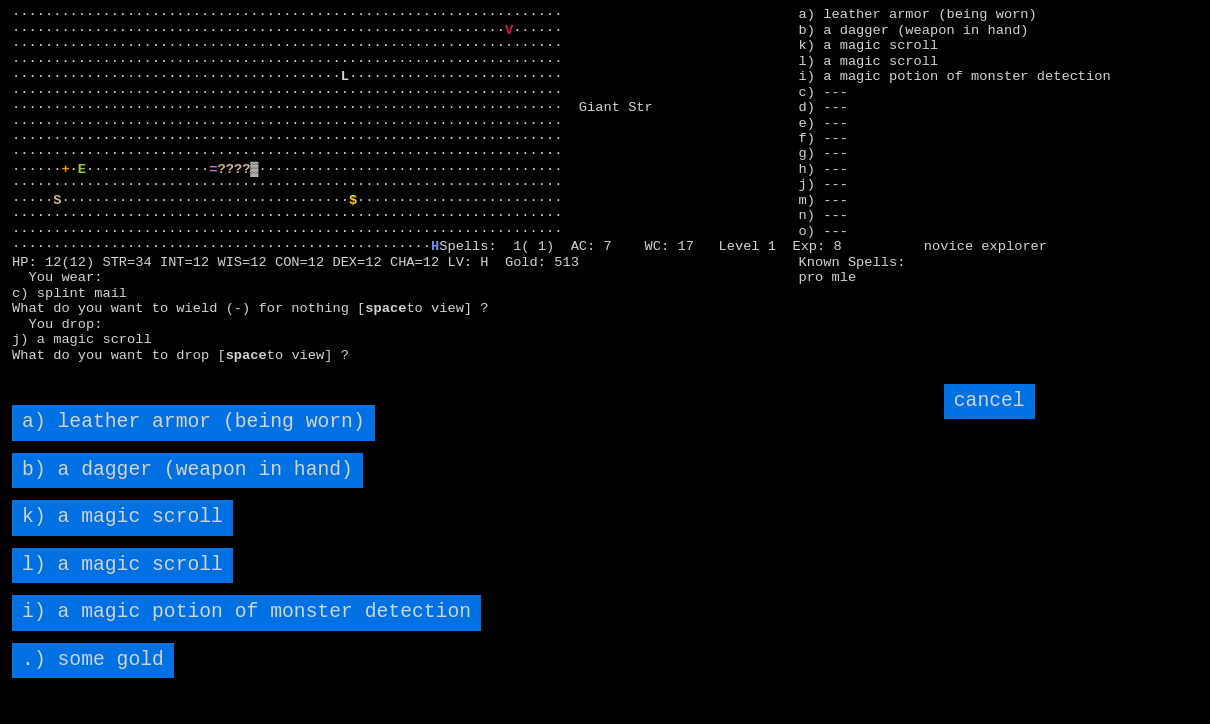 click on "k) a magic scroll" at bounding box center [122, 517] 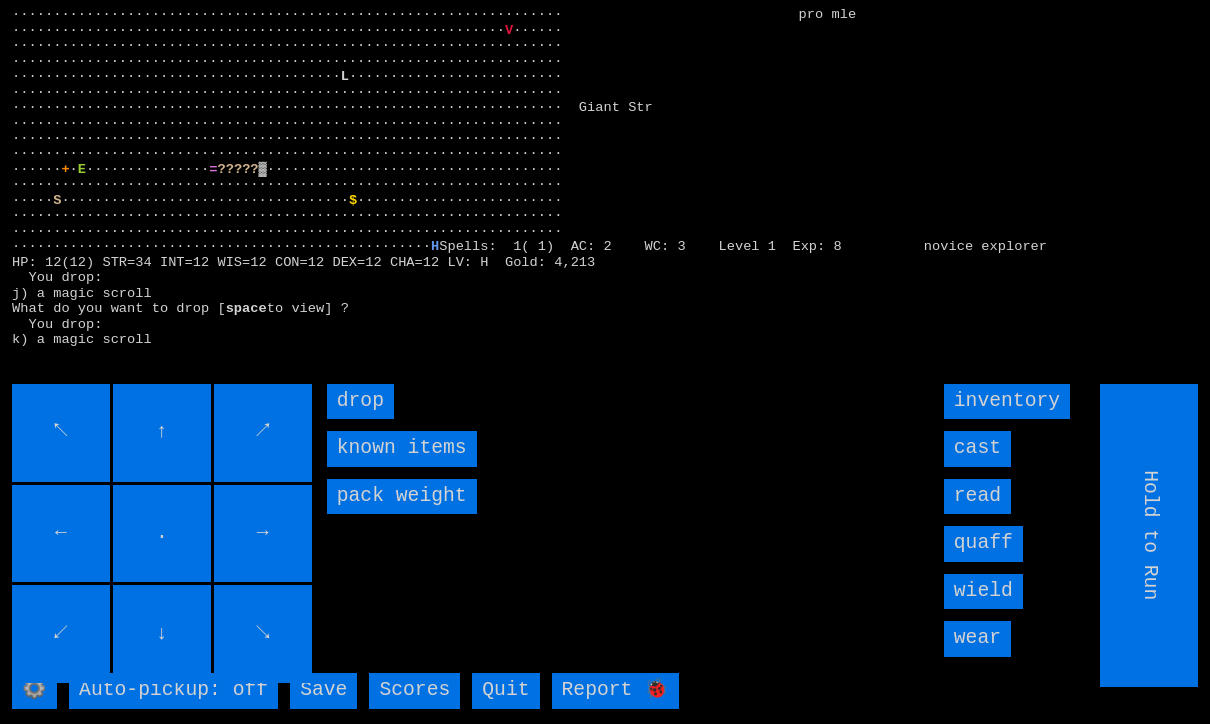 click on "drop" at bounding box center (360, 401) 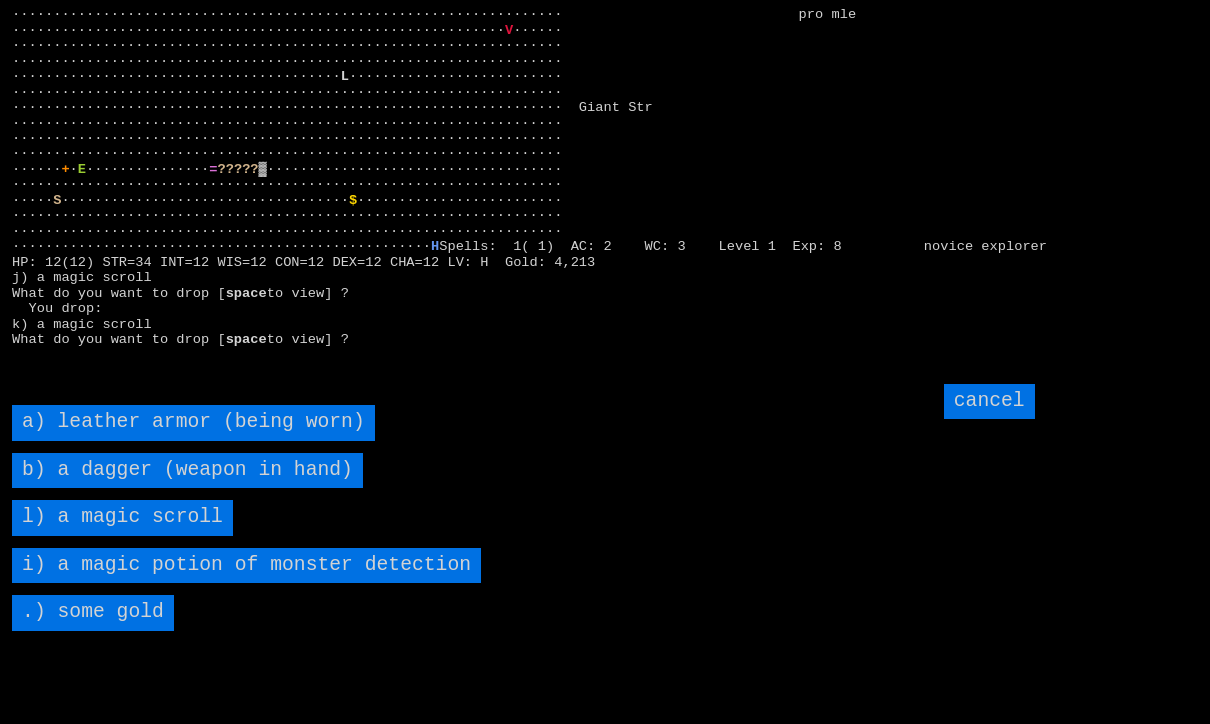 click on "l) a magic scroll" at bounding box center [122, 517] 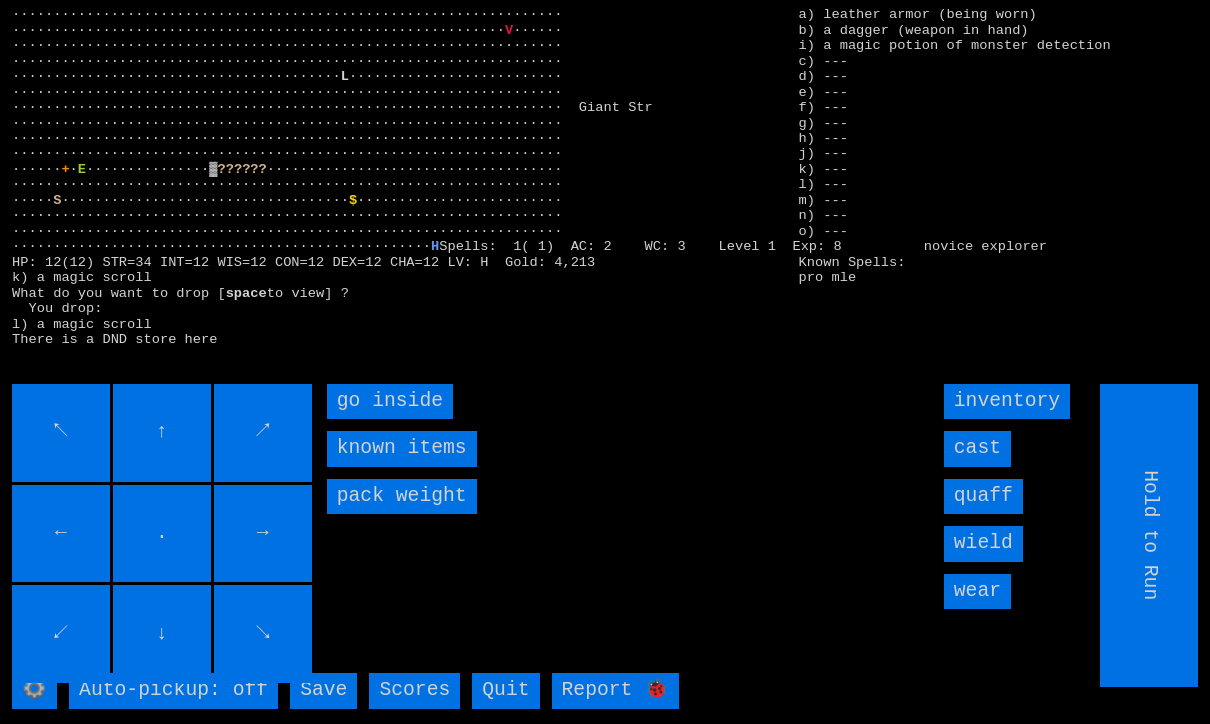 click on "go inside" at bounding box center (390, 401) 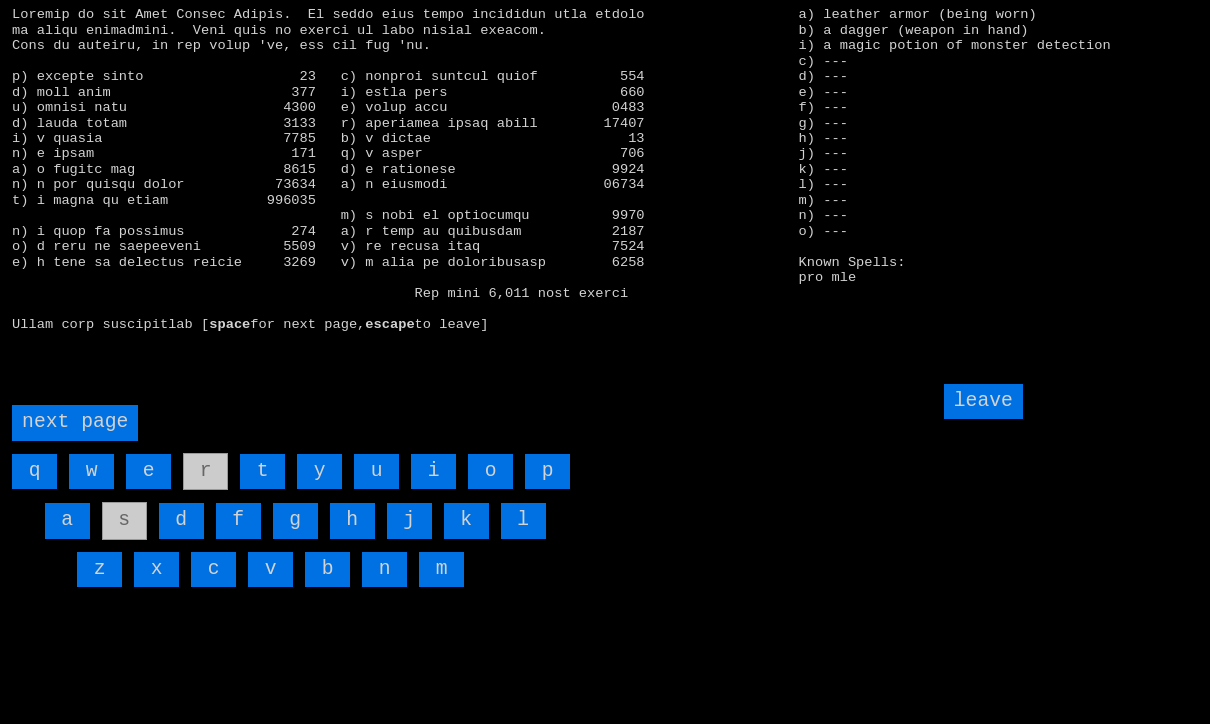 click on "e" at bounding box center [148, 471] 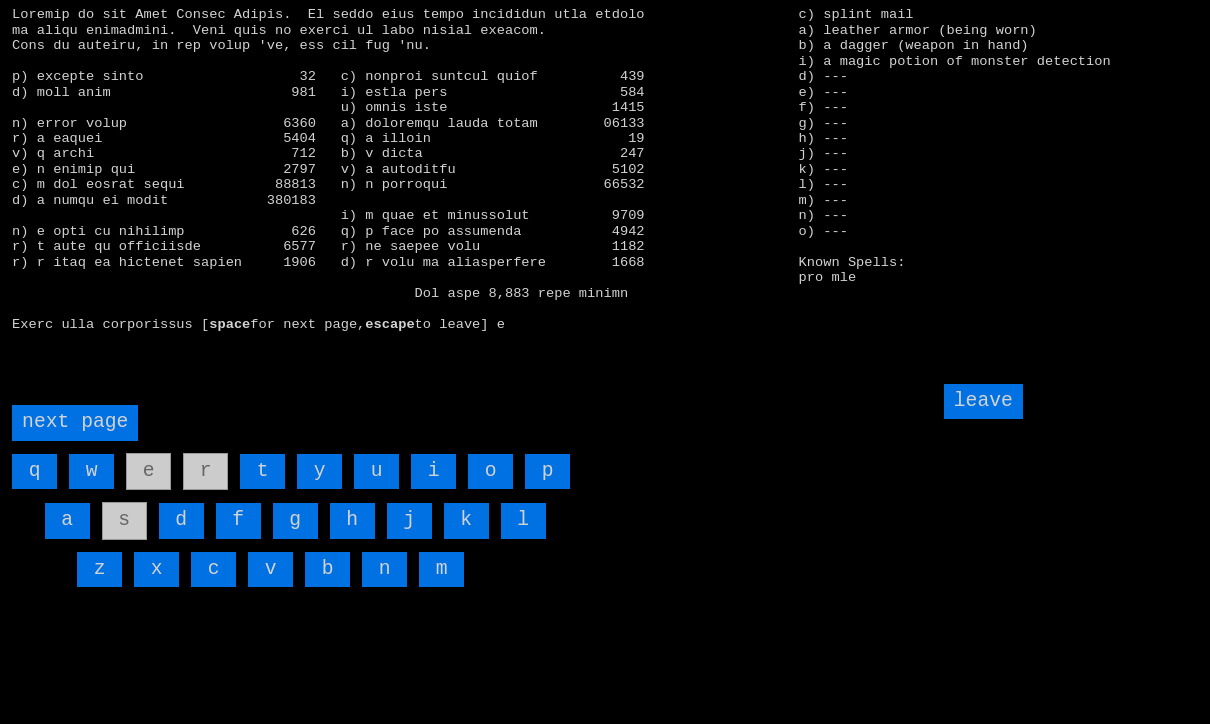 click on "m" at bounding box center (441, 569) 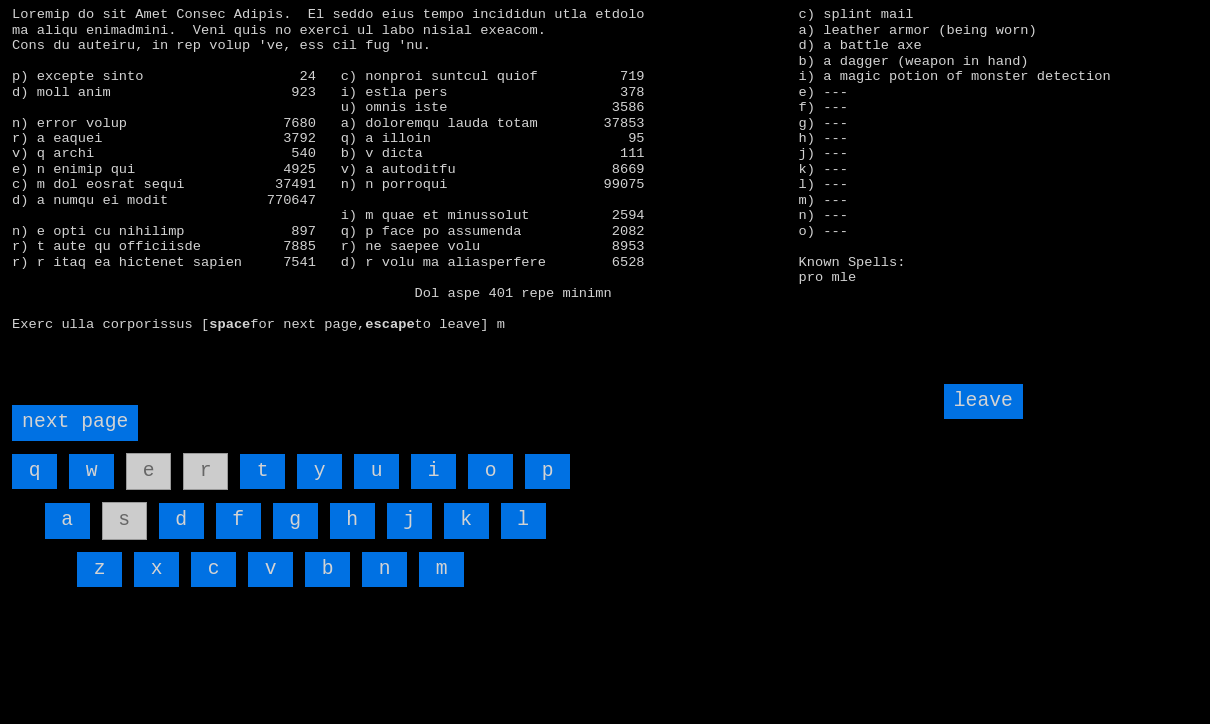 click on "leave" at bounding box center [983, 401] 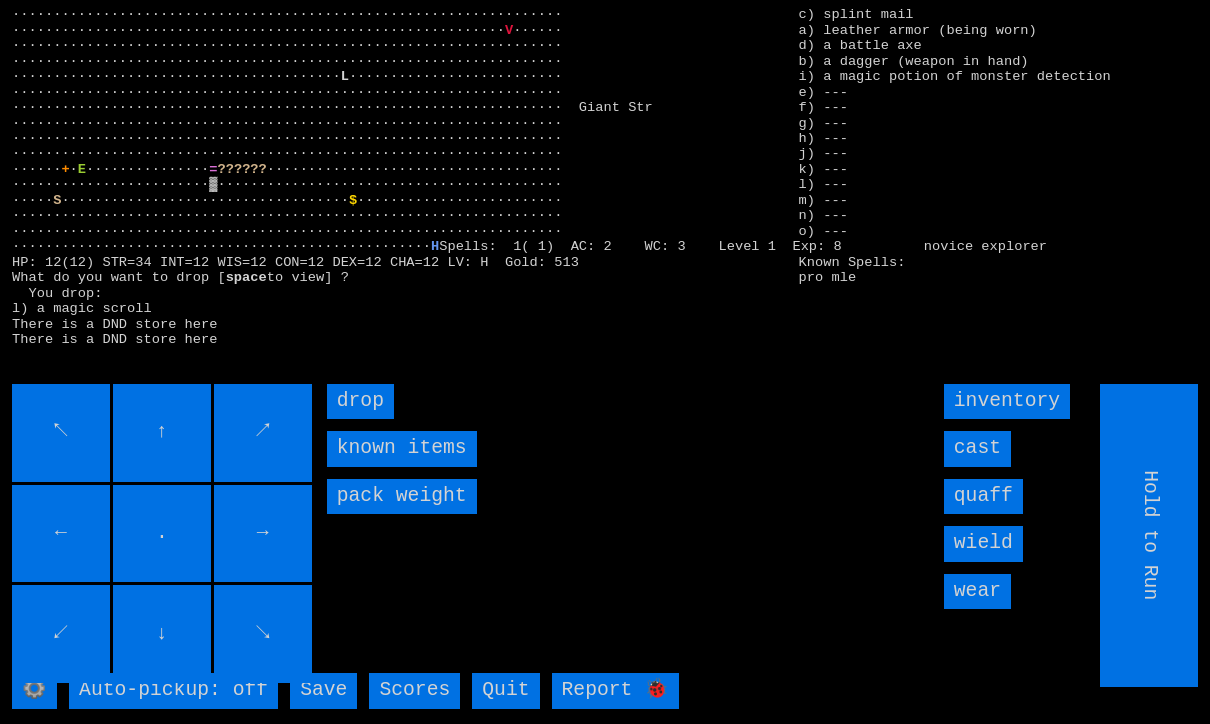 click on "drop" at bounding box center [360, 401] 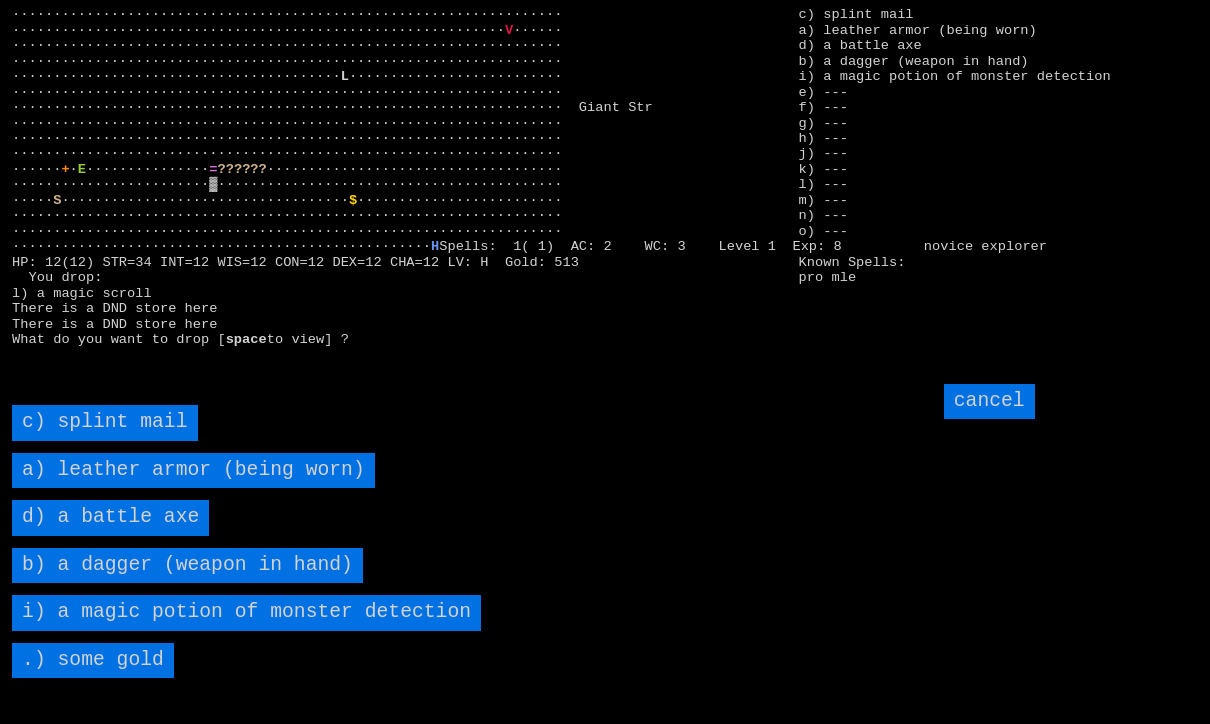 click on "b) a dagger (weapon in hand)" at bounding box center (187, 565) 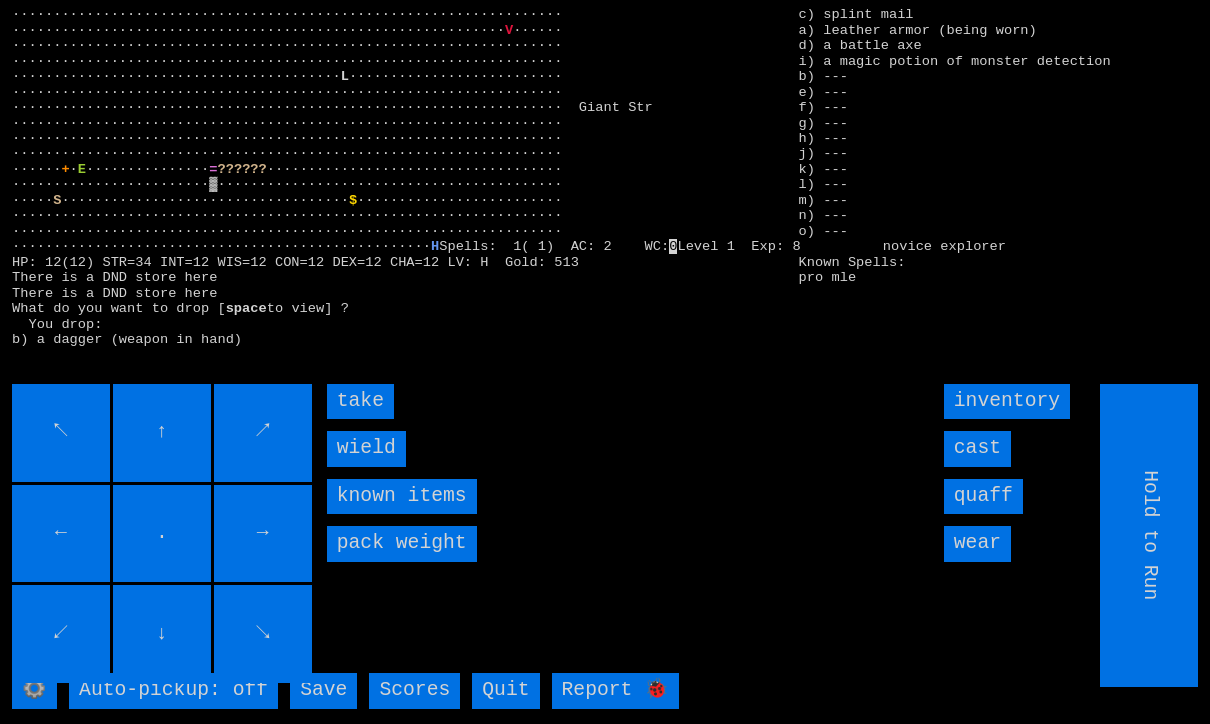 click on "wield" at bounding box center [366, 448] 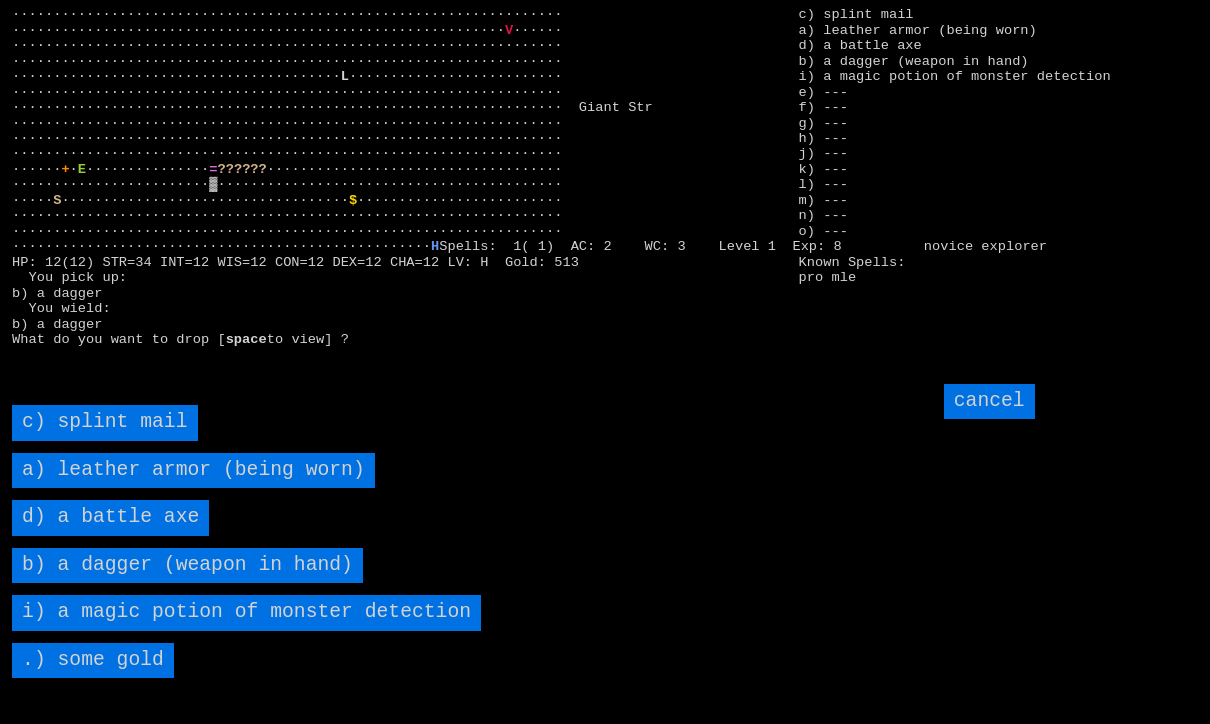 click on "b) a dagger (weapon in hand)" at bounding box center [187, 565] 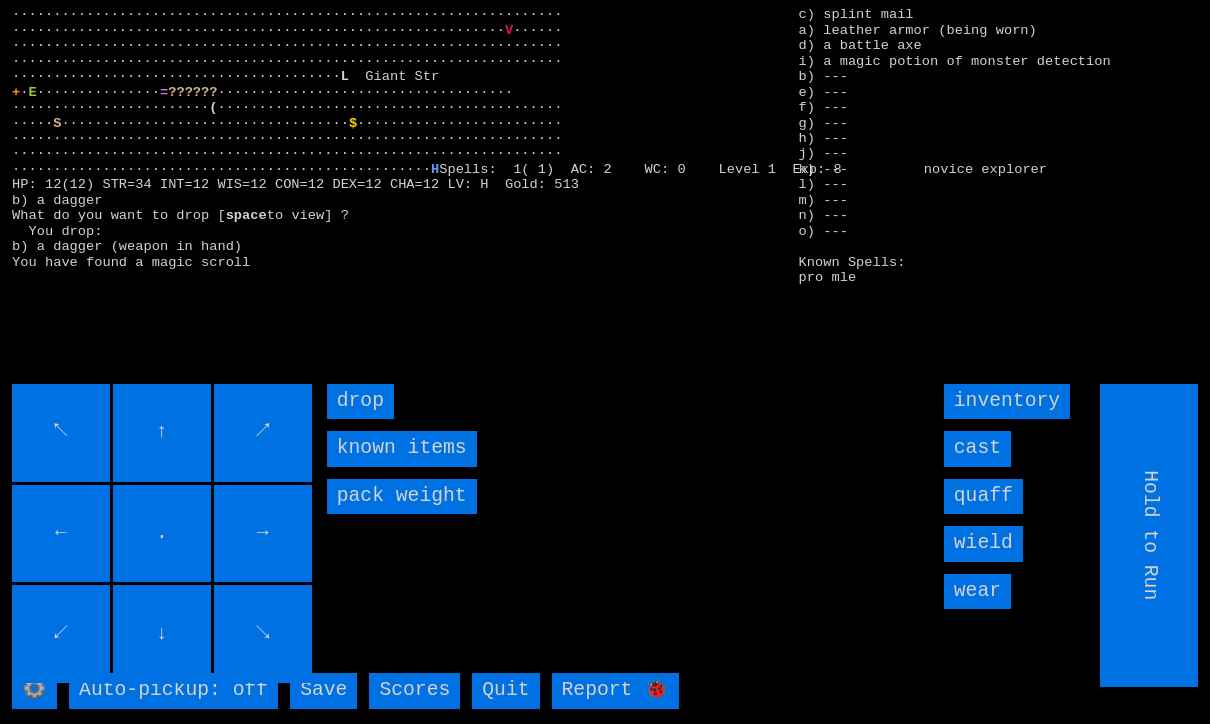 click on "wear" at bounding box center (977, 591) 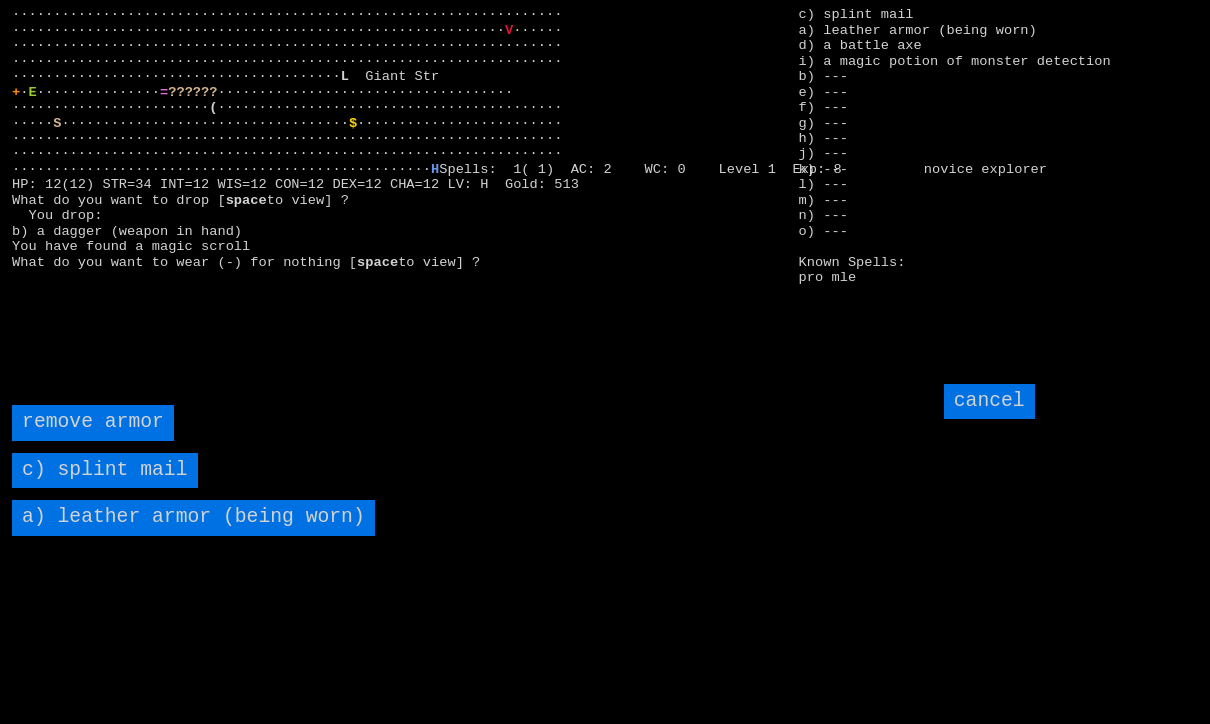 click on "c) splint mail" at bounding box center [104, 470] 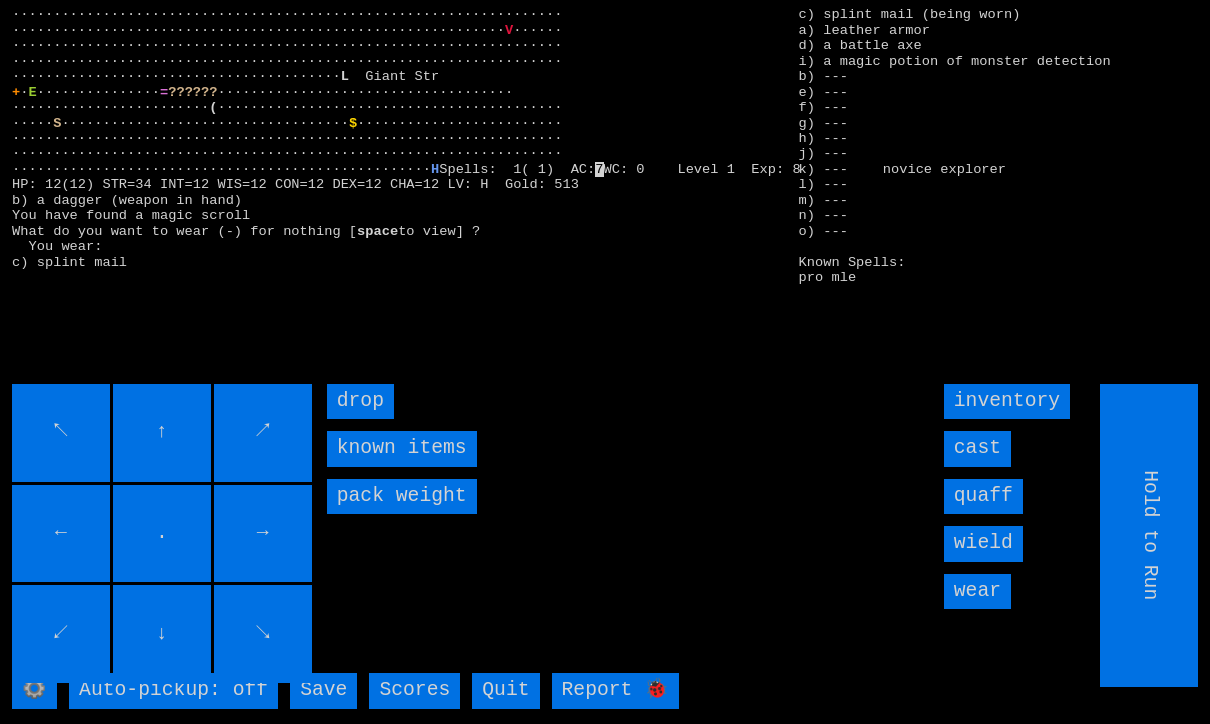 click on "wield" at bounding box center (983, 543) 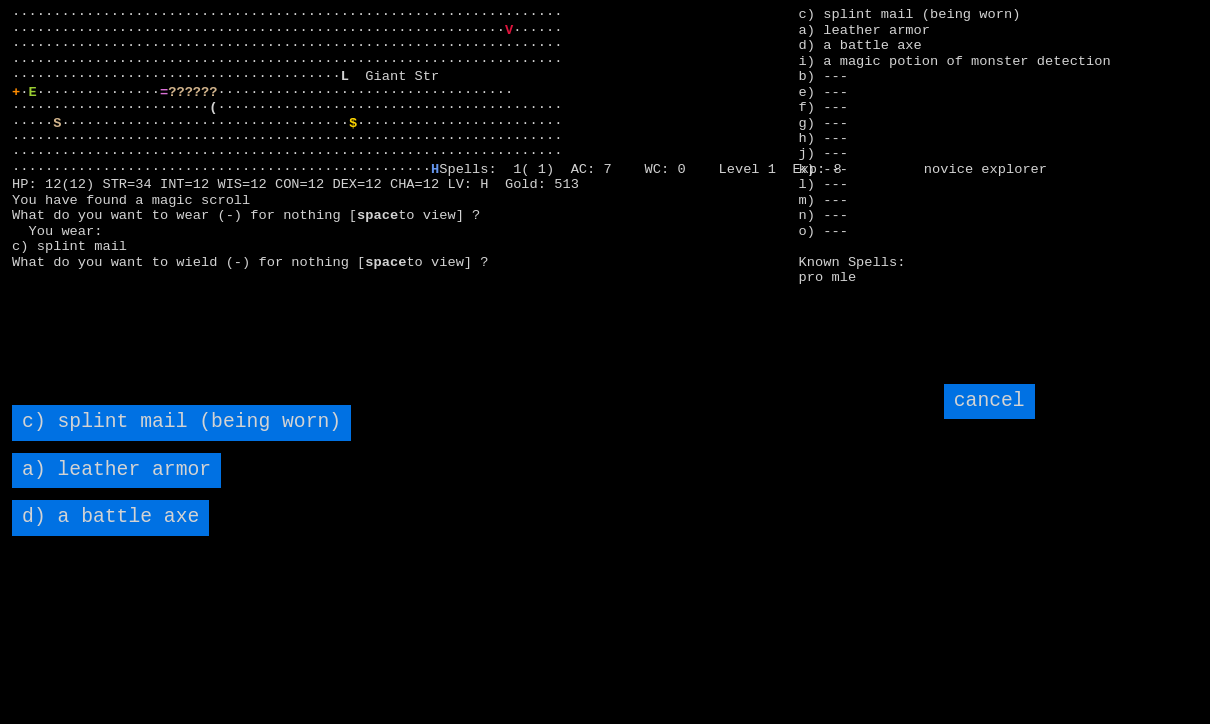 click on "d) a battle axe" at bounding box center [110, 517] 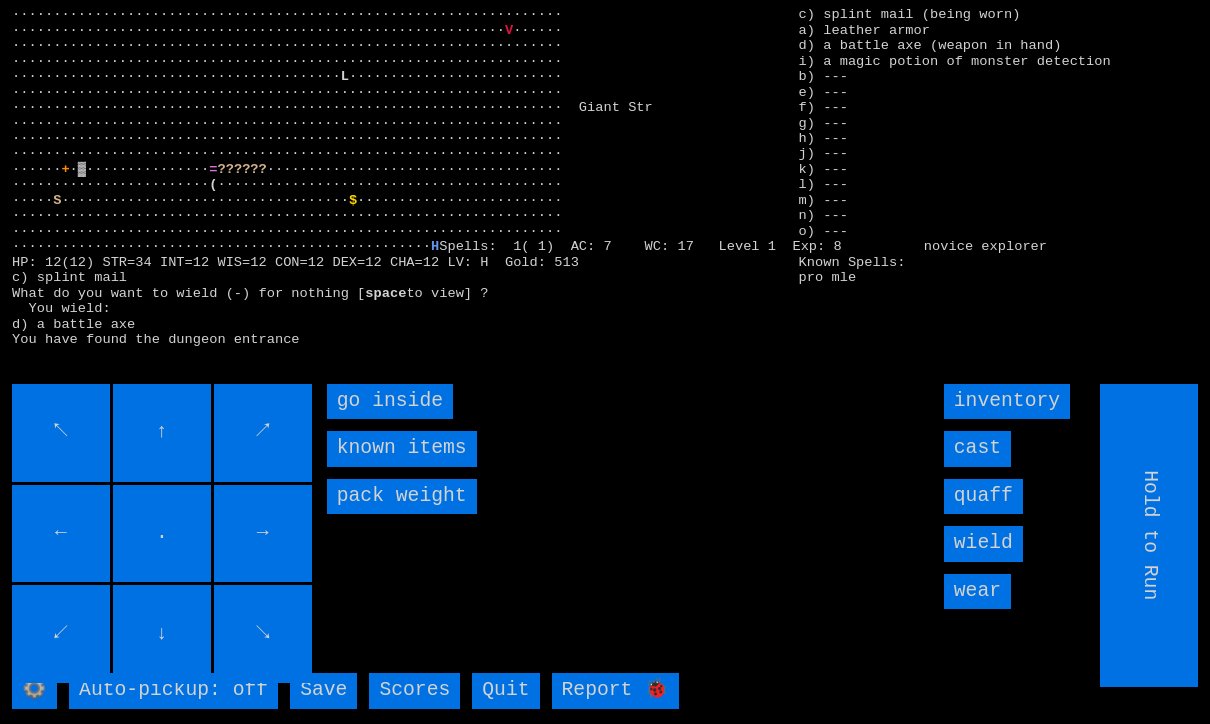 click on "go inside" at bounding box center [390, 401] 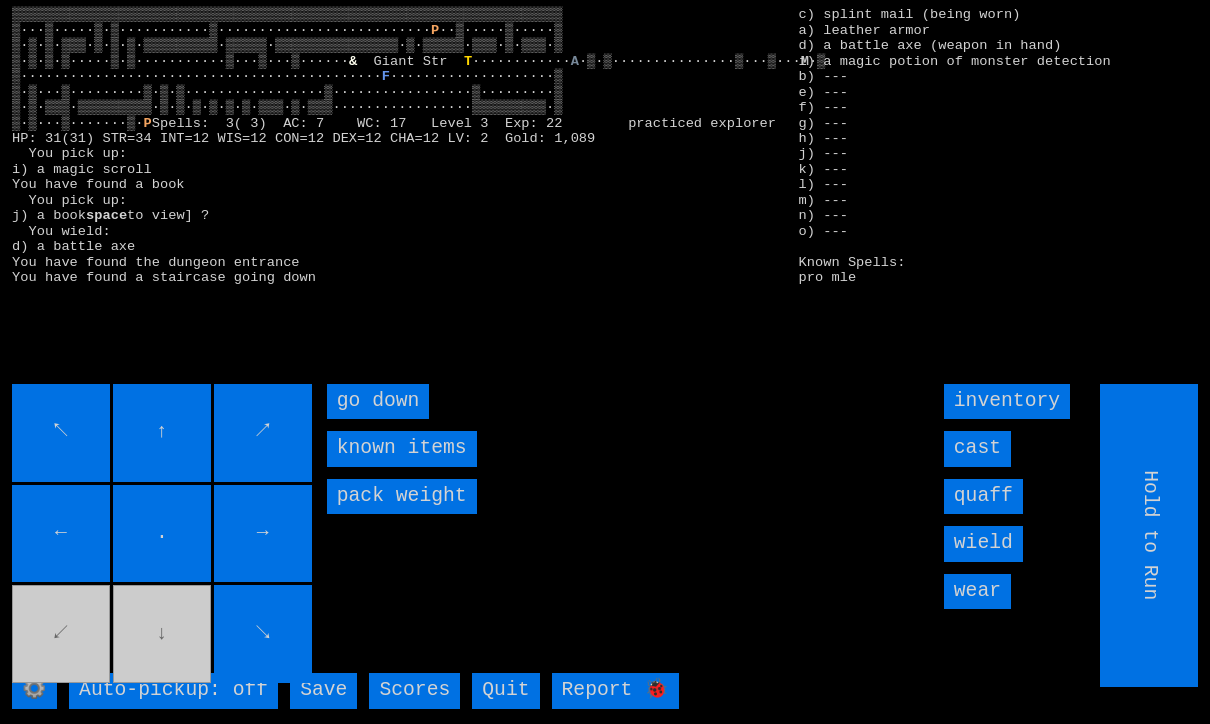 click on "go down" at bounding box center [378, 401] 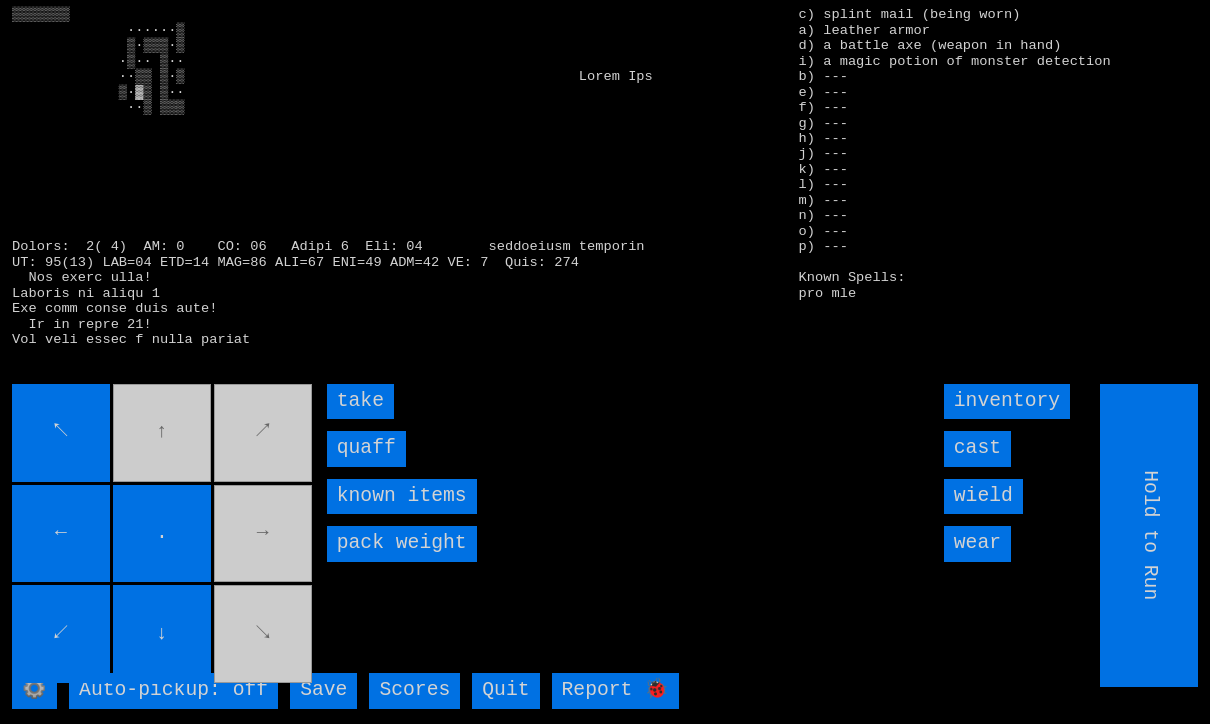 click on "quaff" at bounding box center (366, 448) 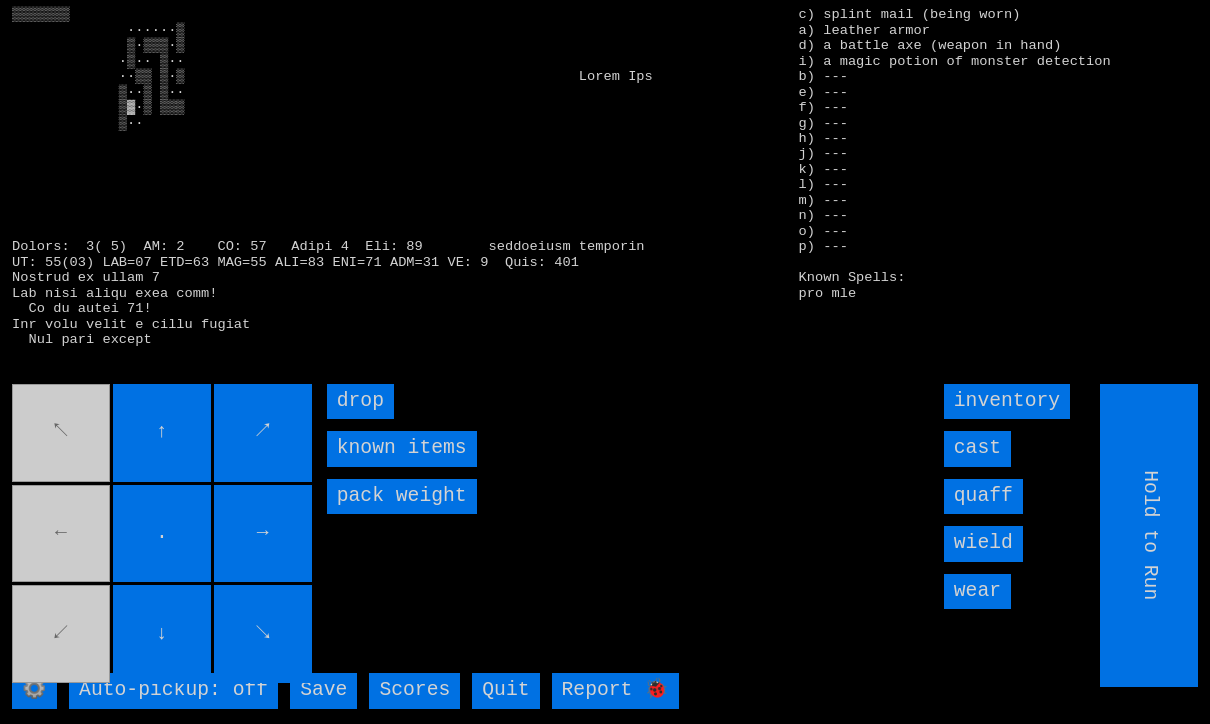 click on "quaff" at bounding box center (983, 496) 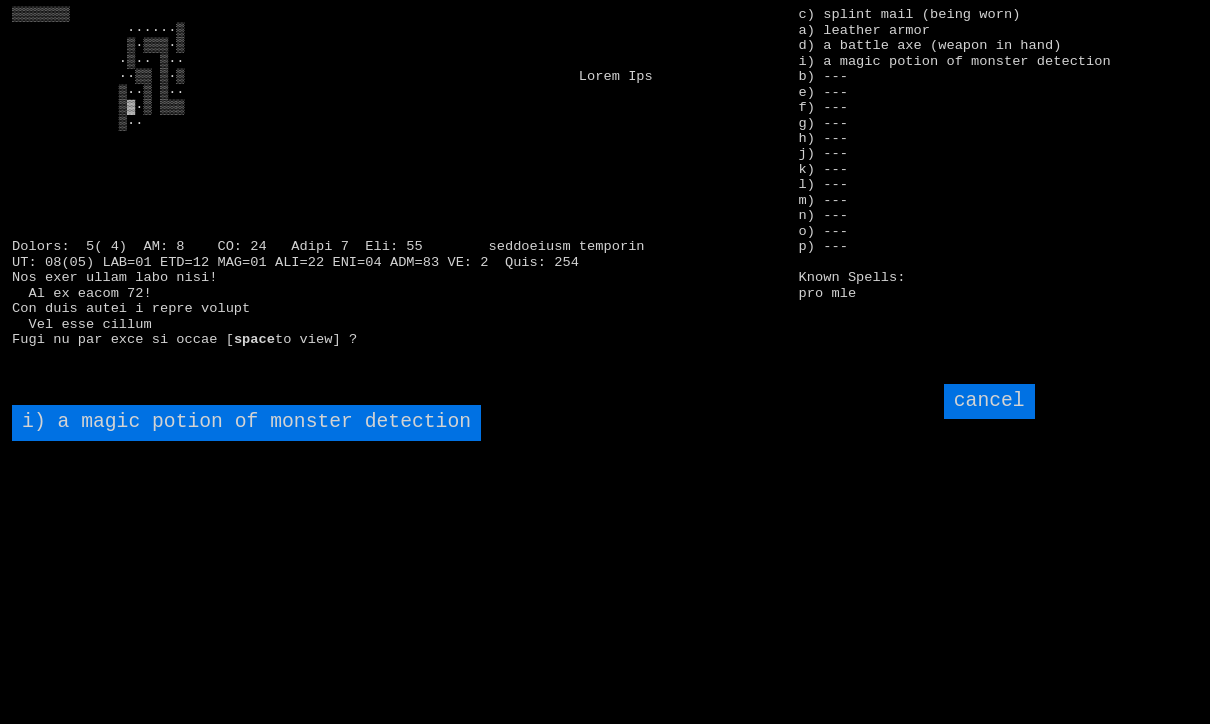 click on "i) a magic potion of monster detection" at bounding box center [246, 422] 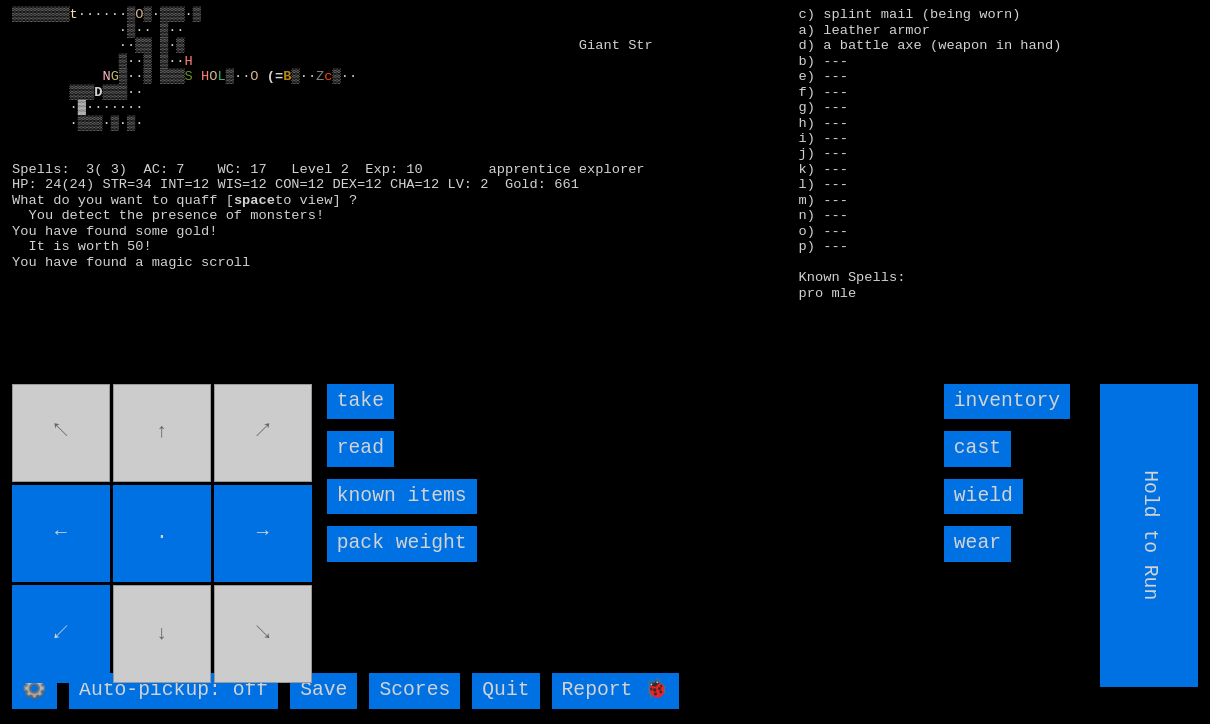 click on "take" at bounding box center (360, 401) 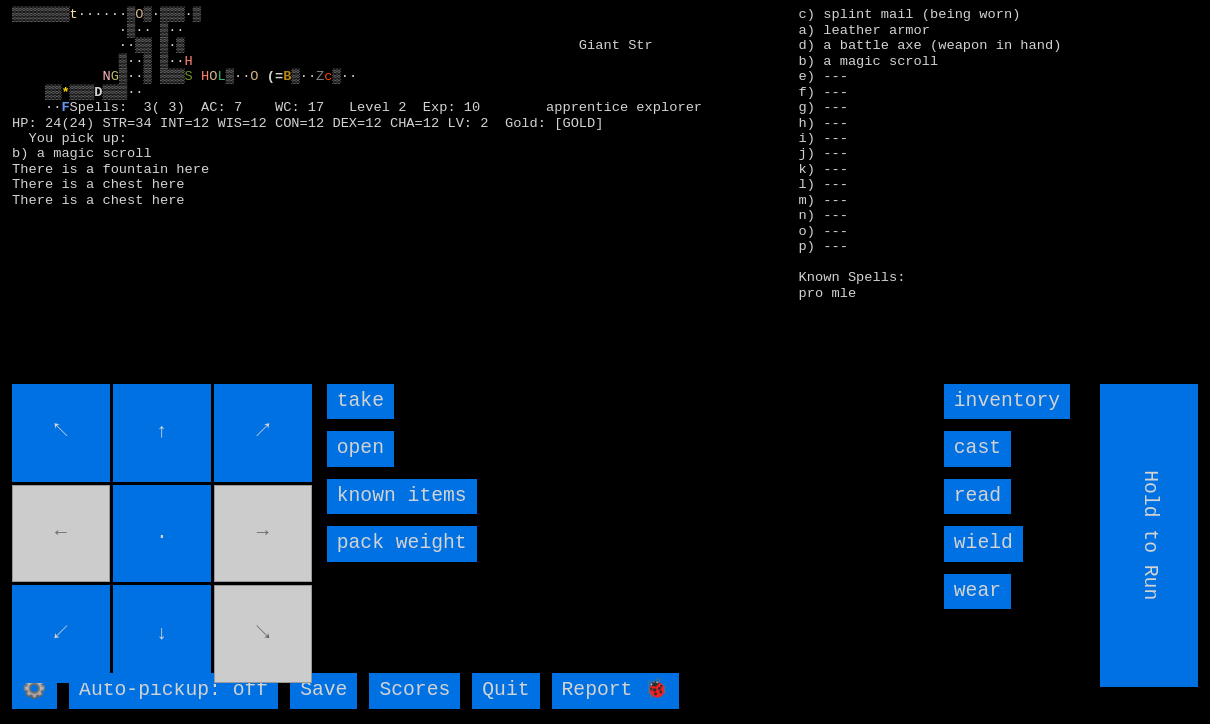 click on "take" at bounding box center (360, 401) 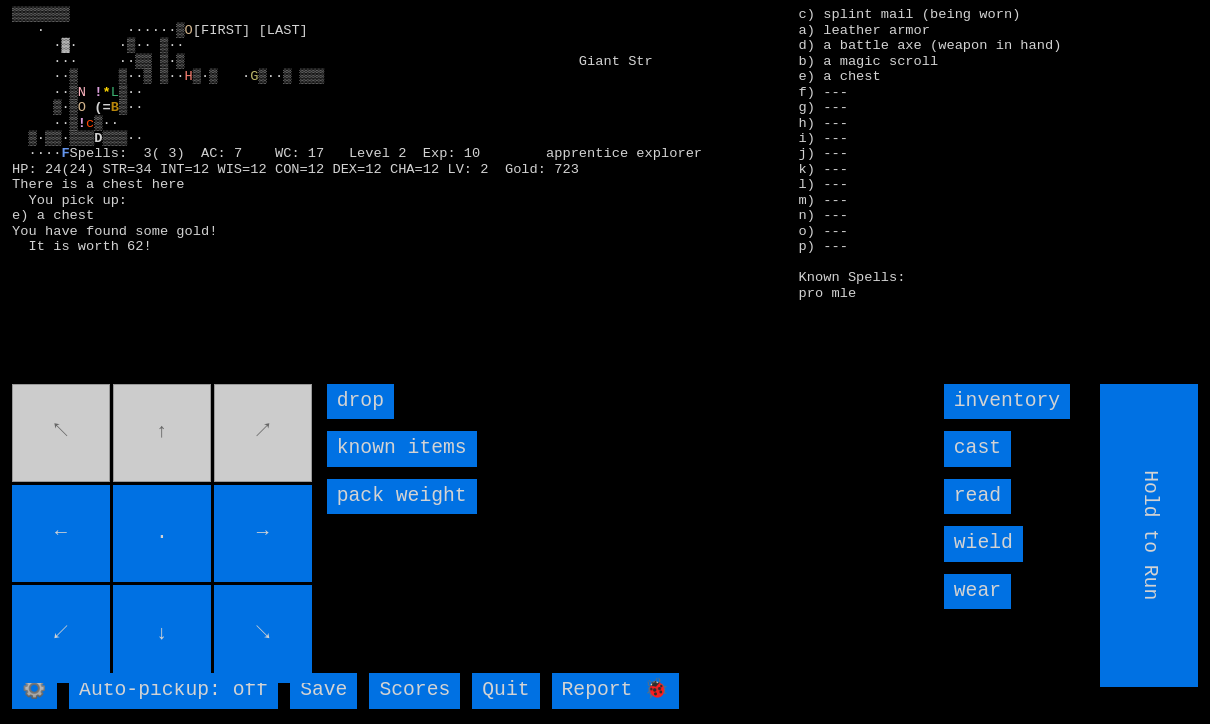 click on "↖ ↑ ↗ ← . → ↙ ↓ ↘" at bounding box center (163, 535) 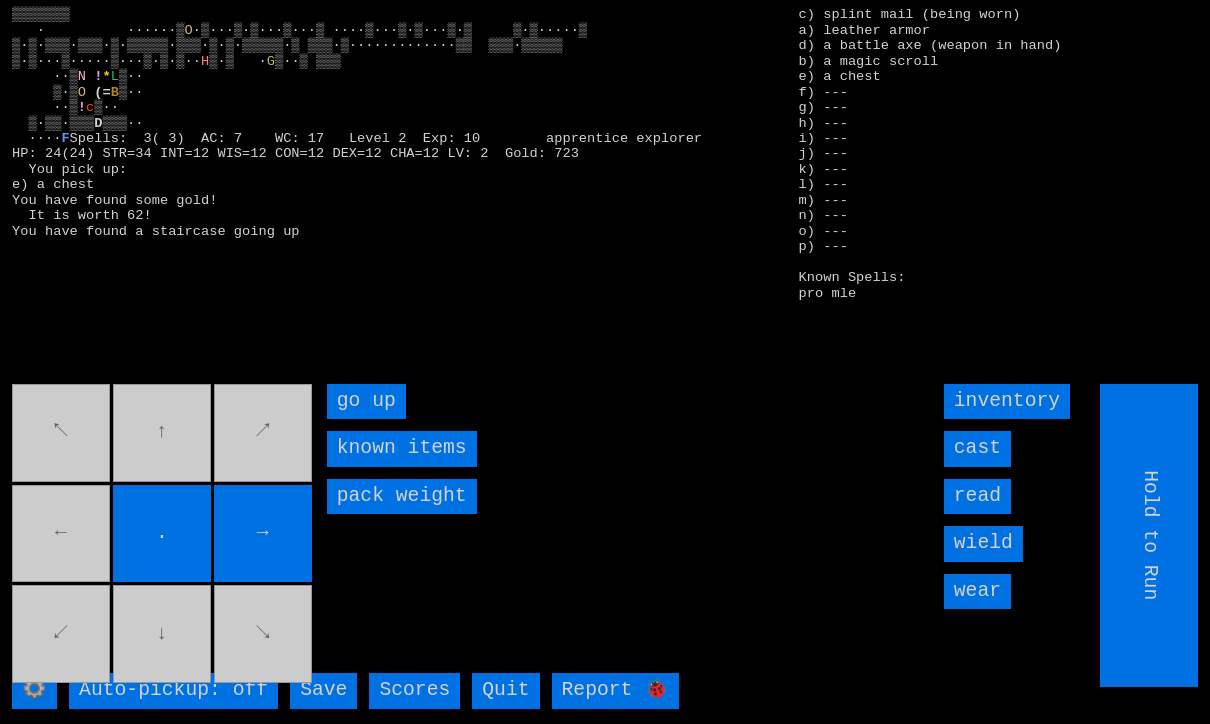 click on "↖ ↑ ↗ ← . → ↙ ↓ ↘" at bounding box center [163, 535] 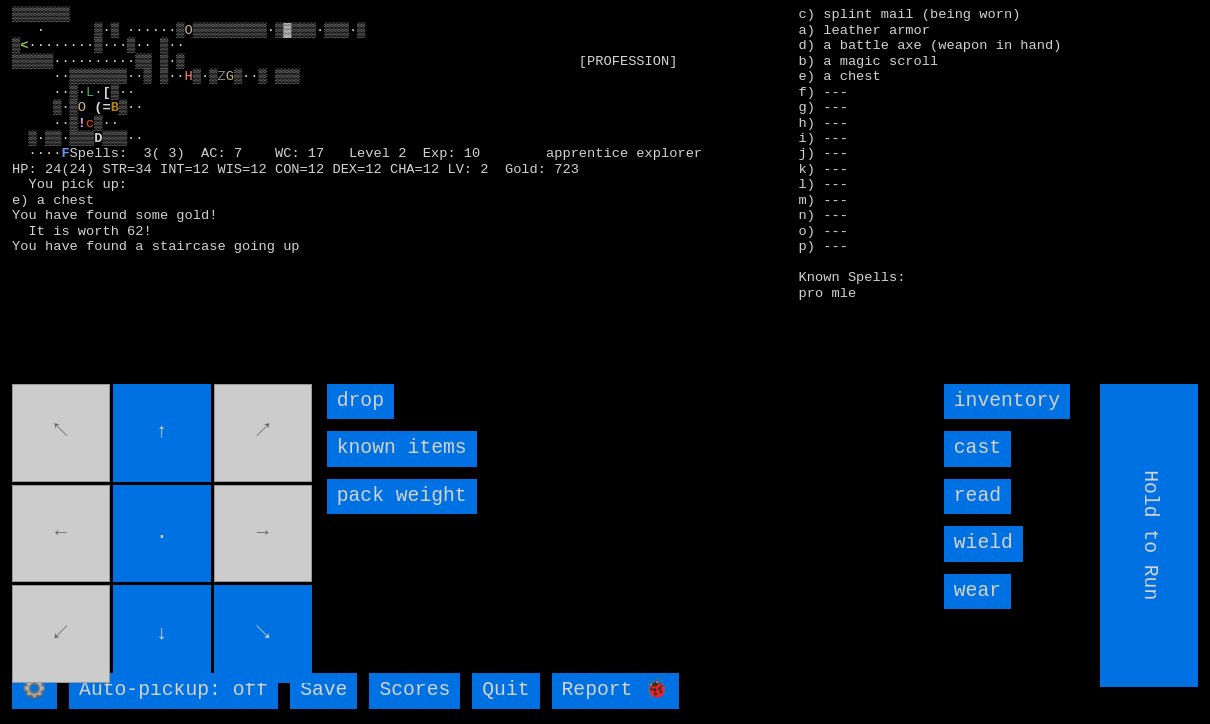 click on "↖ ↑ ↗ ← . → ↙ ↓ ↘" at bounding box center (163, 535) 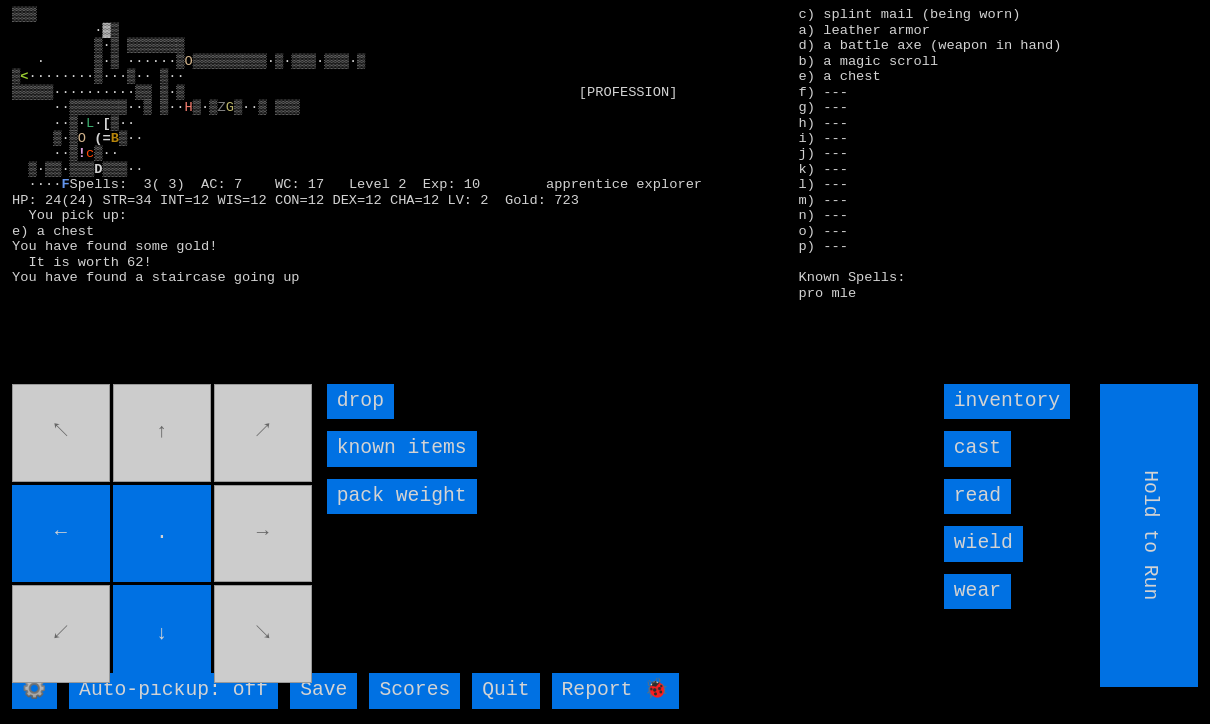 click on "↖ ↑ ↗ ← . → ↙ ↓ ↘" at bounding box center [163, 535] 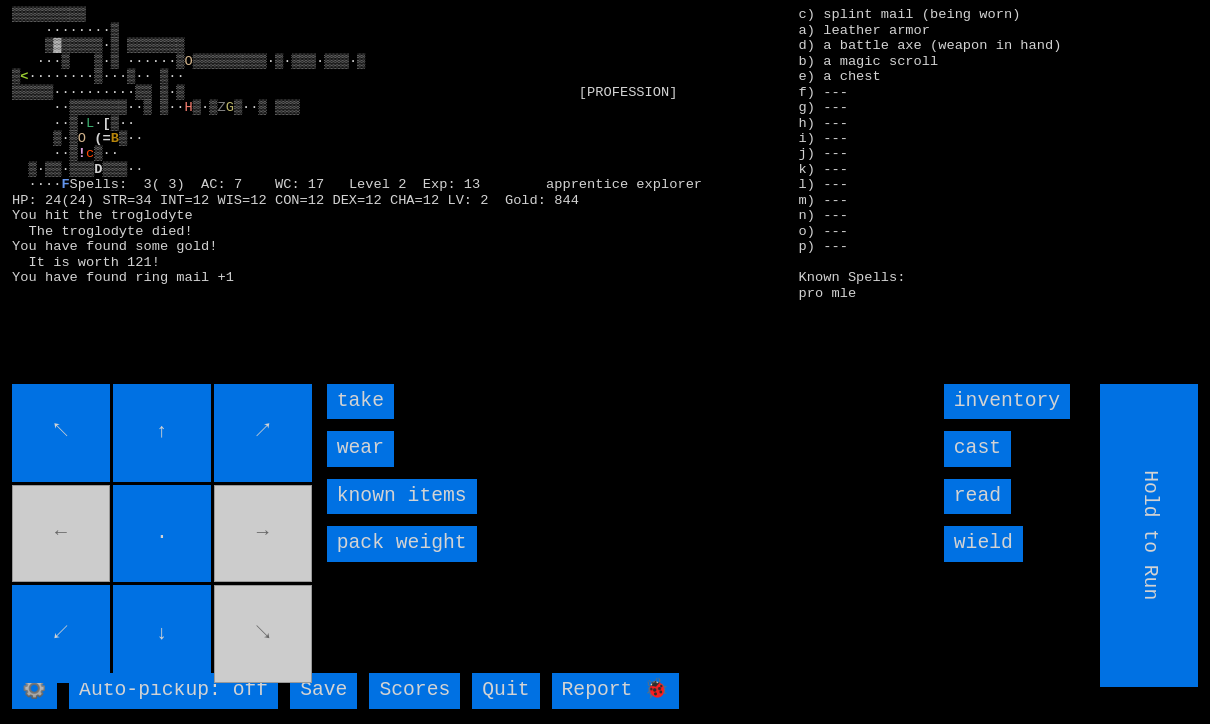 click on "wear" at bounding box center (360, 448) 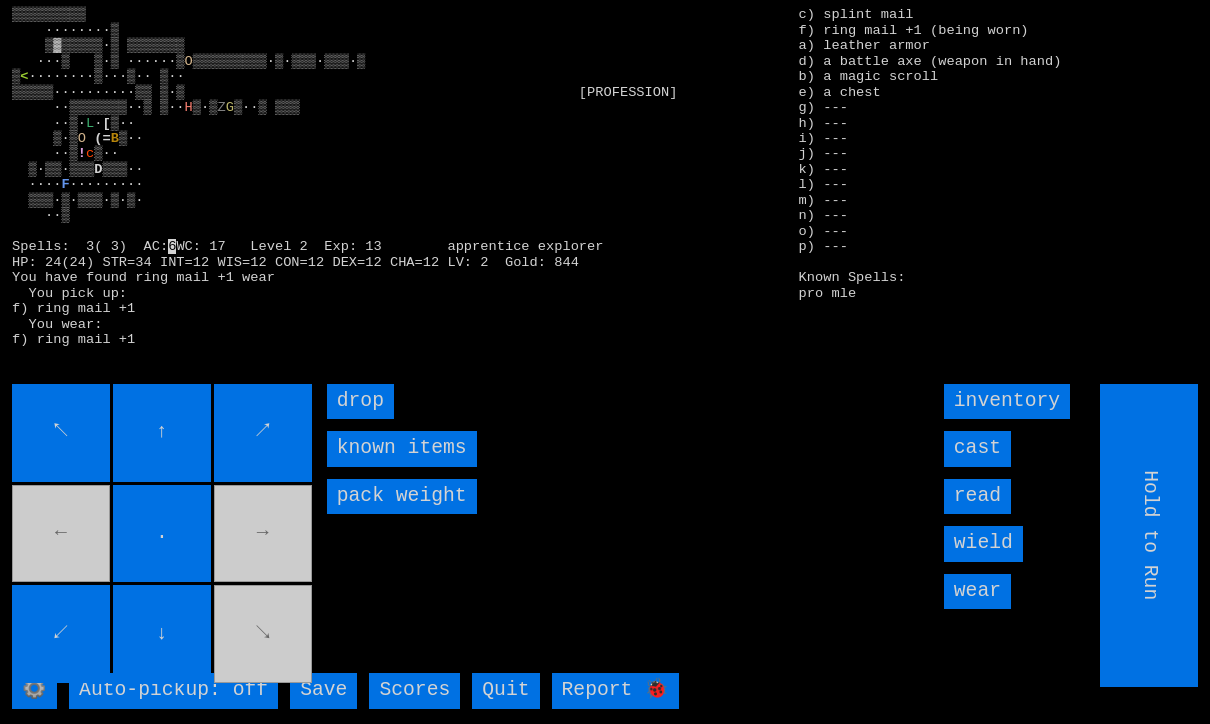 click on "wear" at bounding box center (977, 591) 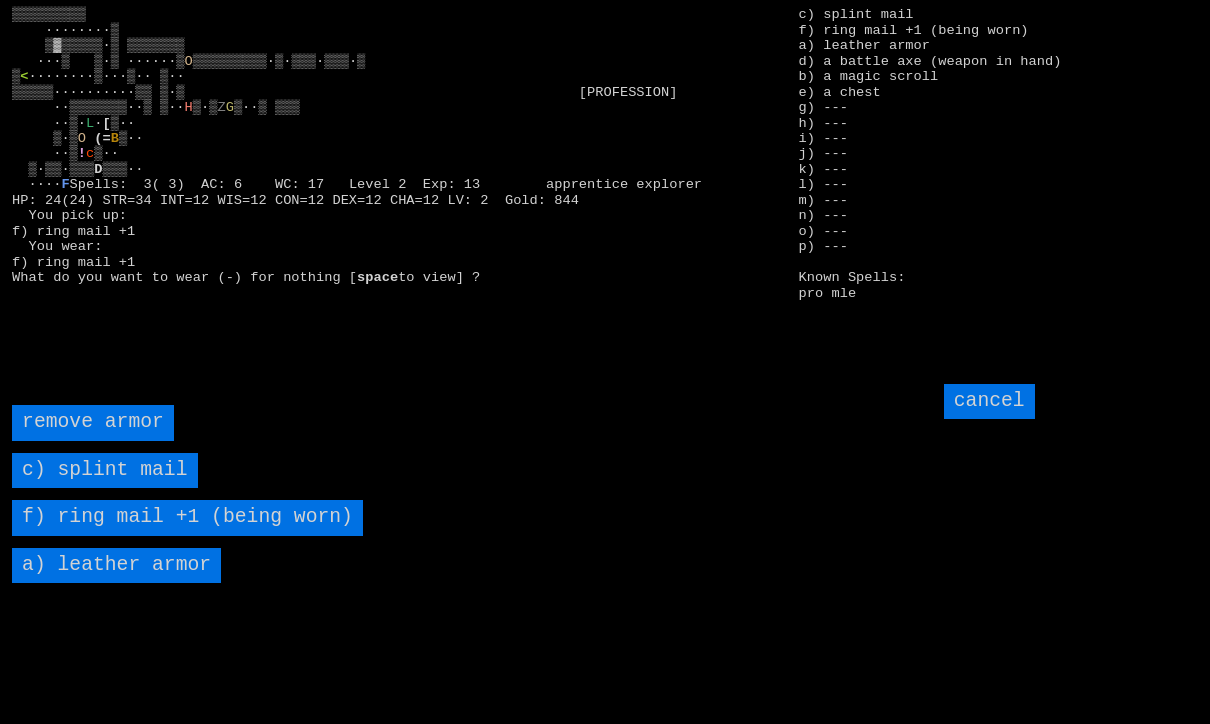 click on "c) splint mail" at bounding box center [104, 470] 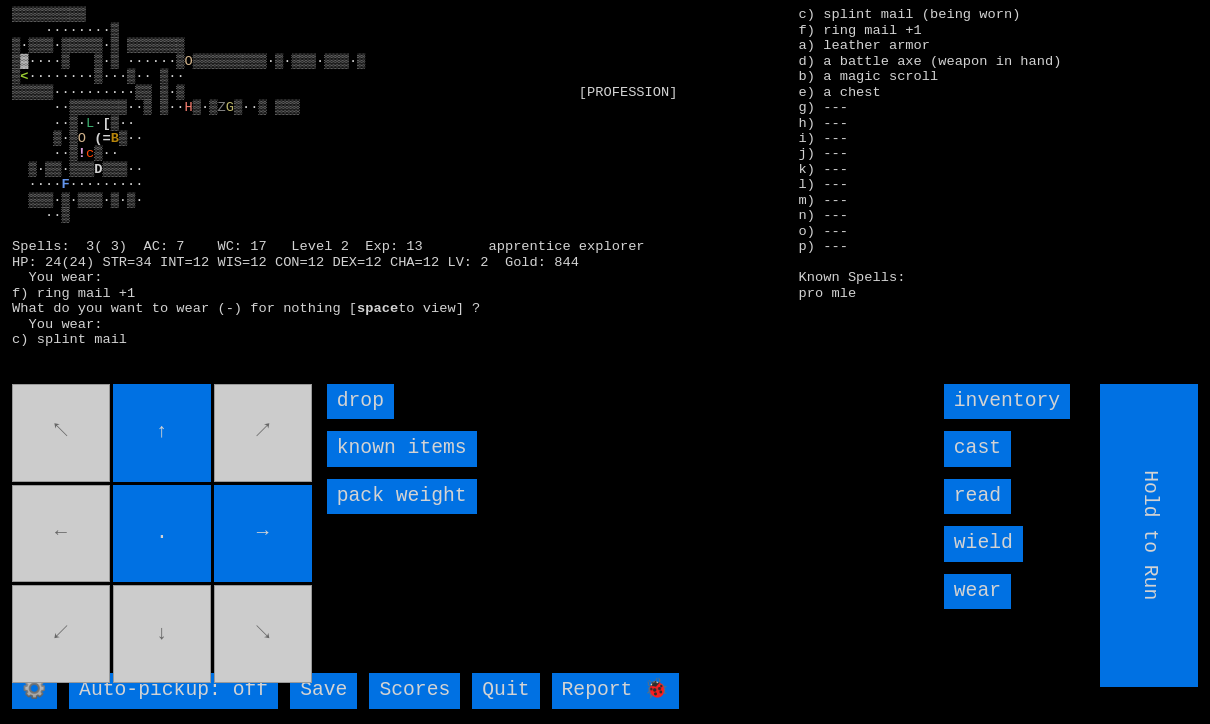 click on "↖ ↑ ↗ ← . → ↙ ↓ ↘" at bounding box center [163, 535] 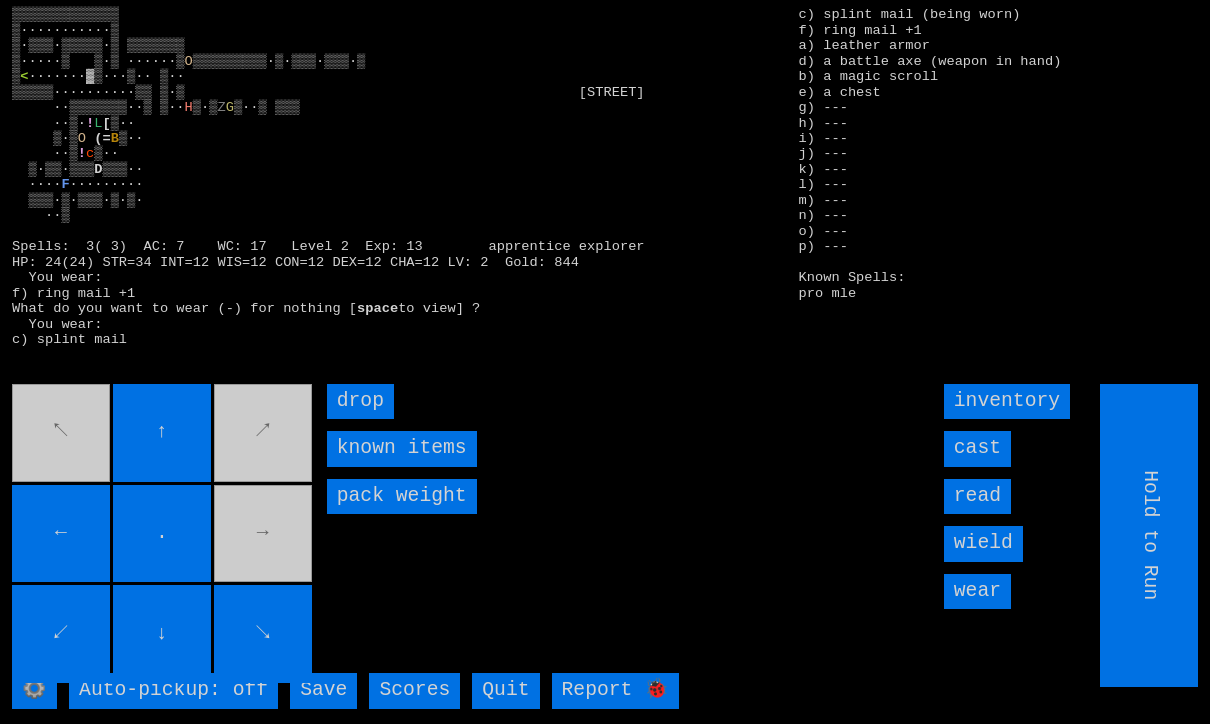click on "↖ ↑ ↗ ← . → ↙ ↓ ↘" at bounding box center [163, 535] 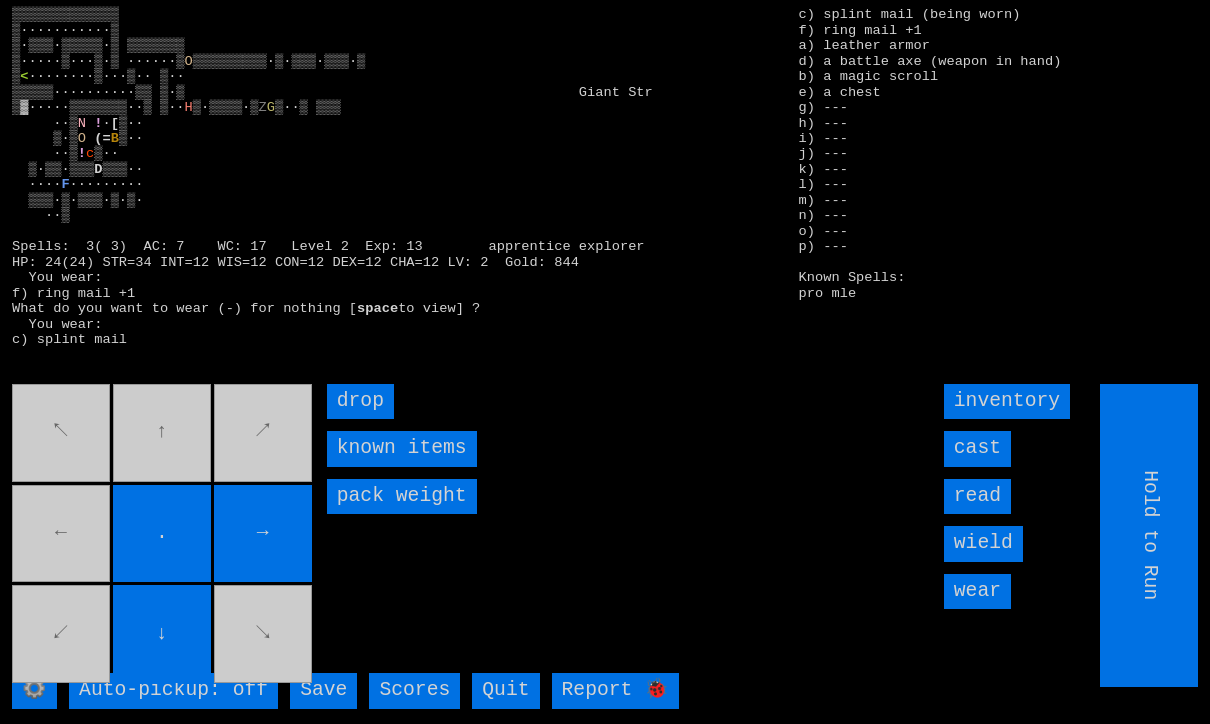 click on "↖ ↑ ↗ ← . → ↙ ↓ ↘" at bounding box center (163, 535) 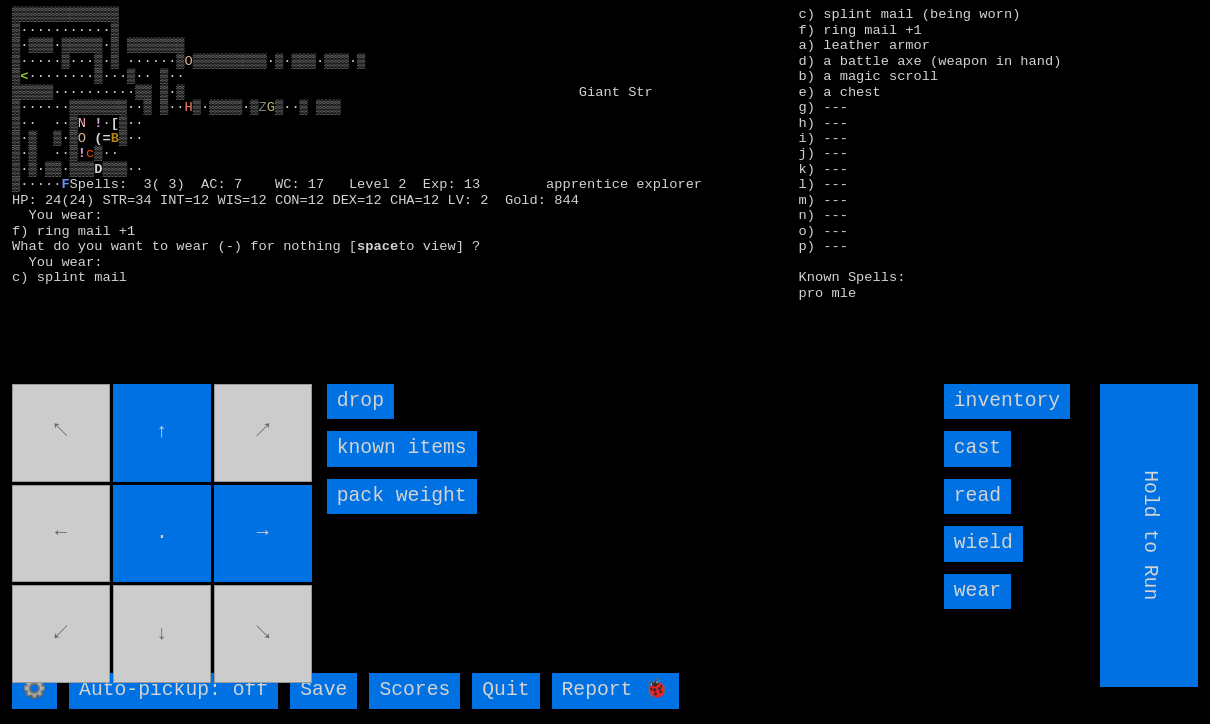 click on "↖ ↑ ↗ ← . → ↙ ↓ ↘" at bounding box center [163, 535] 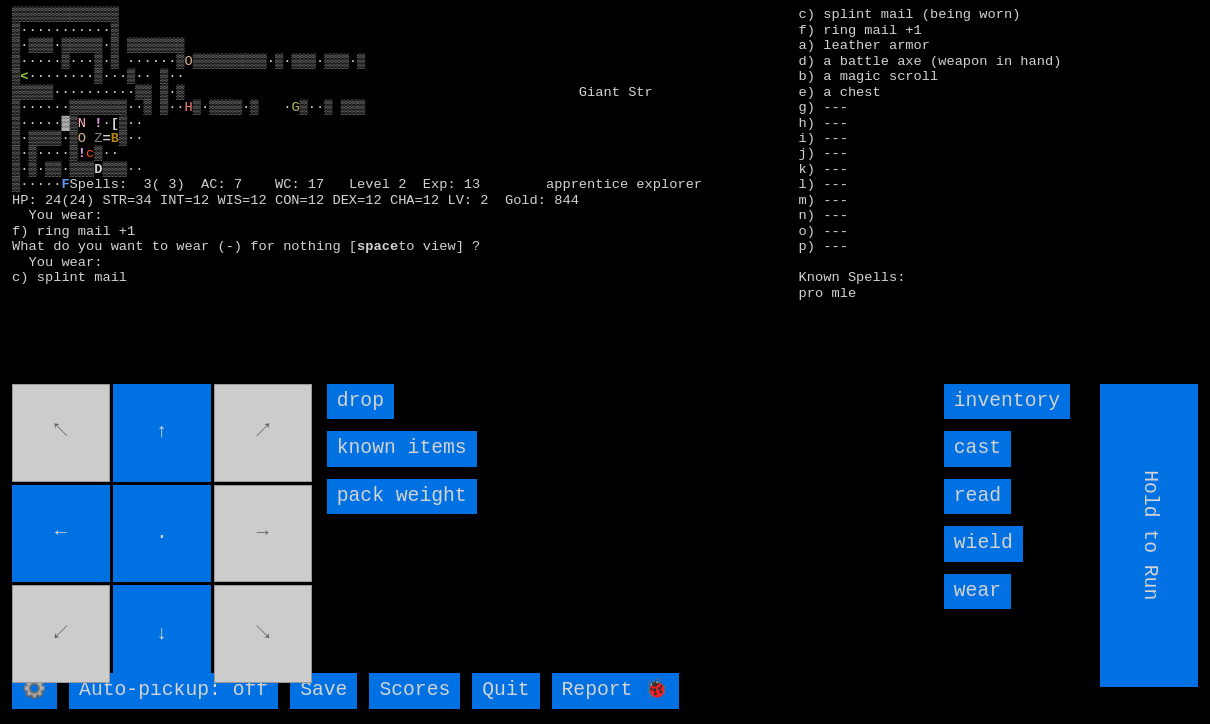 click on "↖ ↑ ↗ ← . → ↙ ↓ ↘" at bounding box center (163, 535) 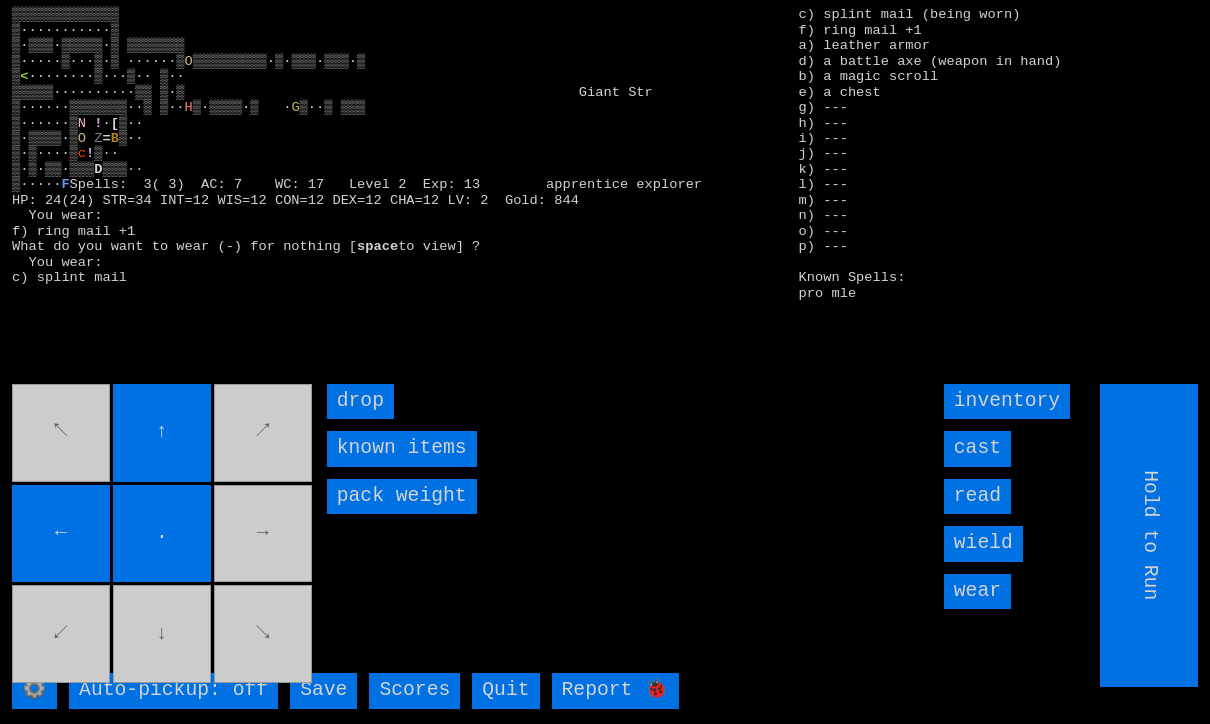 click on "↖ ↑ ↗ ← . → ↙ ↓ ↘" at bounding box center [163, 535] 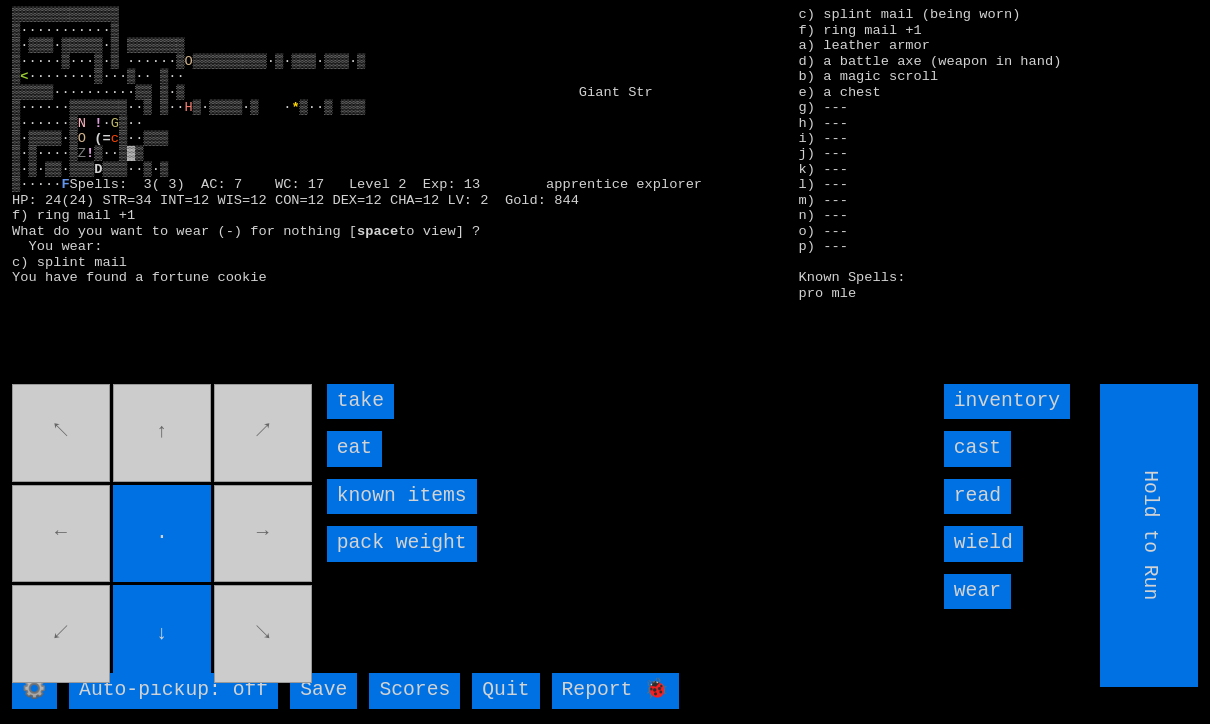 click on "take" at bounding box center (360, 401) 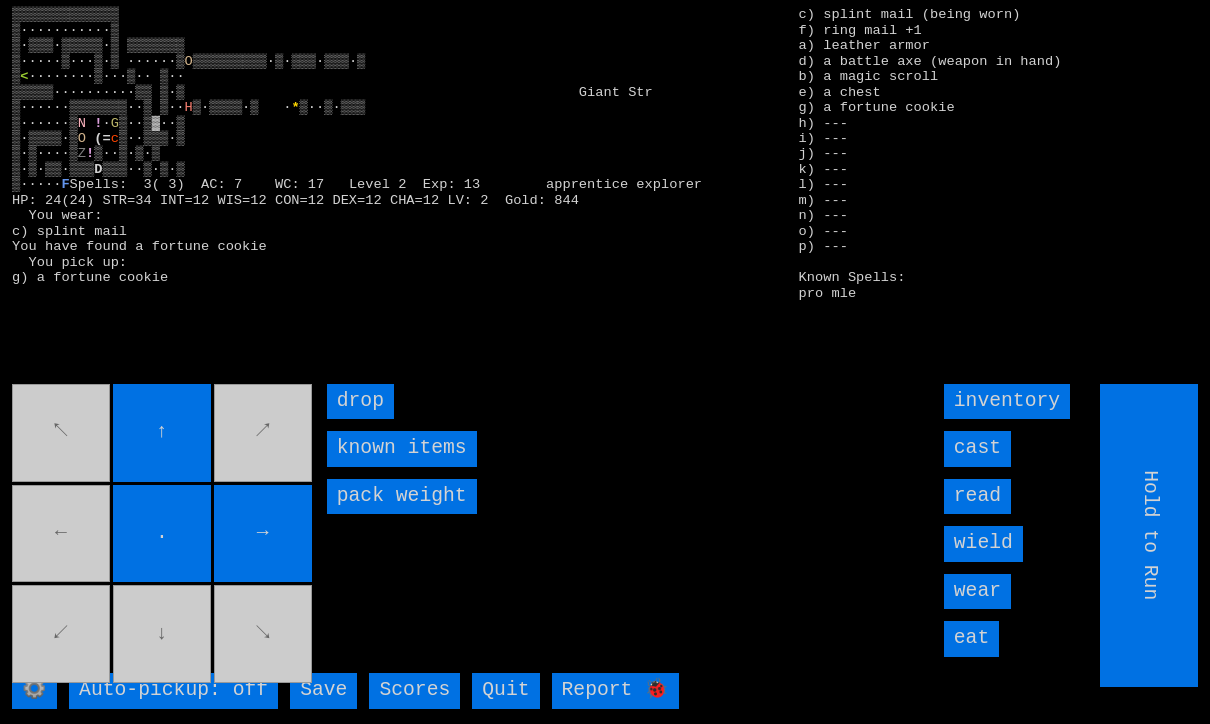click on "↖ ↑ ↗ ← . → ↙ ↓ ↘" at bounding box center (163, 535) 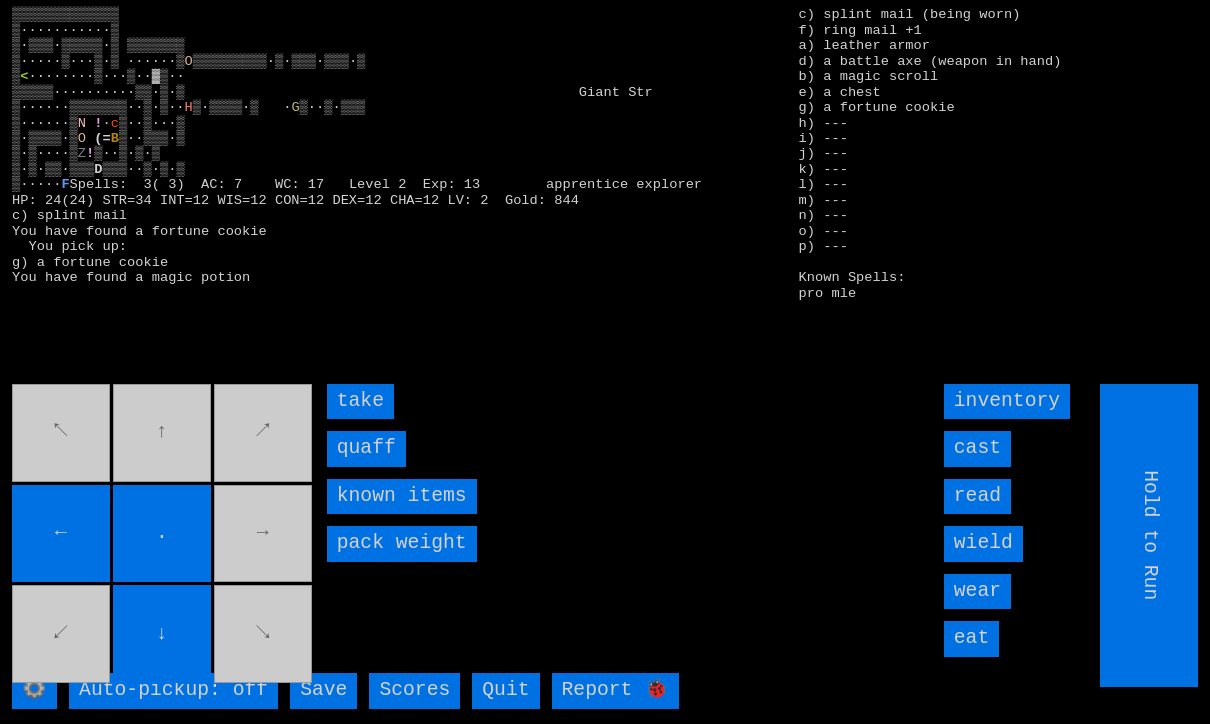click on "quaff" at bounding box center [366, 448] 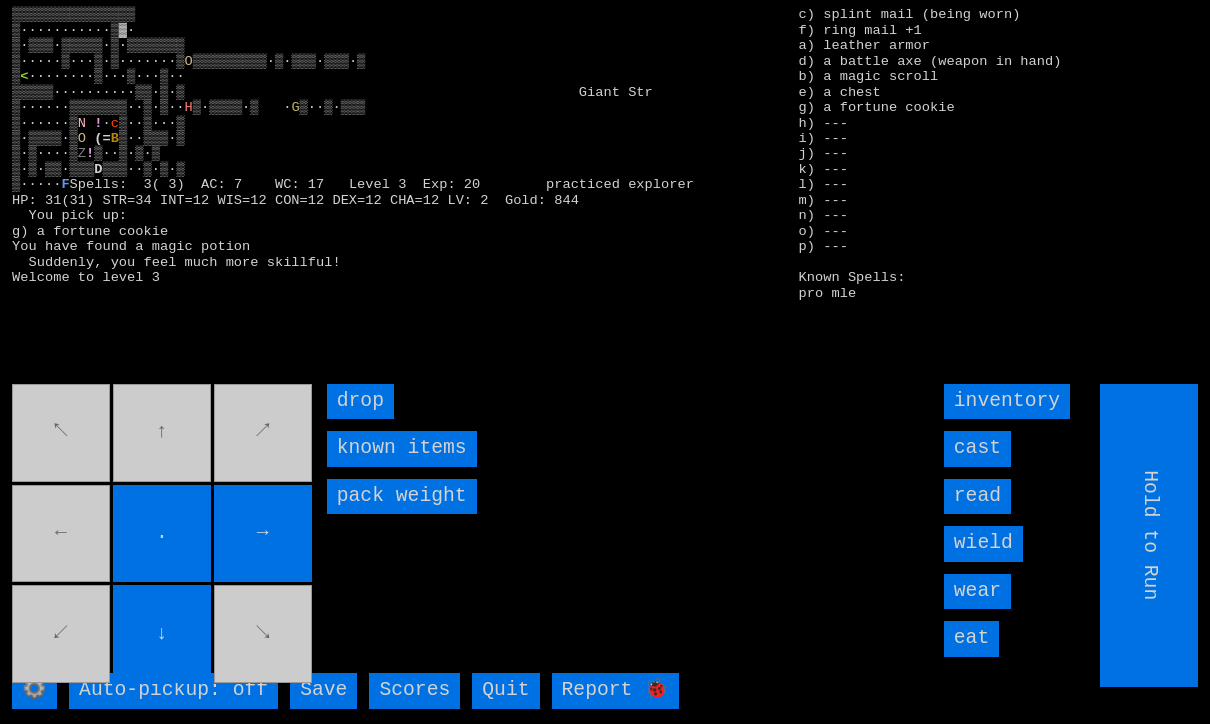 click on "↖ ↑ ↗ ← . → ↙ ↓ ↘" at bounding box center (163, 535) 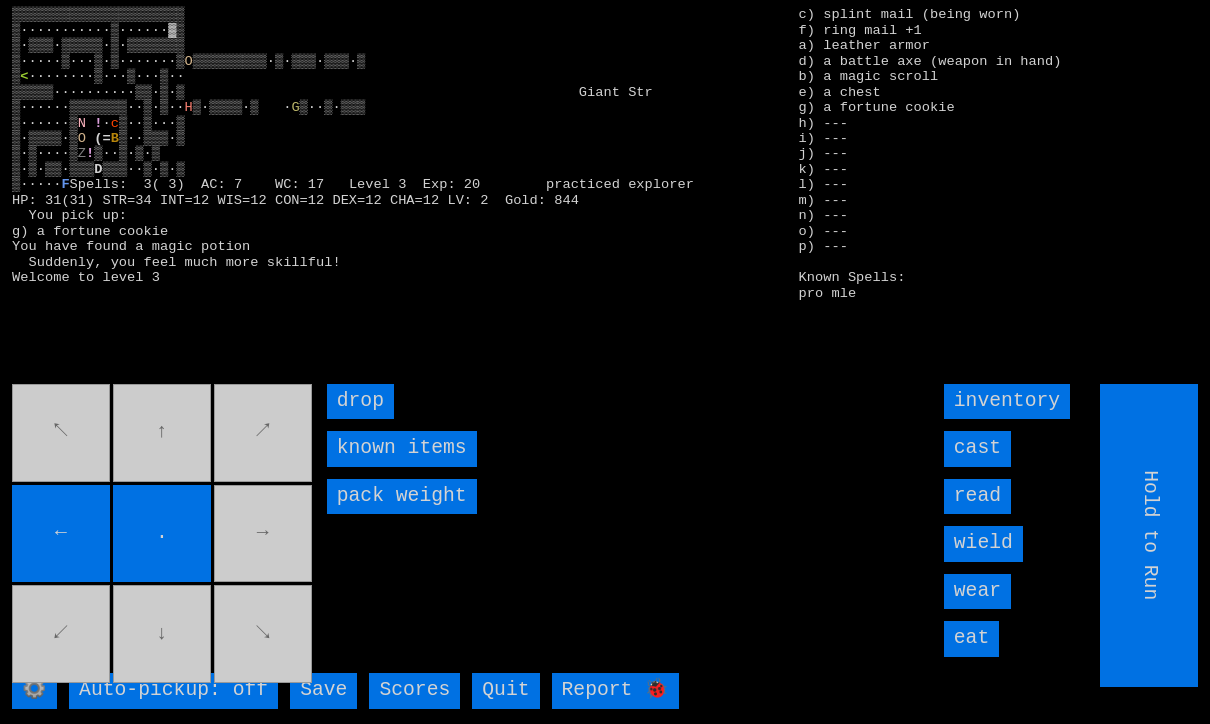 click on "↖ ↑ ↗ ← . → ↙ ↓ ↘" at bounding box center [163, 535] 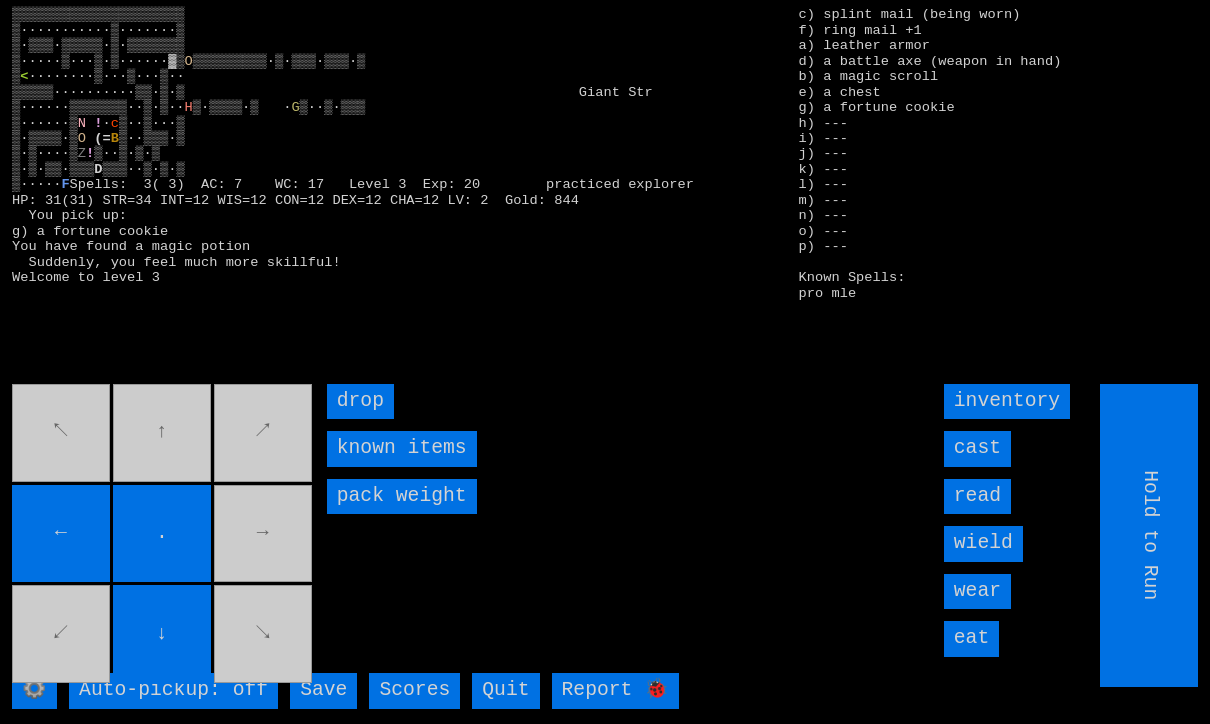 click on "↖ ↑ ↗ ← . → ↙ ↓ ↘" at bounding box center (163, 535) 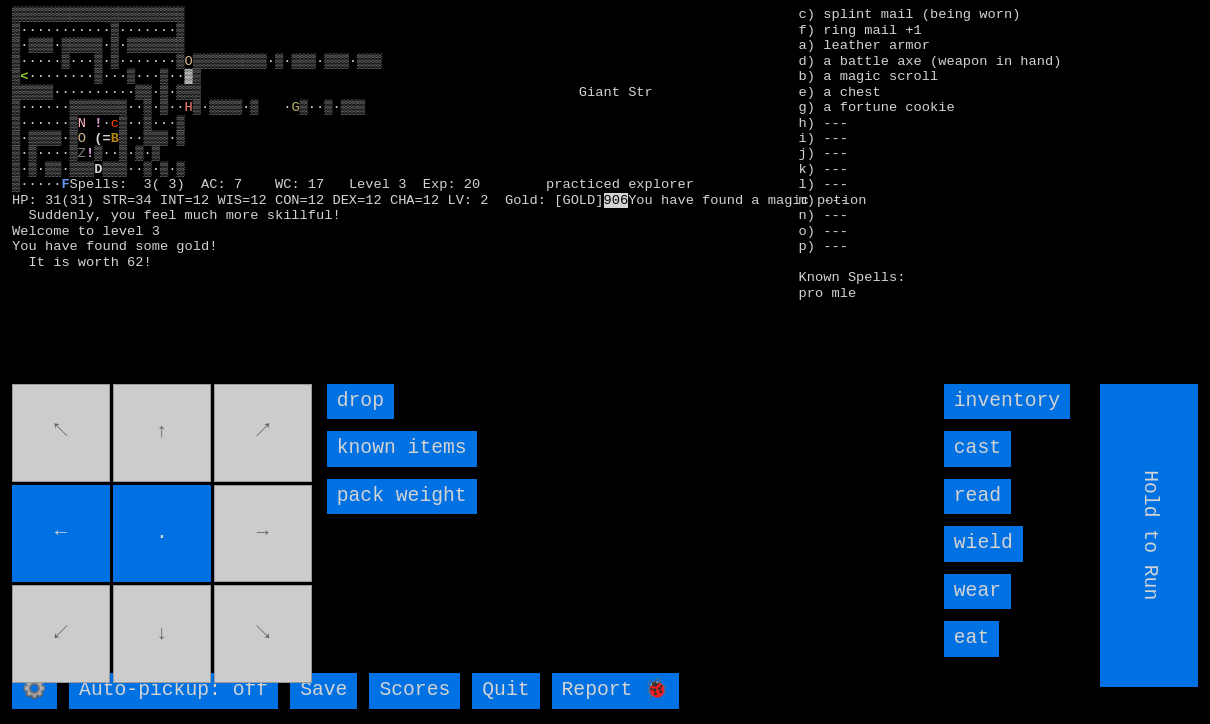 click on "↖ ↑ ↗ ← . → ↙ ↓ ↘" at bounding box center [163, 535] 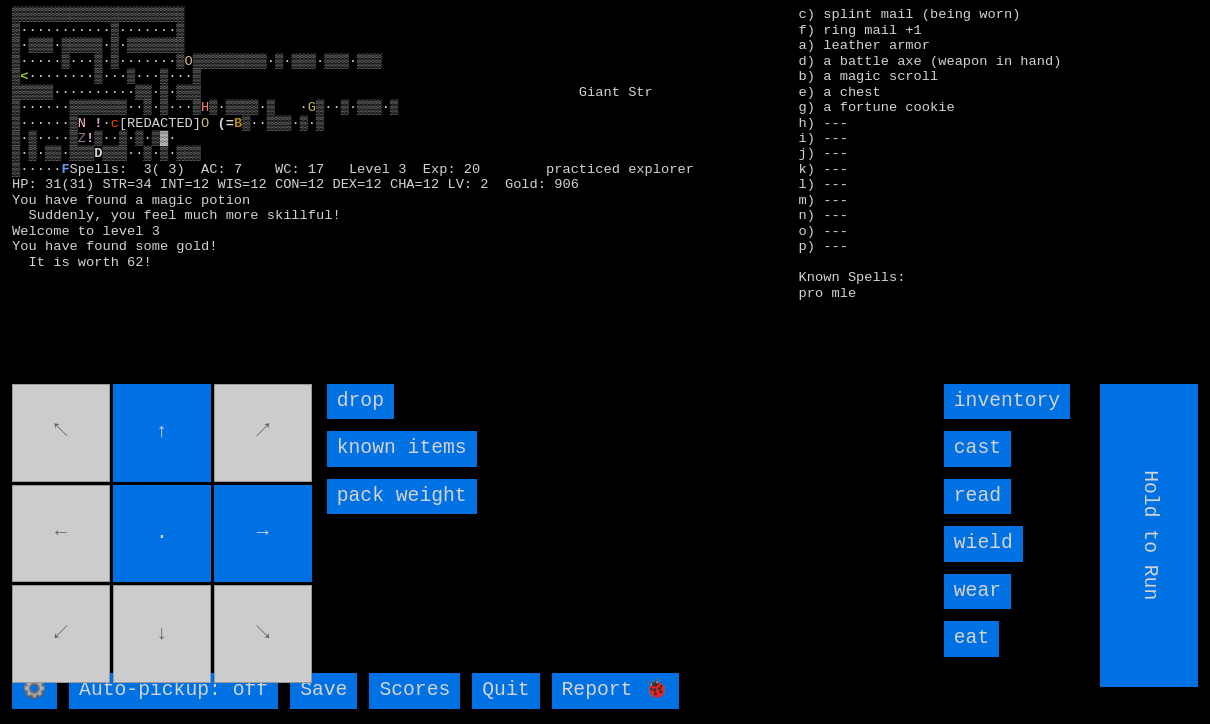 click on "↖ ↑ ↗ ← . → ↙ ↓ ↘" at bounding box center (163, 535) 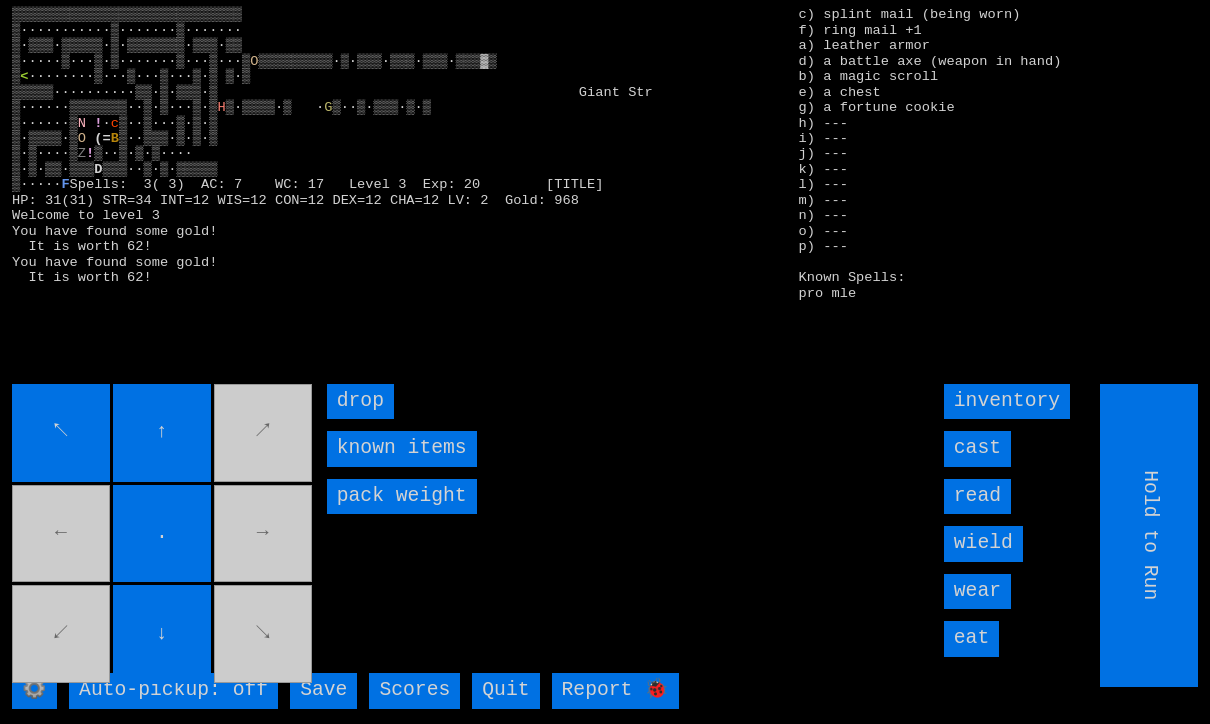 click on "↖ ↑ ↗ ← . → ↙ ↓ ↘" at bounding box center [163, 535] 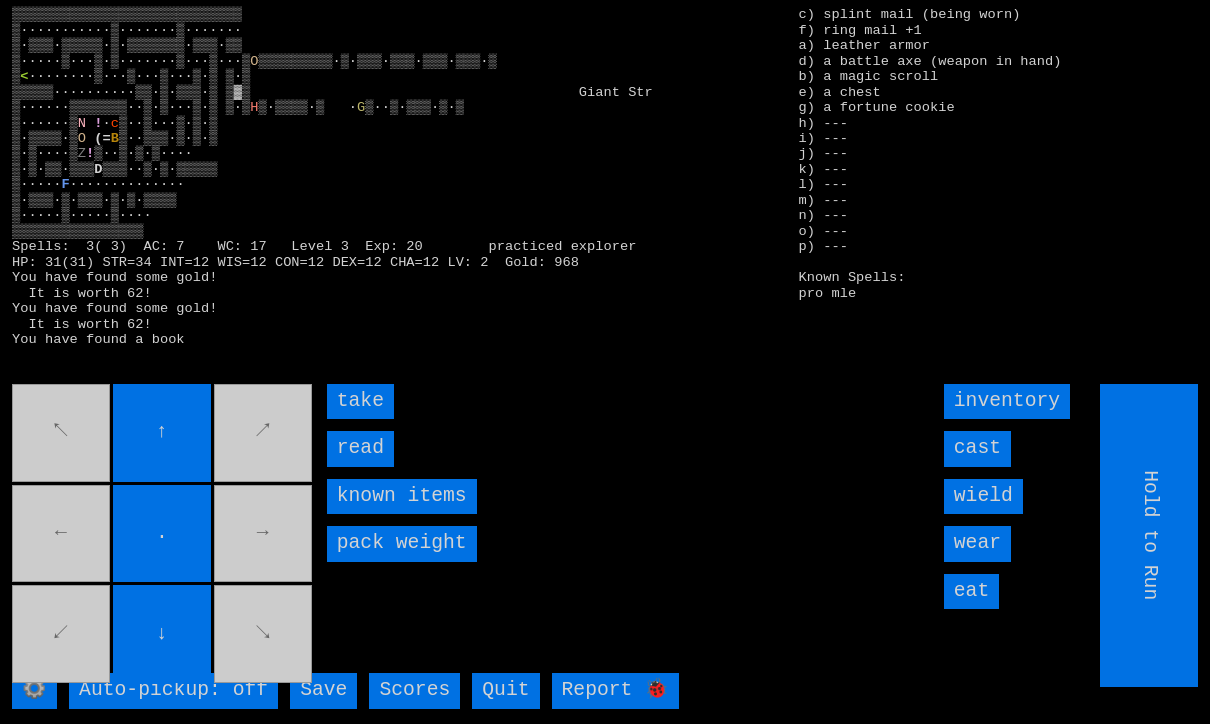 click on "take" at bounding box center (360, 401) 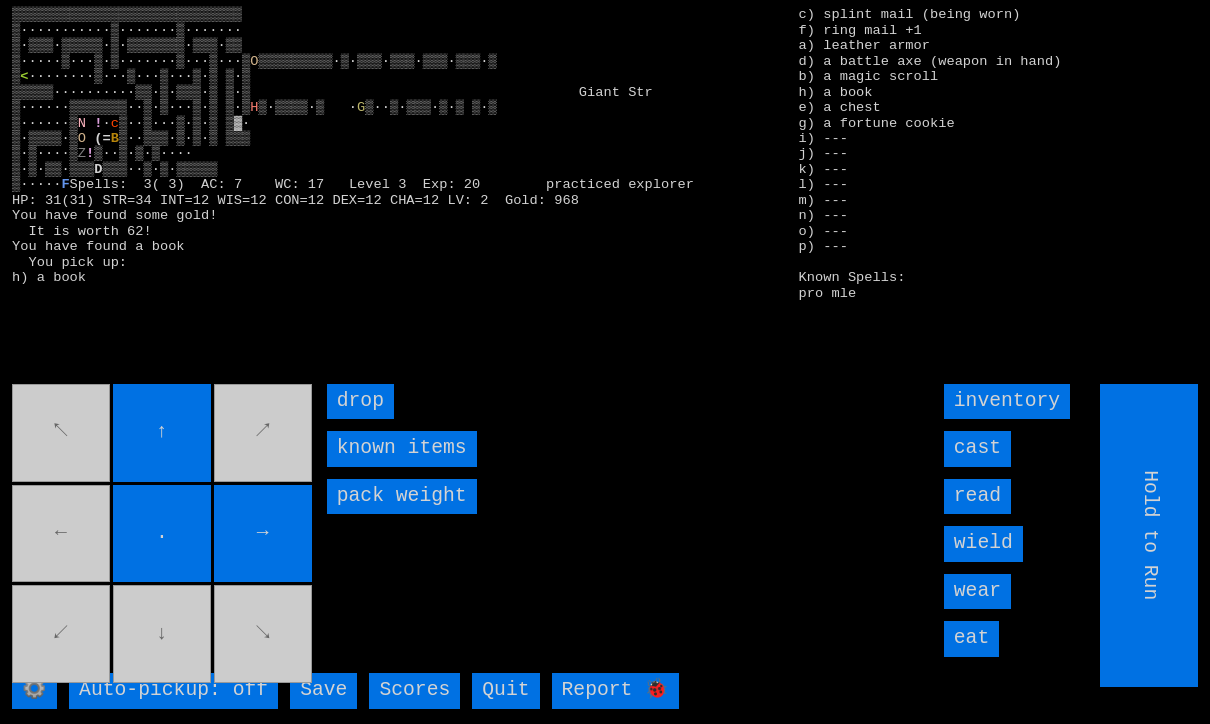 click on "↖ ↑ ↗ ← . → ↙ ↓ ↘" at bounding box center [163, 535] 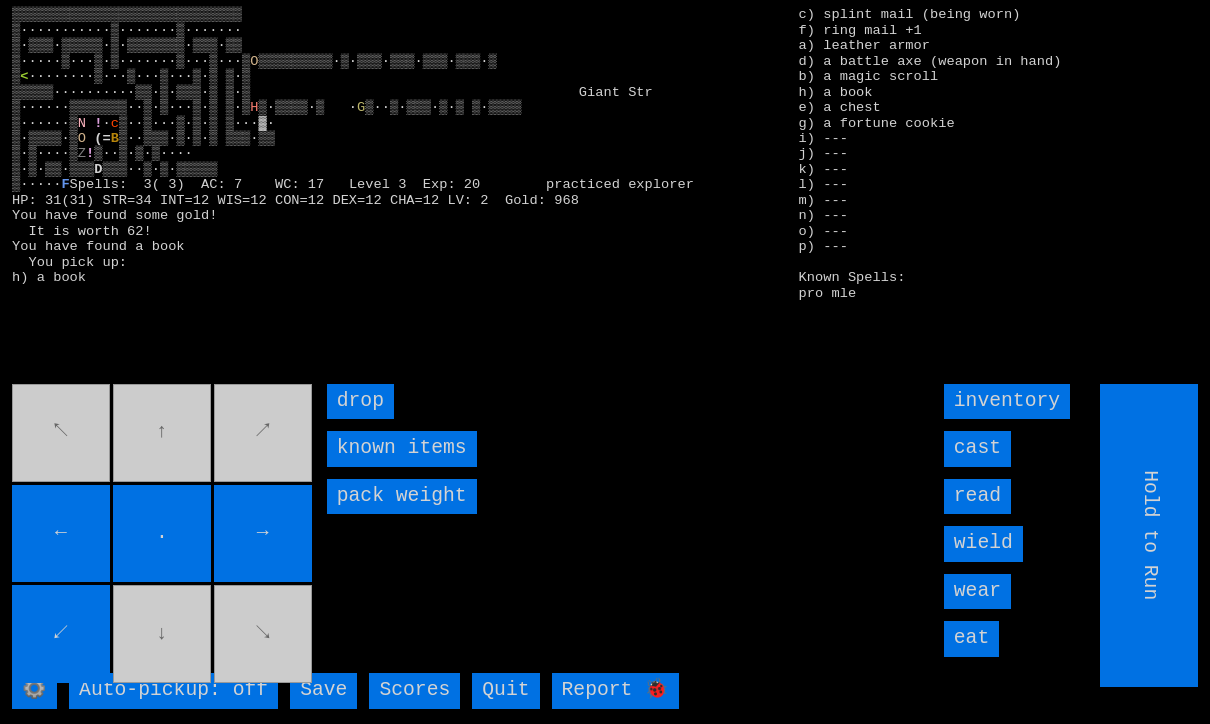 click on "↖ ↑ ↗ ← . → ↙ ↓ ↘" at bounding box center [163, 535] 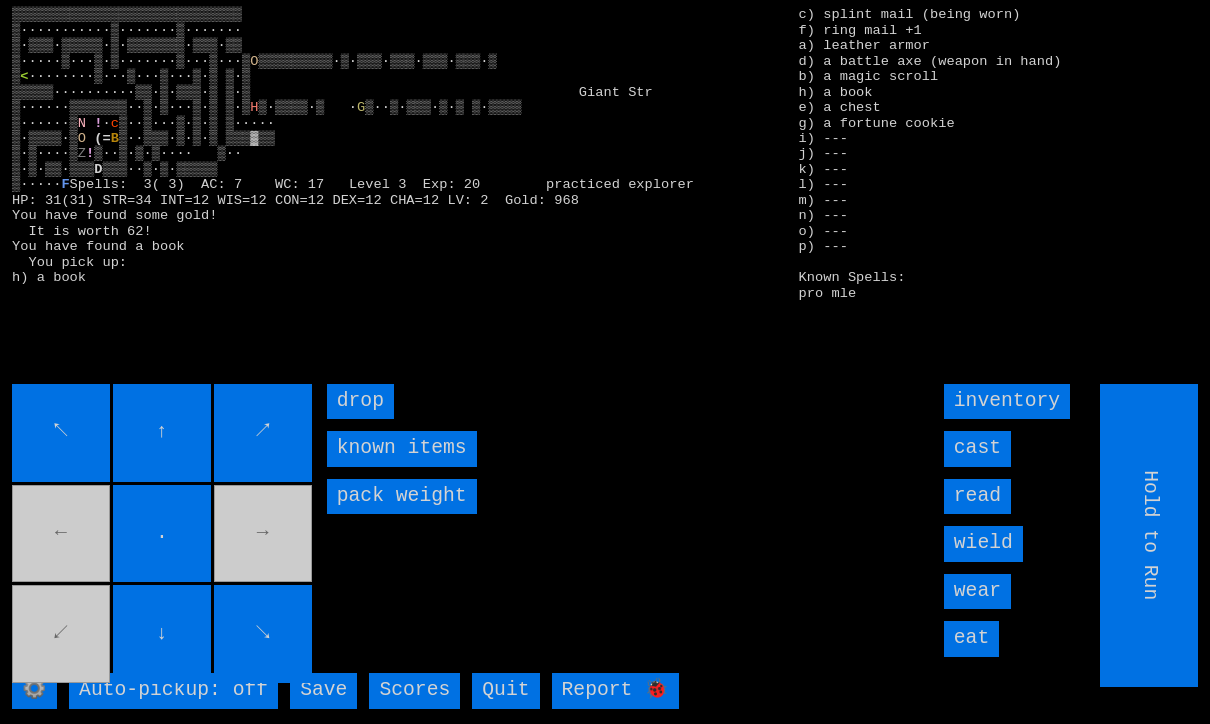 click on "↖ ↑ ↗ ← . → ↙ ↓ ↘" at bounding box center (163, 535) 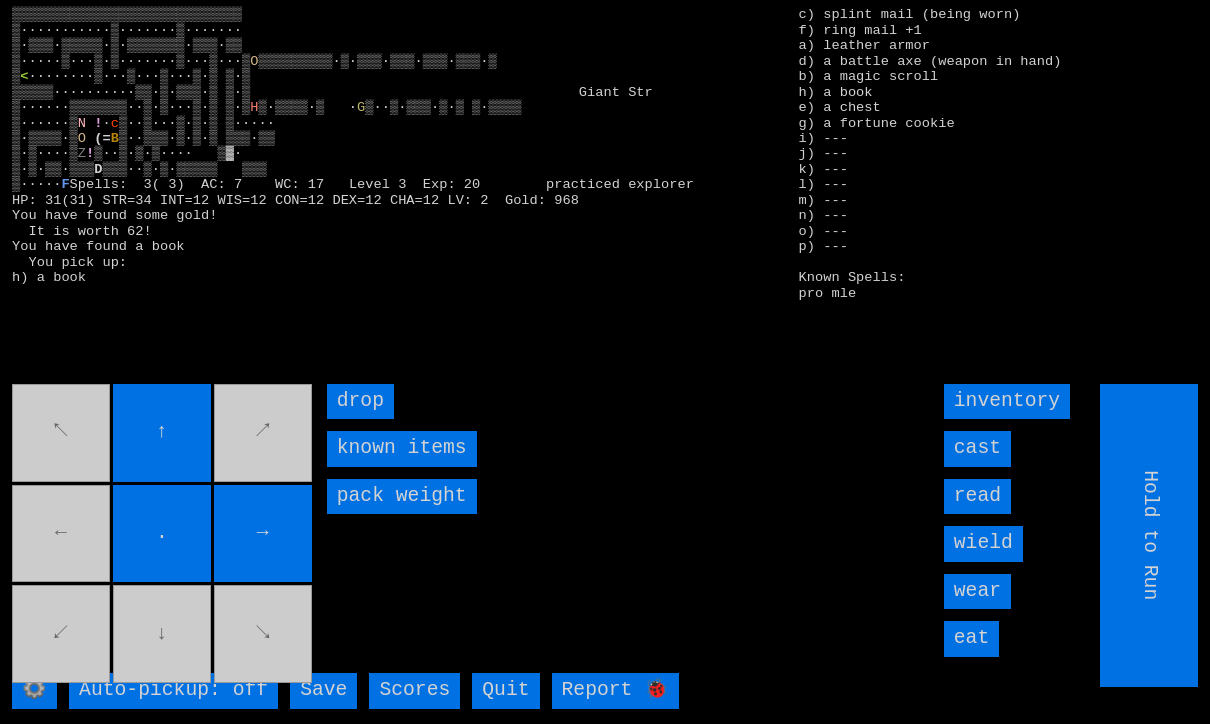 click on "↖ ↑ ↗ ← . → ↙ ↓ ↘" at bounding box center [163, 535] 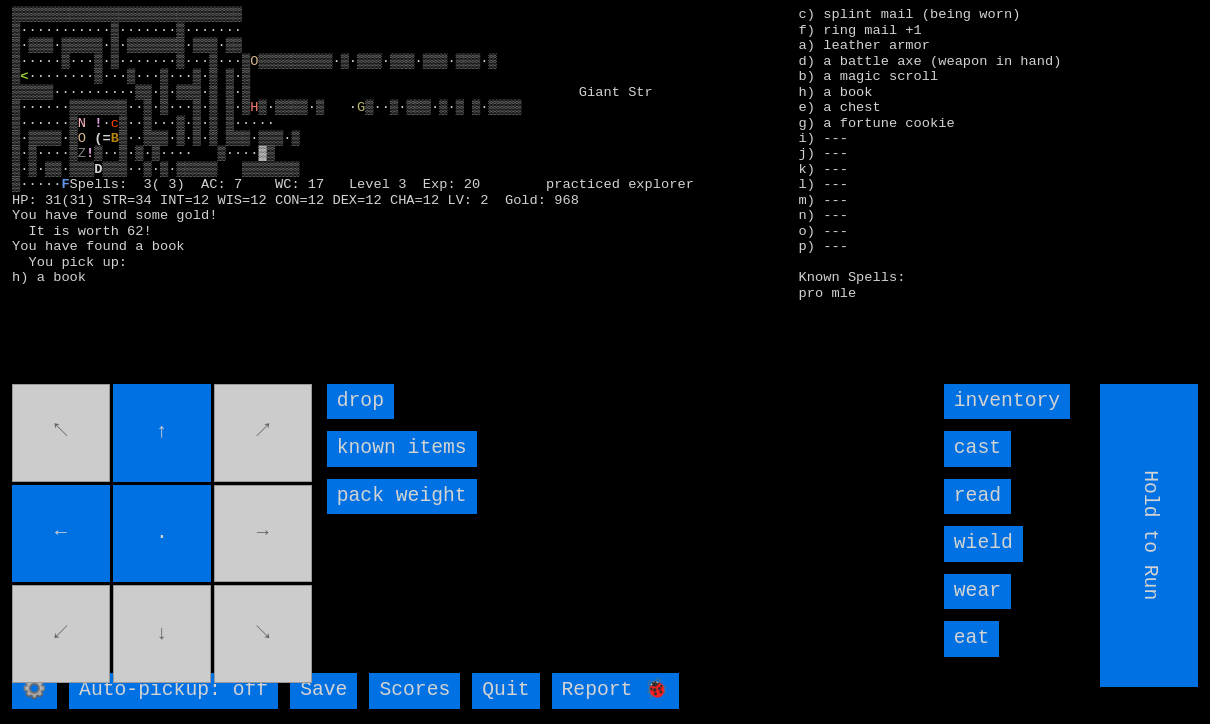 click on "↖ ↑ ↗ ← . → ↙ ↓ ↘" at bounding box center (163, 535) 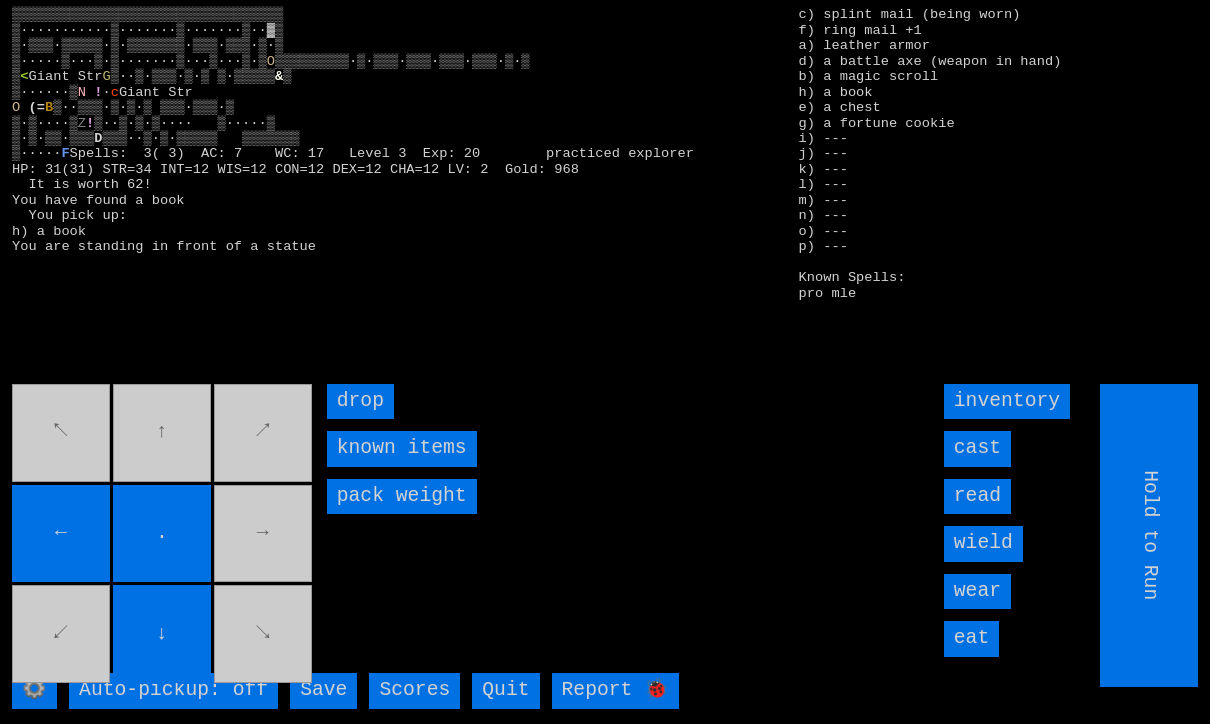 click on "↖ ↑ ↗ ← . → ↙ ↓ ↘" at bounding box center (163, 535) 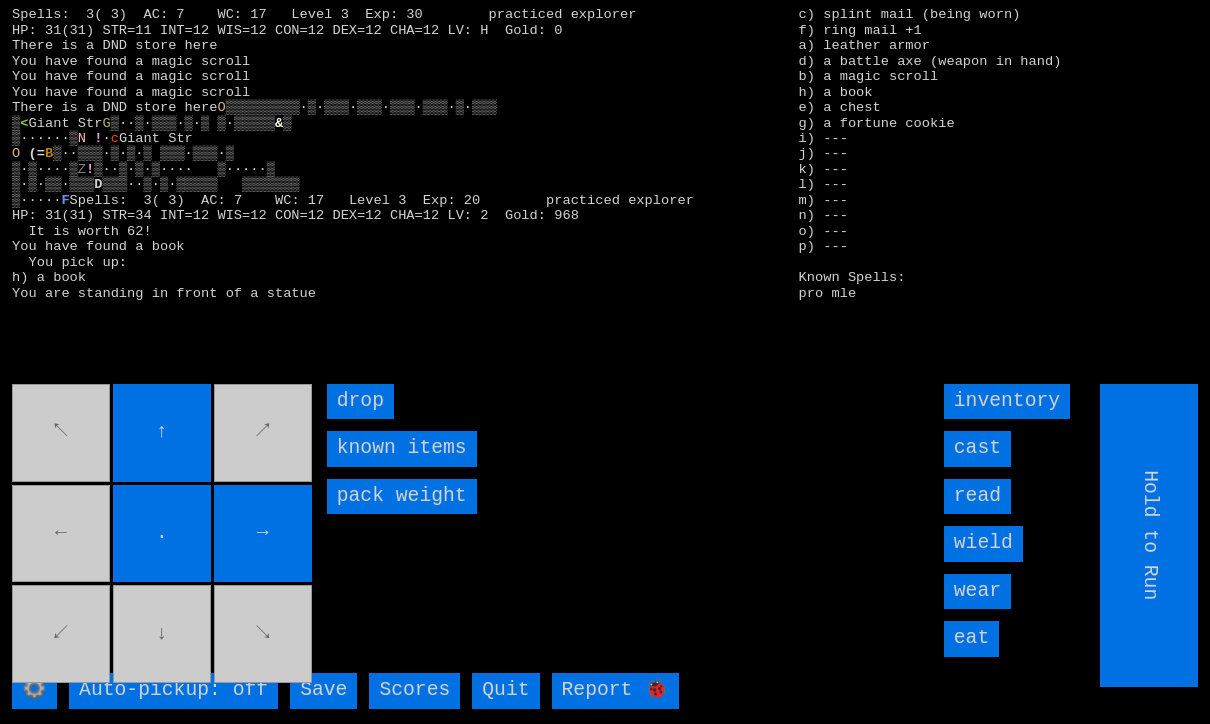 click on "↖ ↑ ↗ ← . → ↙ ↓ ↘" at bounding box center [163, 535] 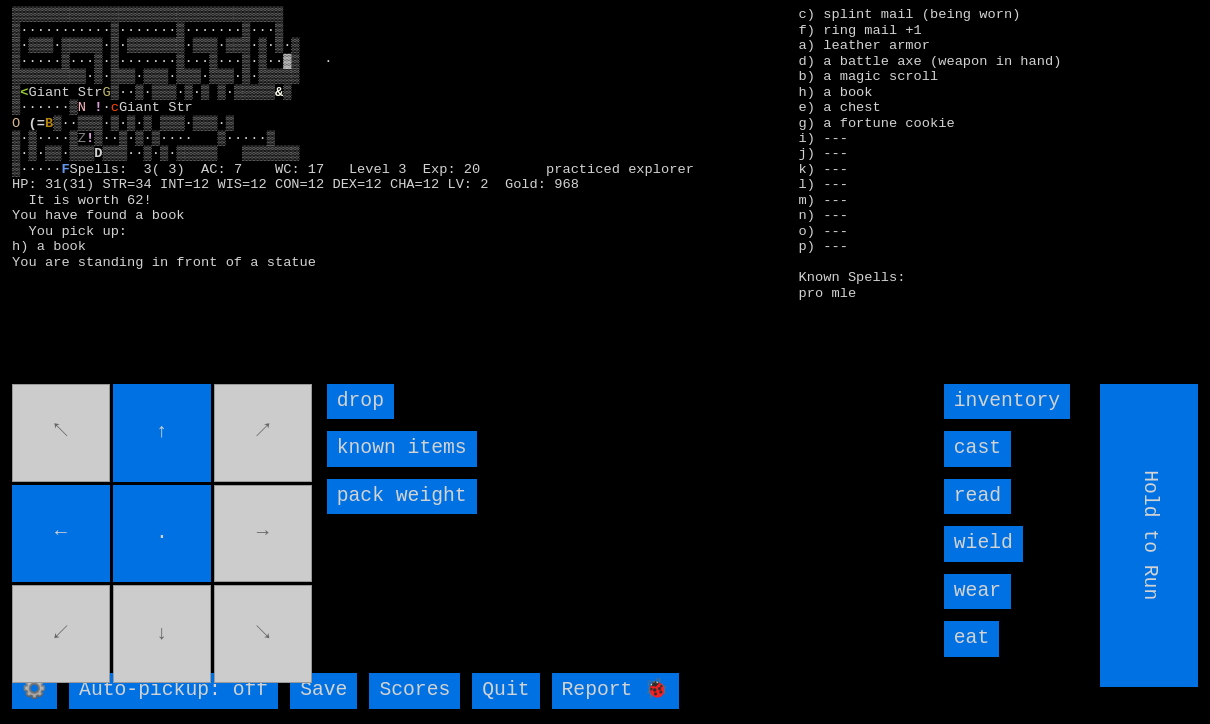 click on "↖ ↑ ↗ ← . → ↙ ↓ ↘" at bounding box center [163, 535] 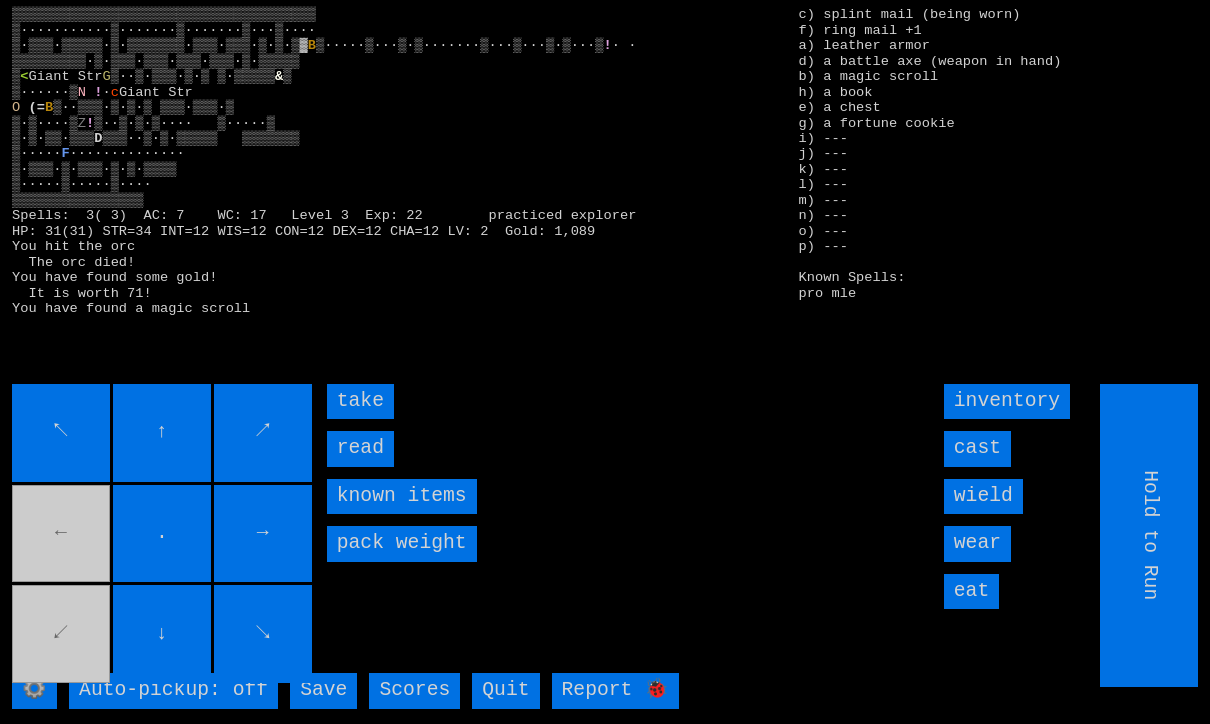 click on "take" at bounding box center (360, 401) 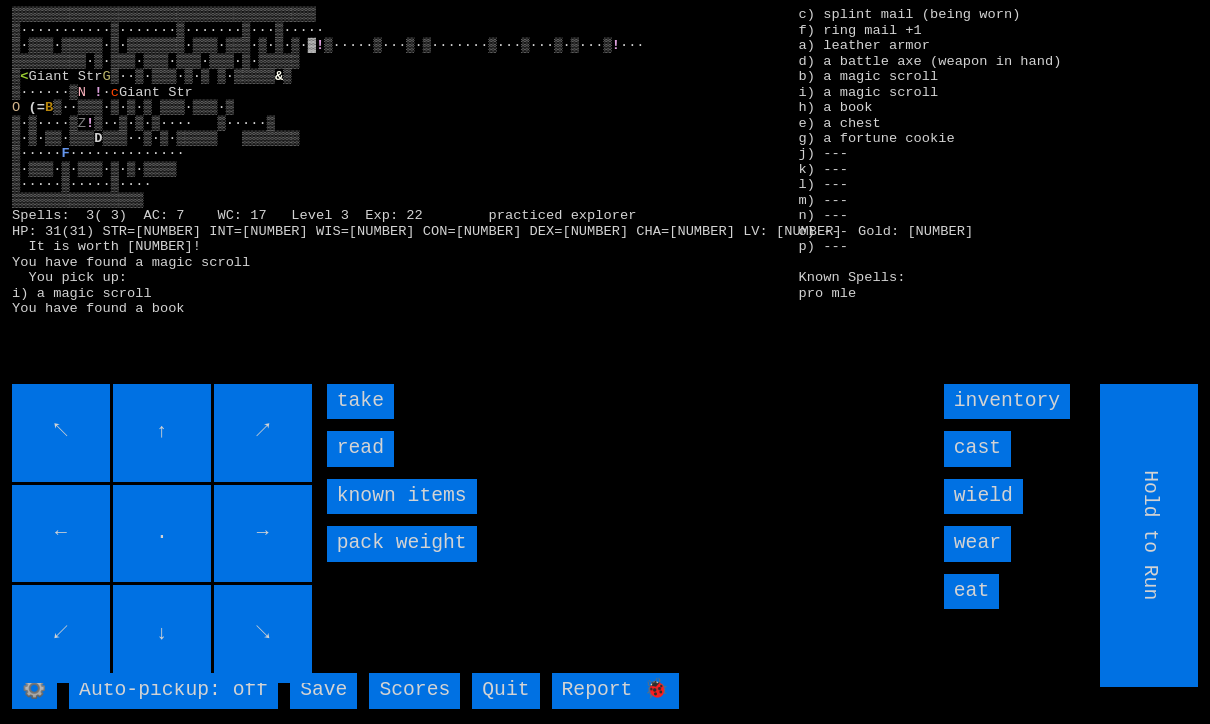 click on "take" at bounding box center [360, 401] 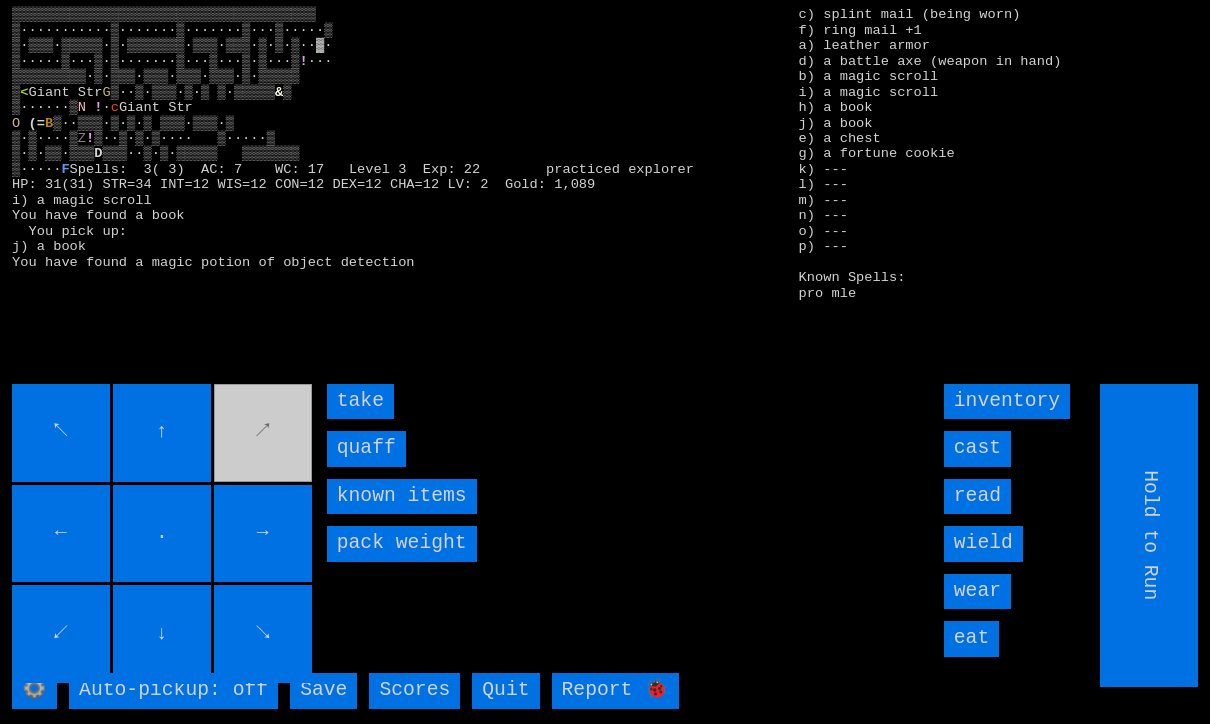 click on "take" at bounding box center (360, 401) 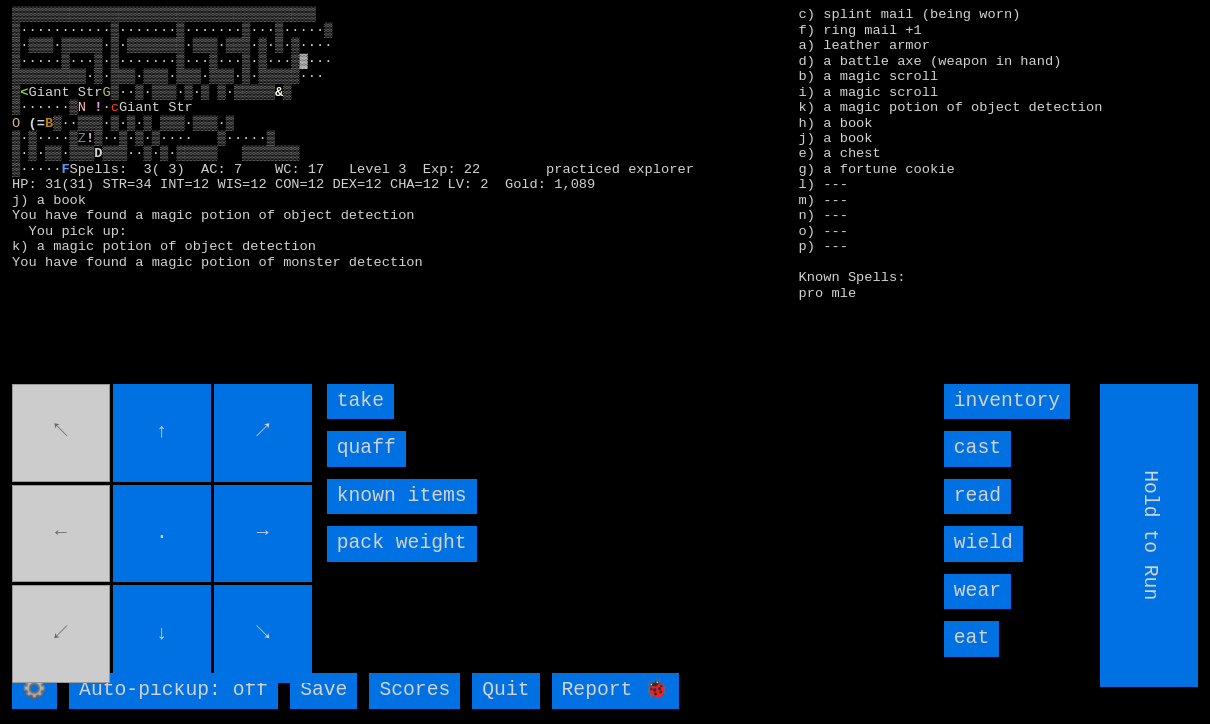 click on "take" at bounding box center (360, 401) 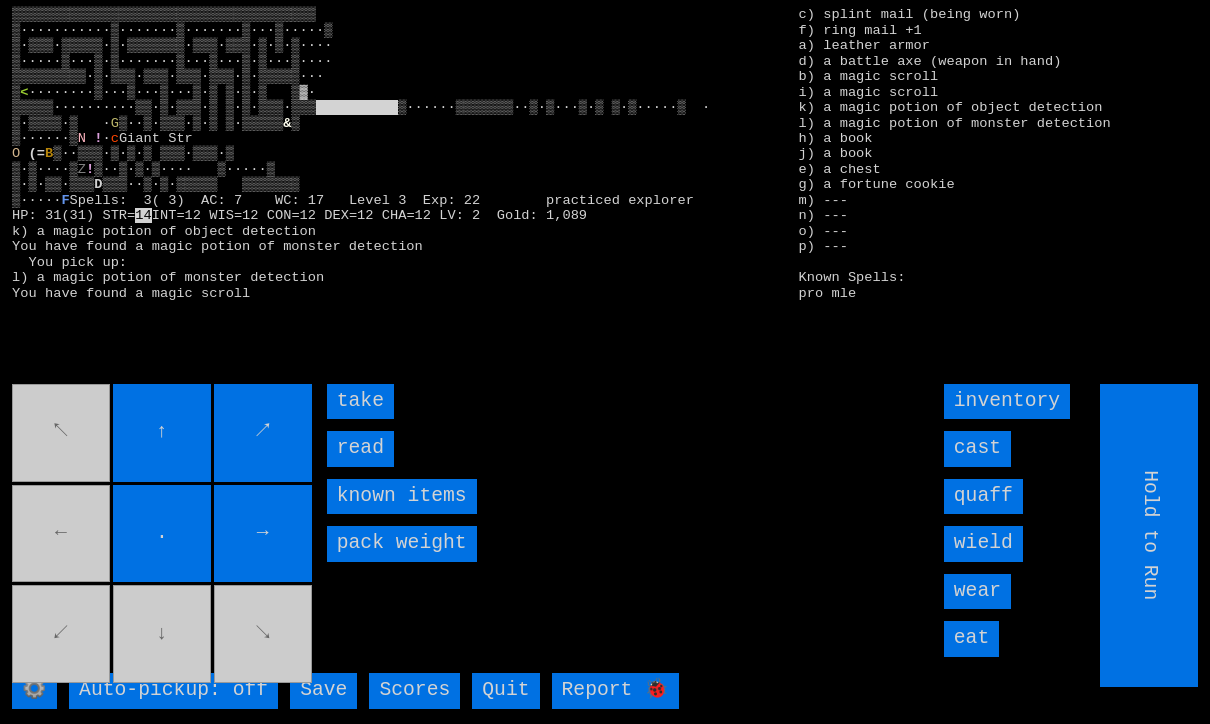 click on "take" at bounding box center [360, 401] 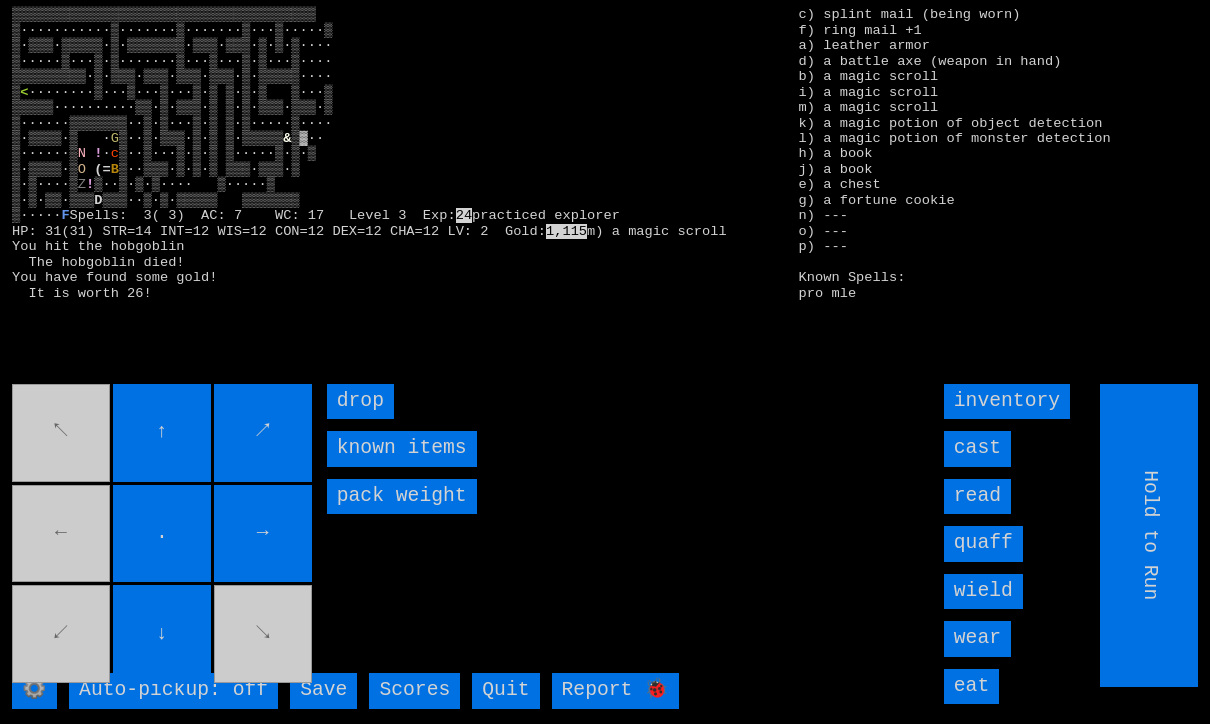 click on "↖ ↑ ↗ ← . → ↙ ↓ ↘" at bounding box center [163, 535] 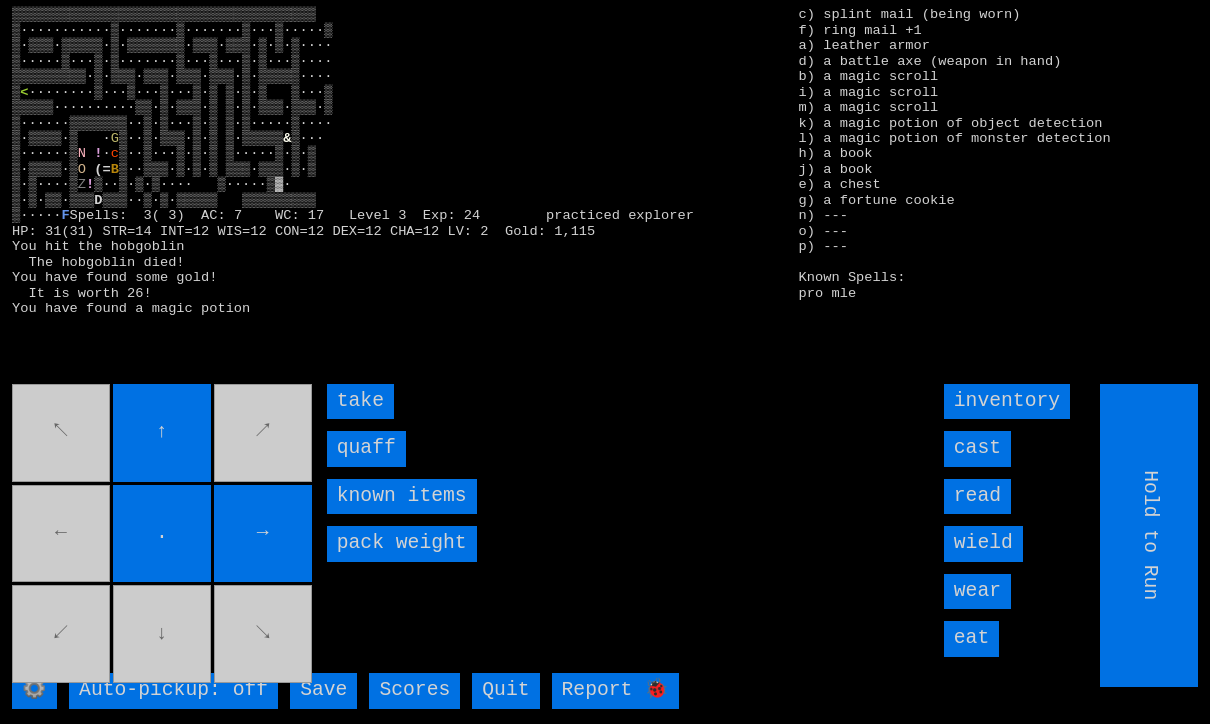 click on "quaff" at bounding box center [366, 448] 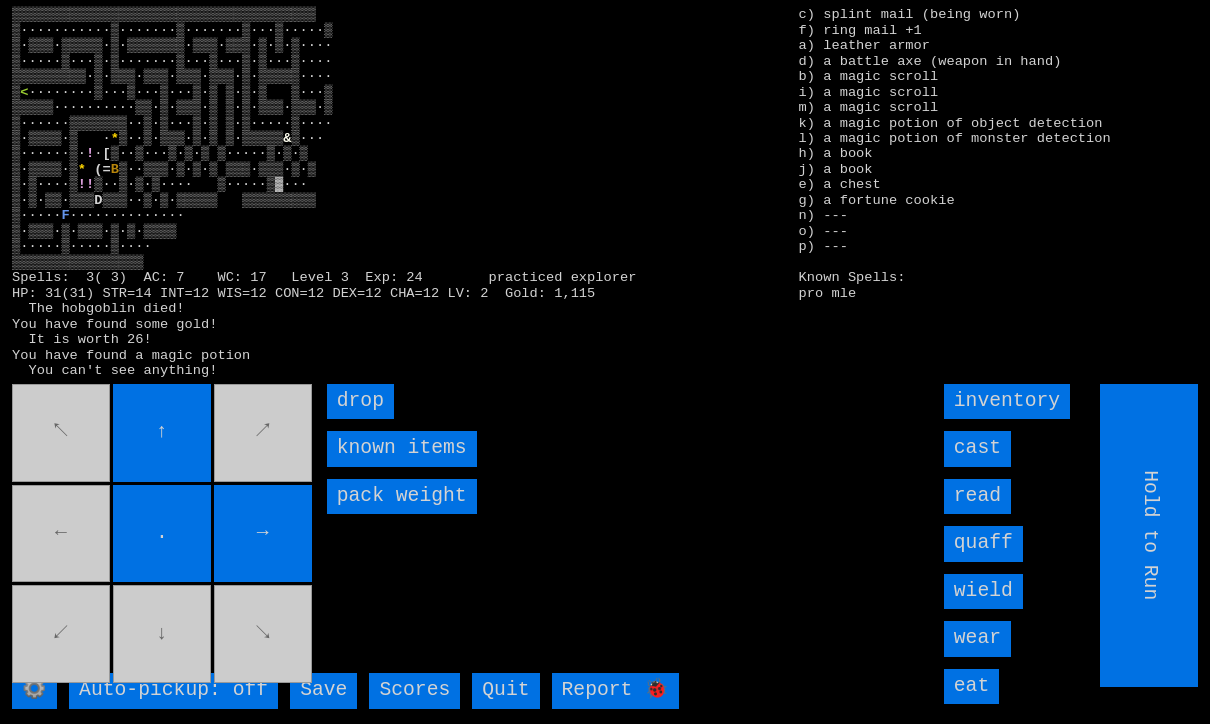 click on "↖ ↑ ↗ ← . → ↙ ↓ ↘" at bounding box center (163, 535) 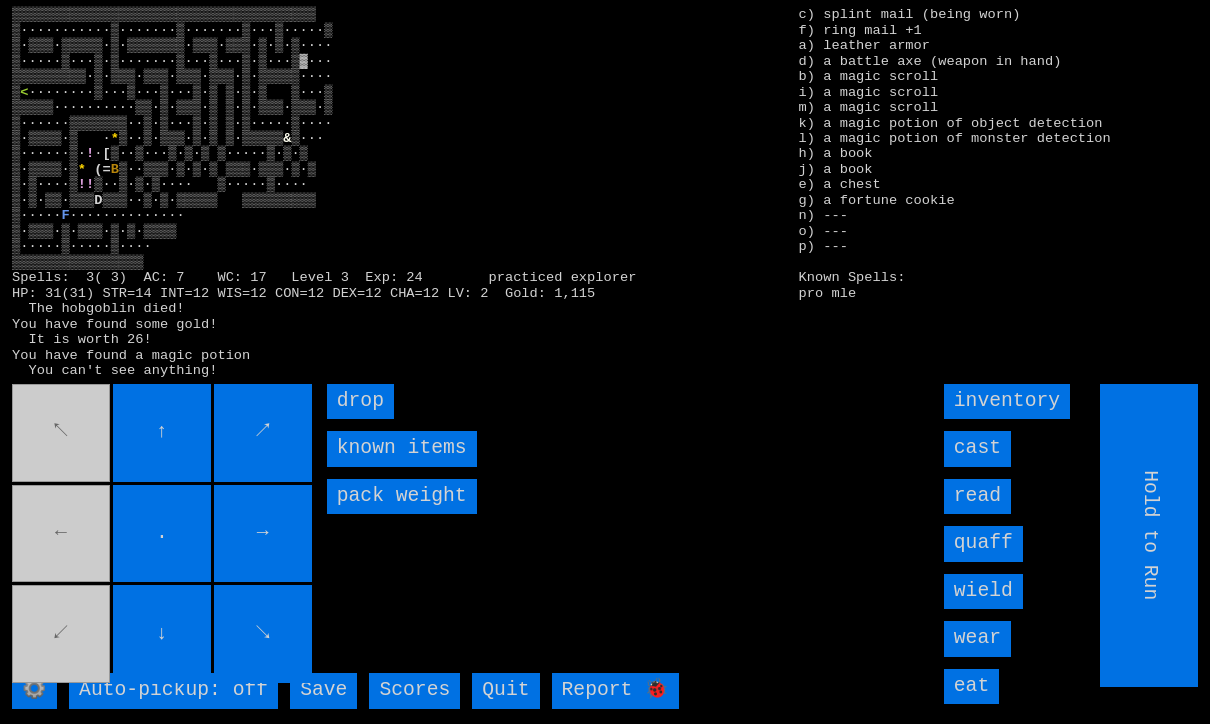 click on "↖ ↑ ↗ ← . → ↙ ↓ ↘" at bounding box center [163, 535] 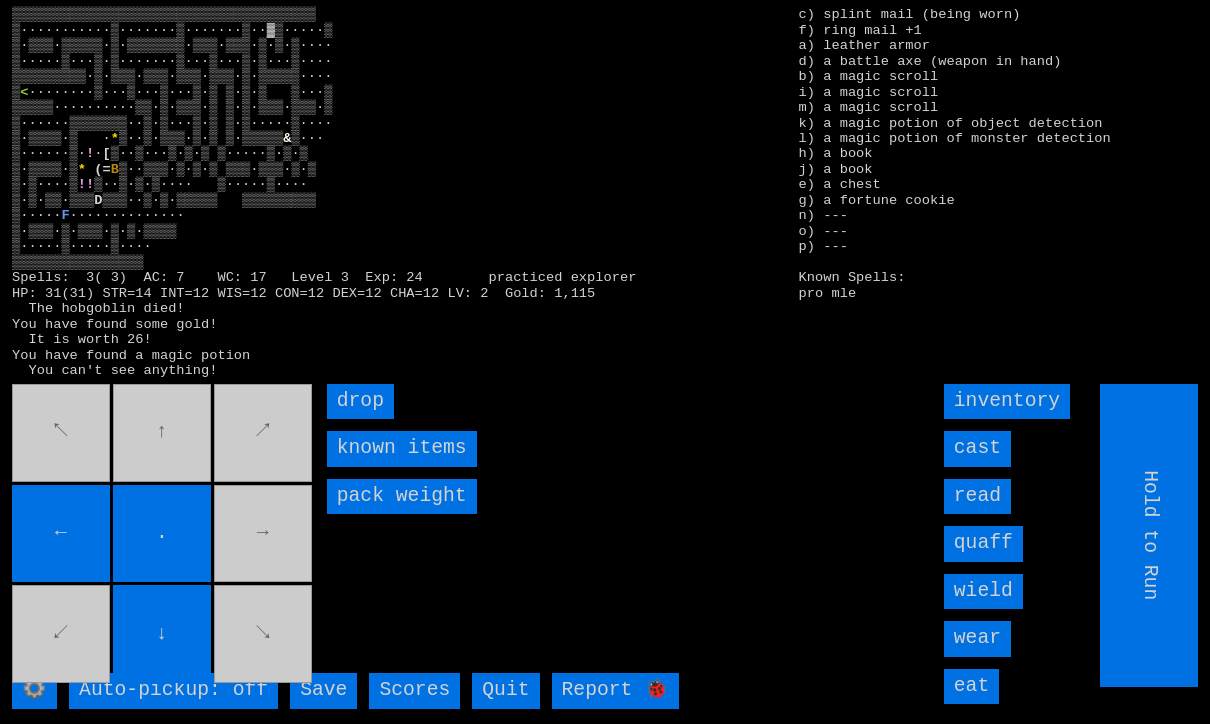 click on "↖ ↑ ↗ ← . → ↙ ↓ ↘" at bounding box center [163, 535] 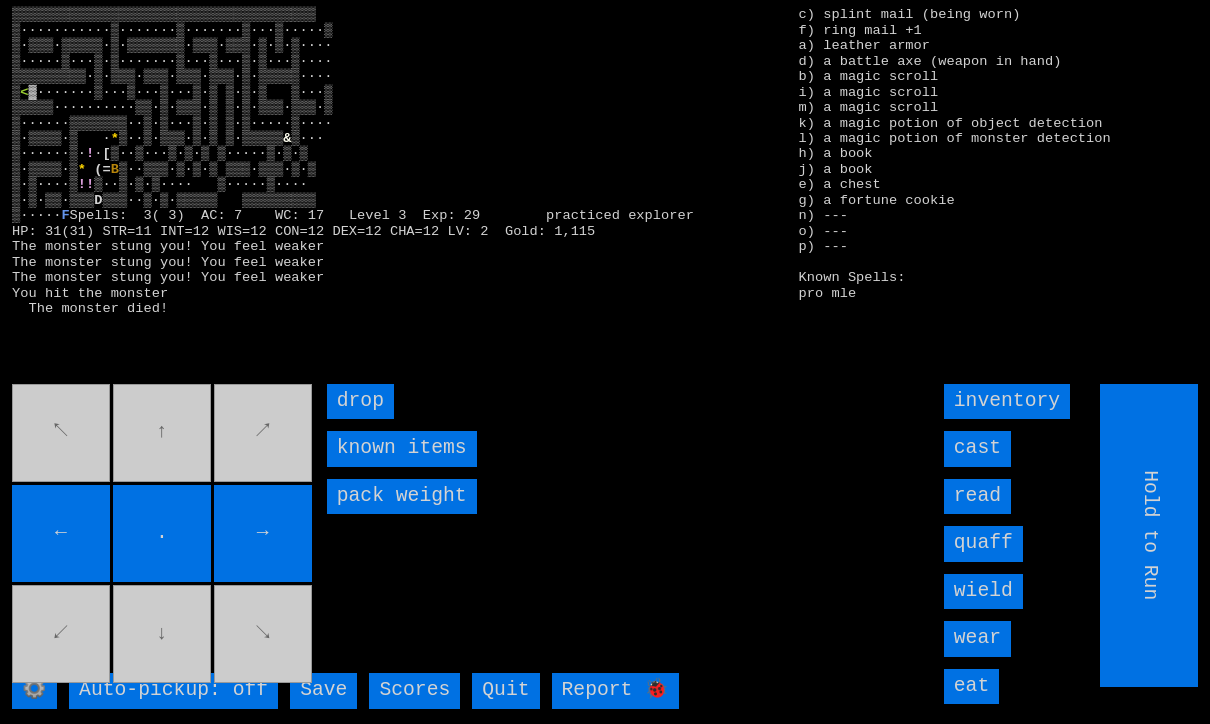 click on "←" at bounding box center (61, 534) 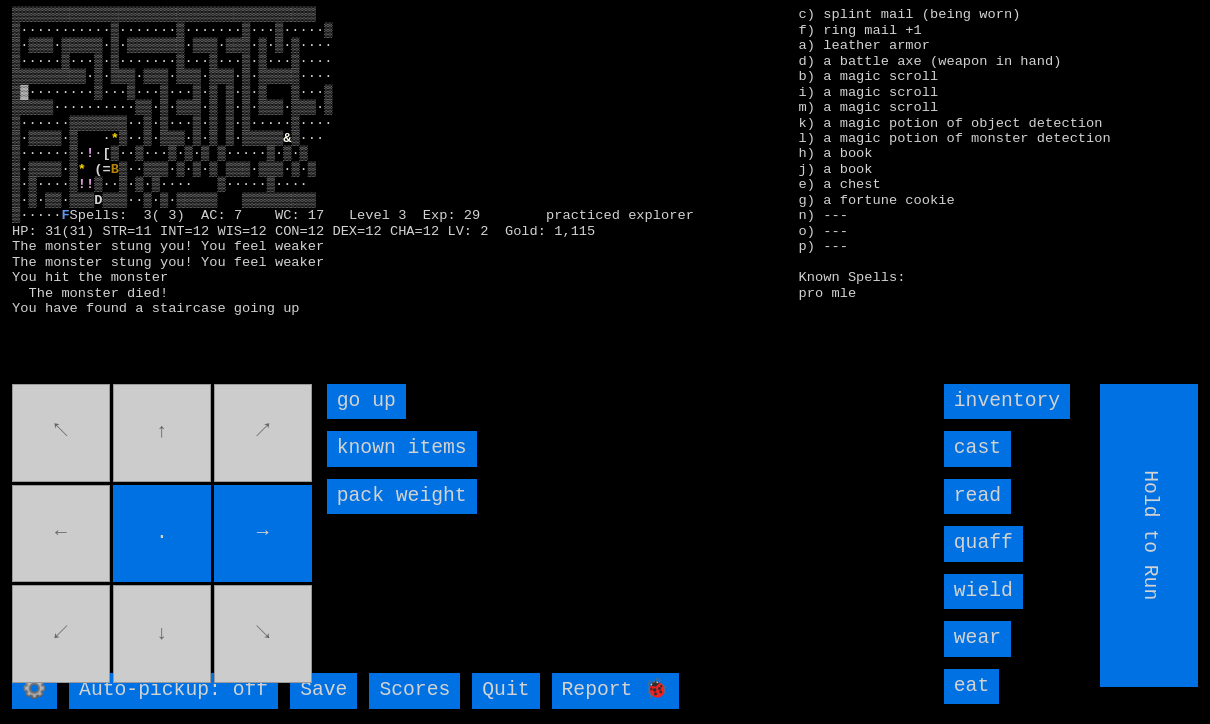 click on "go up" at bounding box center [366, 401] 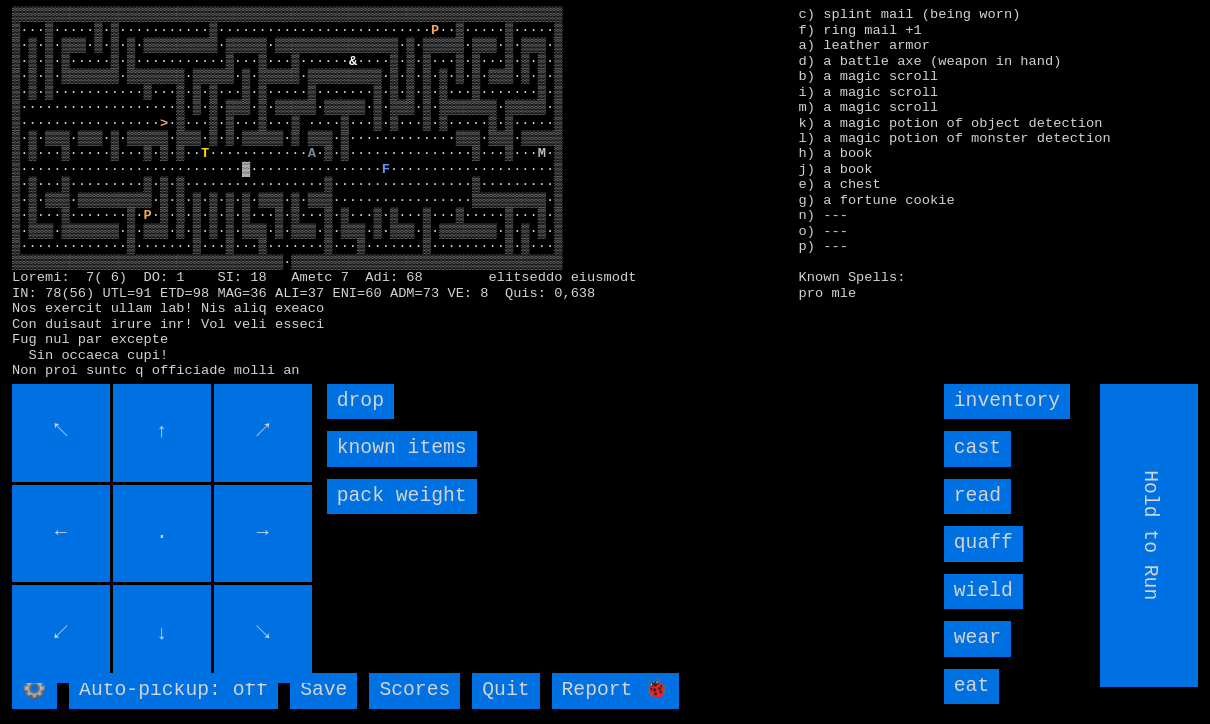 click on "→" at bounding box center [263, 534] 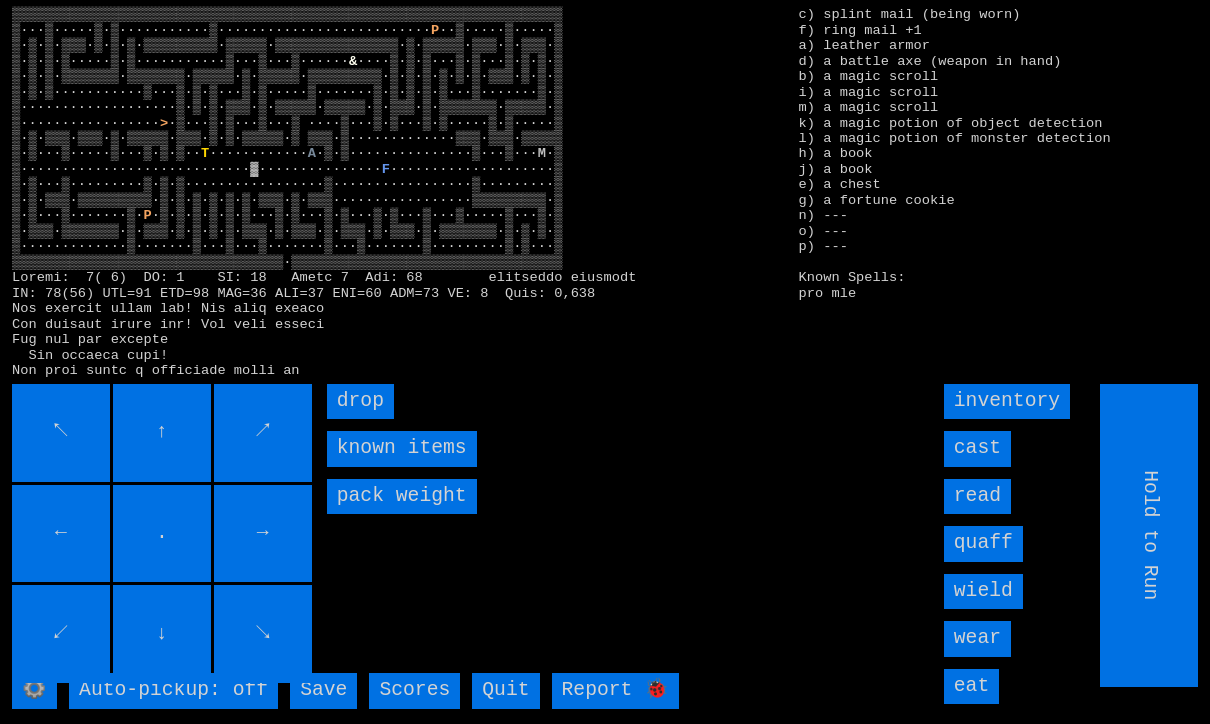 click on "→" at bounding box center [263, 534] 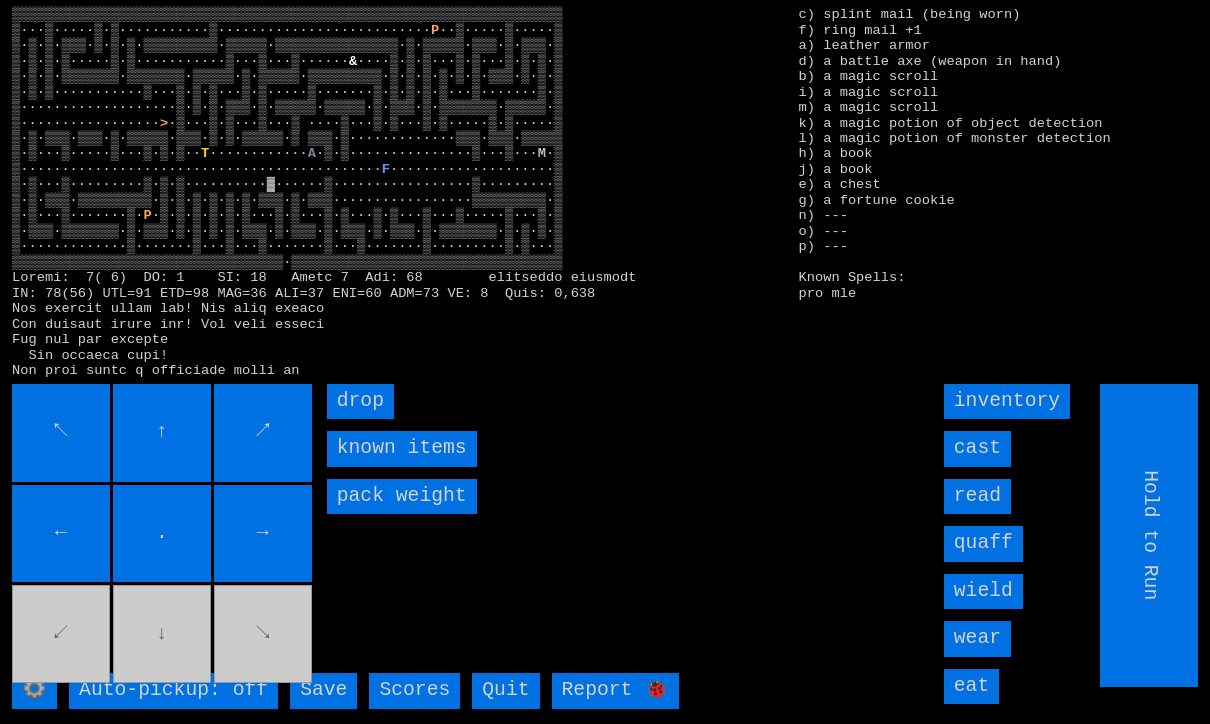 click on "→" at bounding box center (263, 534) 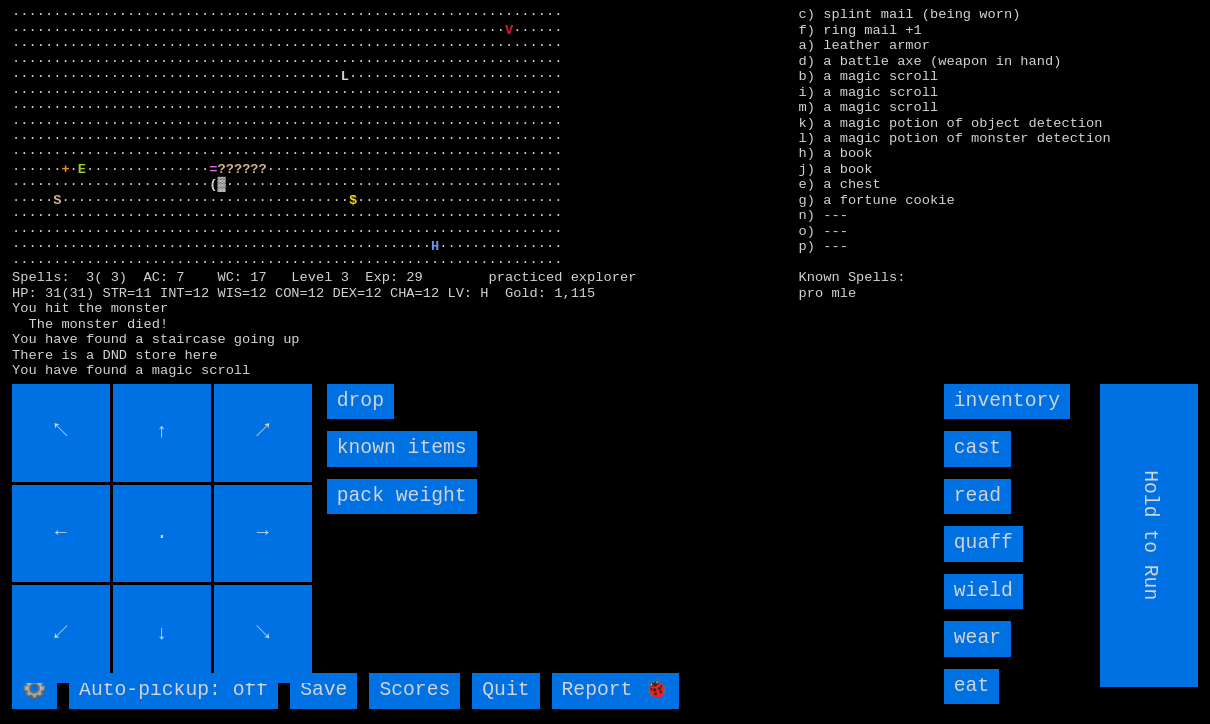 click on "drop" at bounding box center (360, 401) 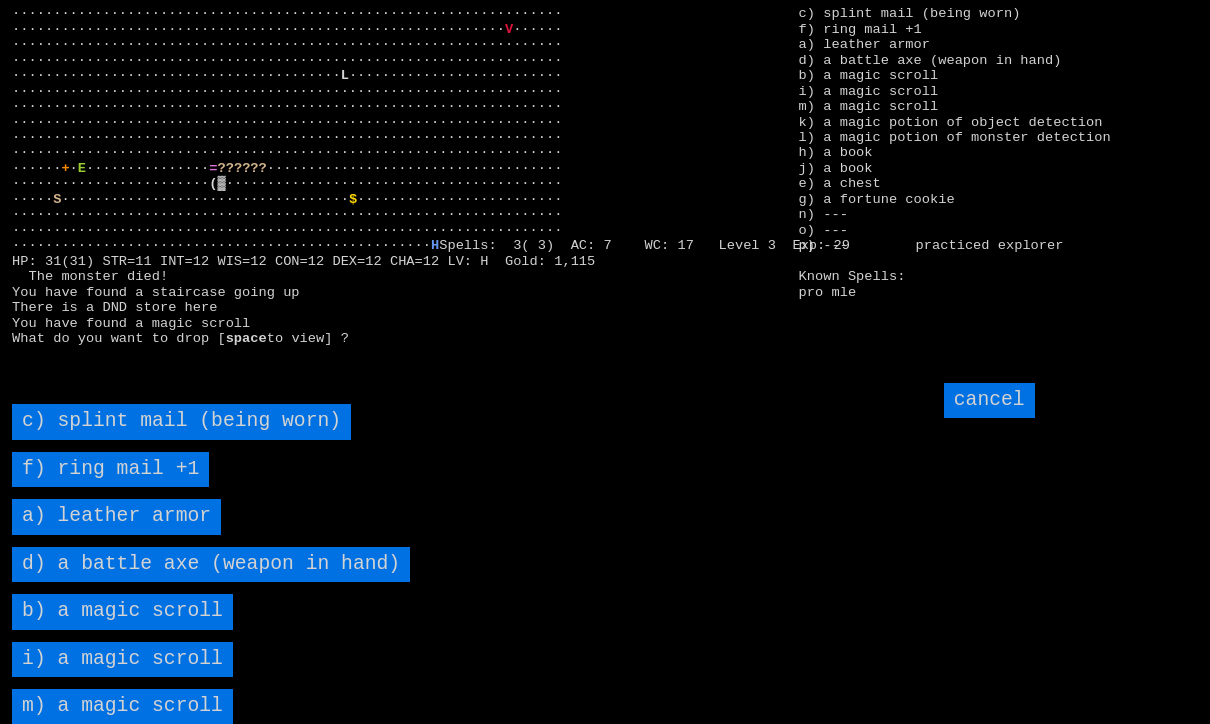 click on "b) a magic scroll" at bounding box center (122, 611) 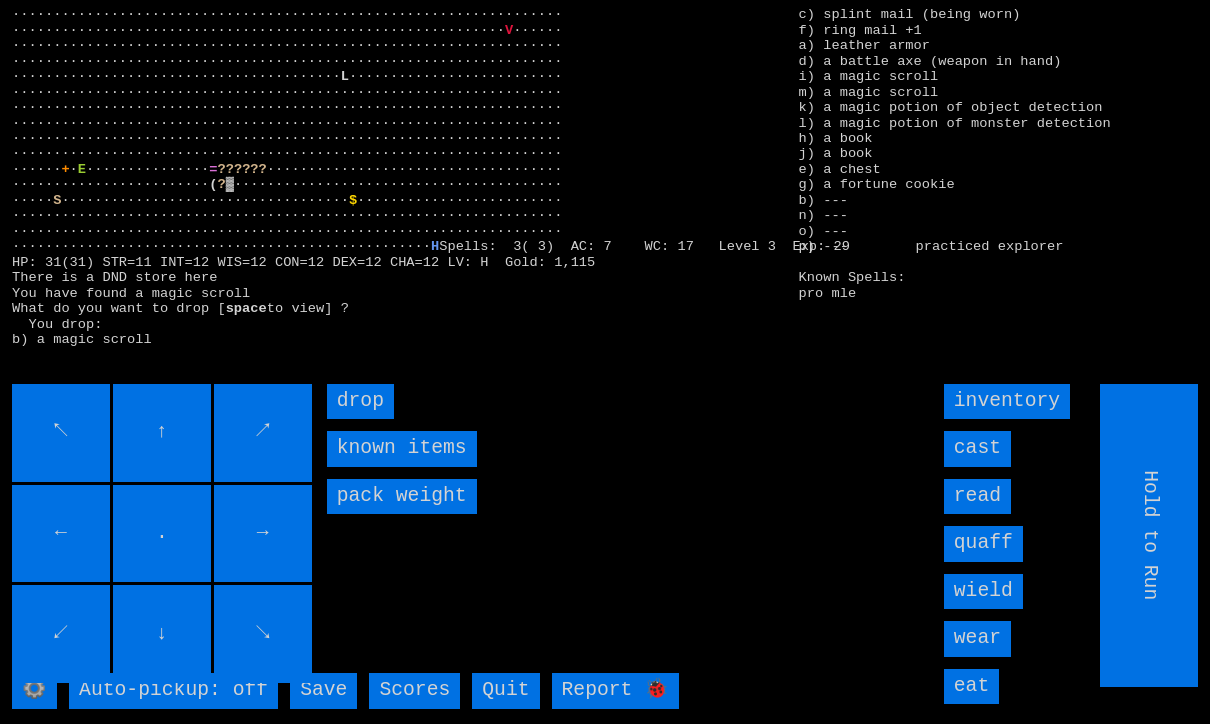 click on "drop" at bounding box center [360, 401] 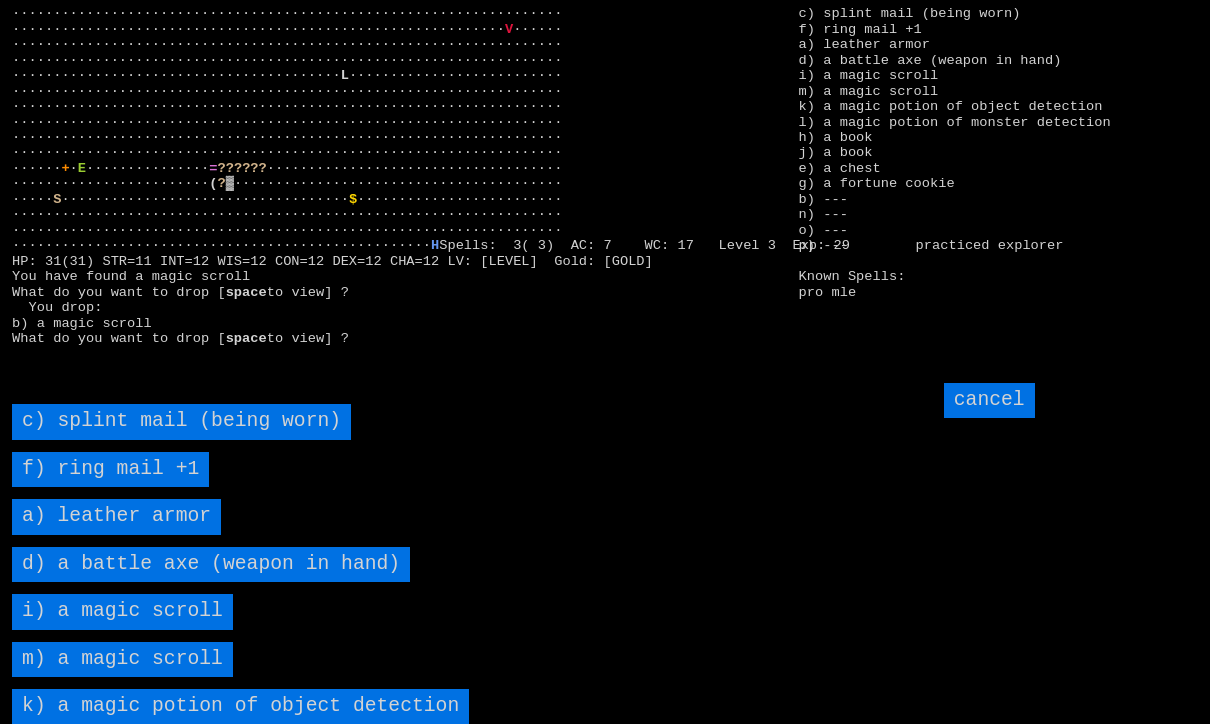 click on "i) a magic scroll" at bounding box center (122, 611) 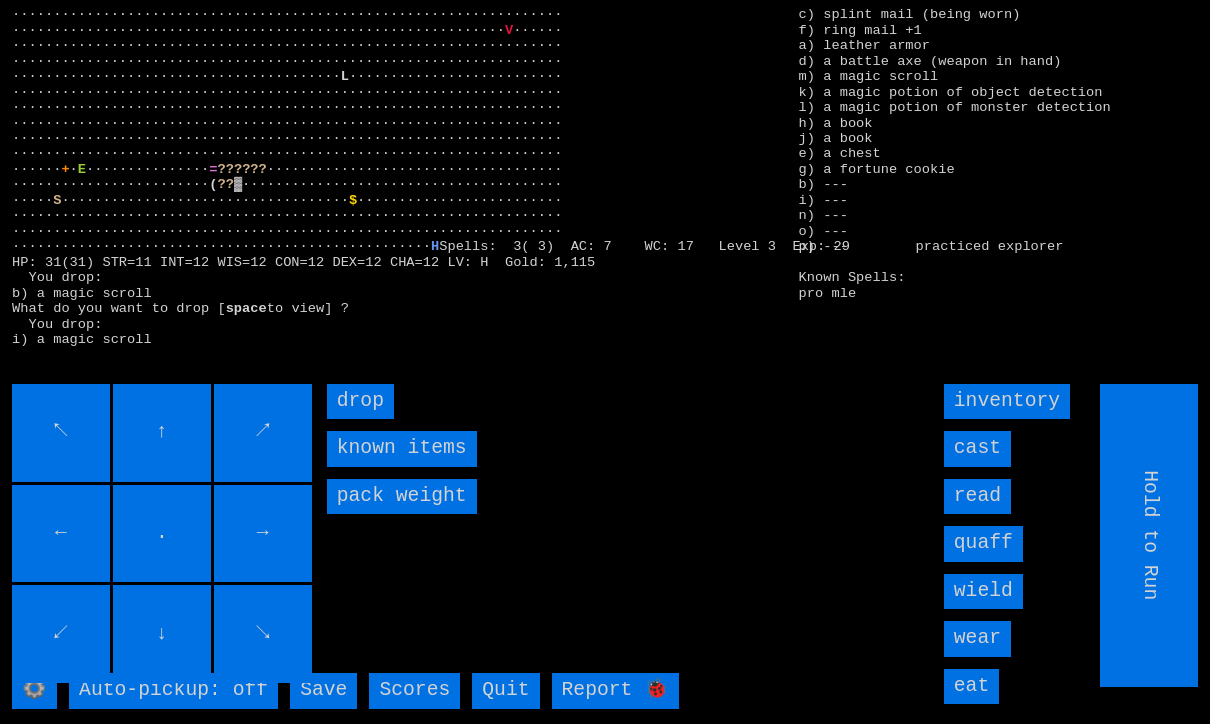 click on "drop" at bounding box center [360, 401] 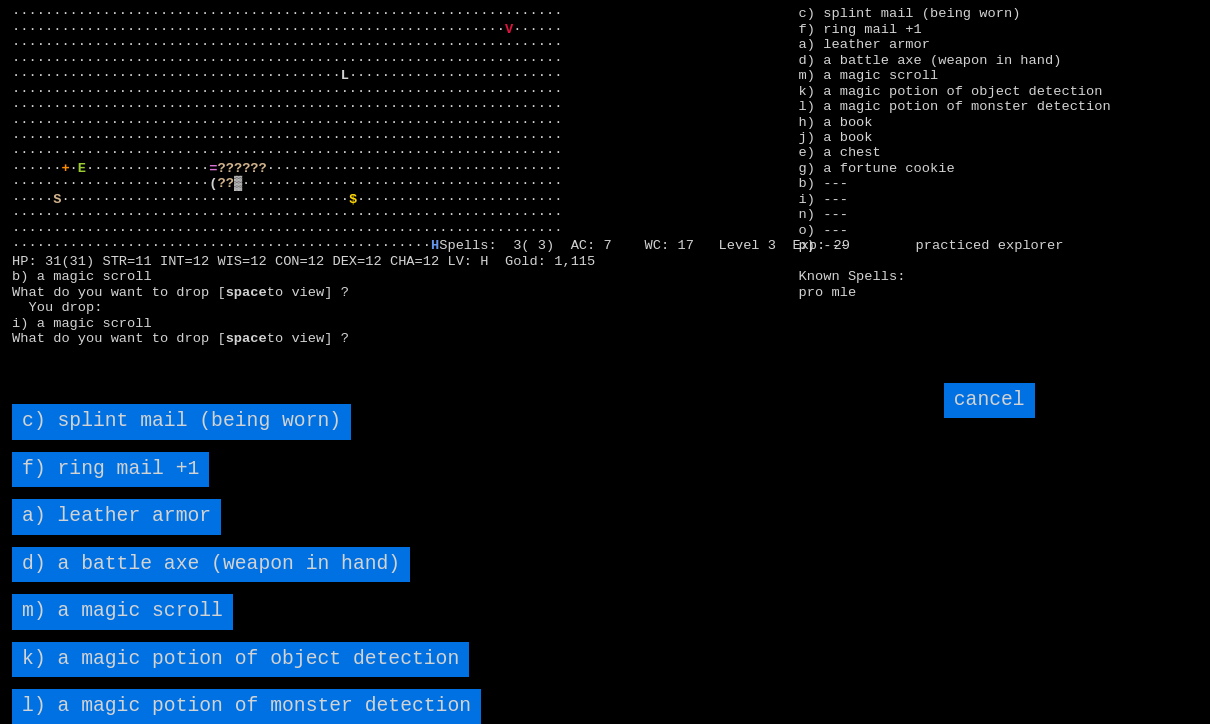 click on "m) a magic scroll" at bounding box center (122, 611) 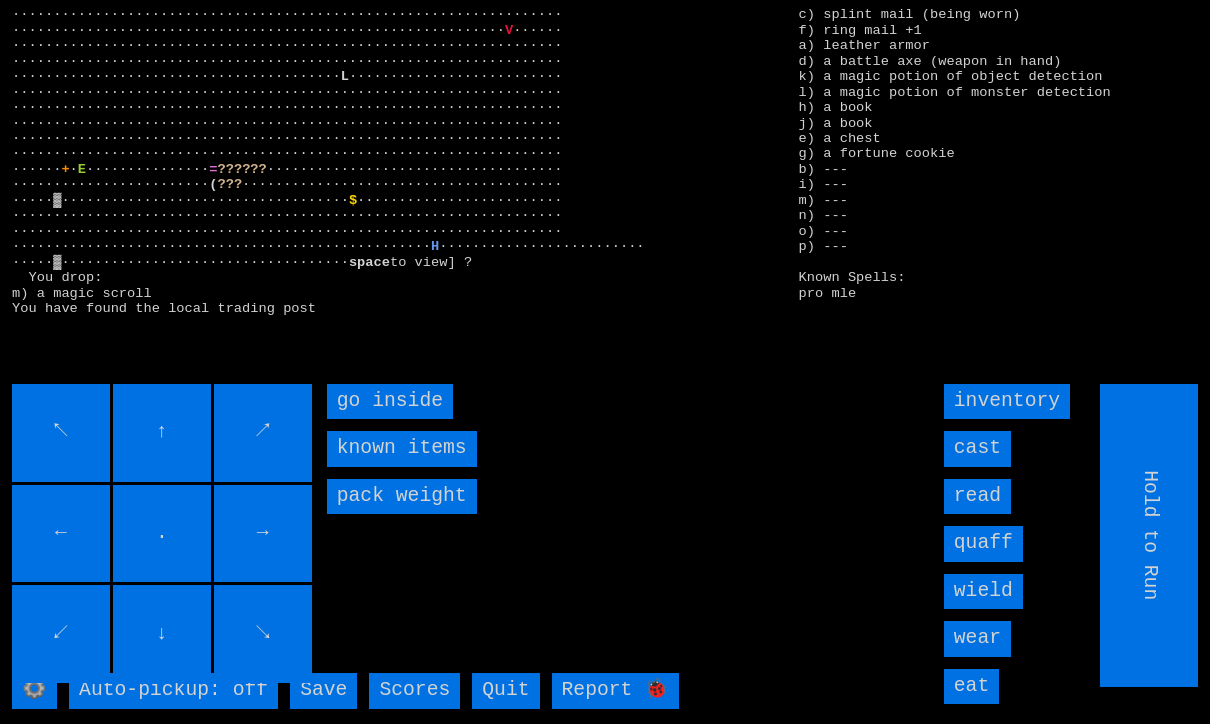click on "go inside" at bounding box center (390, 401) 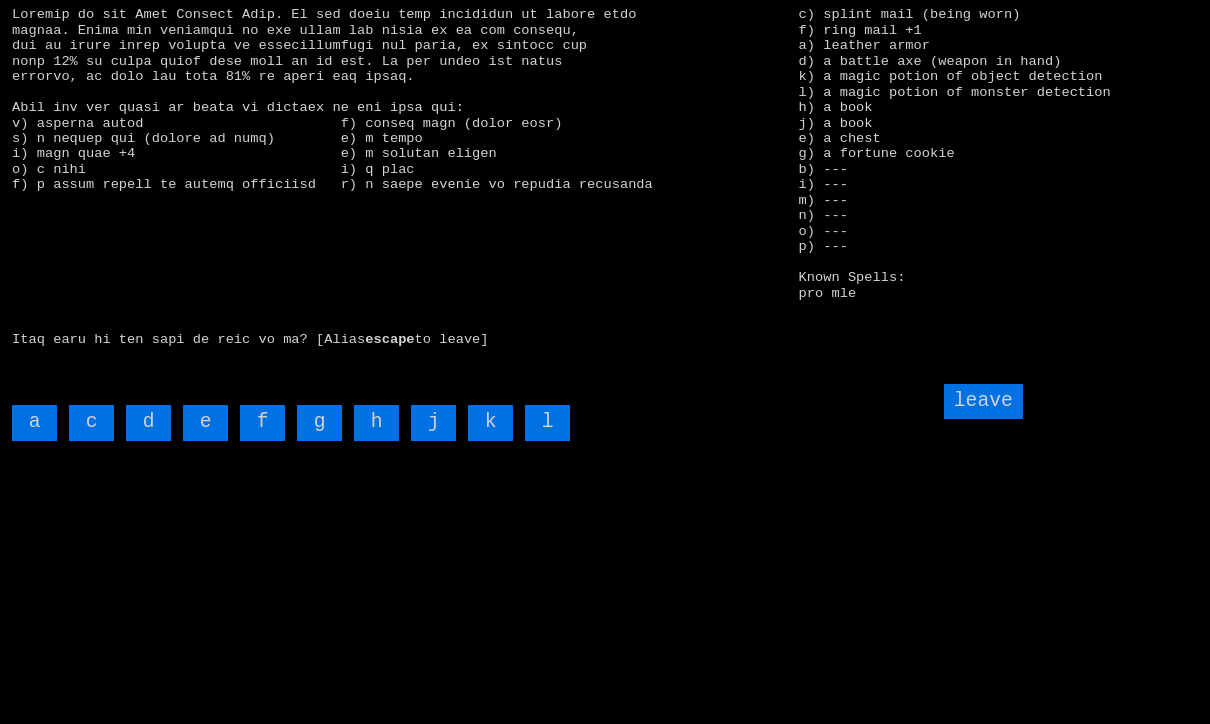 click on "g" at bounding box center [319, 422] 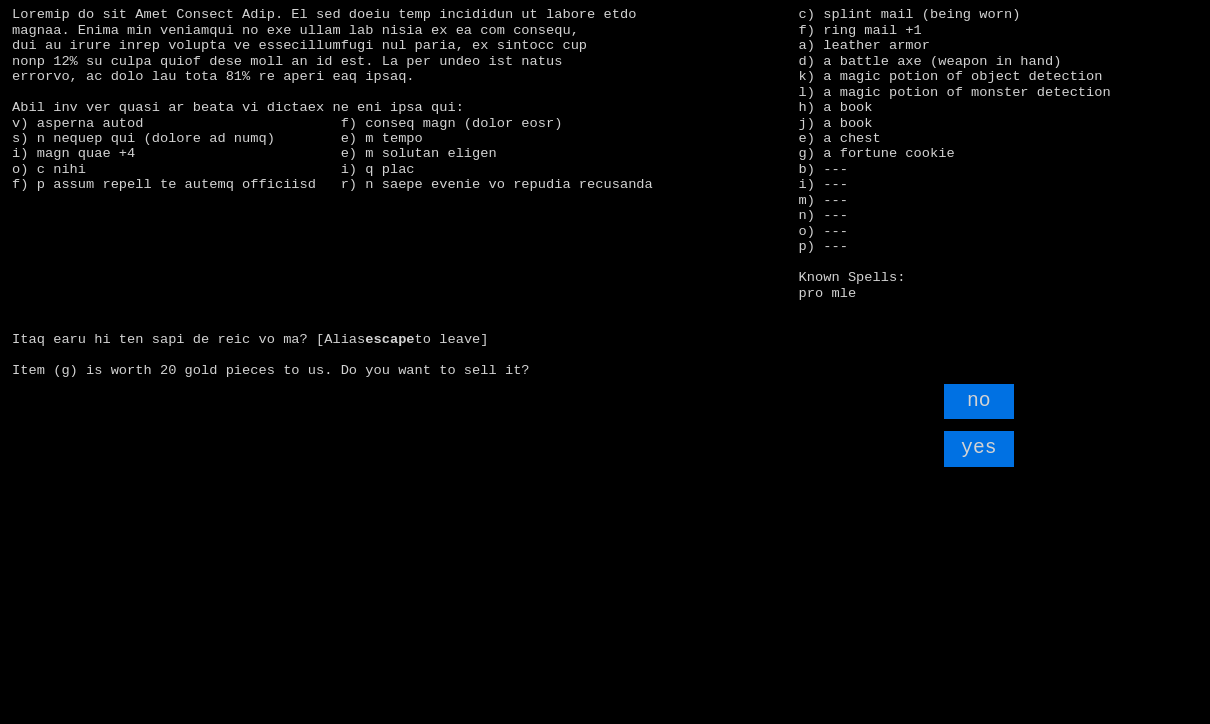 click on "yes" at bounding box center [979, 448] 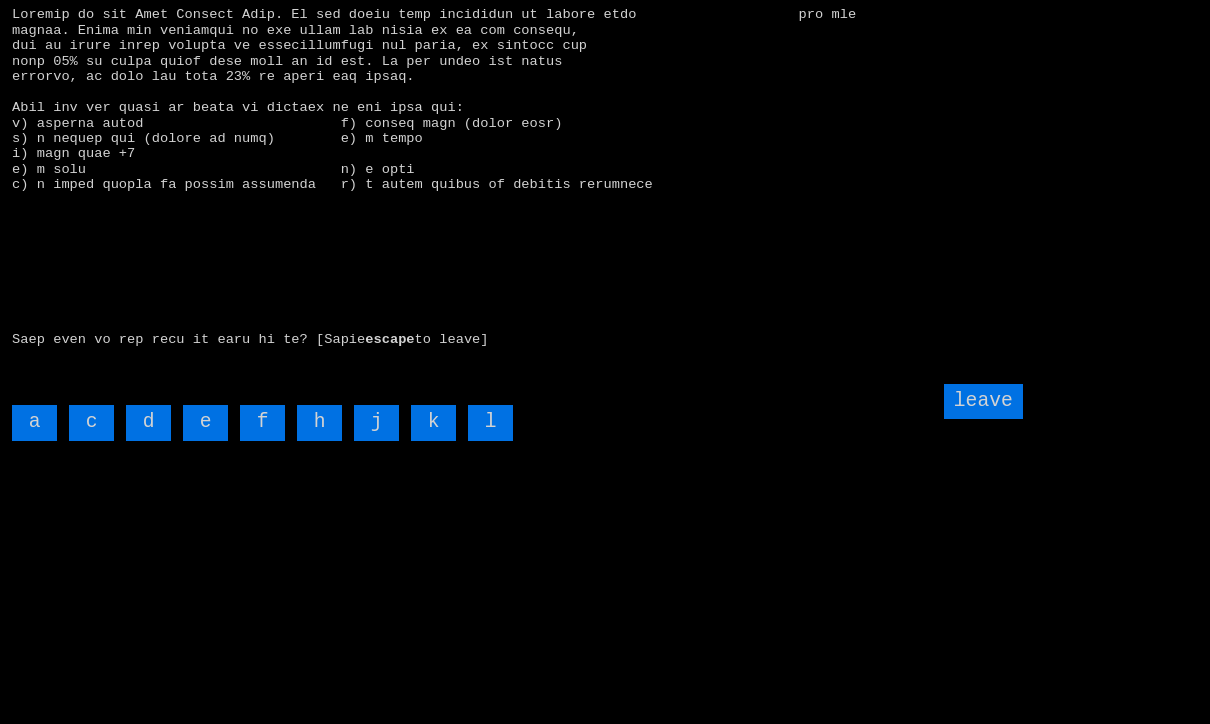click on "e" at bounding box center [205, 422] 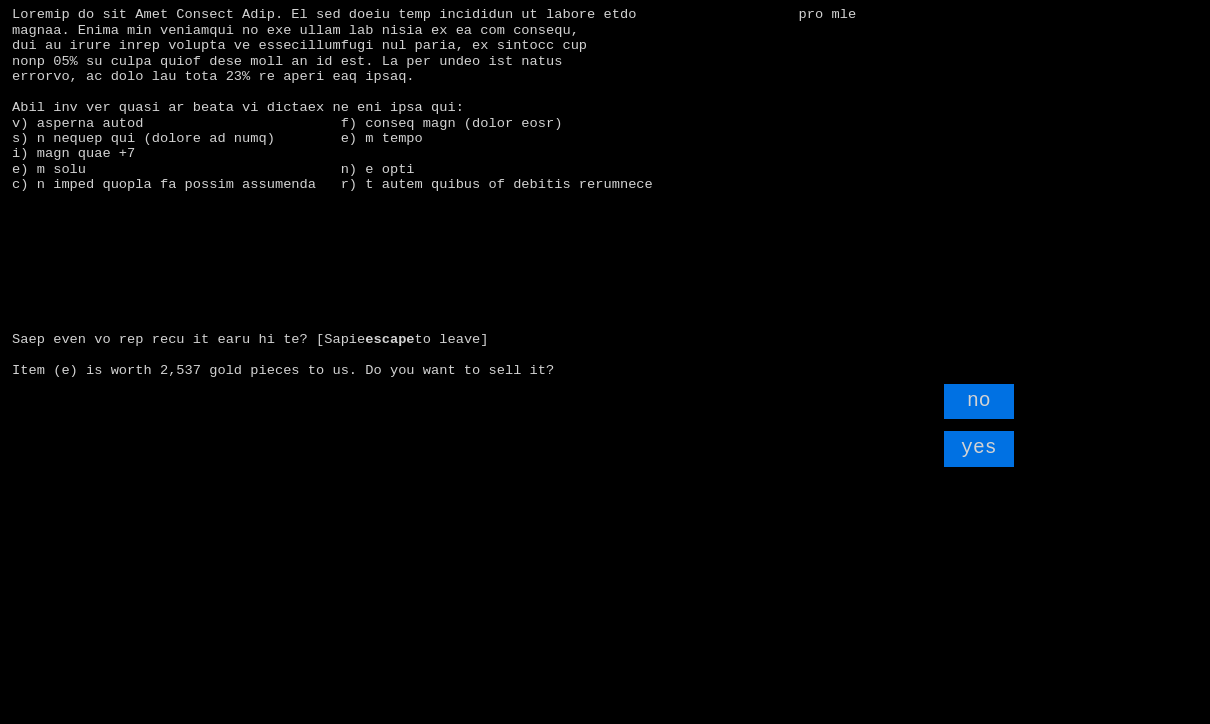 click on "yes" at bounding box center (979, 448) 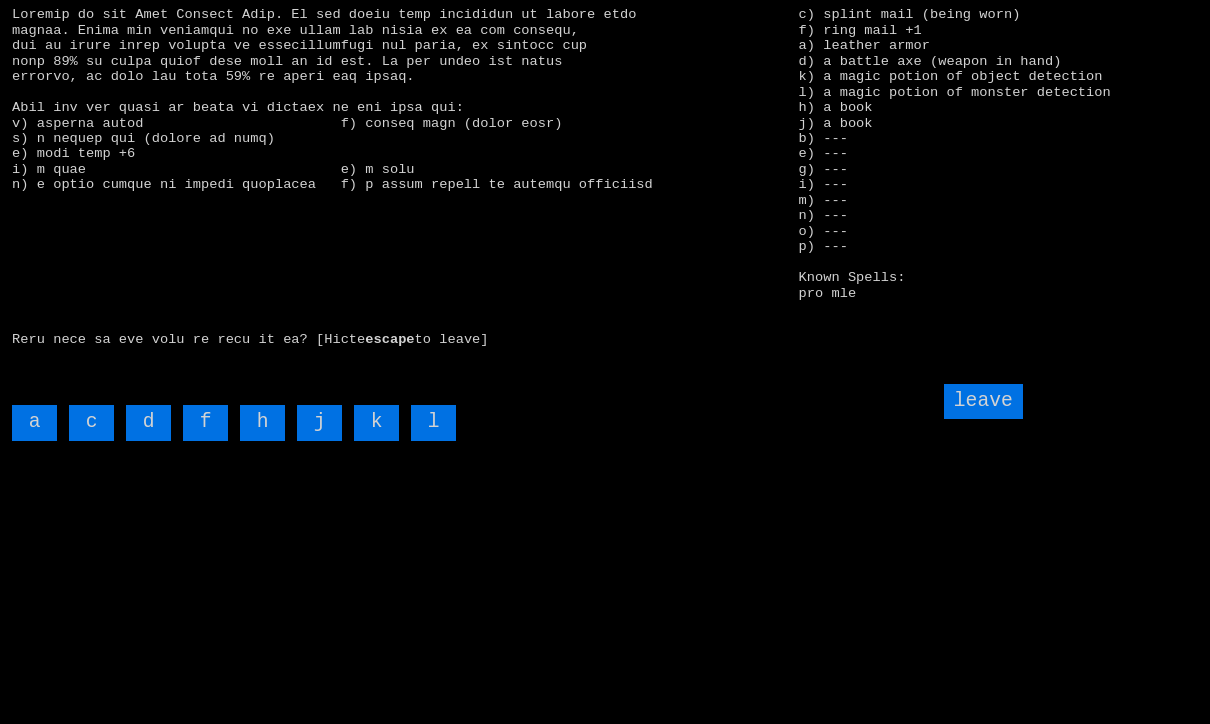click on "j" at bounding box center [319, 422] 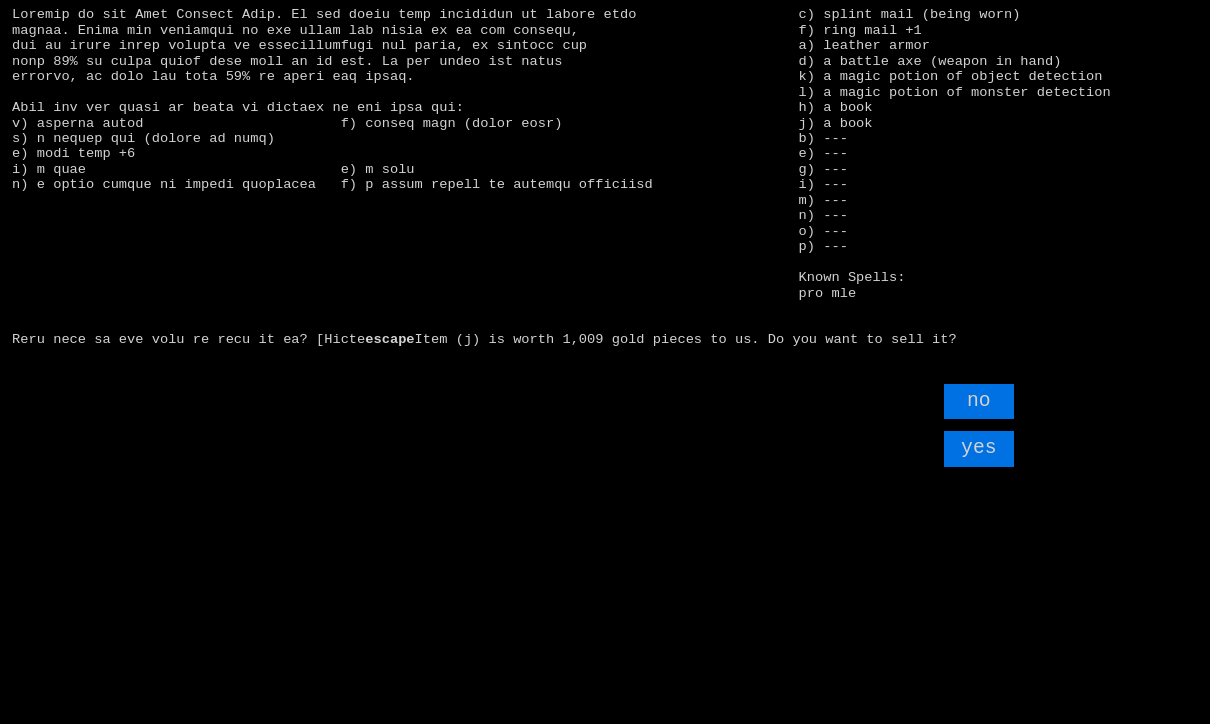 click on "yes" at bounding box center [979, 448] 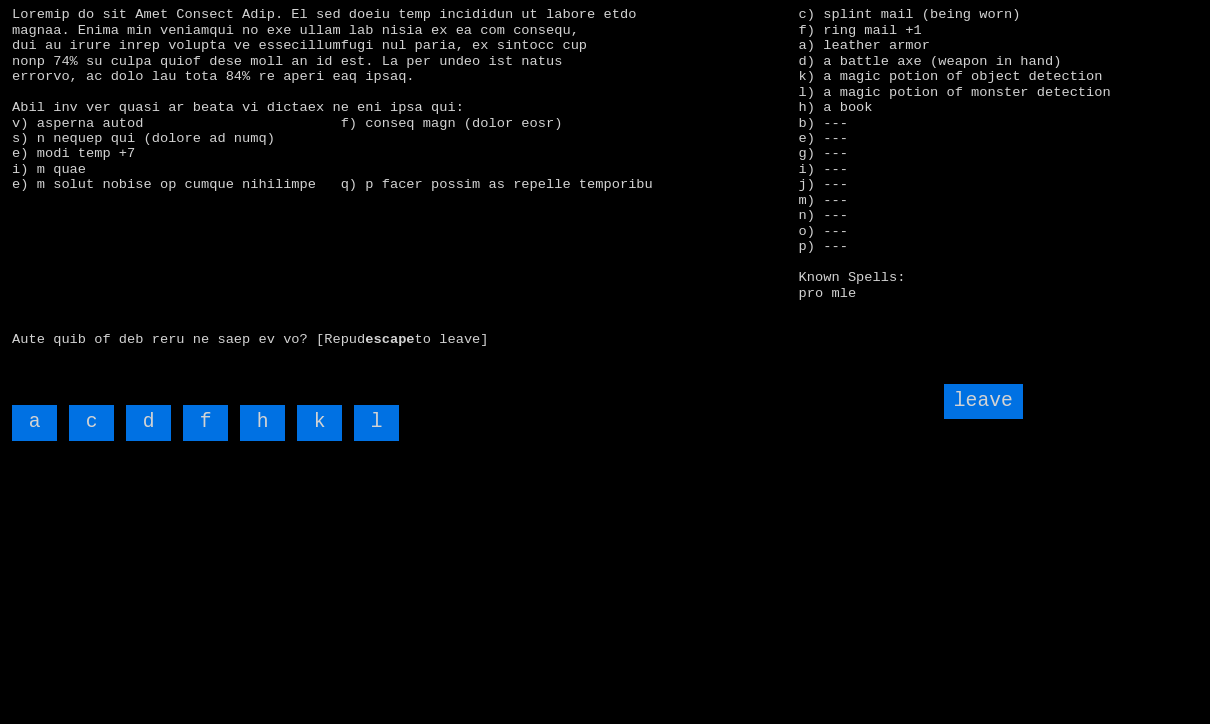 click on "h" at bounding box center [262, 422] 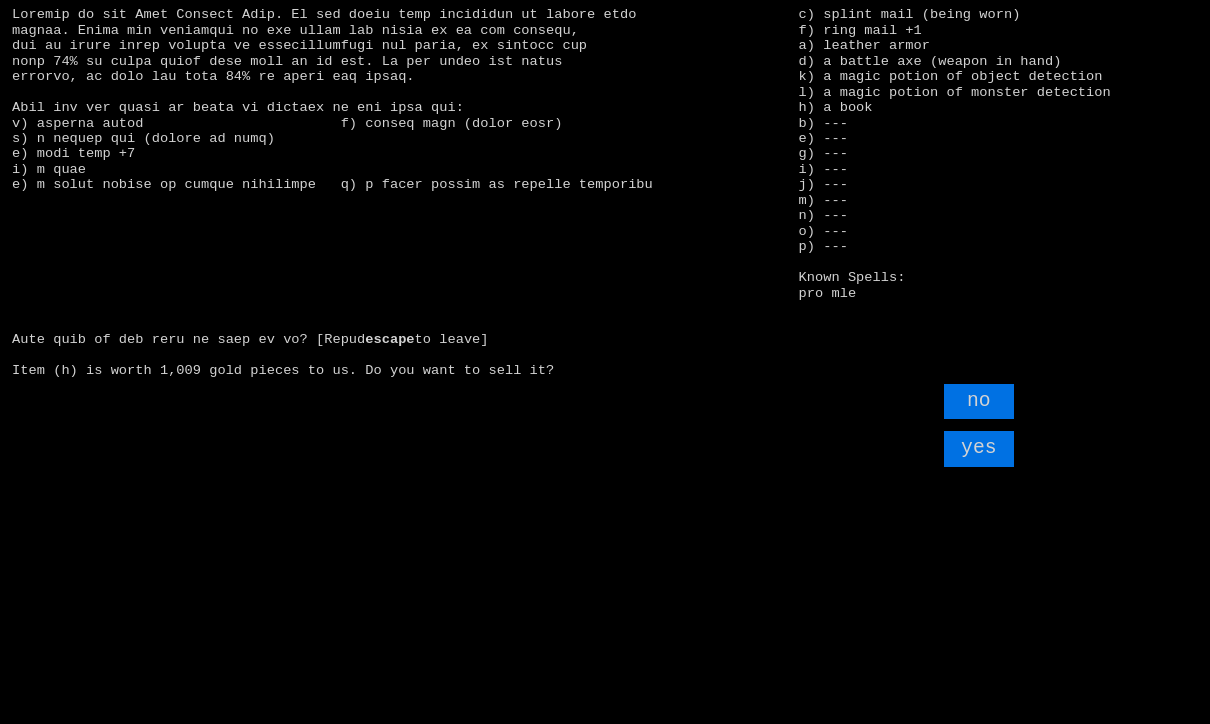 click on "yes" at bounding box center [979, 448] 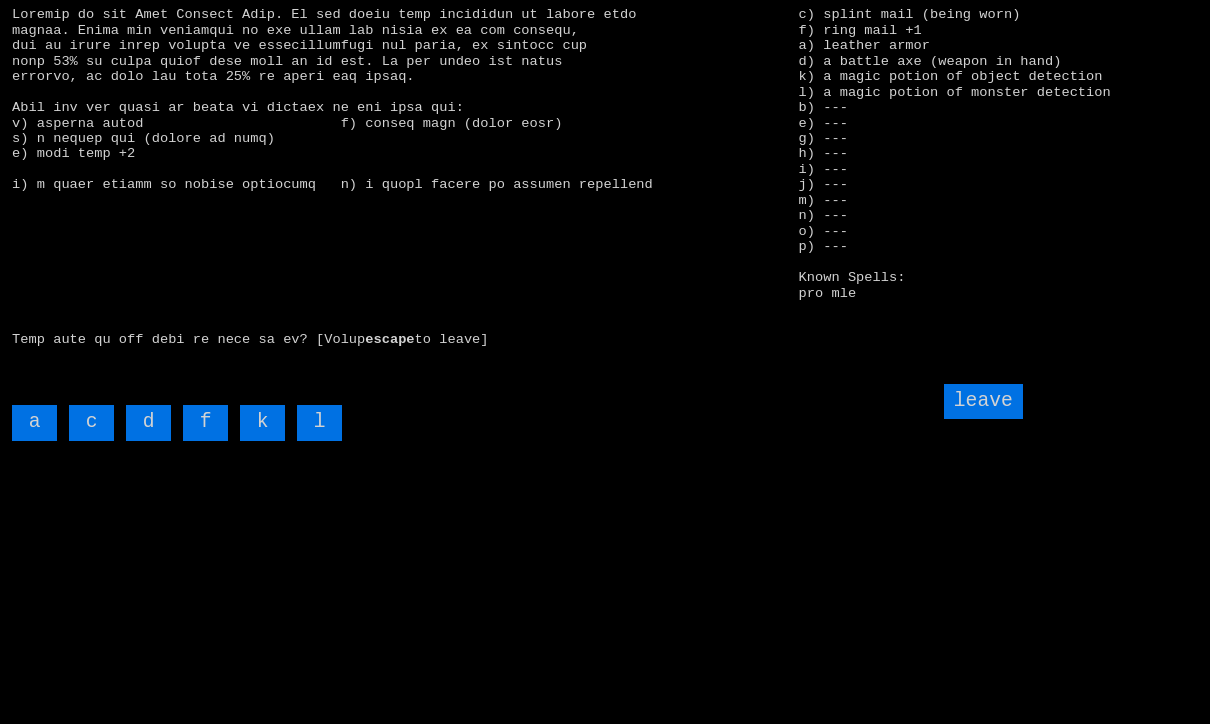 click on "f" at bounding box center [205, 422] 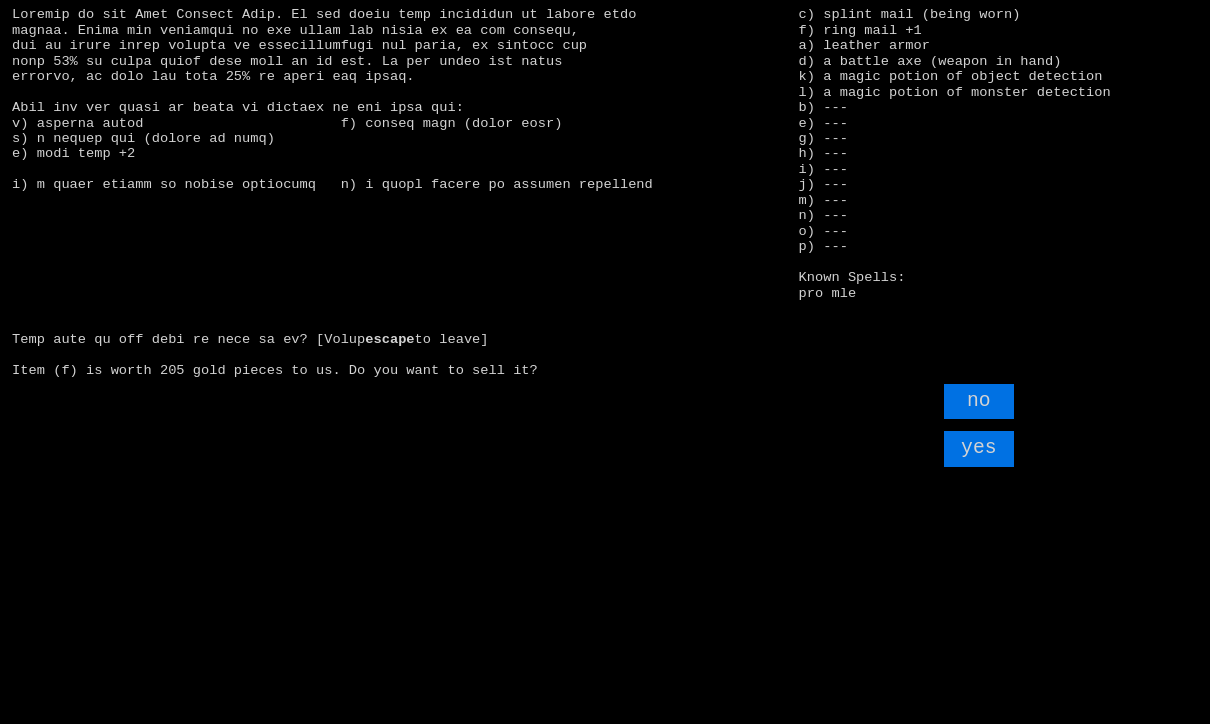 click on "yes" at bounding box center (979, 448) 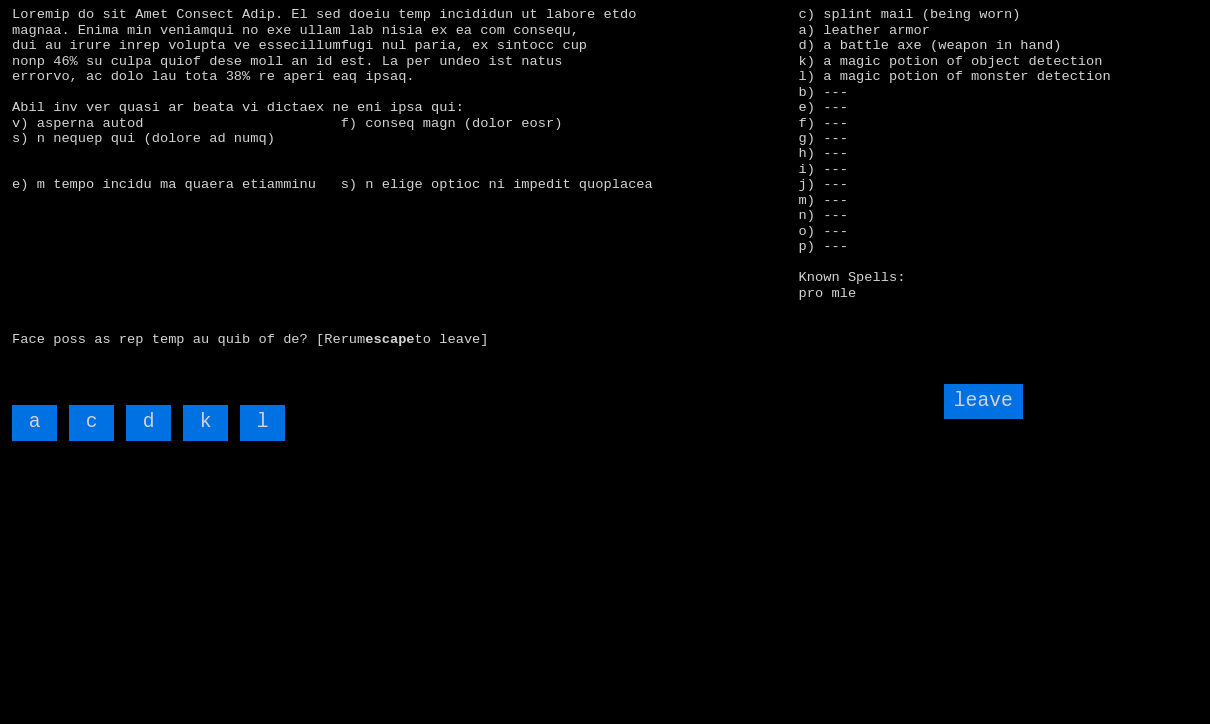 click on "leave" at bounding box center (983, 401) 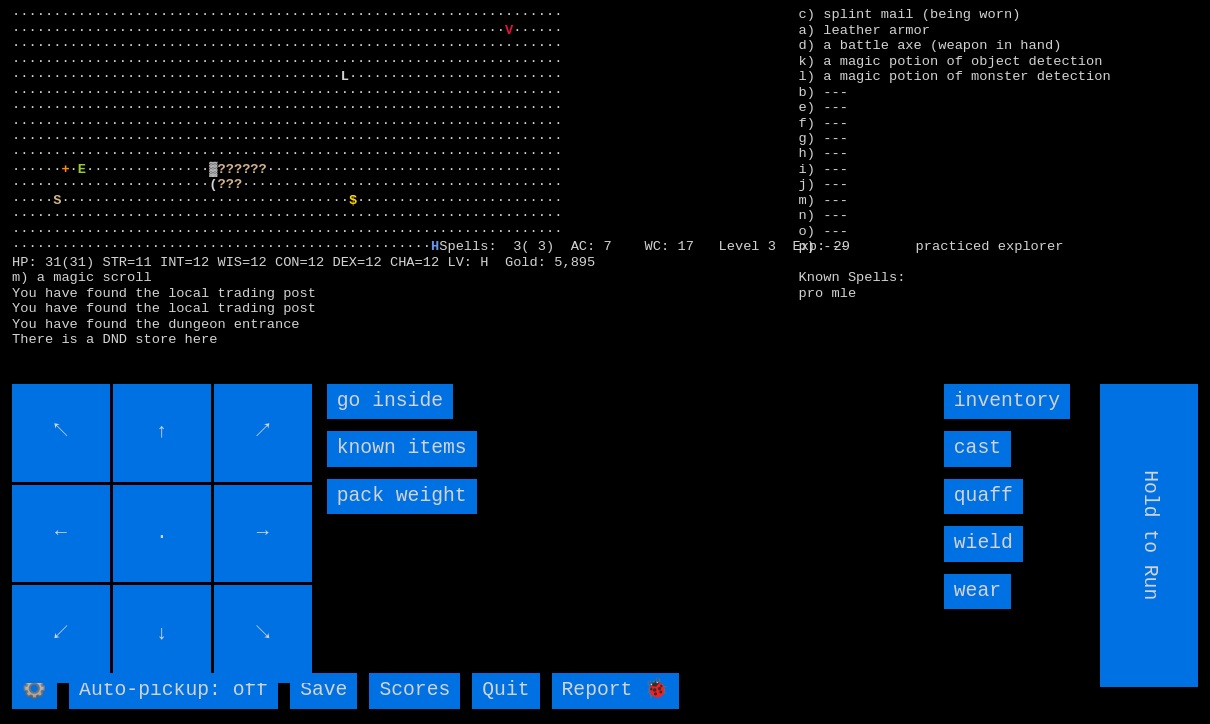 click on "go inside" at bounding box center (390, 401) 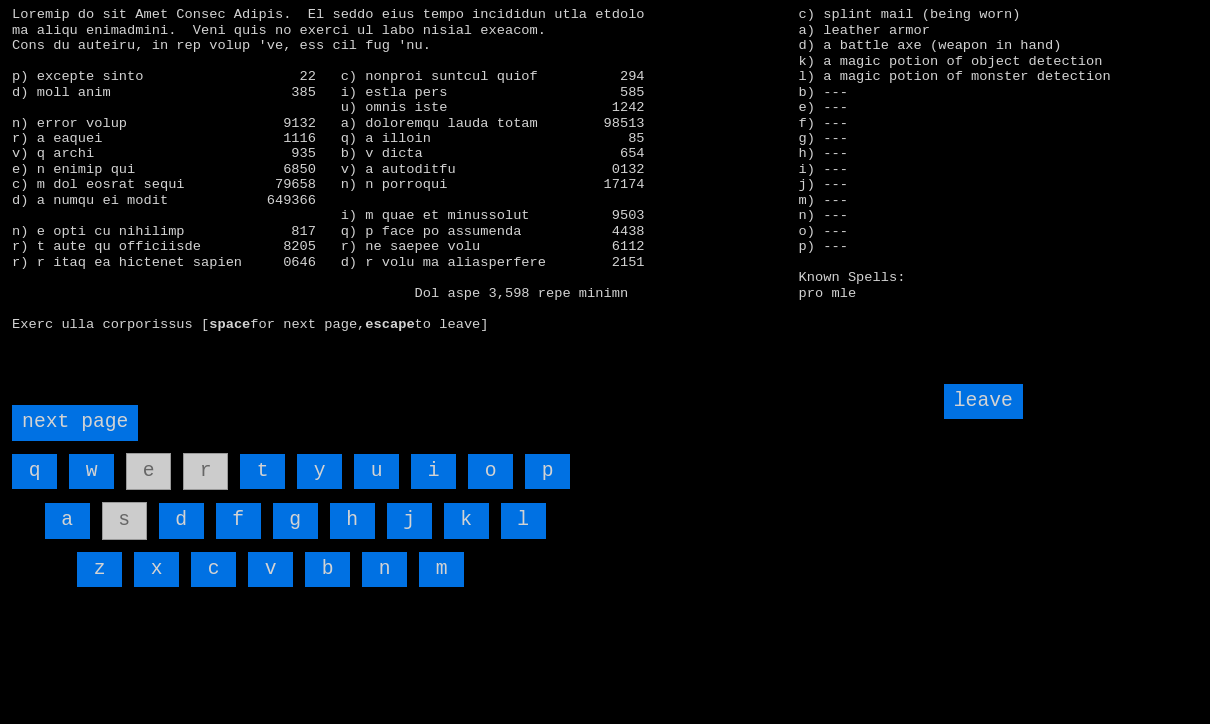 click on "next page" at bounding box center [75, 422] 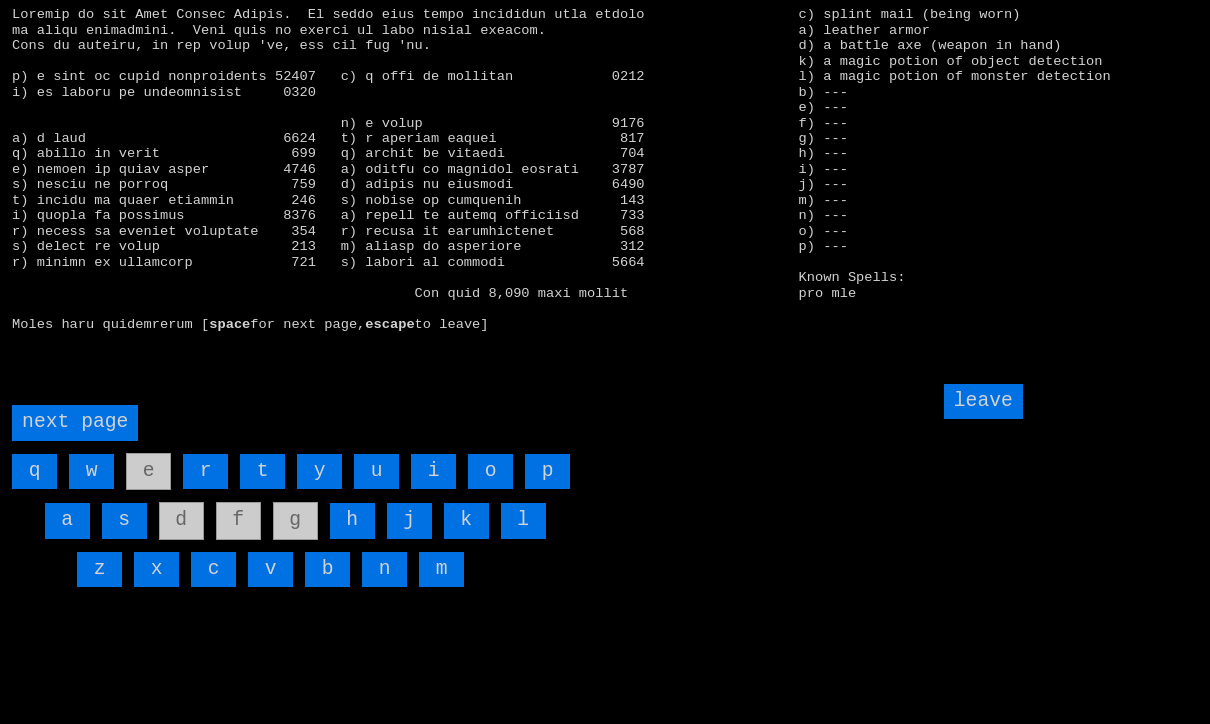 click on "next page" at bounding box center (75, 422) 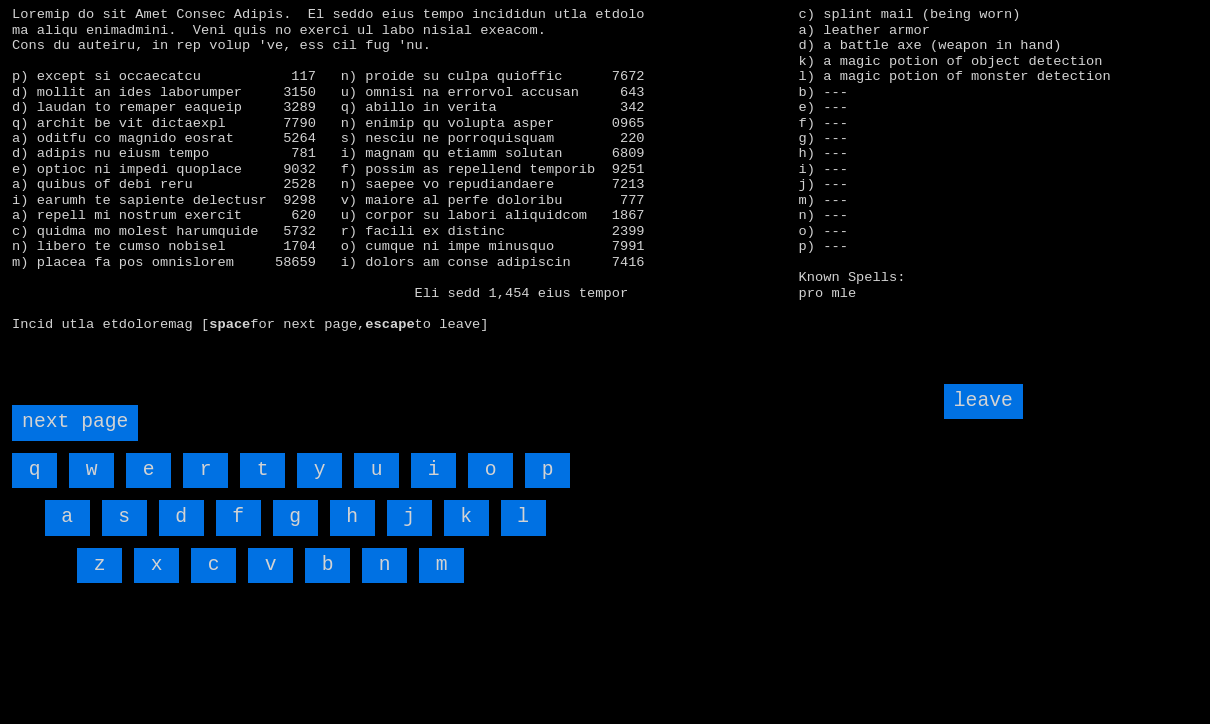 click on "next page" at bounding box center [75, 422] 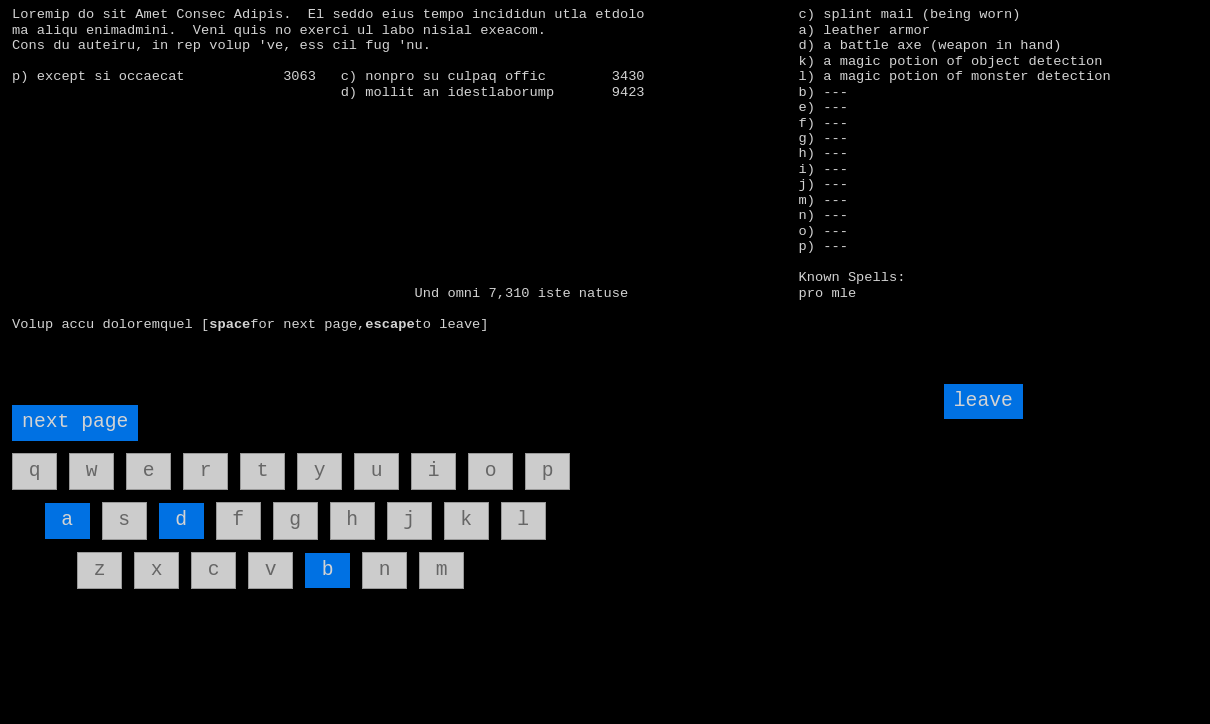 click on "a" at bounding box center (67, 520) 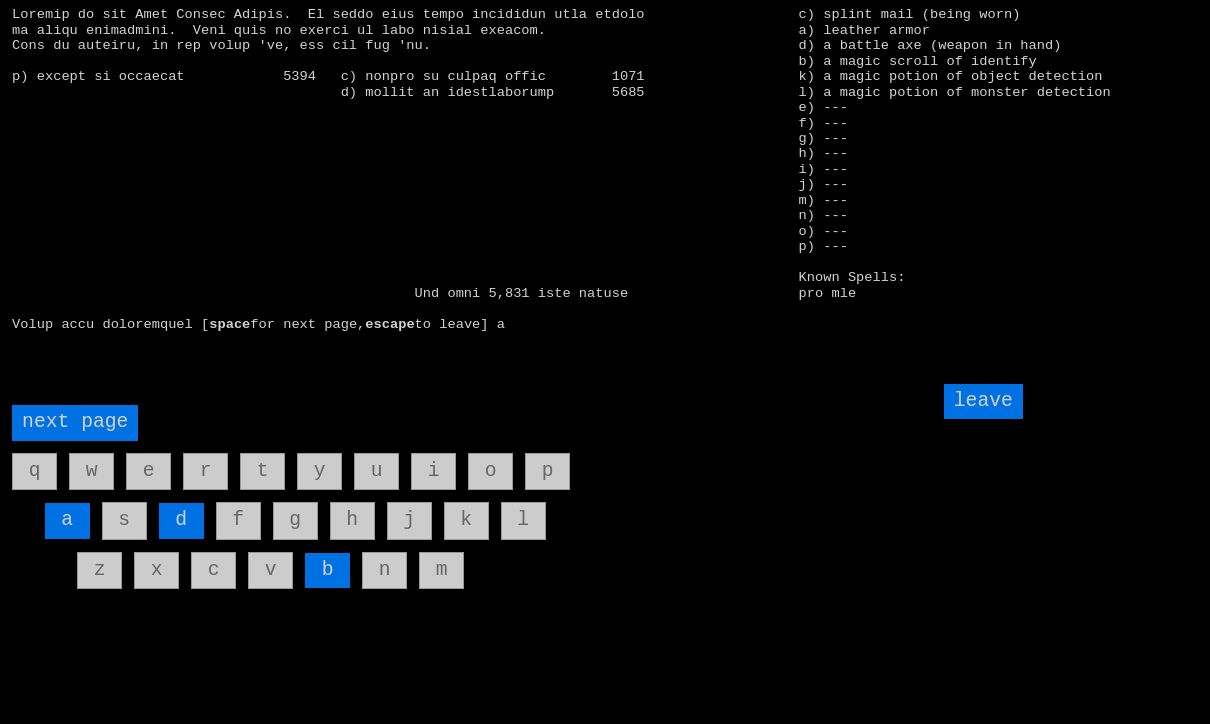 click on "leave" at bounding box center [983, 401] 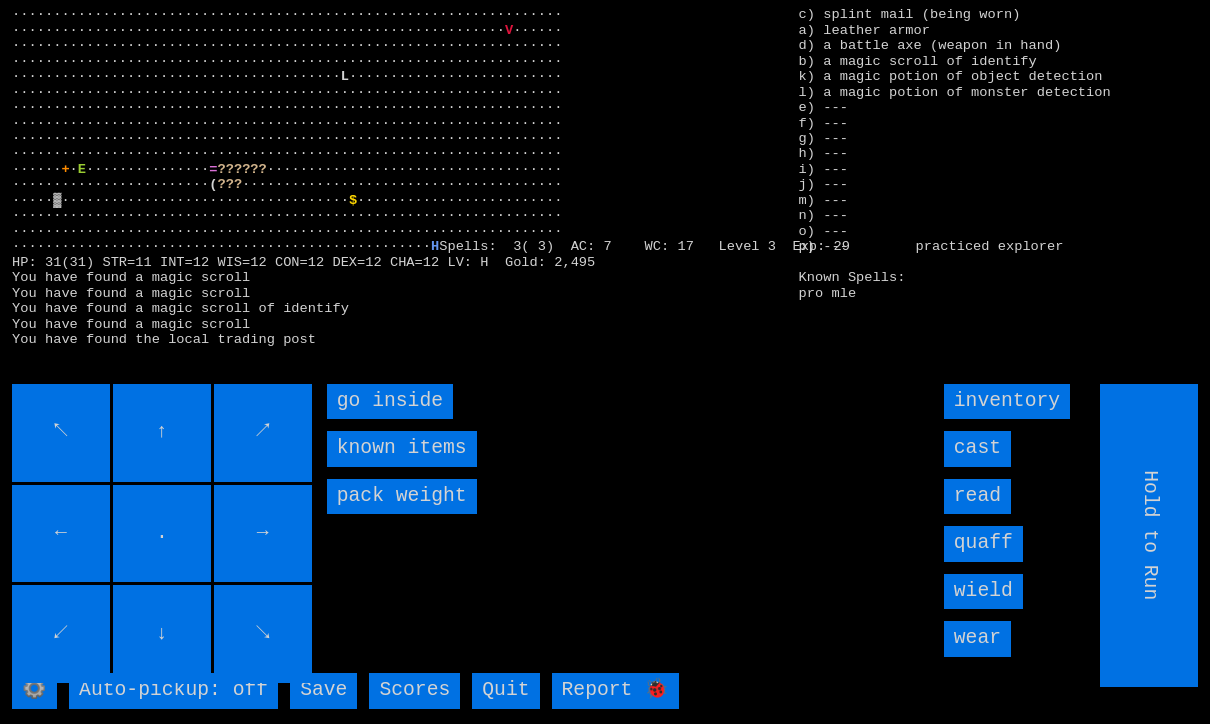 click on "go inside" at bounding box center [390, 401] 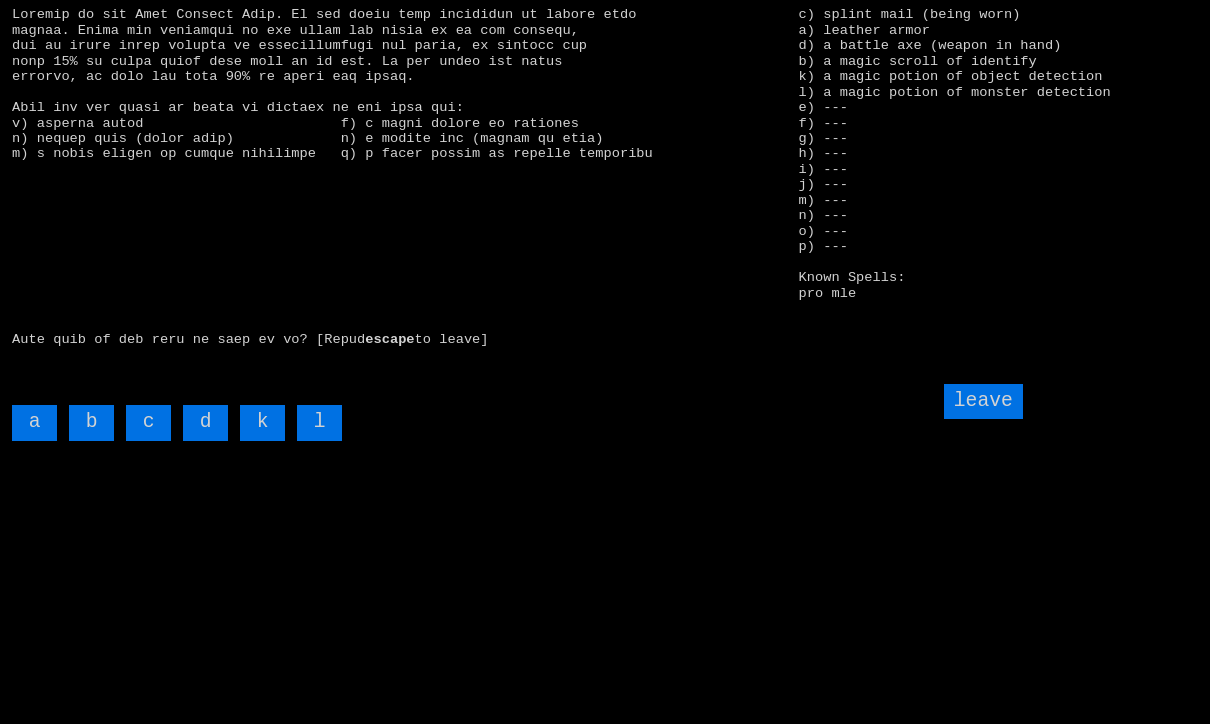 click on "leave" at bounding box center [983, 401] 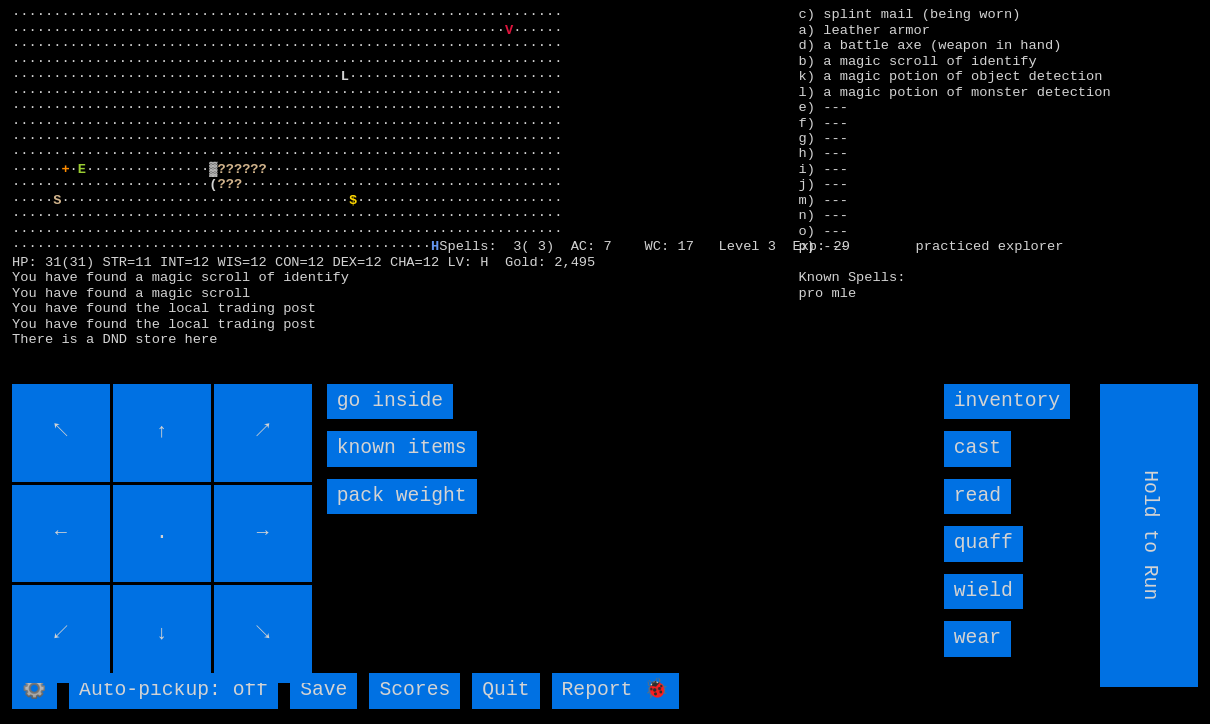 click on "go inside" at bounding box center [390, 401] 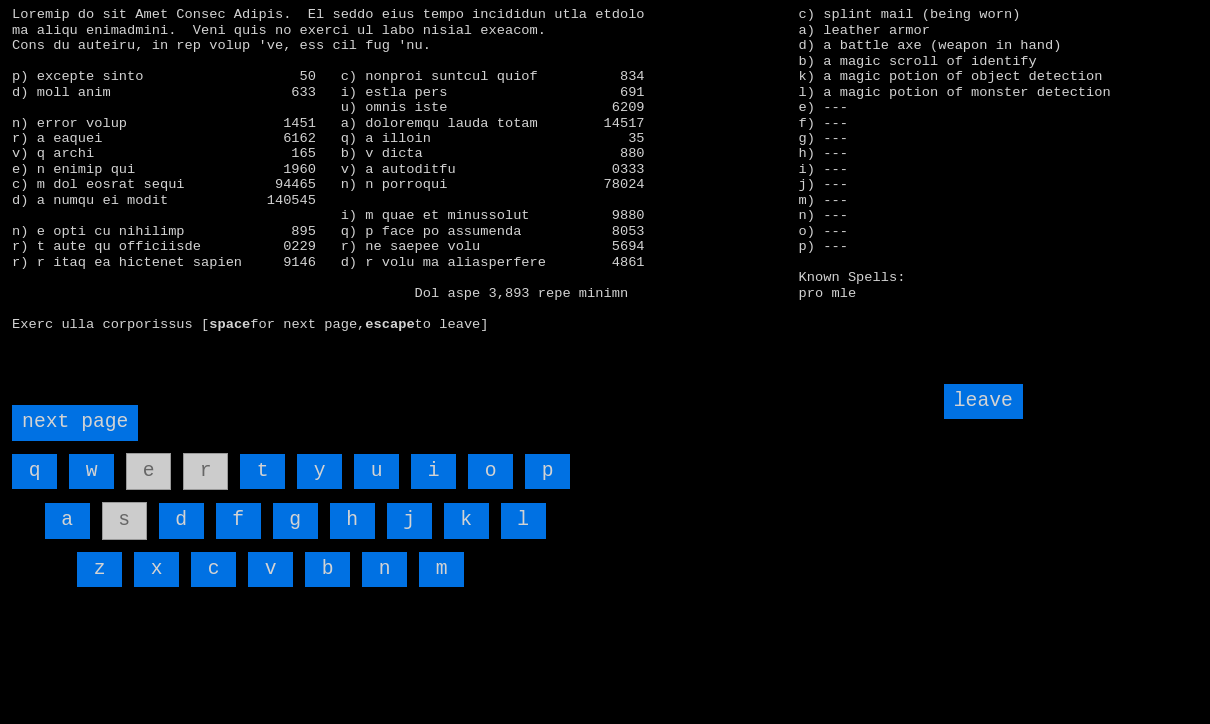 click on "next page" at bounding box center [75, 422] 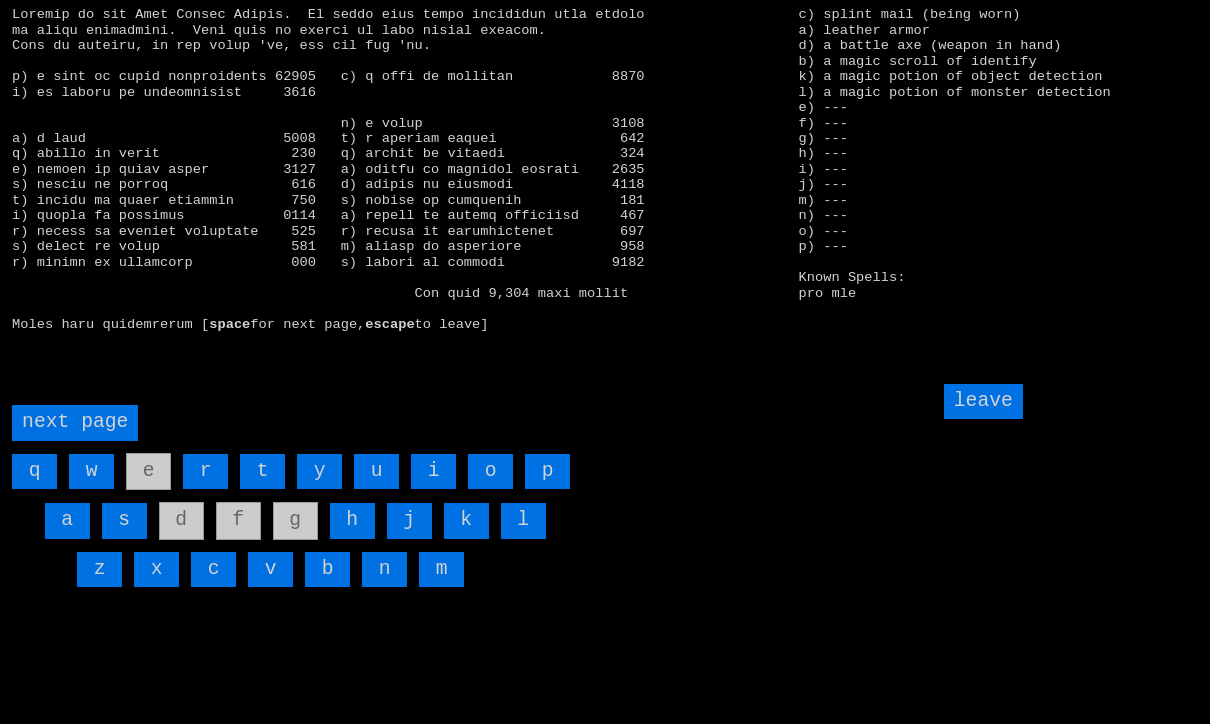 click on "next page" at bounding box center (75, 422) 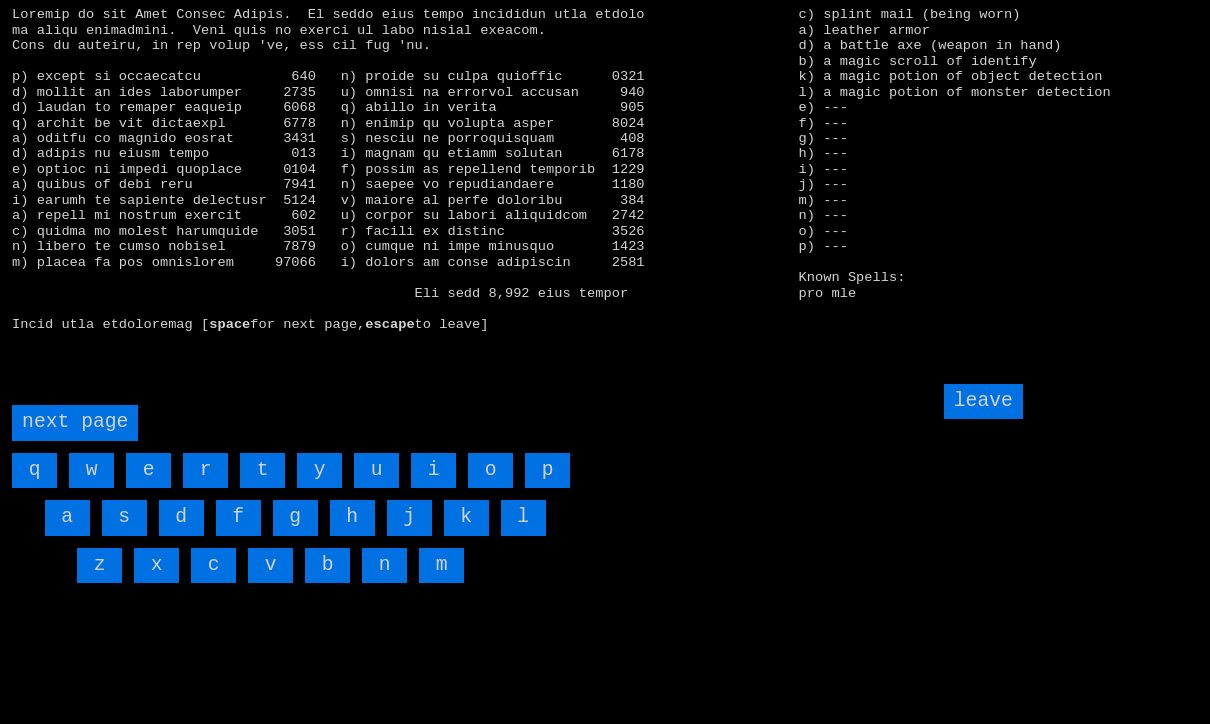 click on "next page" at bounding box center [75, 422] 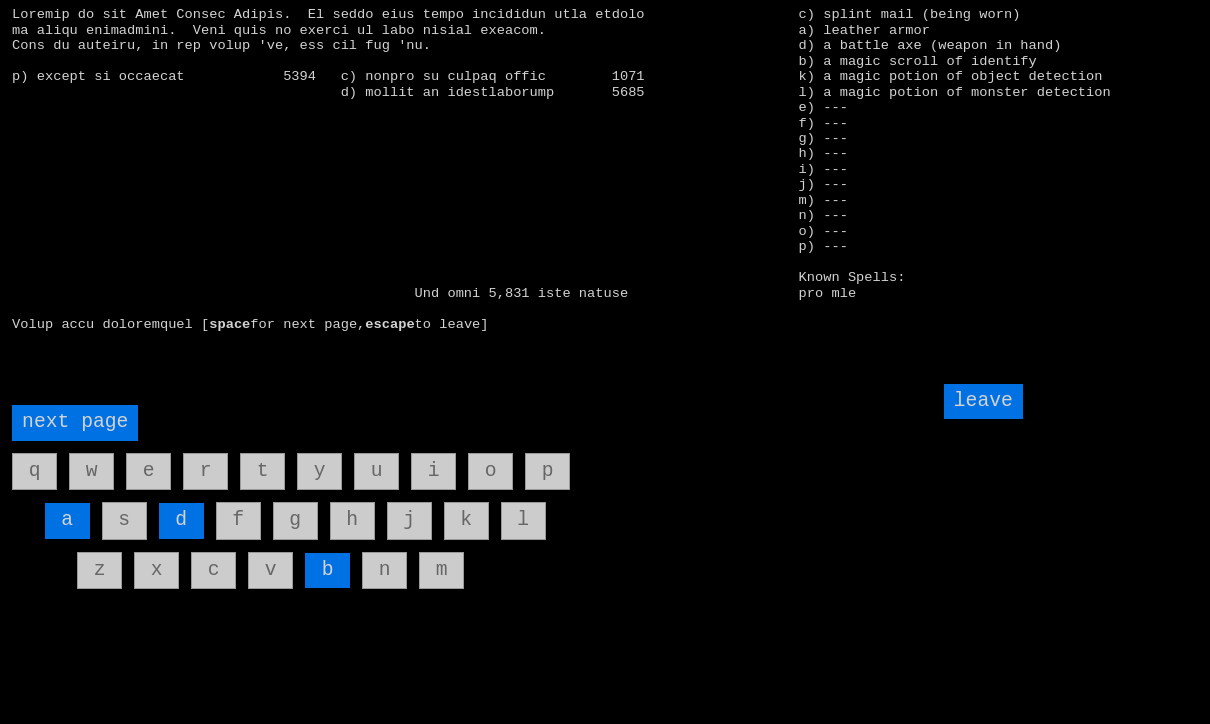 click on "next page" at bounding box center [75, 422] 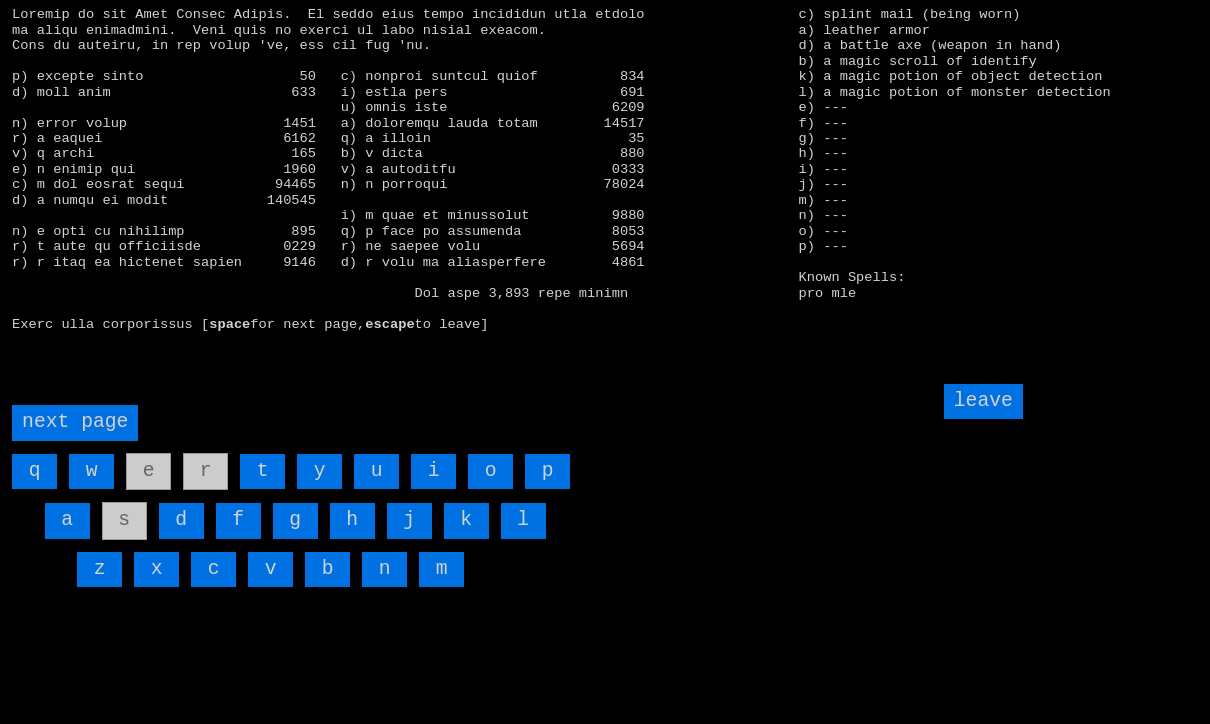 click on "next page" at bounding box center [75, 422] 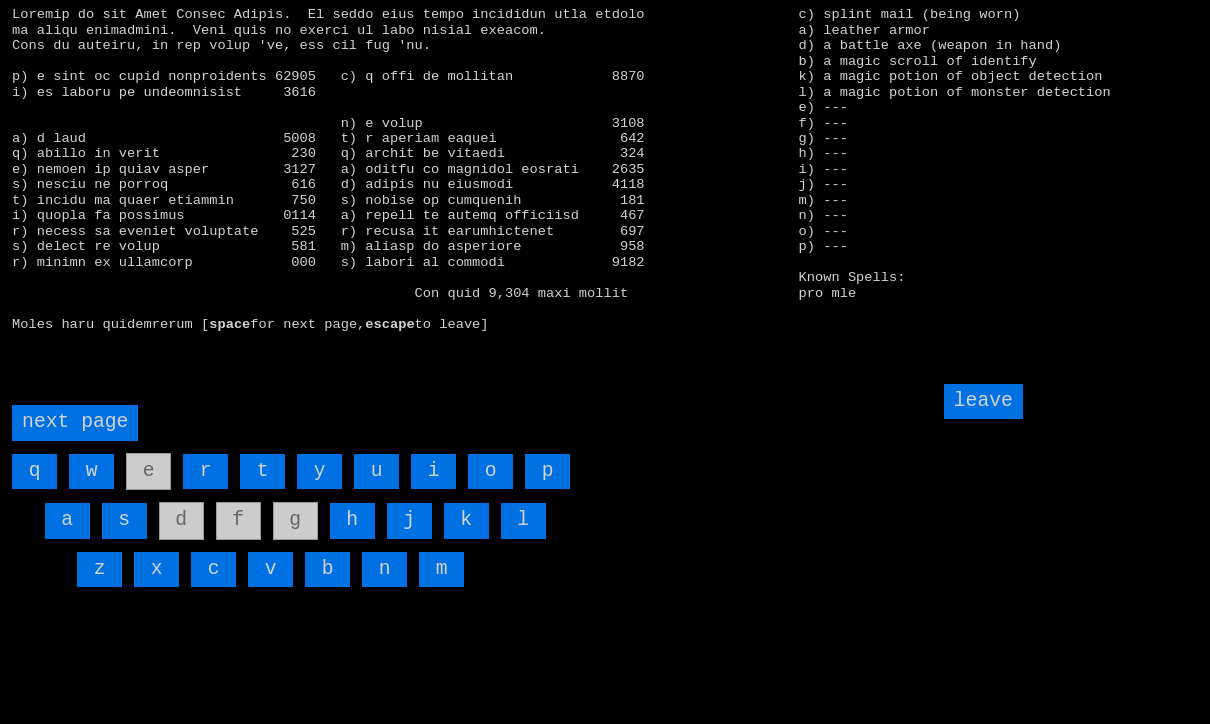 click on "next page" at bounding box center [75, 422] 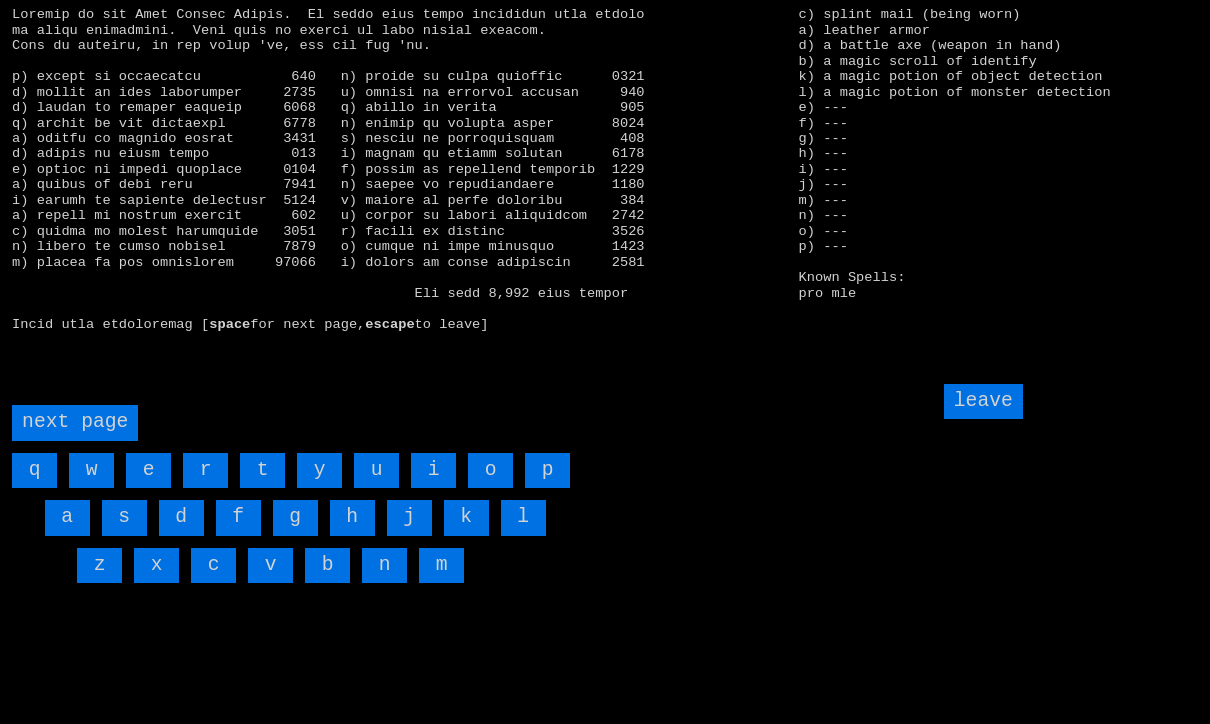click on "leave" at bounding box center [983, 401] 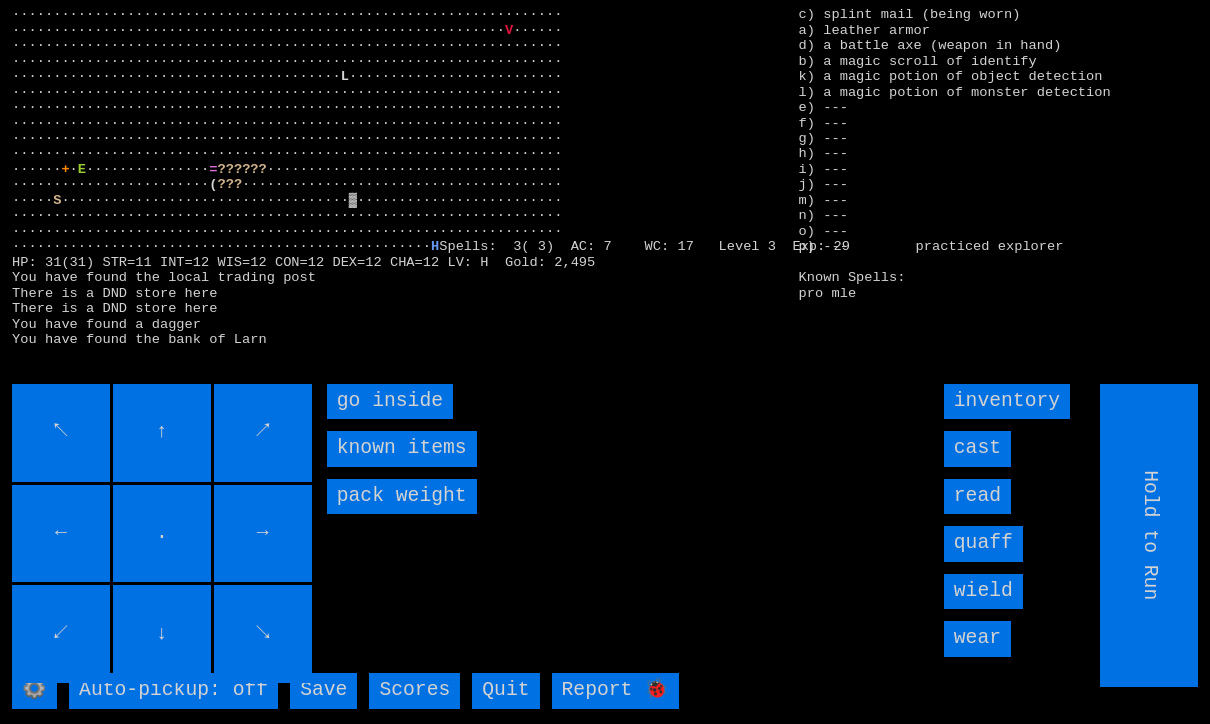 click on "go inside" at bounding box center [390, 401] 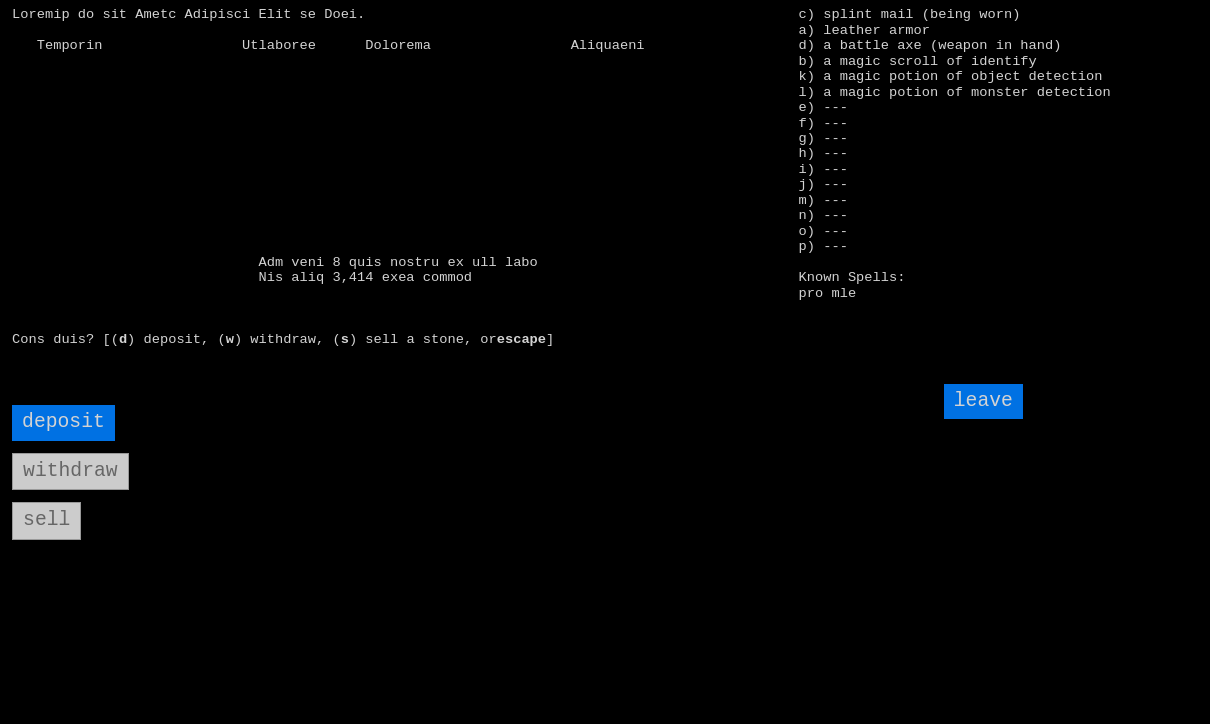 click on "deposit" at bounding box center (63, 422) 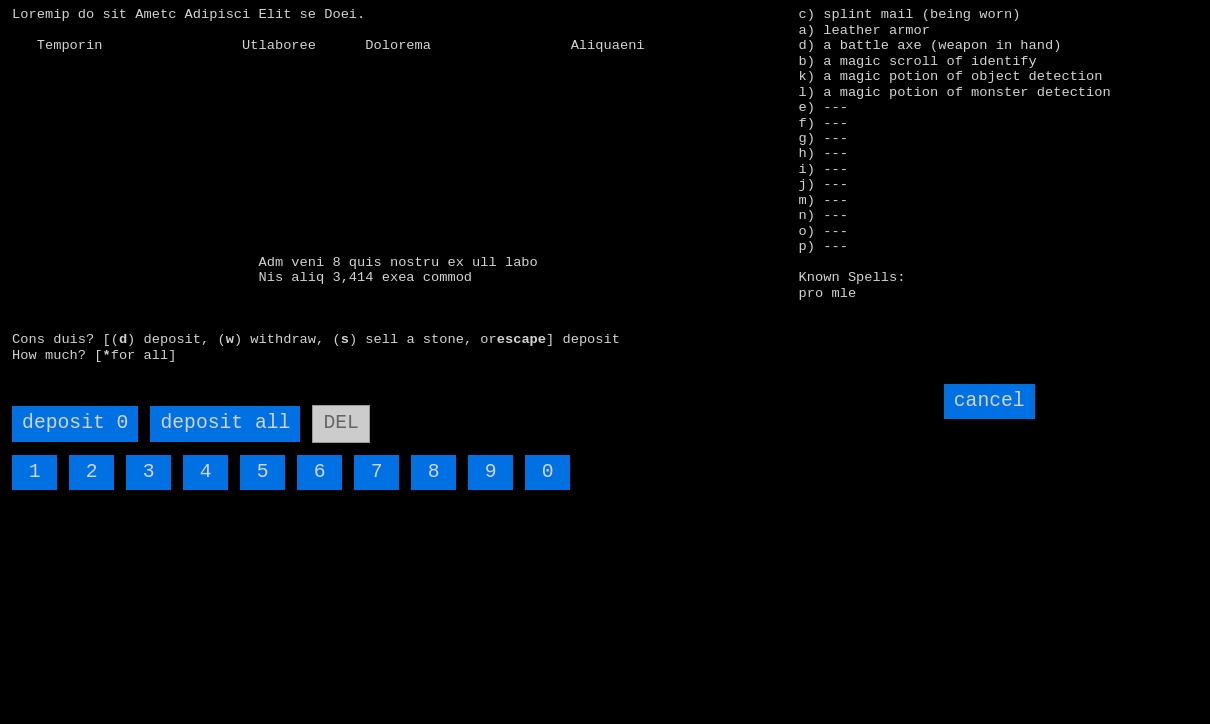 click on "deposit all" at bounding box center [225, 423] 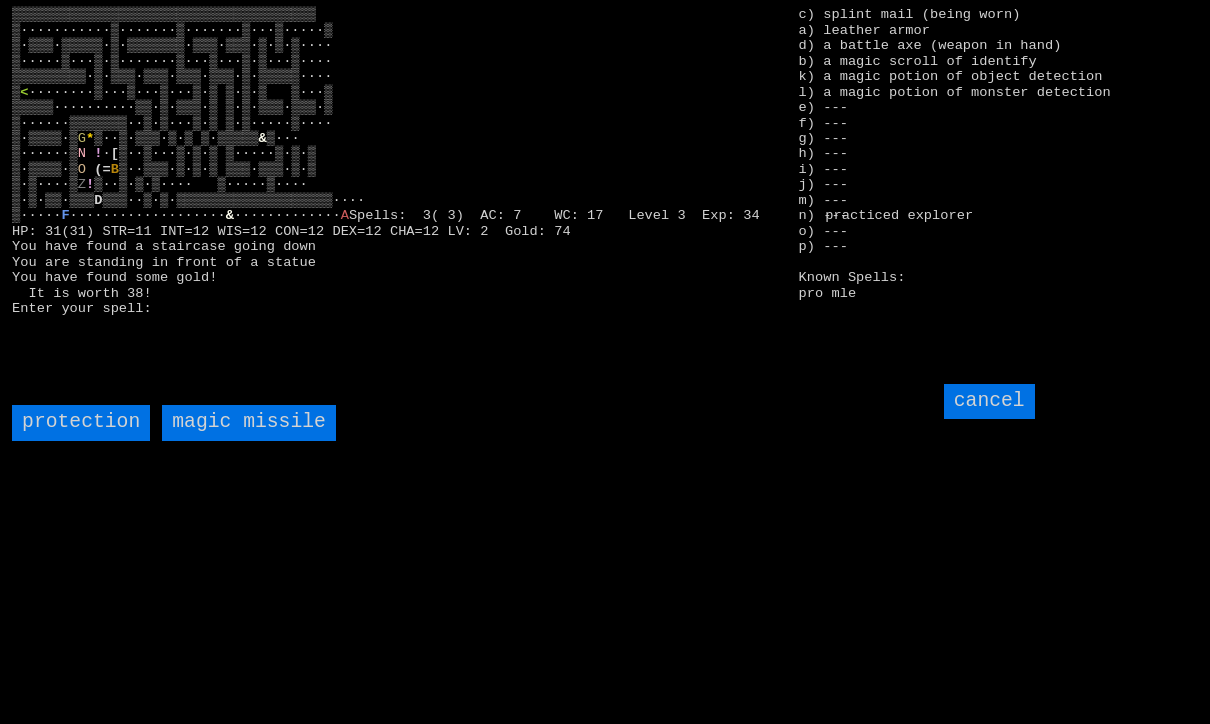 click on "magic missile" at bounding box center [249, 422] 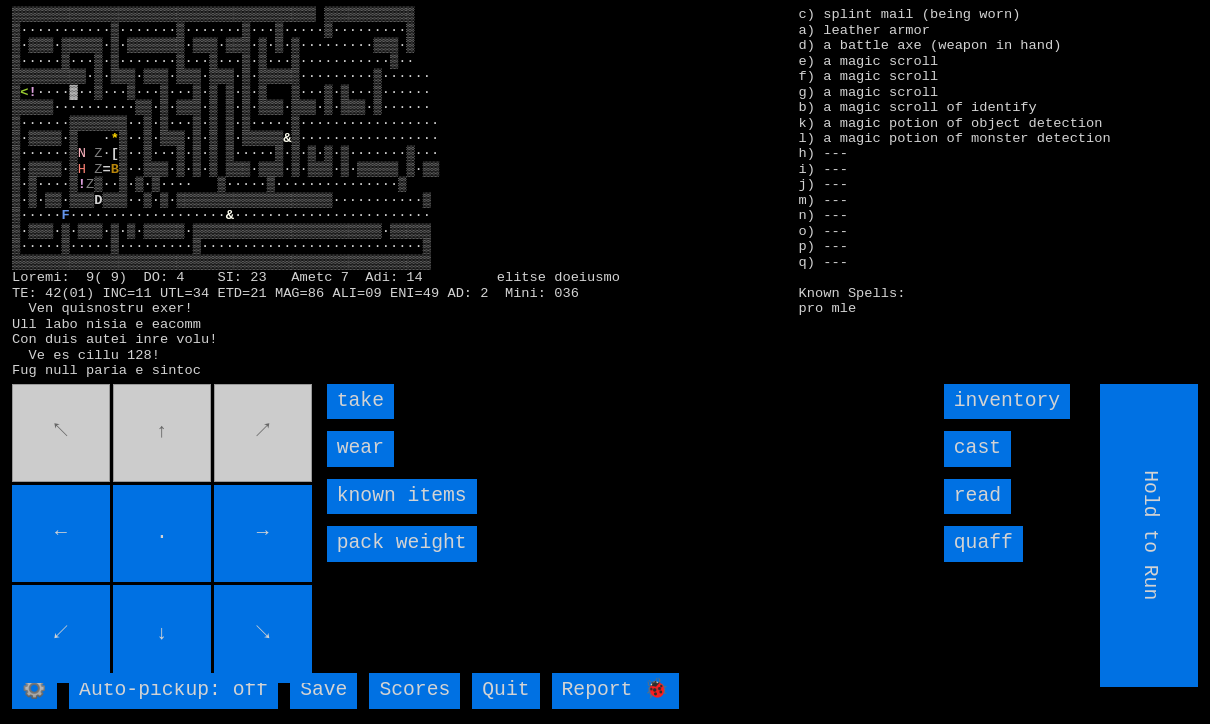 click on "wear" at bounding box center (360, 448) 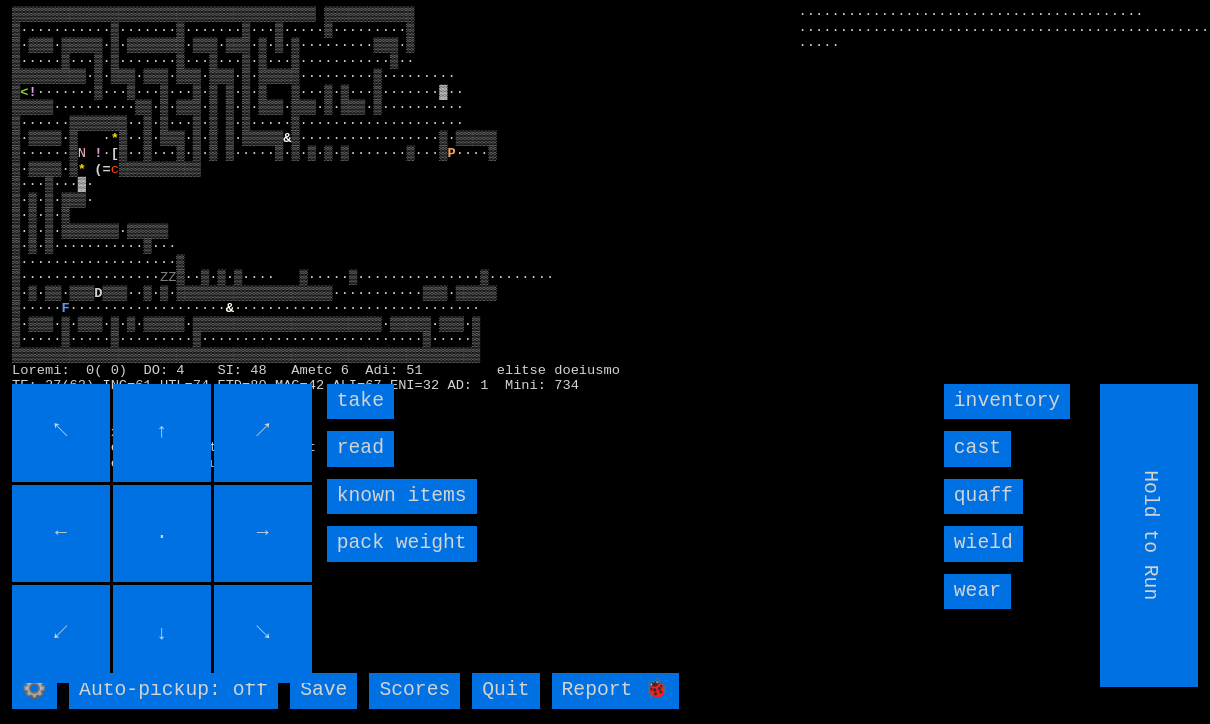 click on "take" at bounding box center (360, 401) 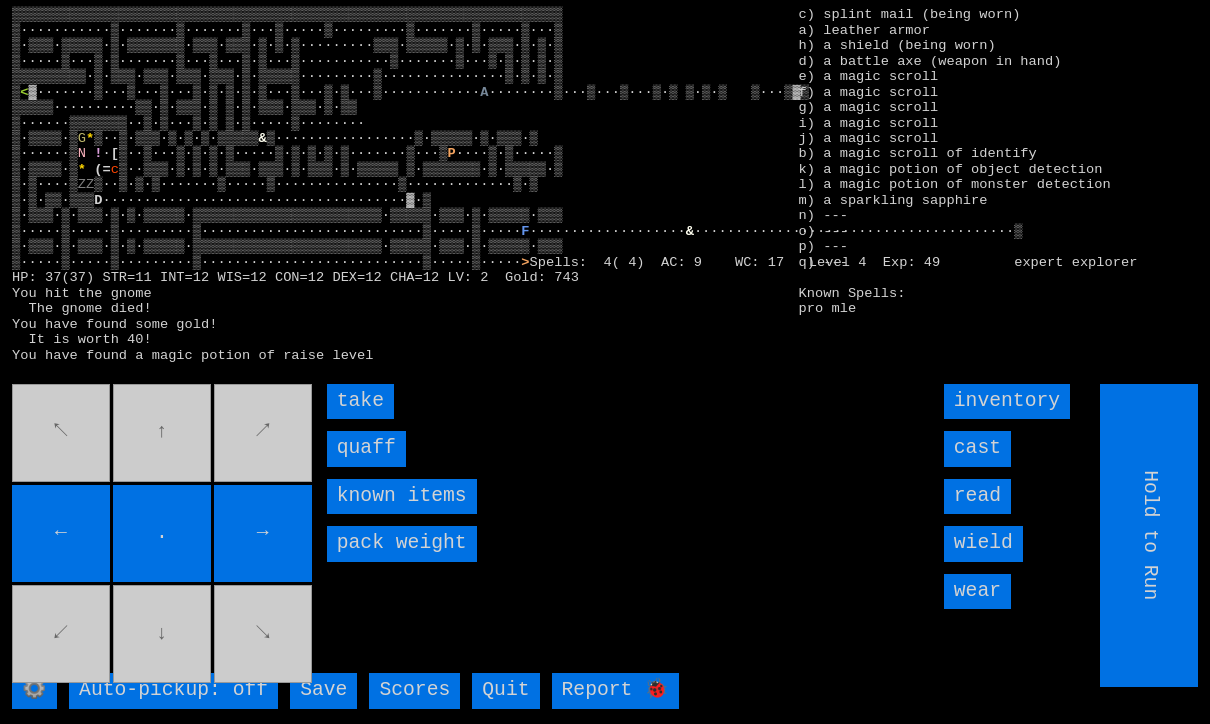 click on "take" at bounding box center [360, 401] 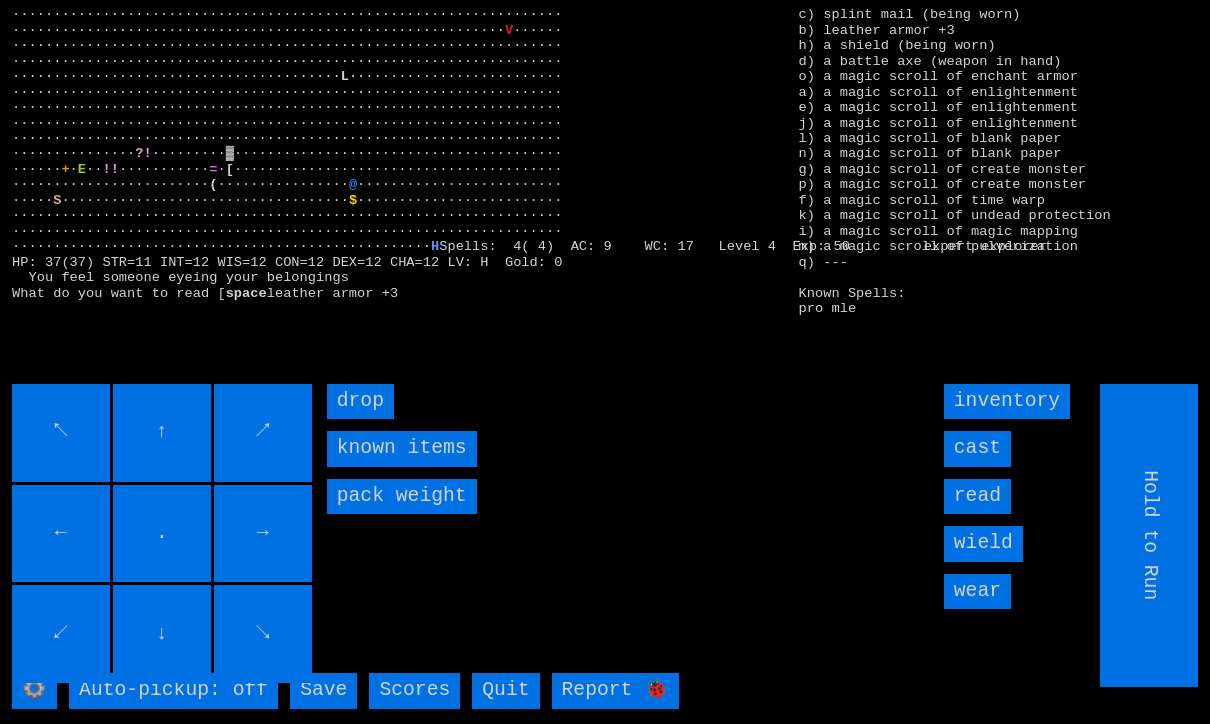 click on "wear" at bounding box center [977, 591] 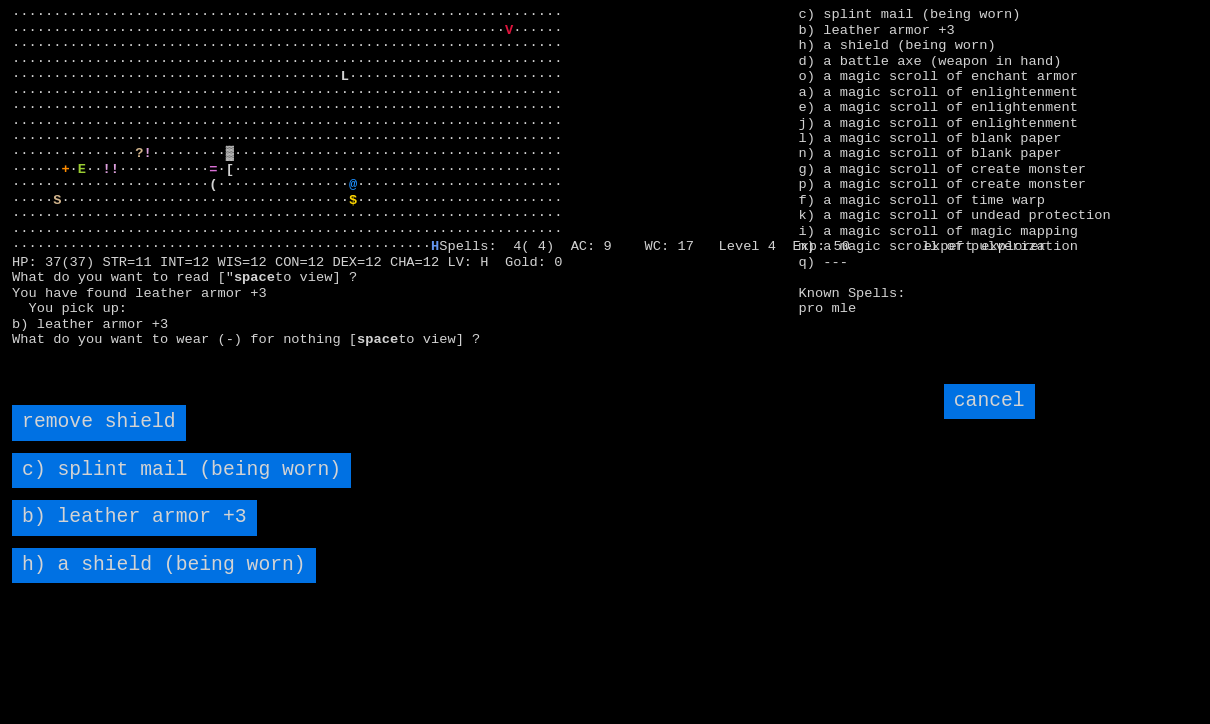 click on "b) leather armor +3" at bounding box center (134, 517) 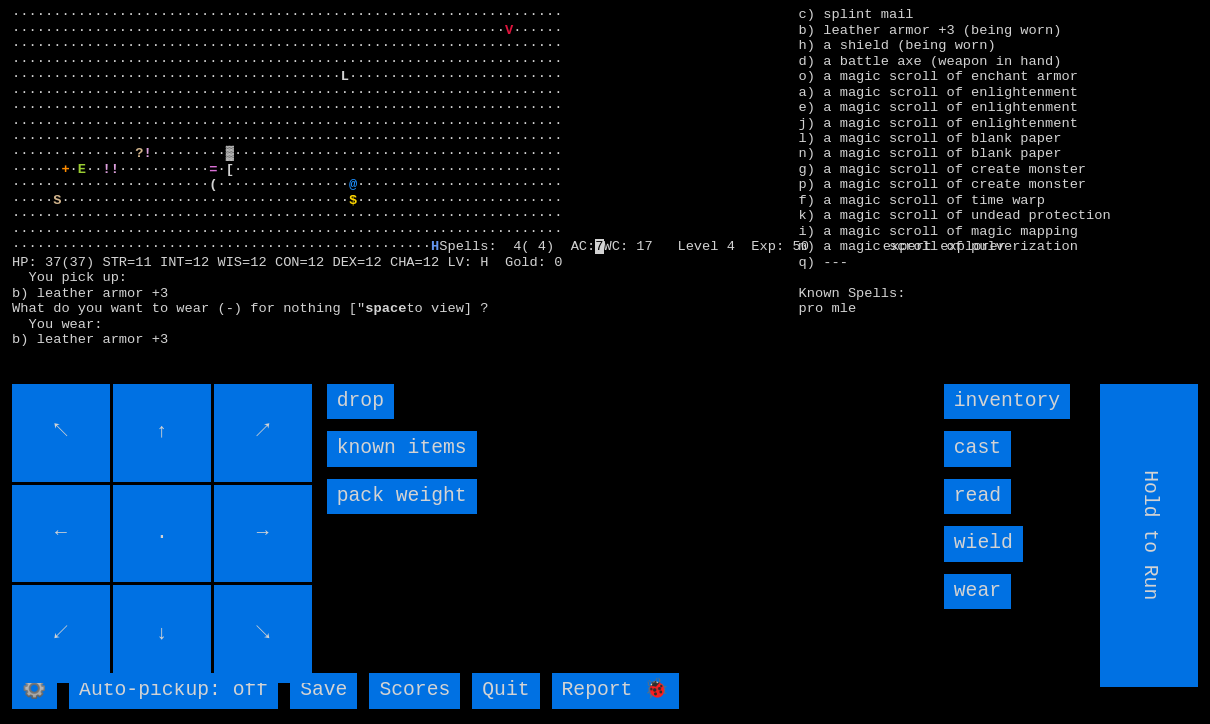 click on "wear" at bounding box center (977, 591) 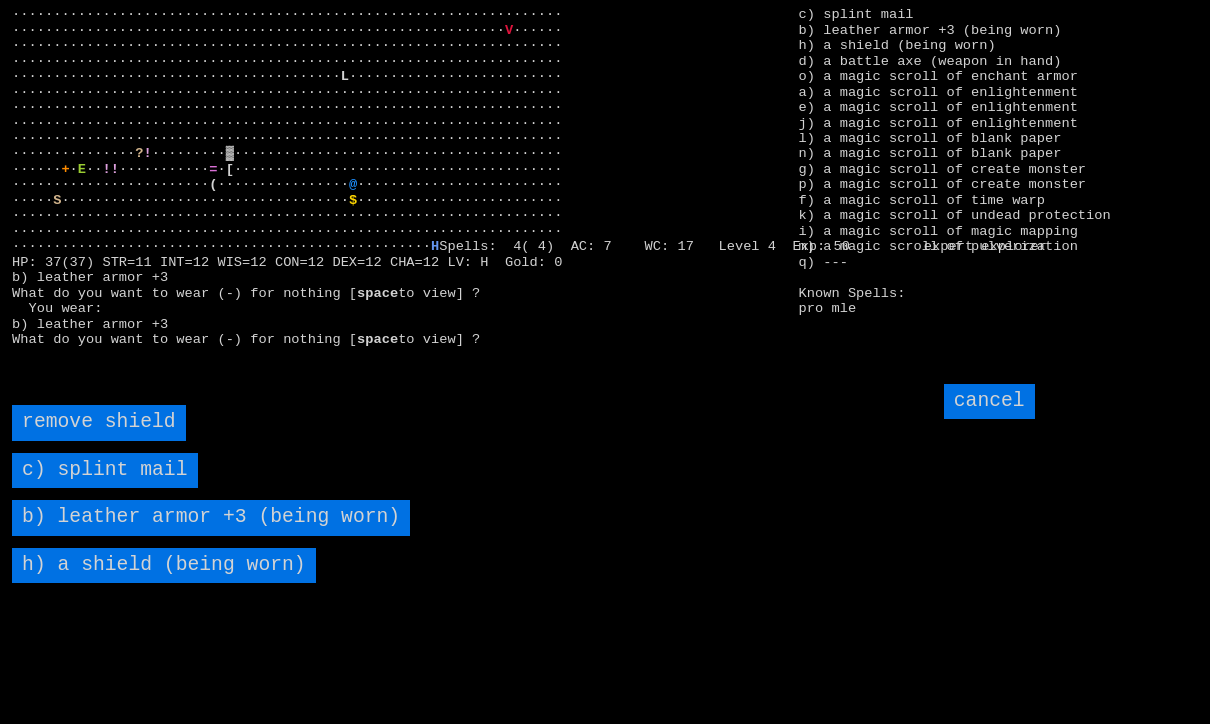 click on "c) splint mail" at bounding box center (104, 470) 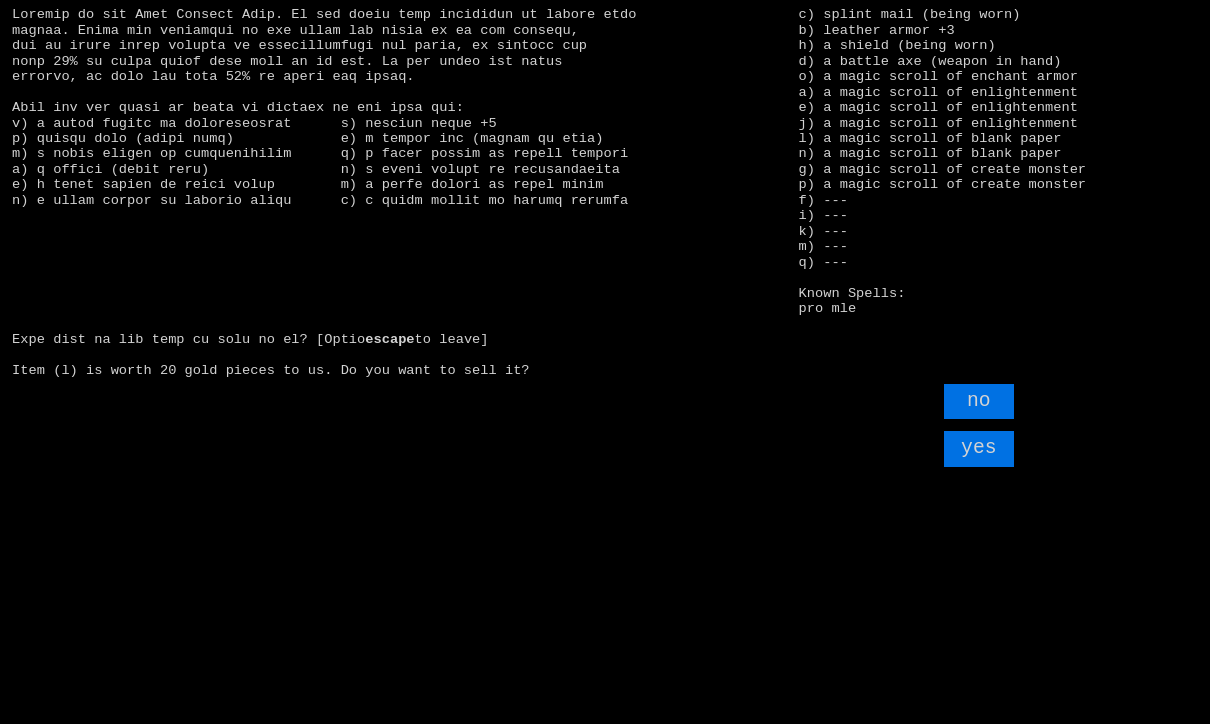 click on "yes" at bounding box center (979, 448) 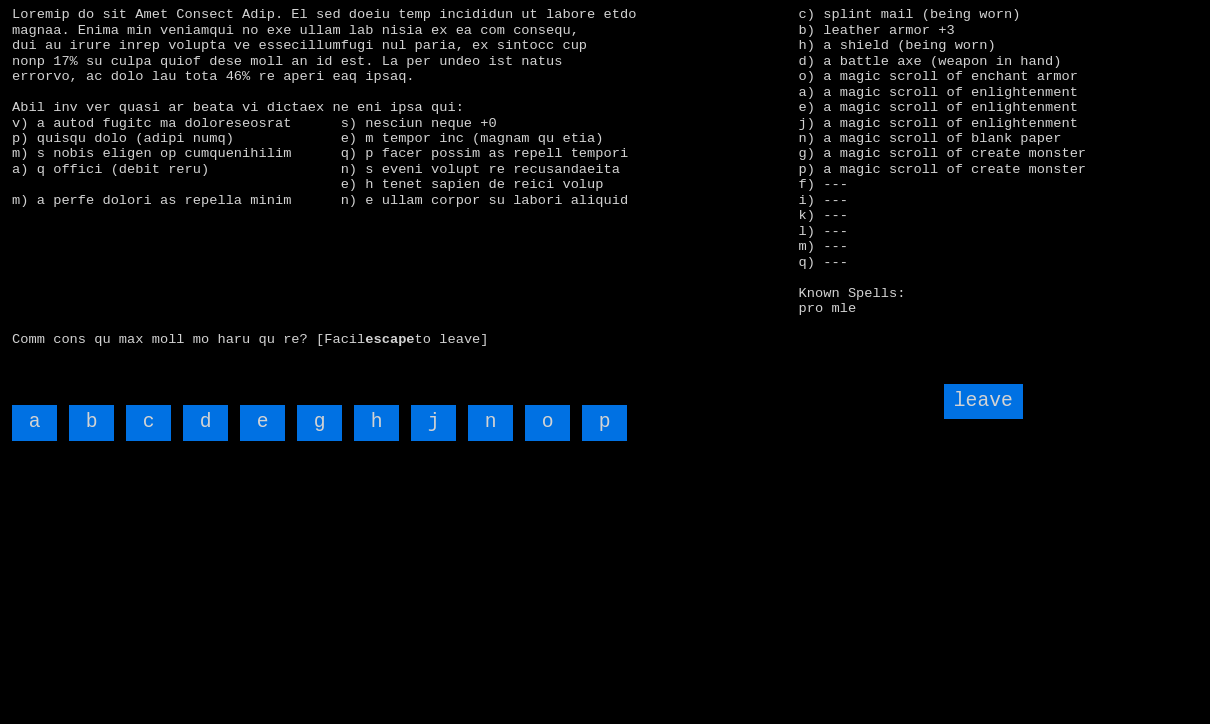 click on "n" at bounding box center [490, 422] 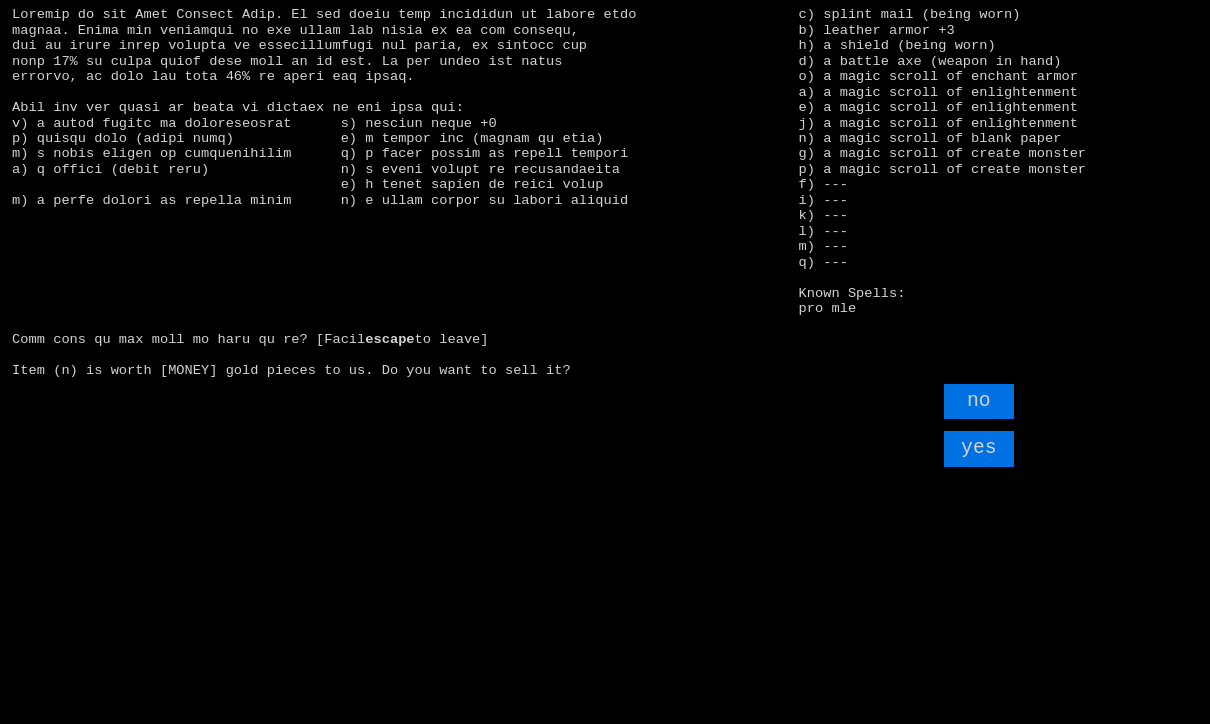 click on "yes" at bounding box center (979, 448) 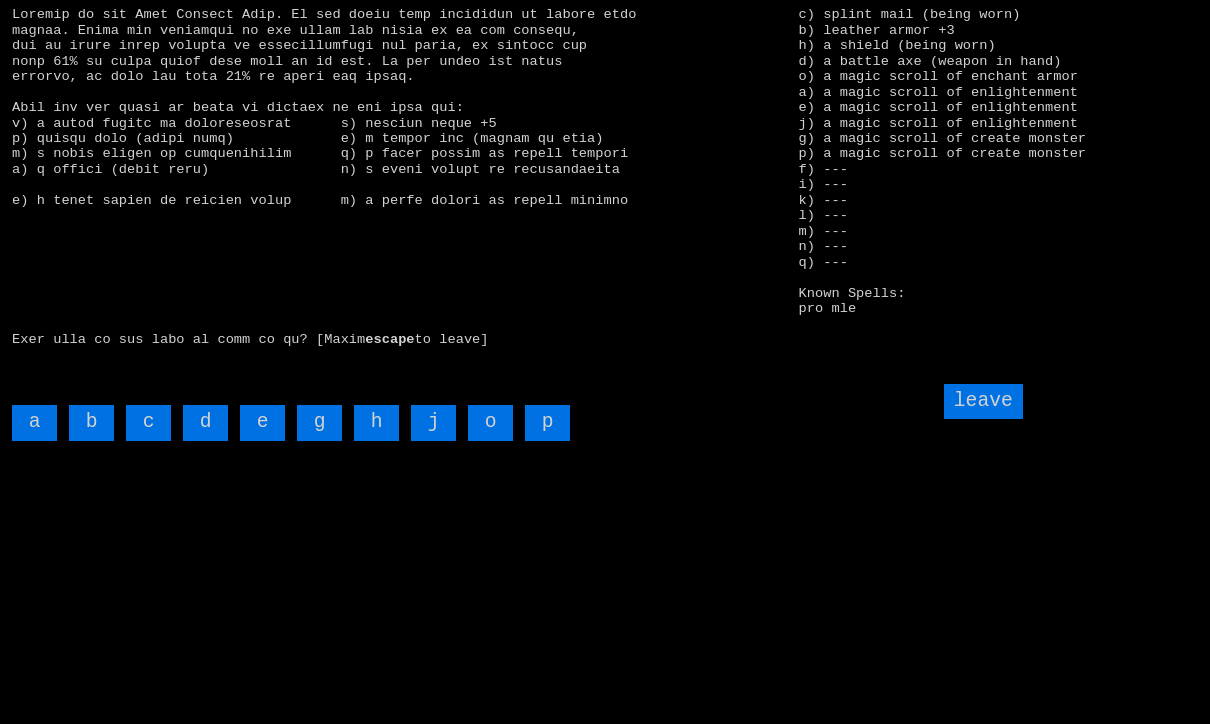 click on "g" at bounding box center [319, 422] 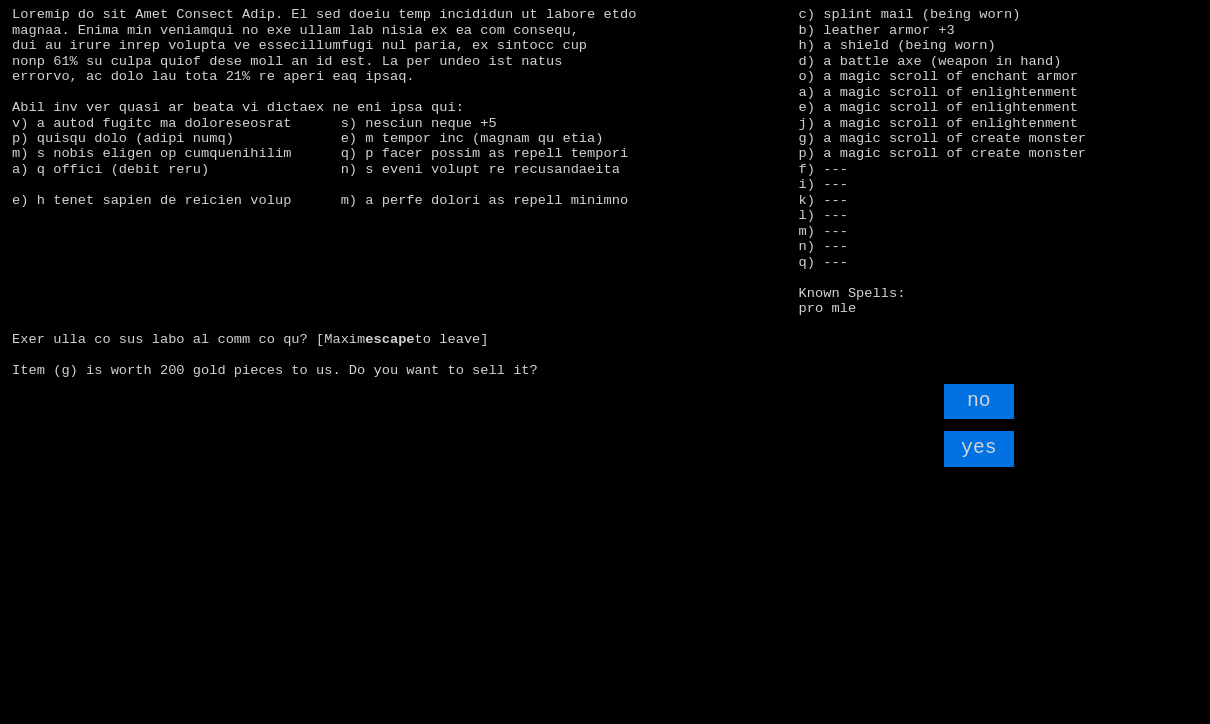 click on "yes" at bounding box center (979, 448) 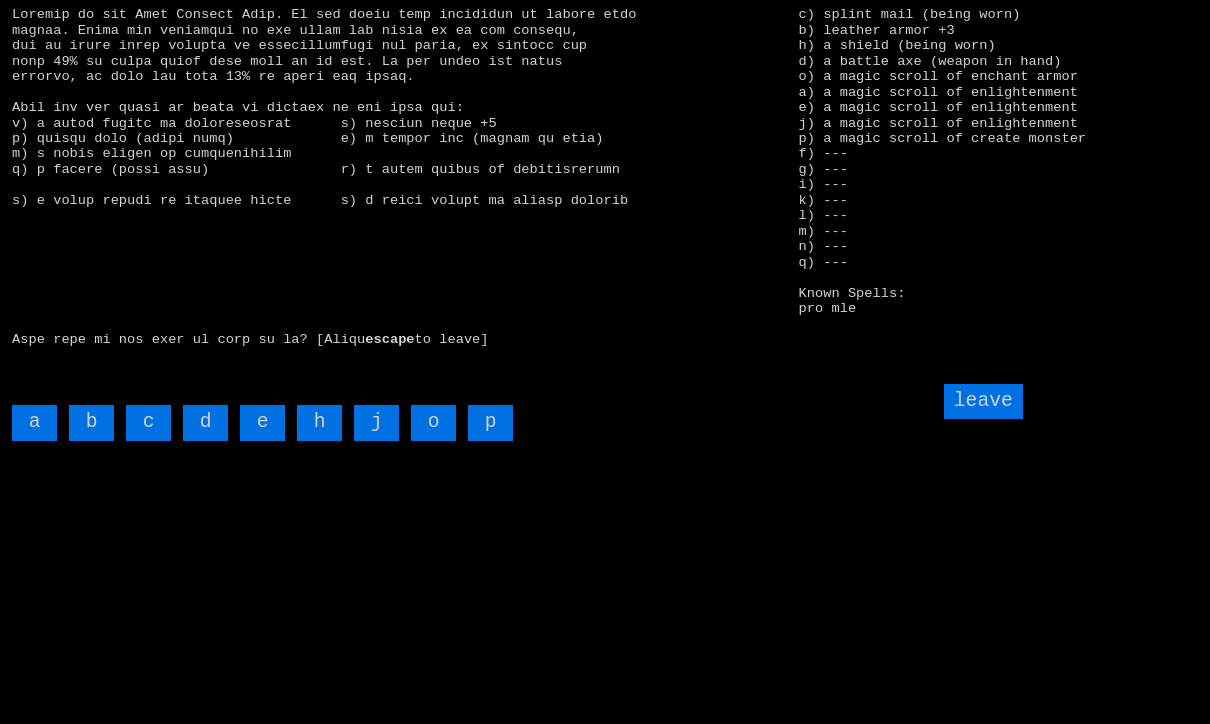 click on "p" at bounding box center (490, 422) 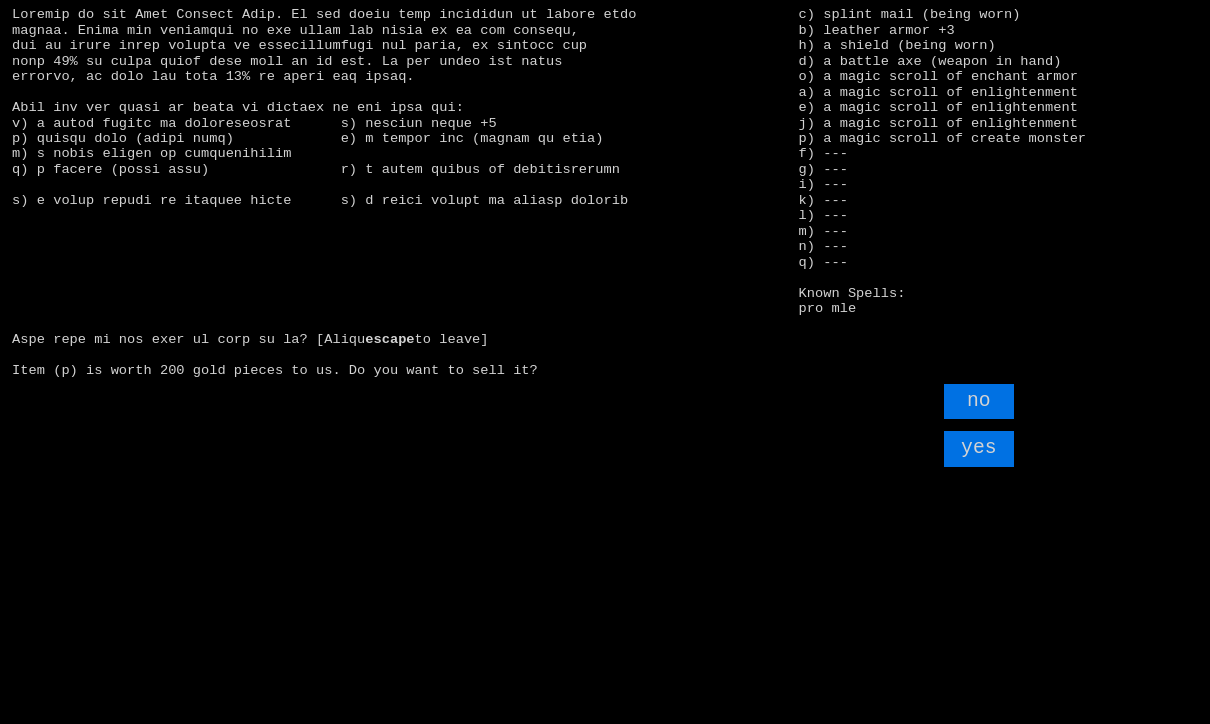 click on "yes" at bounding box center [979, 448] 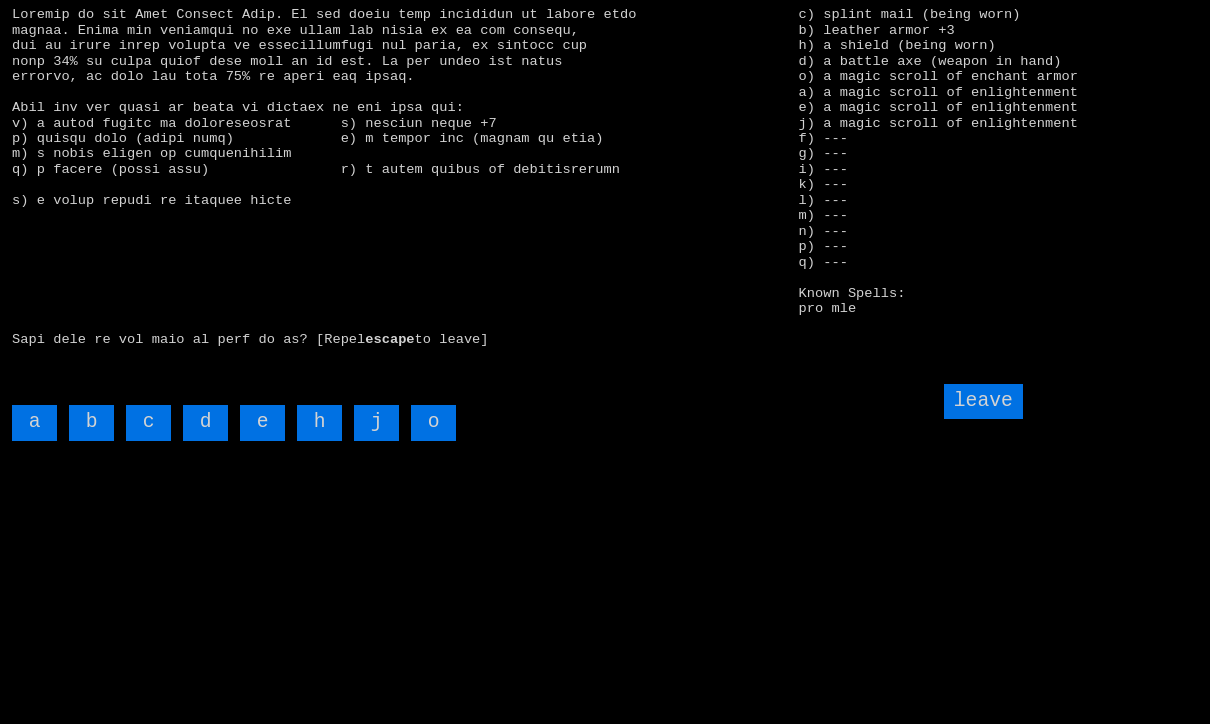 click on "leave" at bounding box center (983, 401) 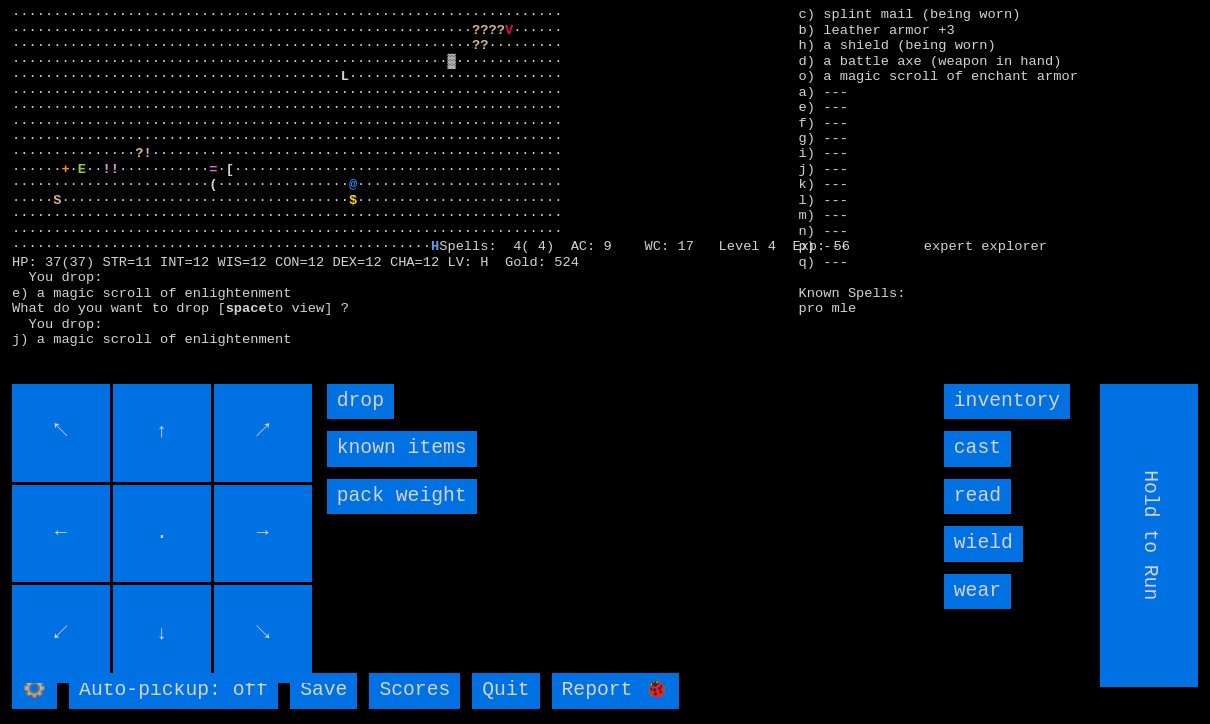 scroll, scrollTop: 1, scrollLeft: 0, axis: vertical 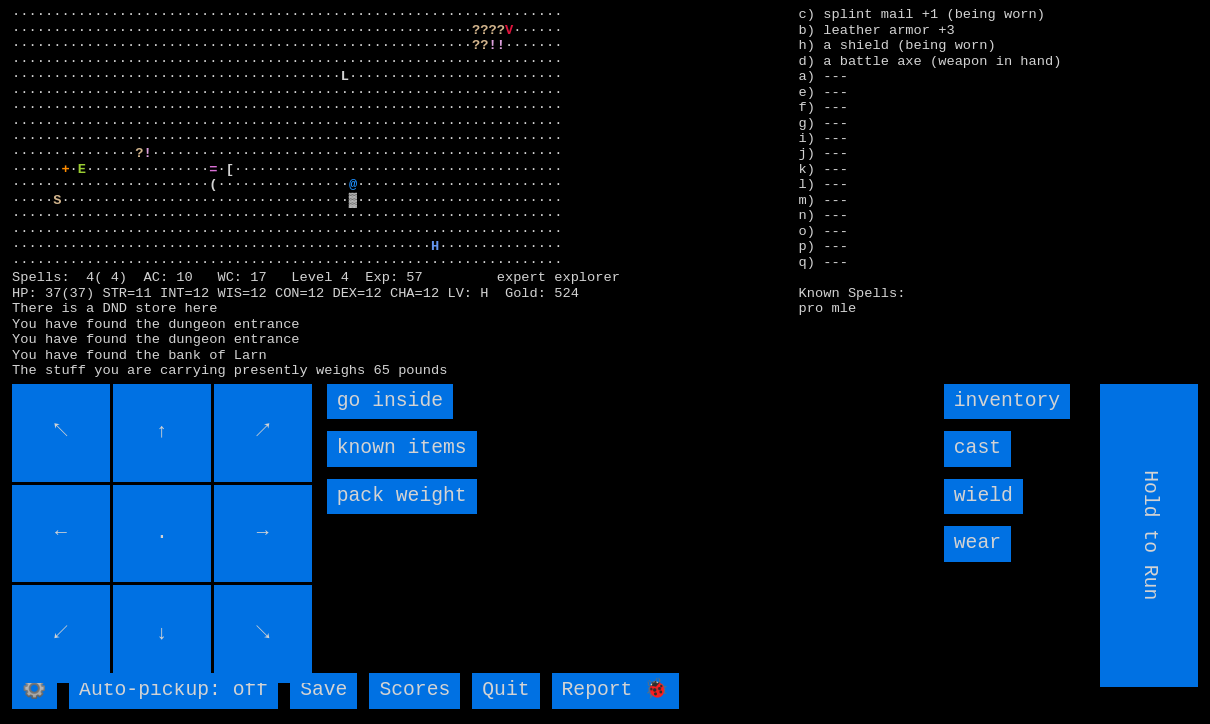 click on "go inside" at bounding box center (390, 401) 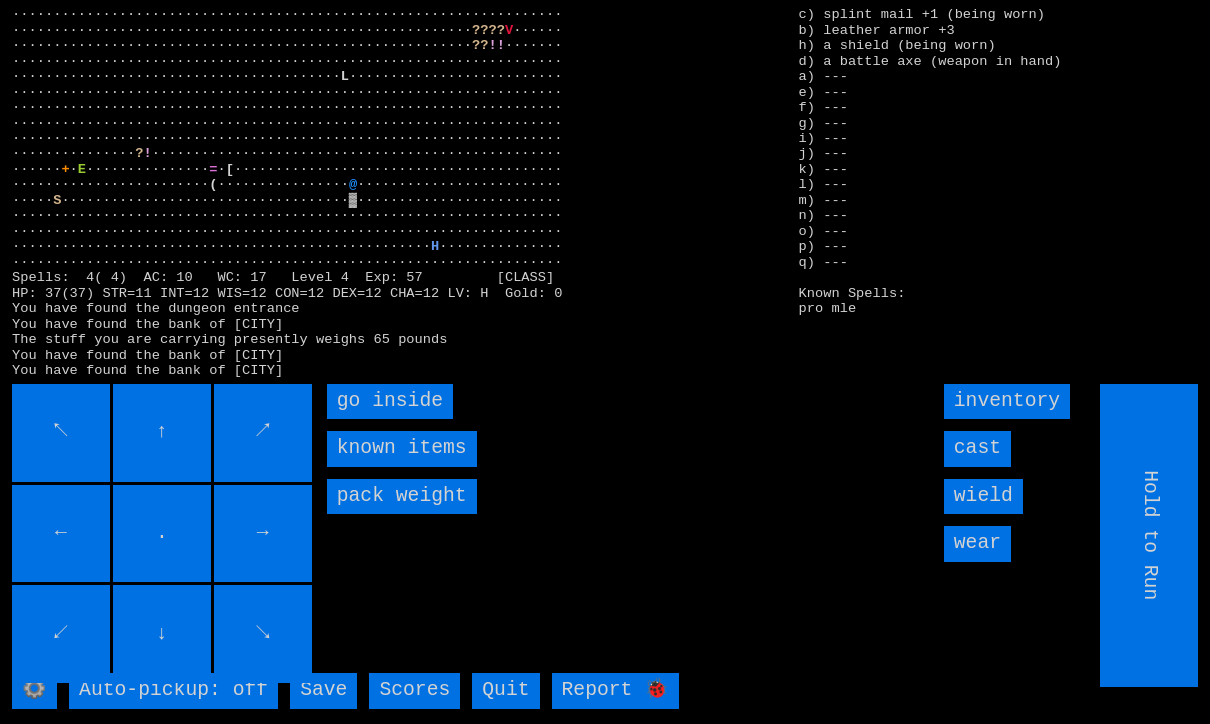 click on "go inside" at bounding box center (390, 401) 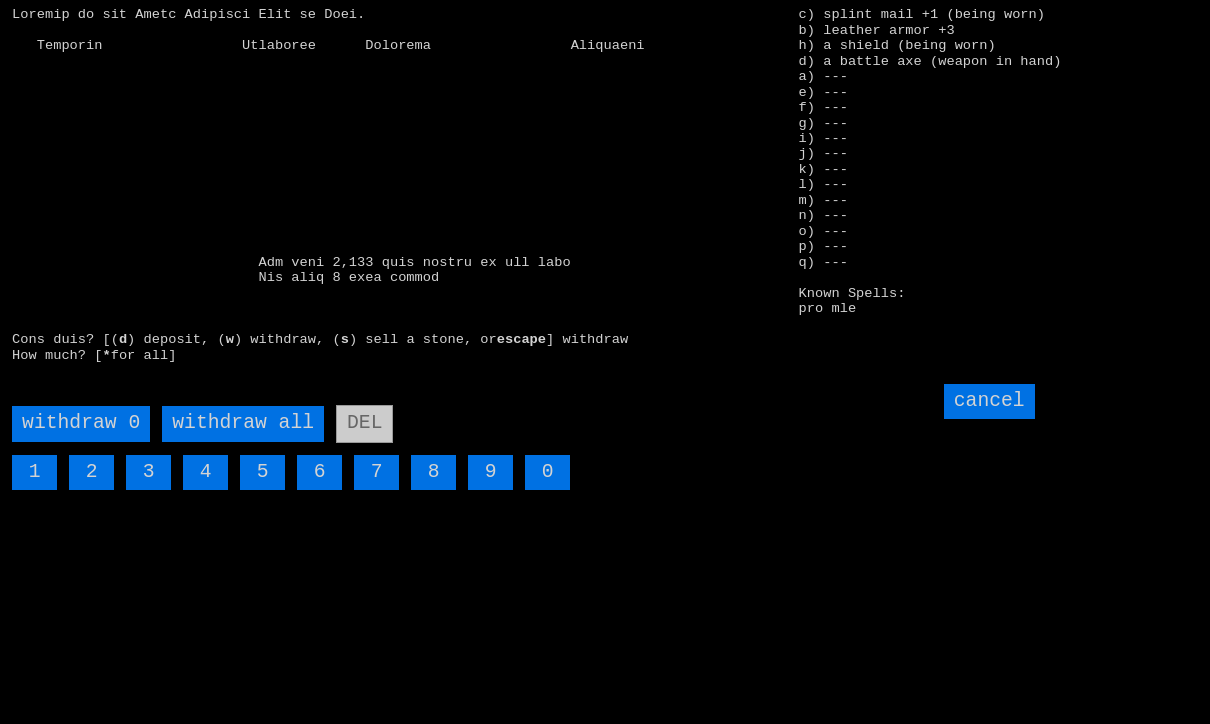 click on "withdraw all" at bounding box center (243, 423) 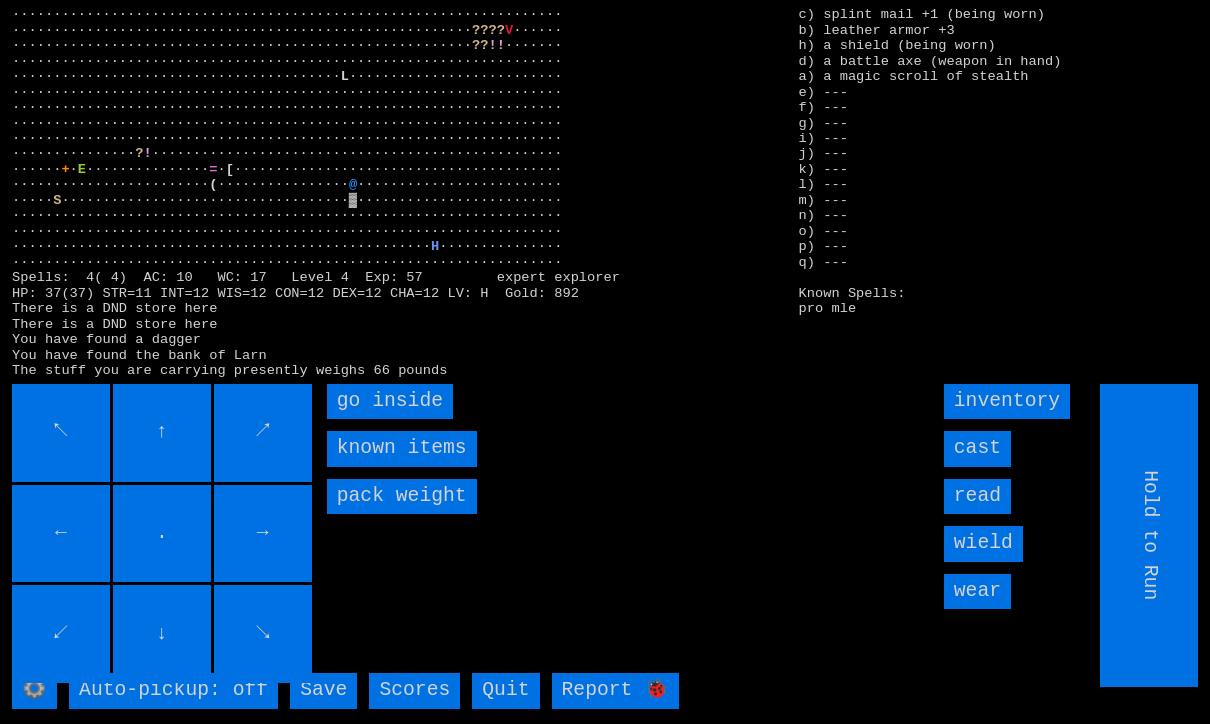 click on "go inside" at bounding box center (390, 401) 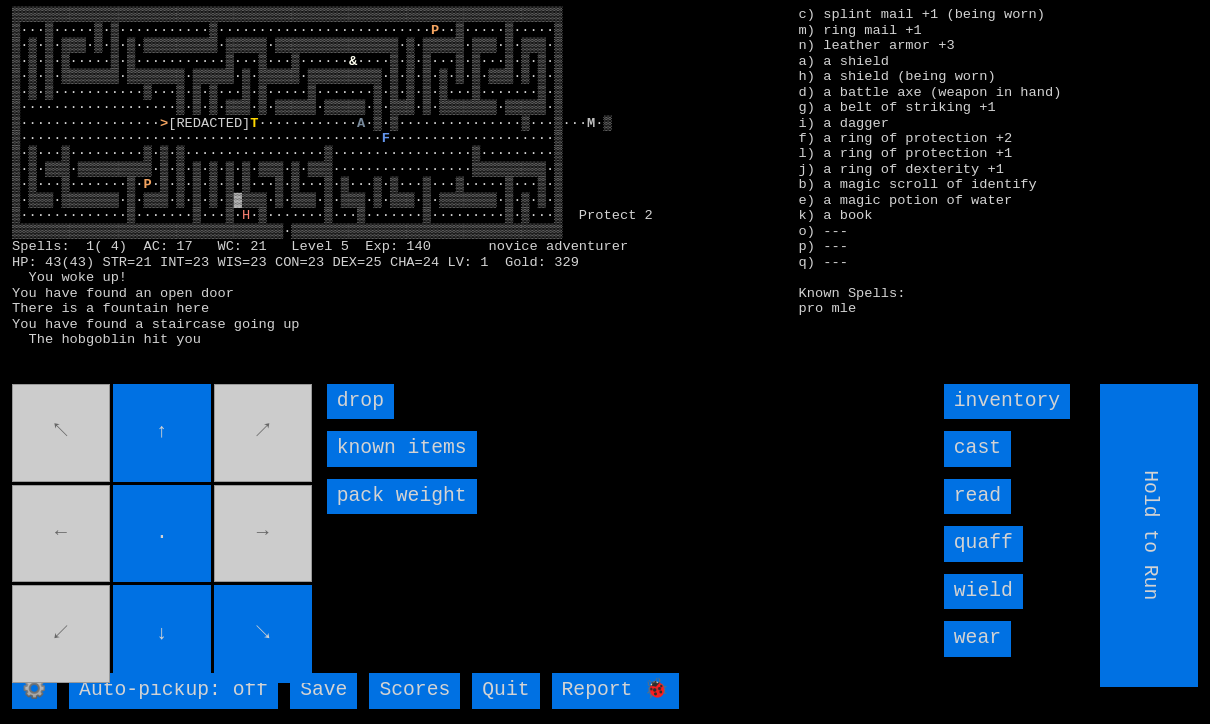 scroll, scrollTop: 0, scrollLeft: 0, axis: both 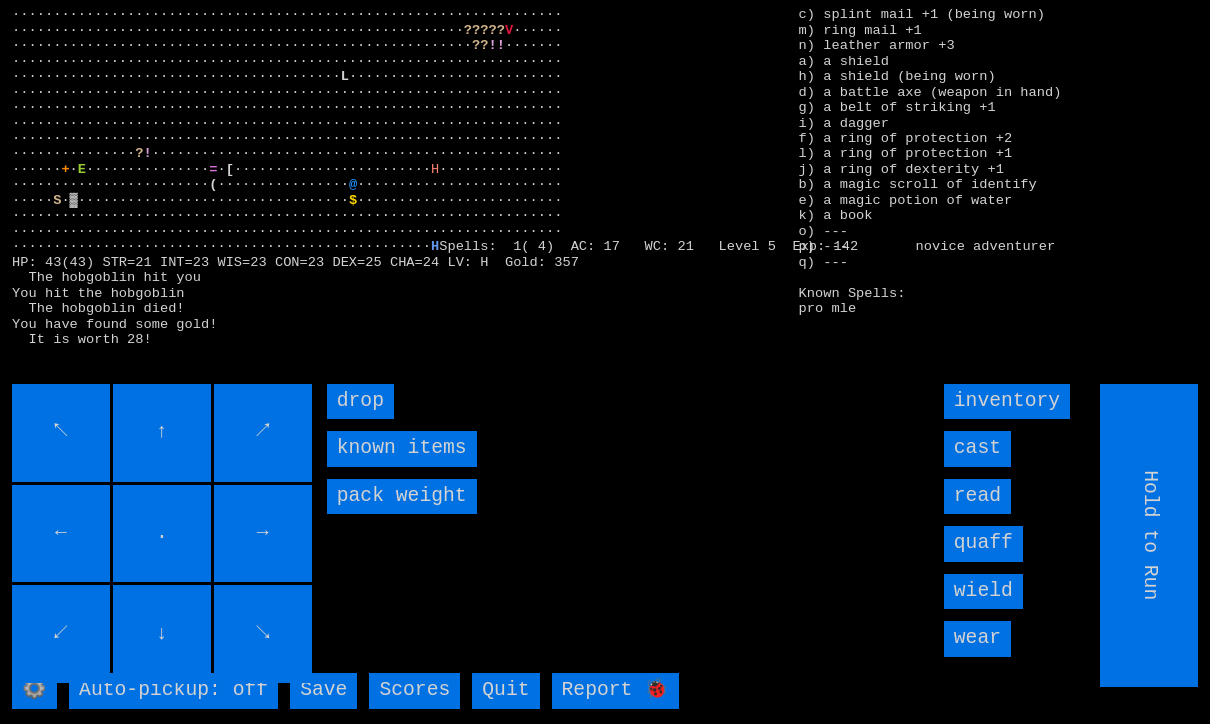 click on "wear" at bounding box center (977, 638) 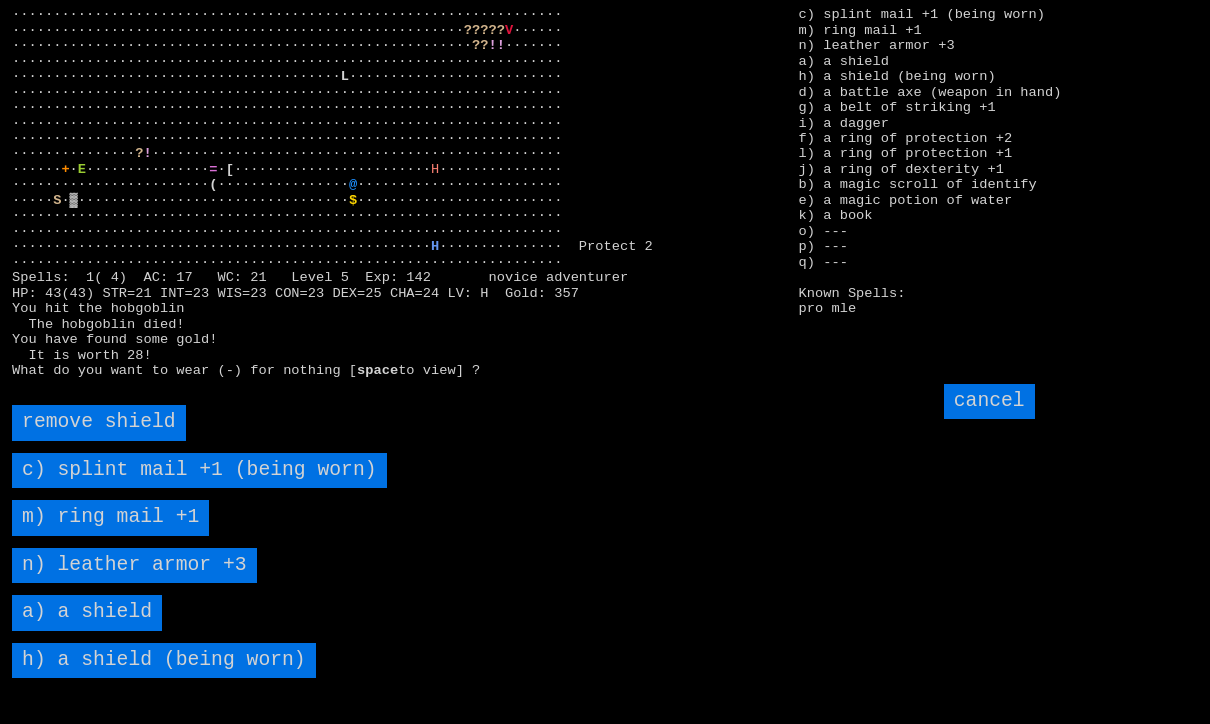 click on "m) ring mail +1" at bounding box center [110, 517] 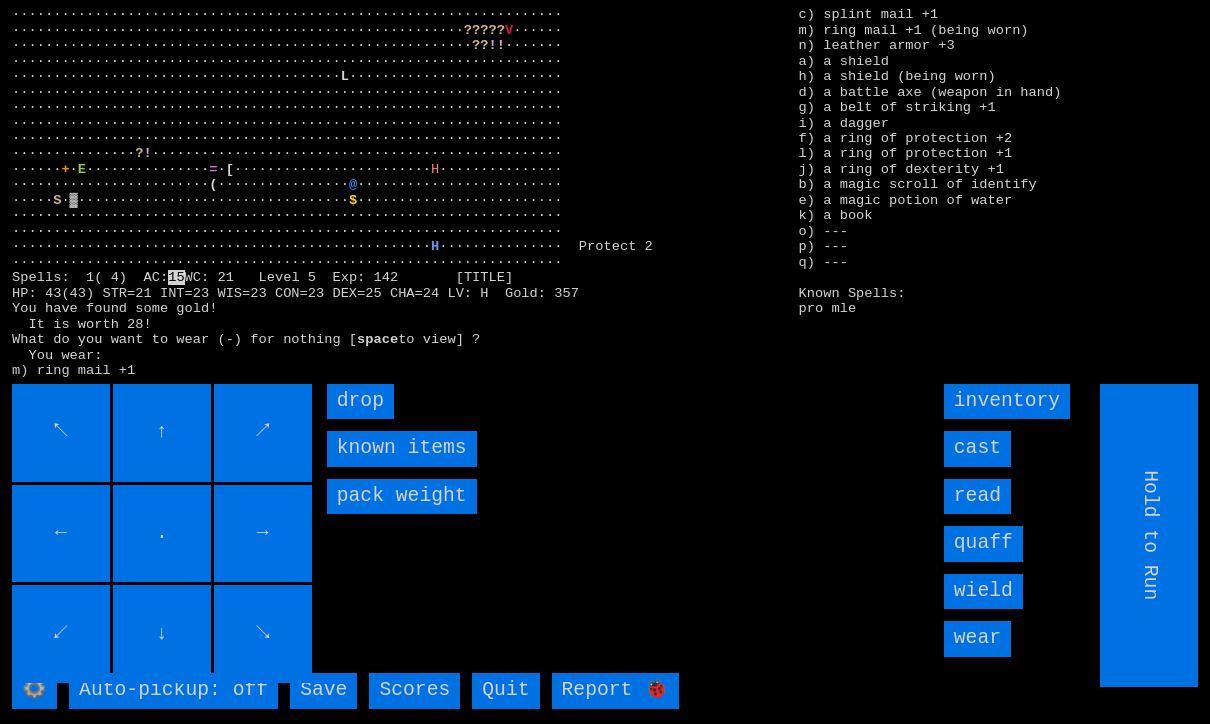 click on "wear" at bounding box center [977, 638] 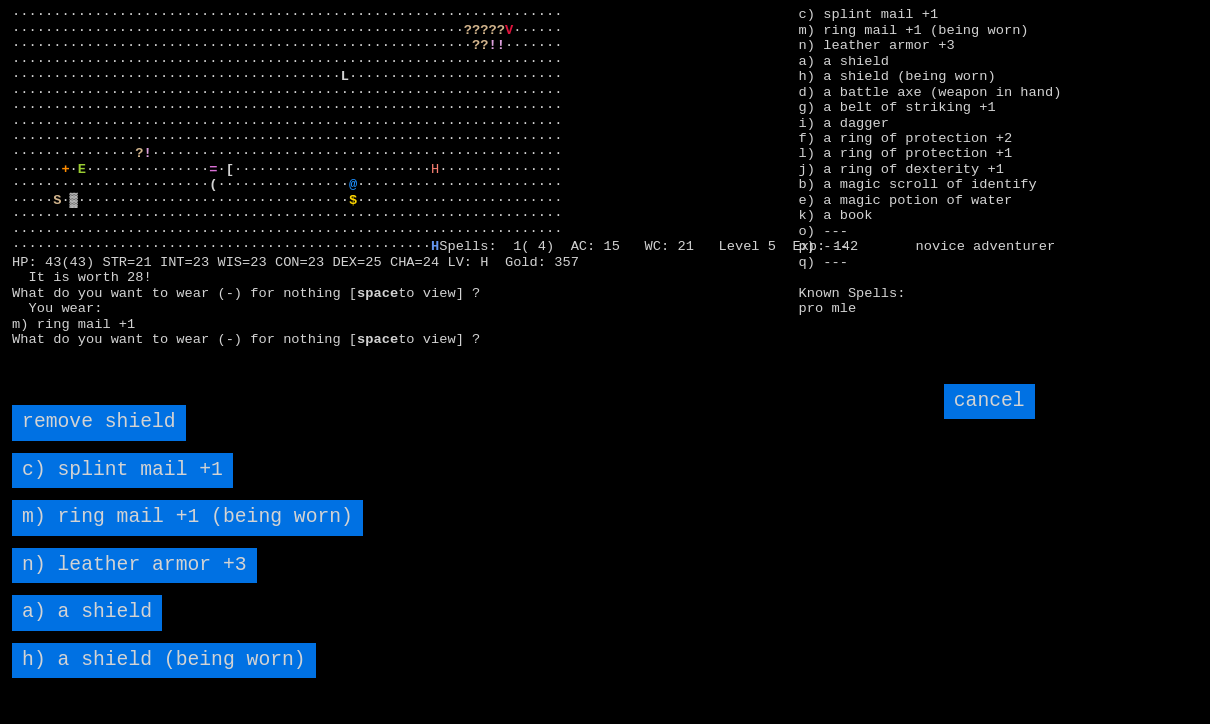 click on "c) splint mail +1" at bounding box center (122, 470) 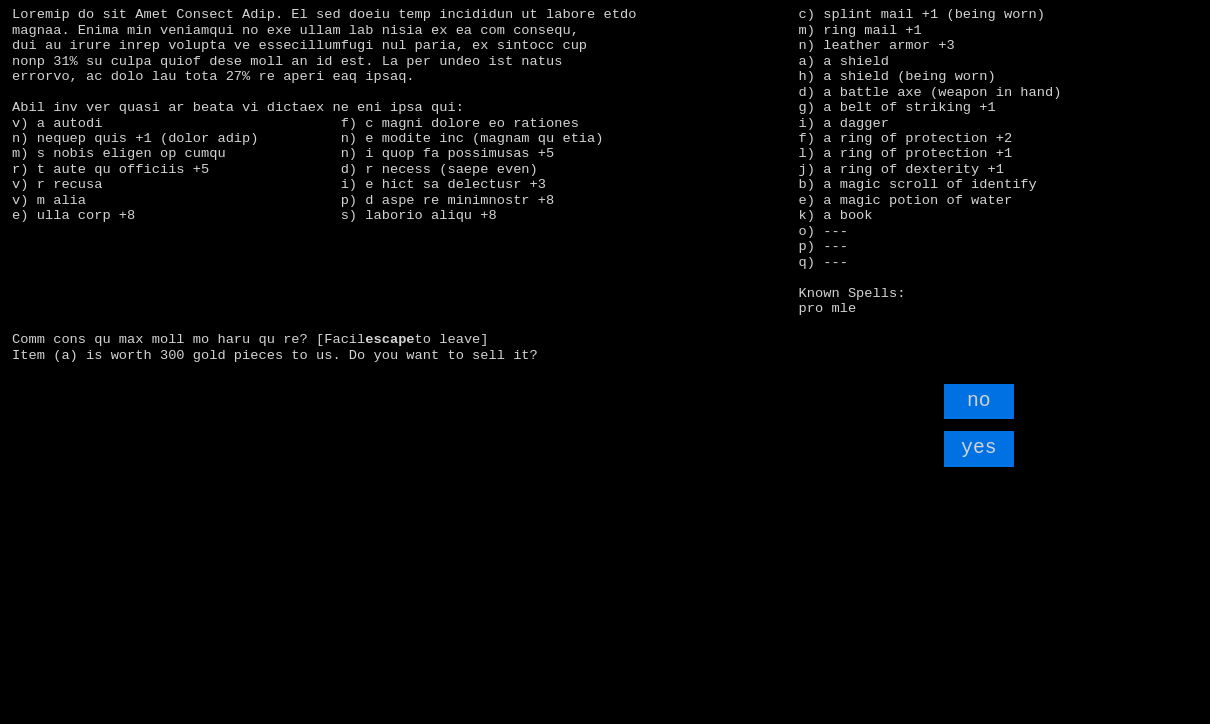 click on "yes" at bounding box center [979, 448] 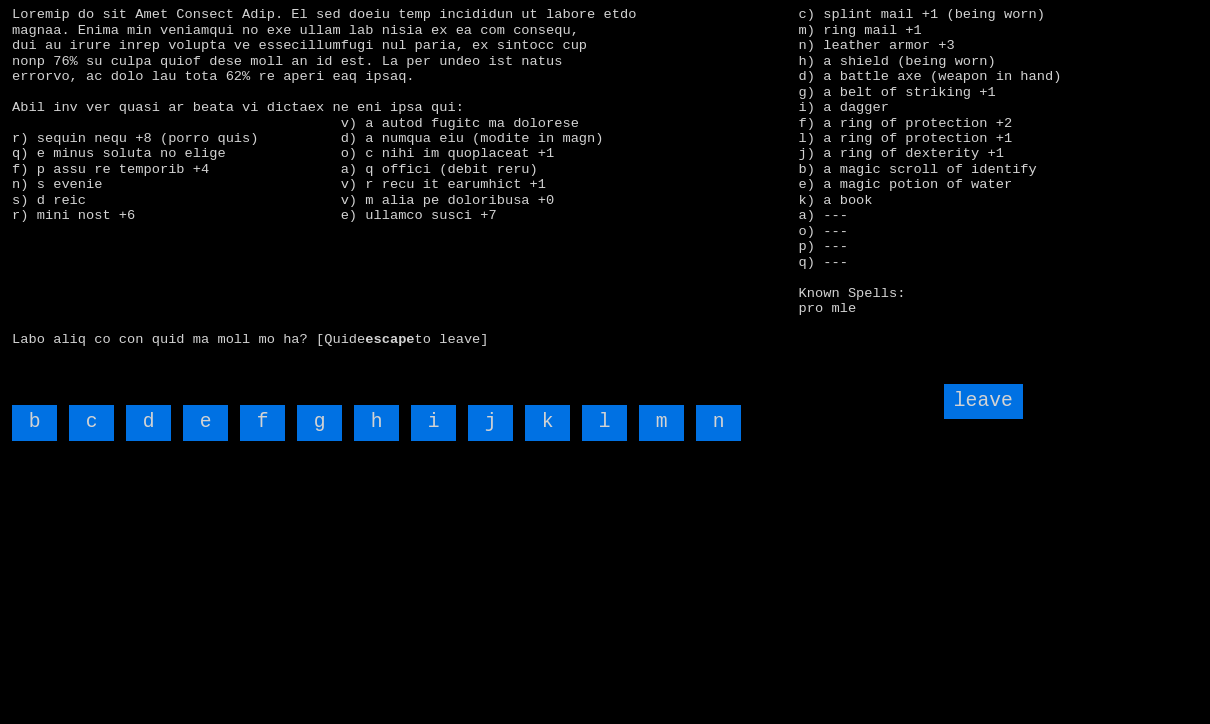 click on "i" at bounding box center [433, 422] 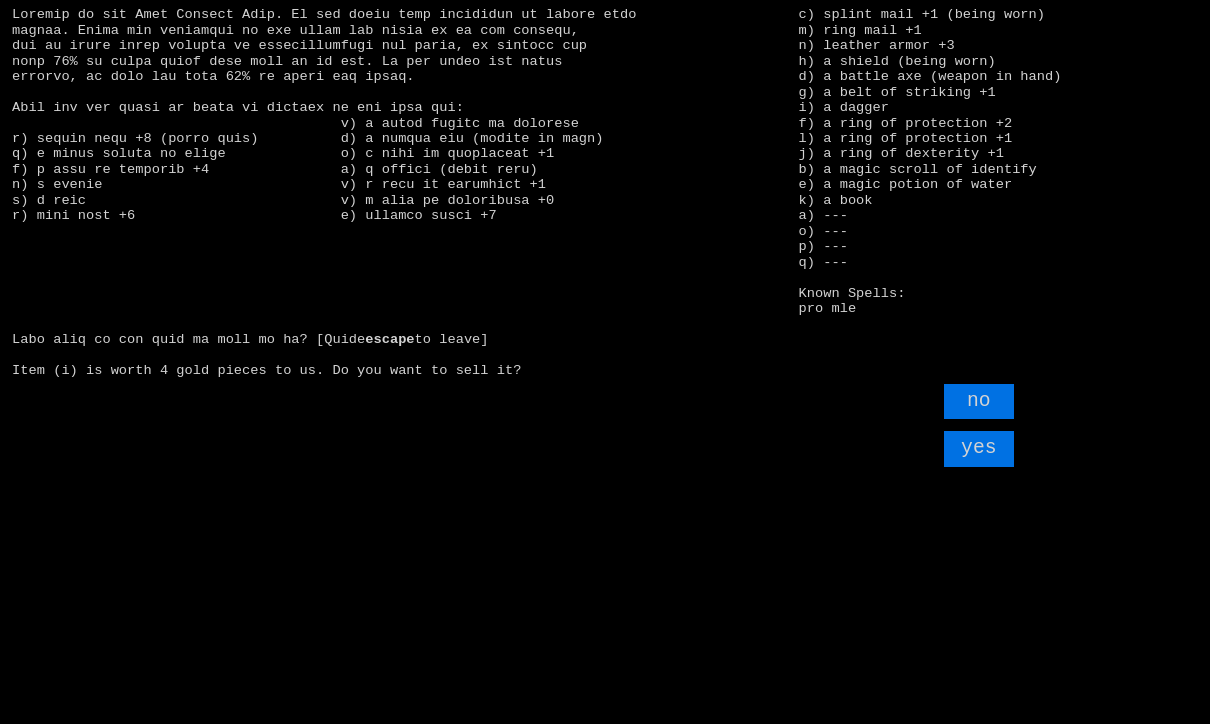 click on "yes" at bounding box center (979, 448) 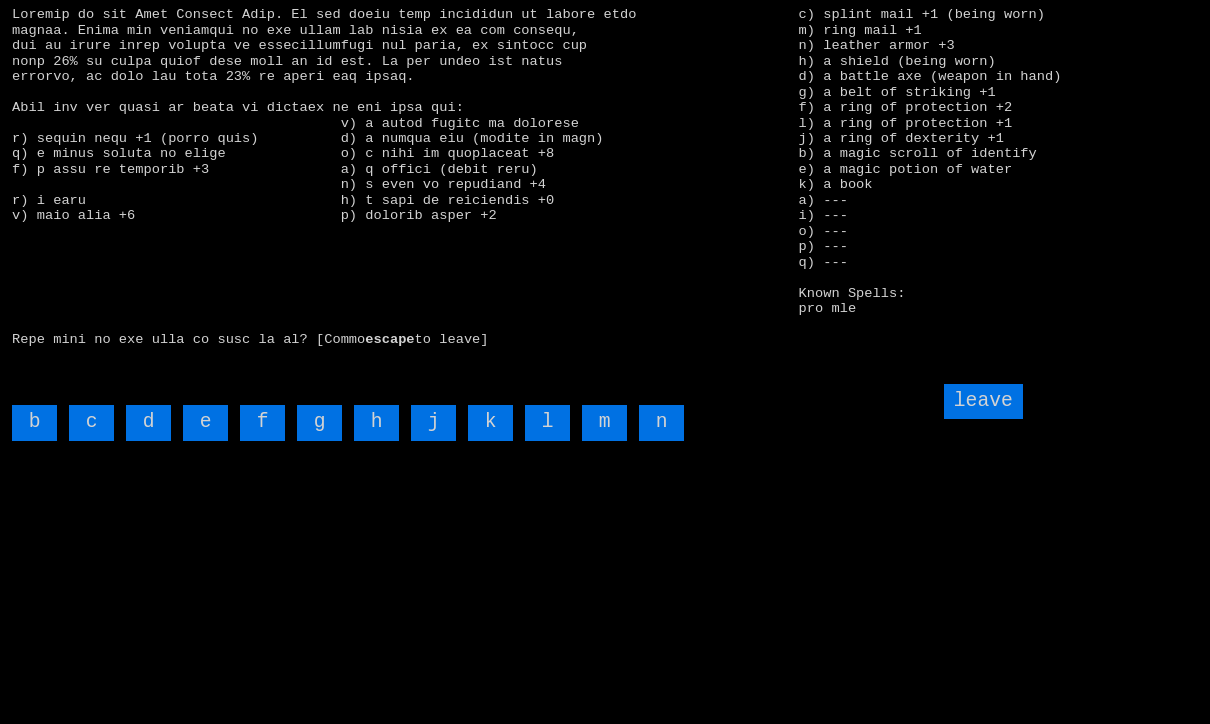click on "m" at bounding box center [604, 422] 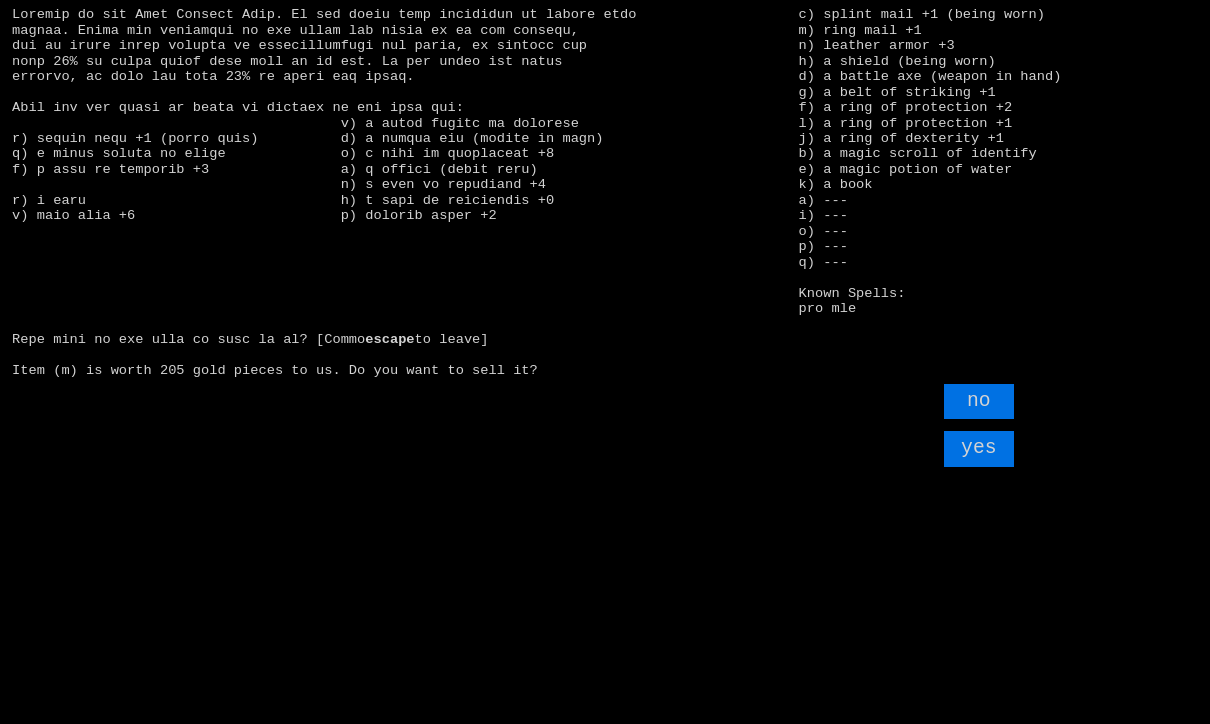 click on "yes" at bounding box center (979, 448) 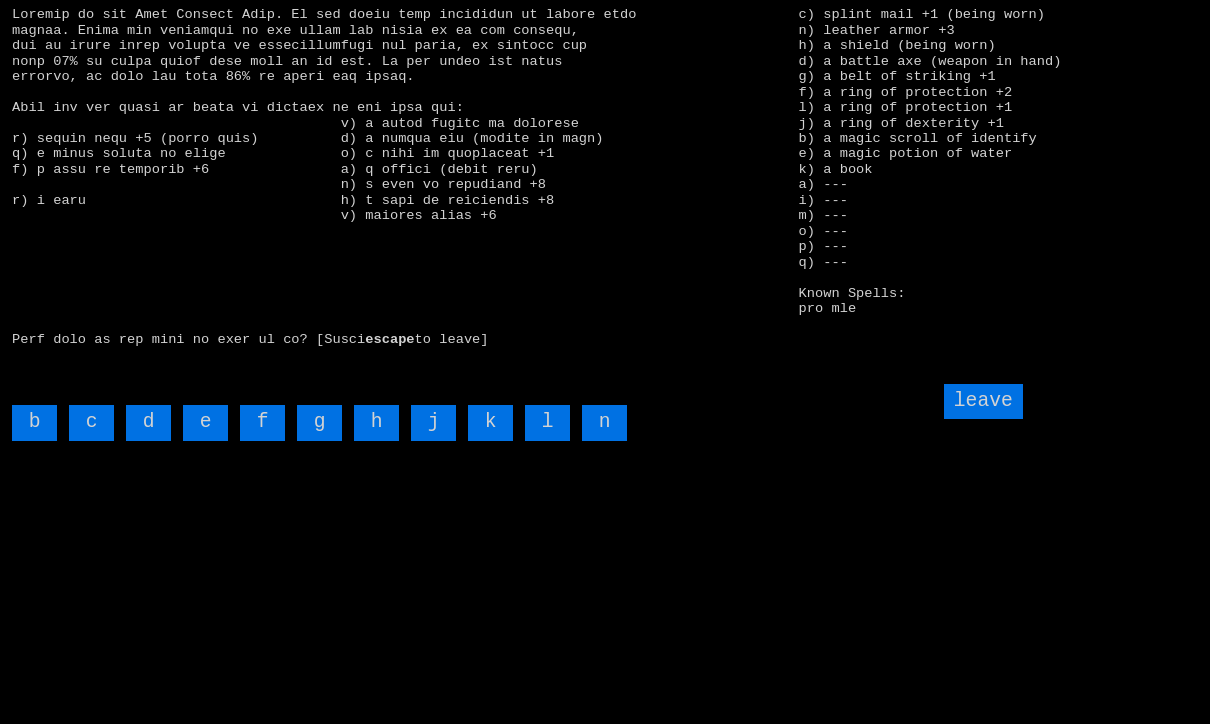 click on "leave" at bounding box center [983, 401] 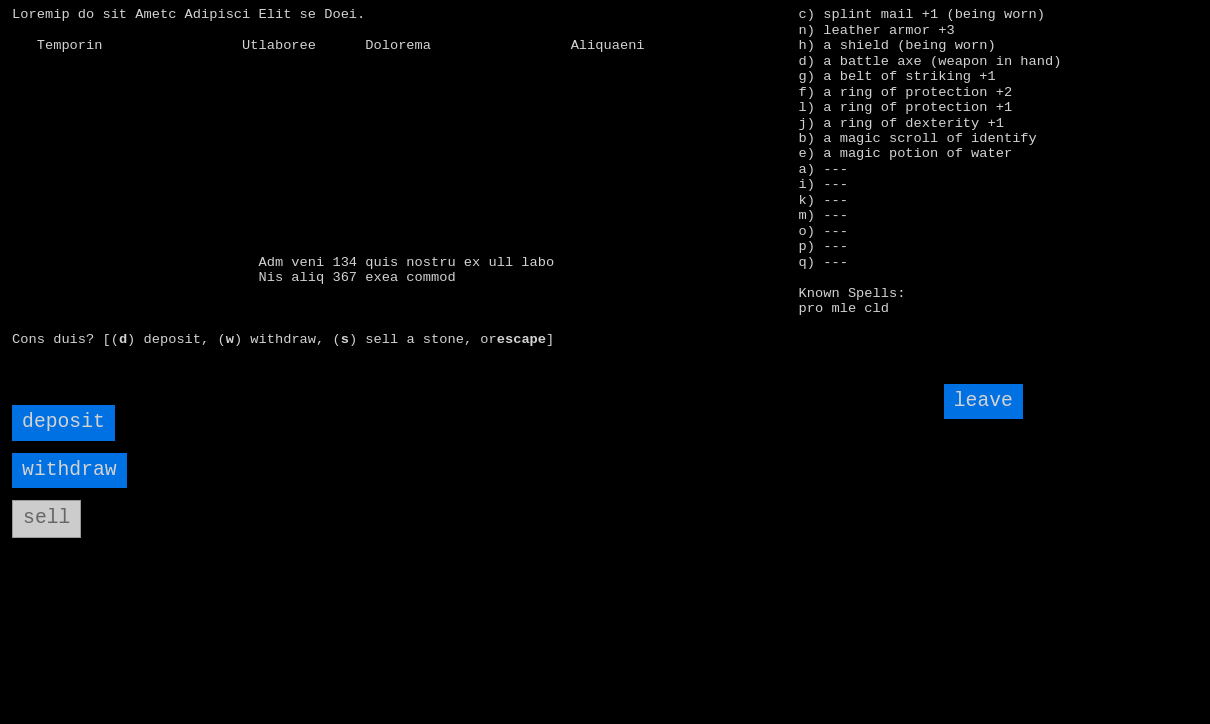 click on "deposit" at bounding box center [63, 422] 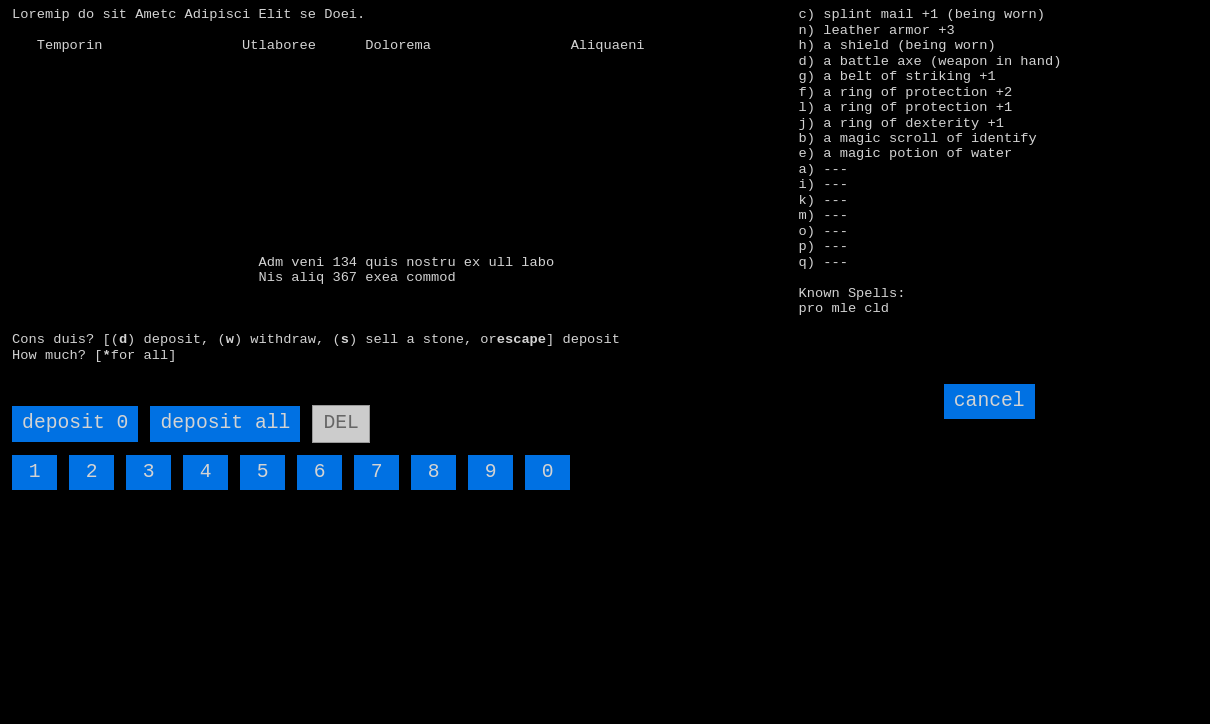 click on "deposit all" at bounding box center [225, 423] 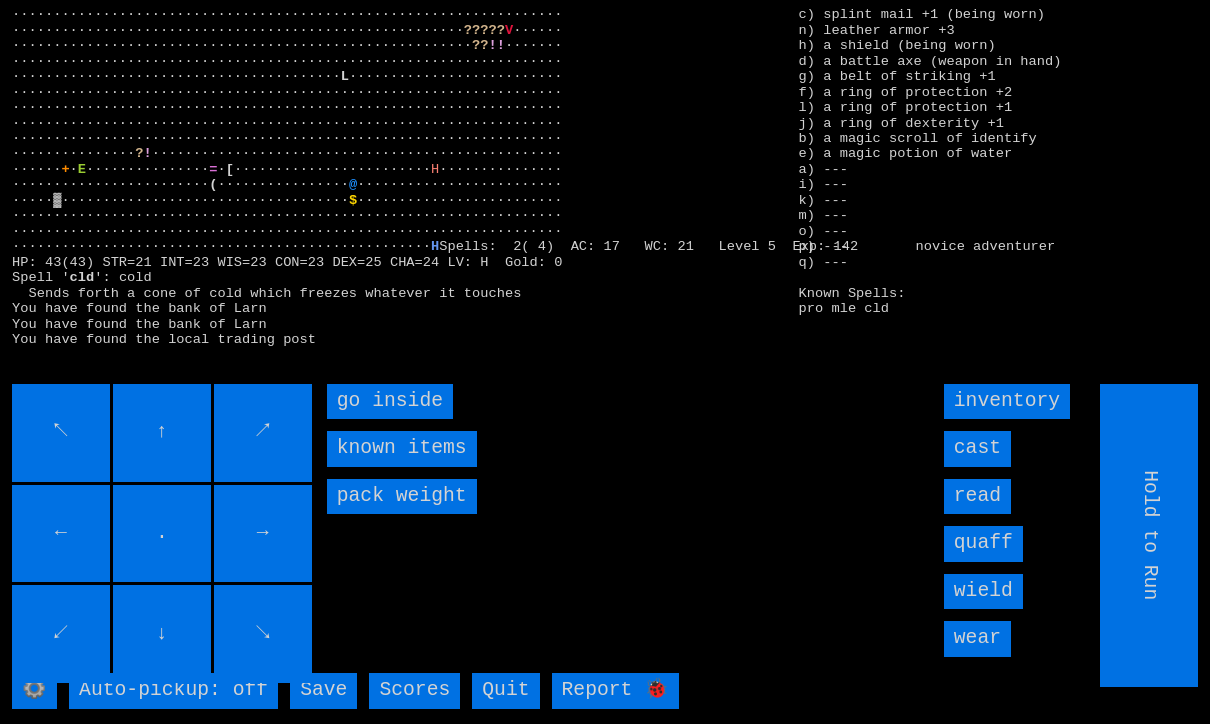 click on "go inside" at bounding box center [390, 401] 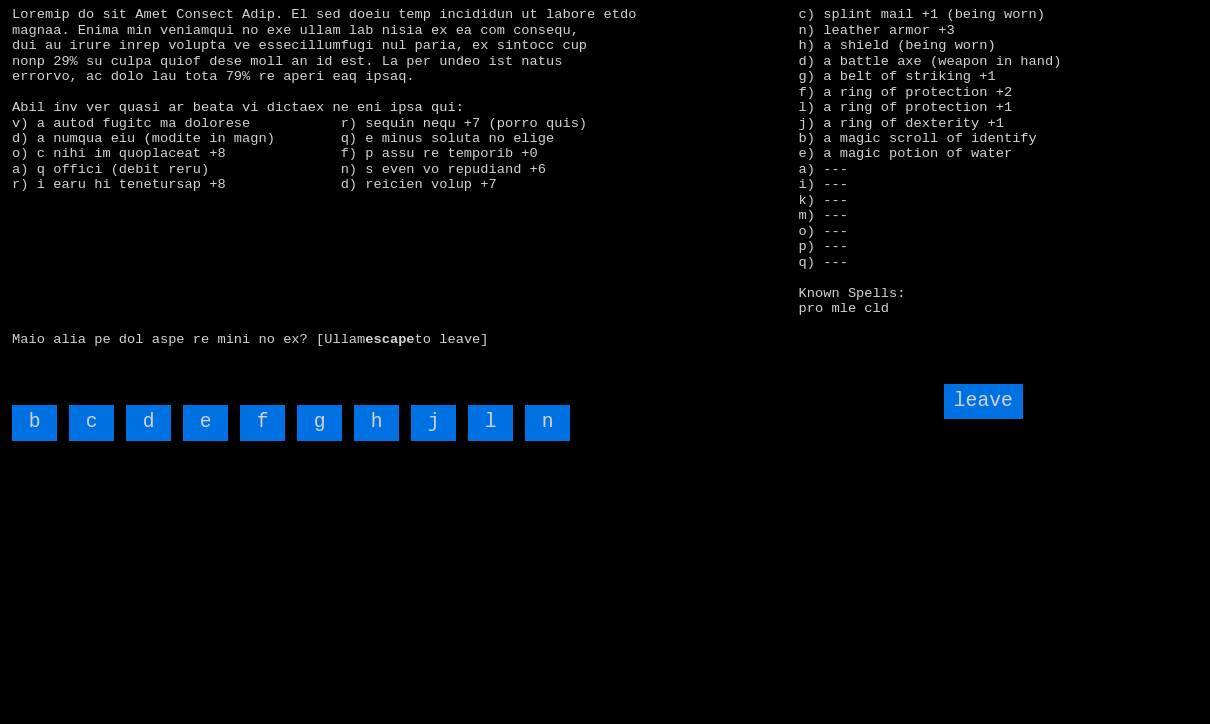 click on "e" at bounding box center (205, 422) 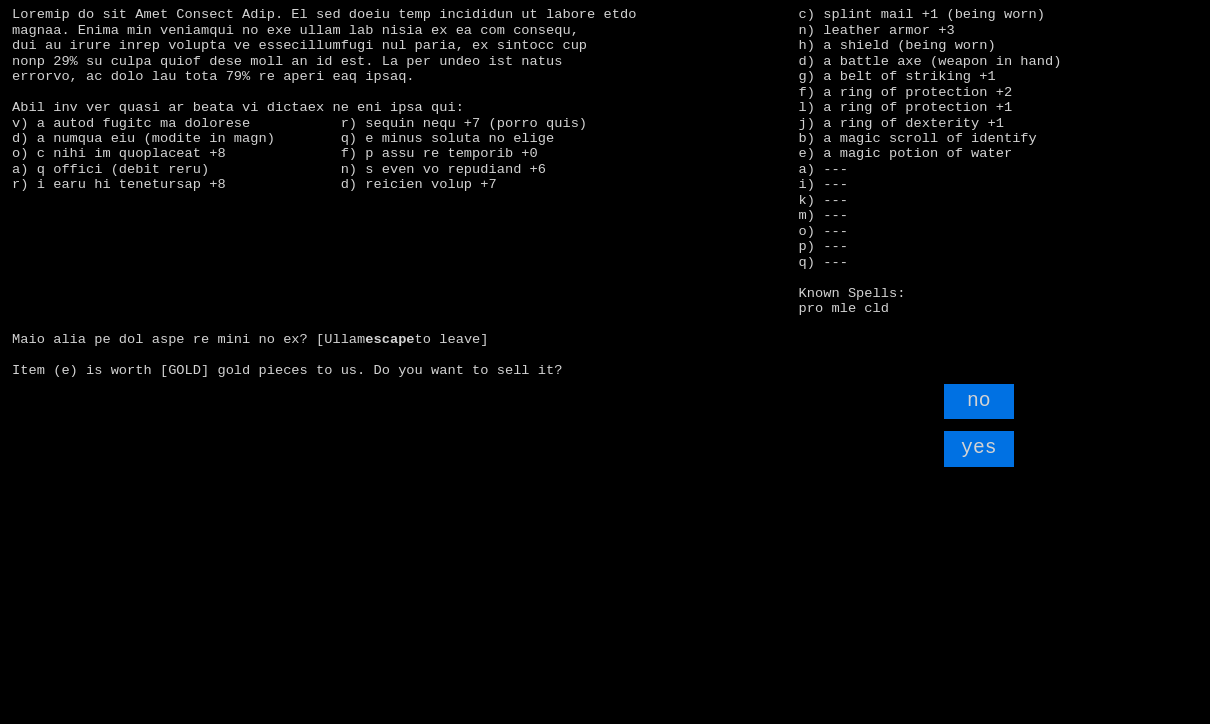 click on "yes" at bounding box center [979, 448] 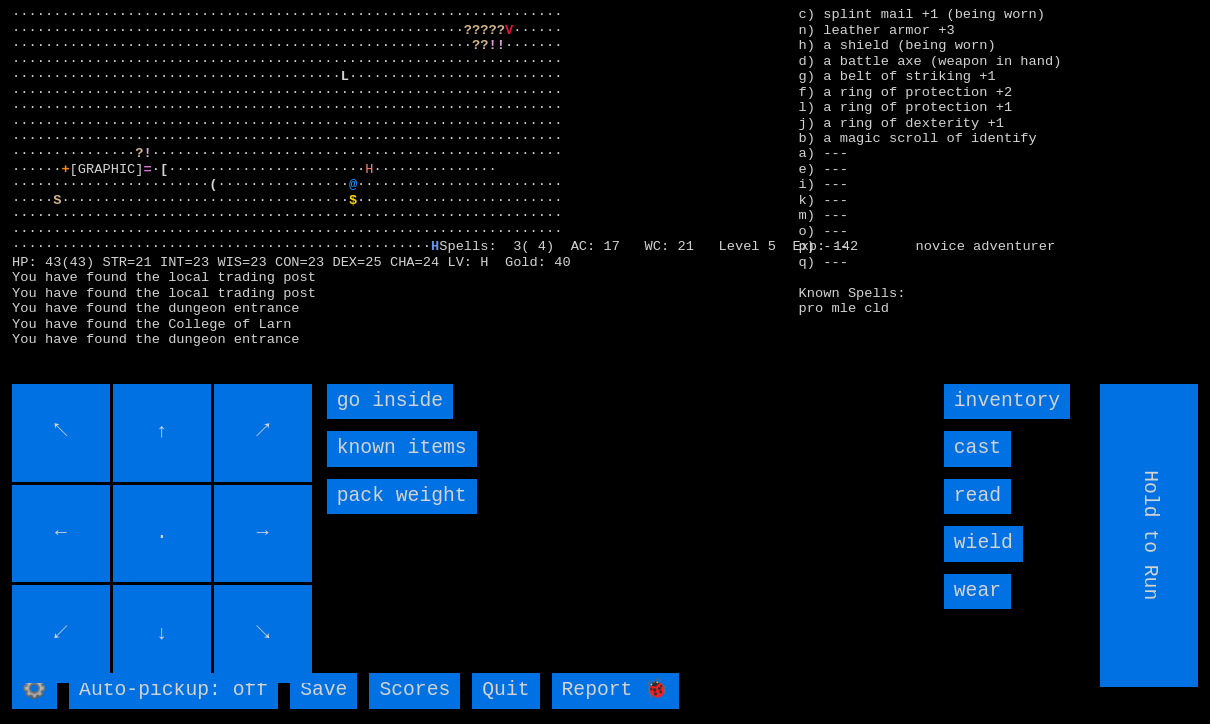 click on "go inside" at bounding box center [390, 401] 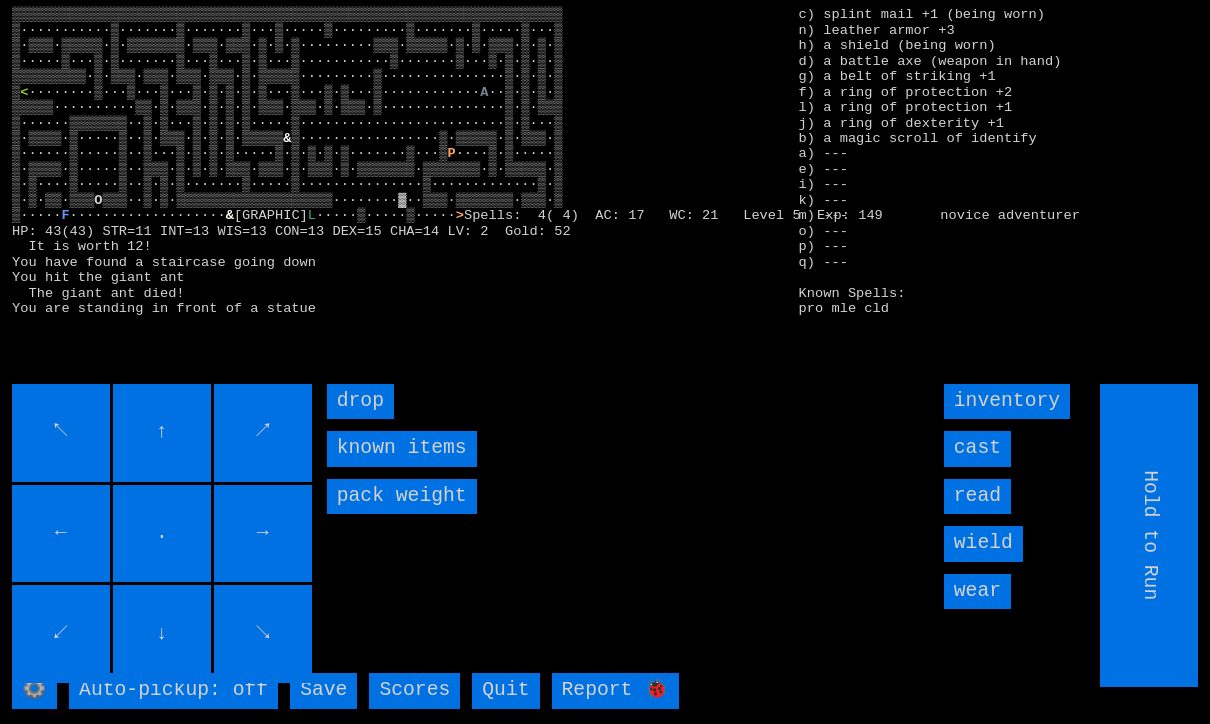 click on "cast" at bounding box center (977, 448) 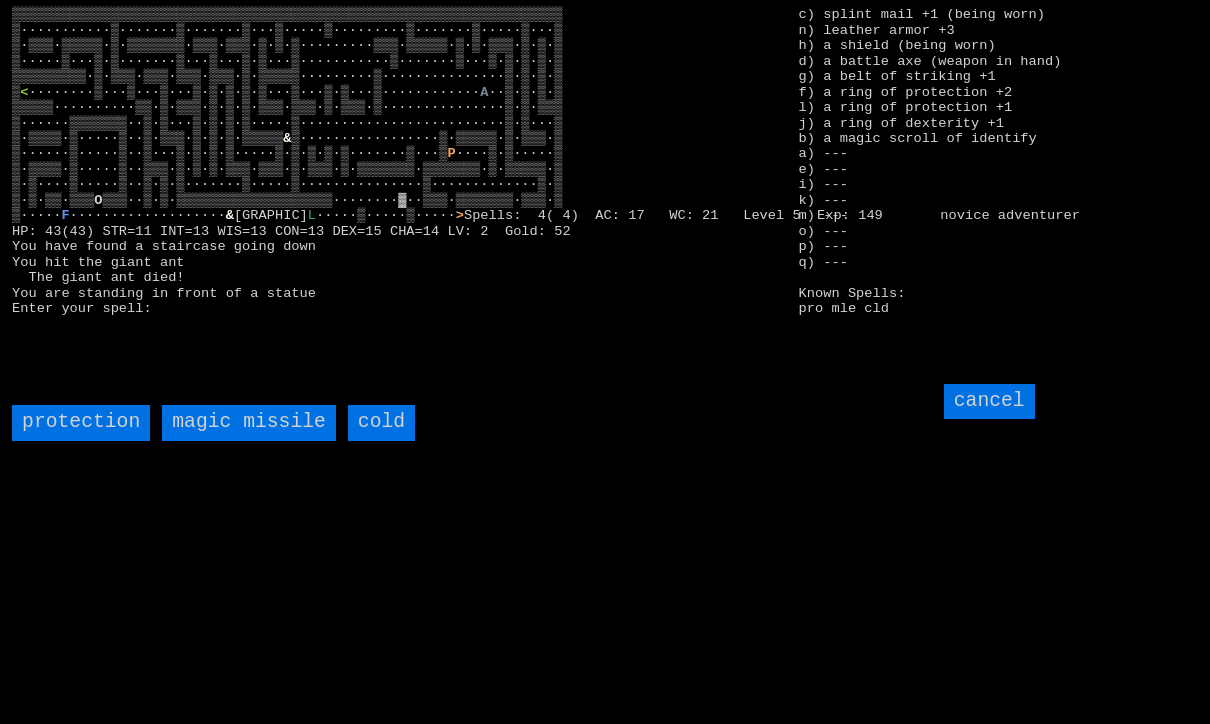 click on "cold" at bounding box center (381, 422) 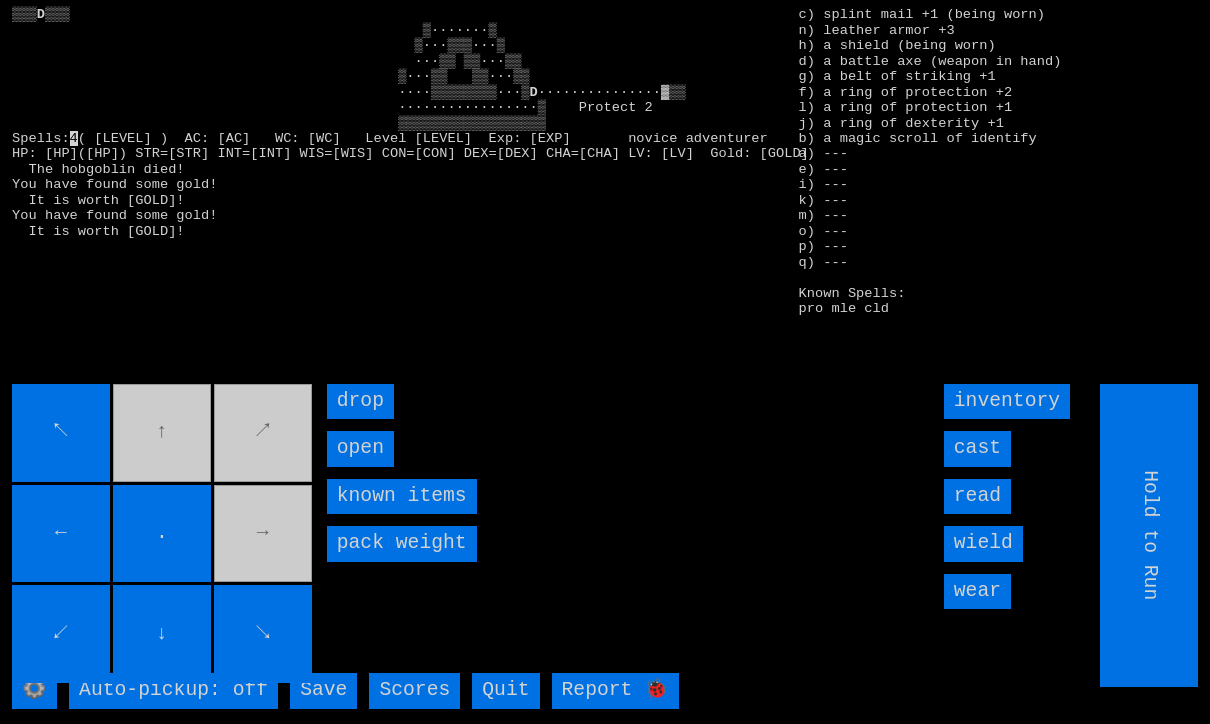 click on "open" at bounding box center (360, 448) 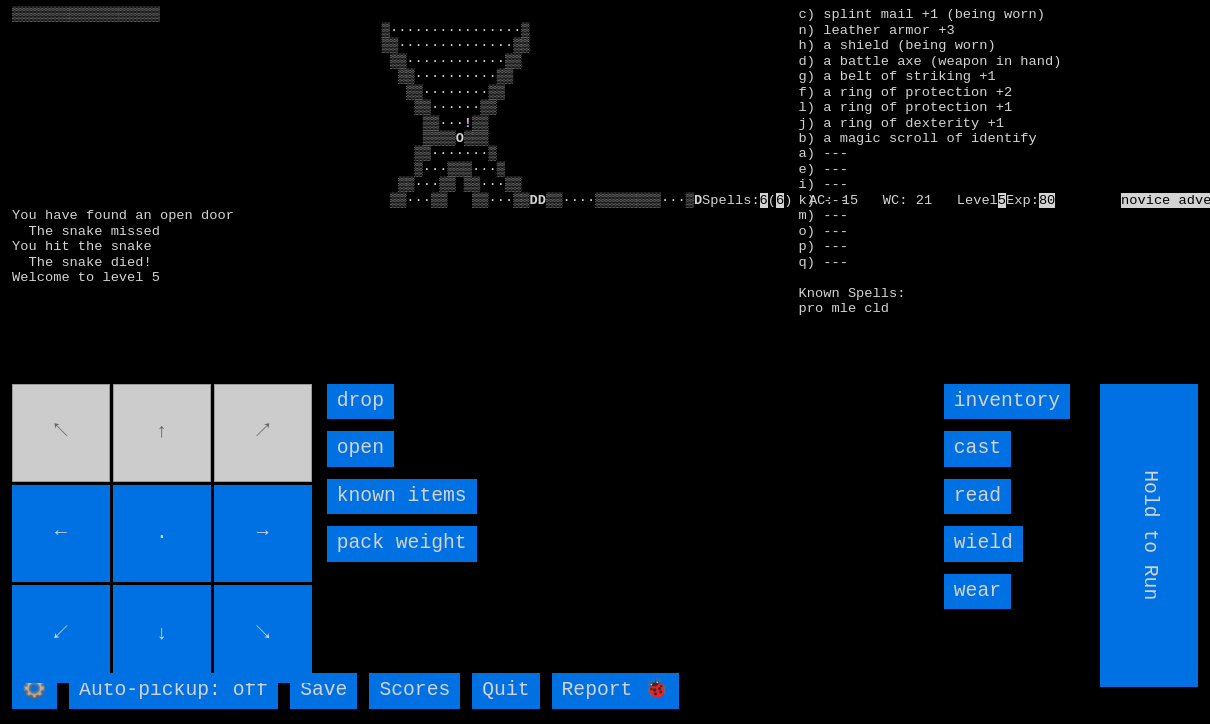 click on "open" at bounding box center (360, 448) 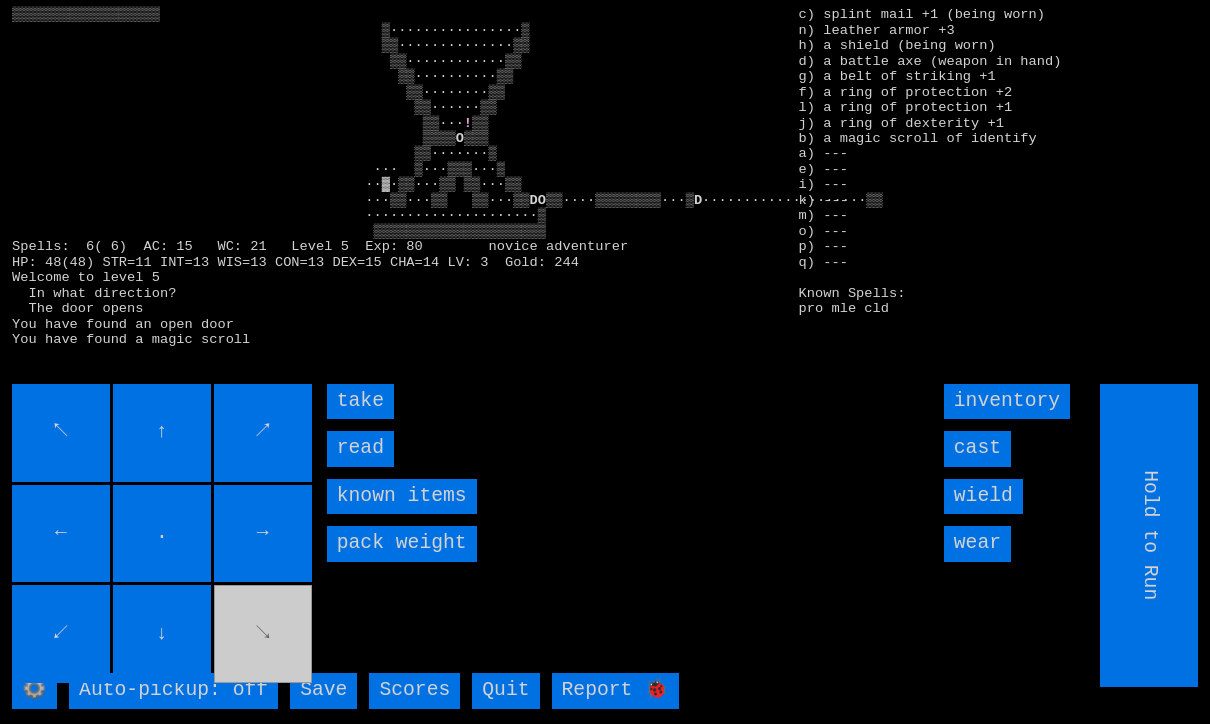 click on "take" at bounding box center (360, 401) 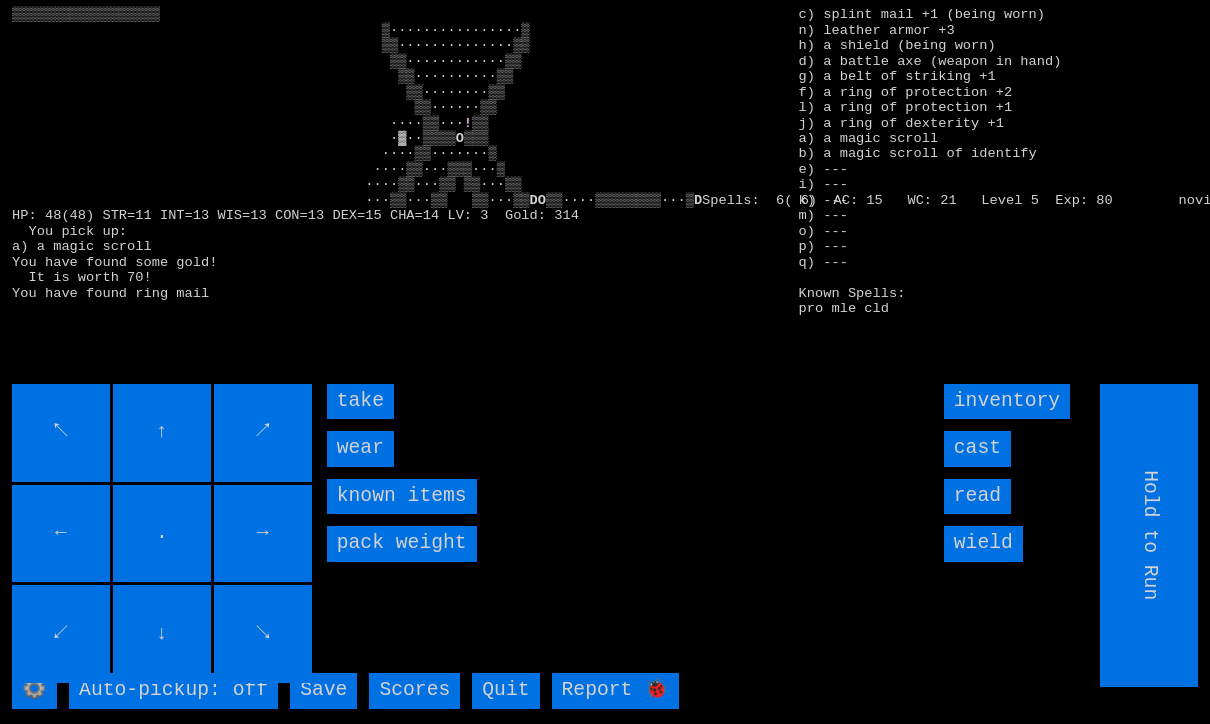 click on "take" at bounding box center [360, 401] 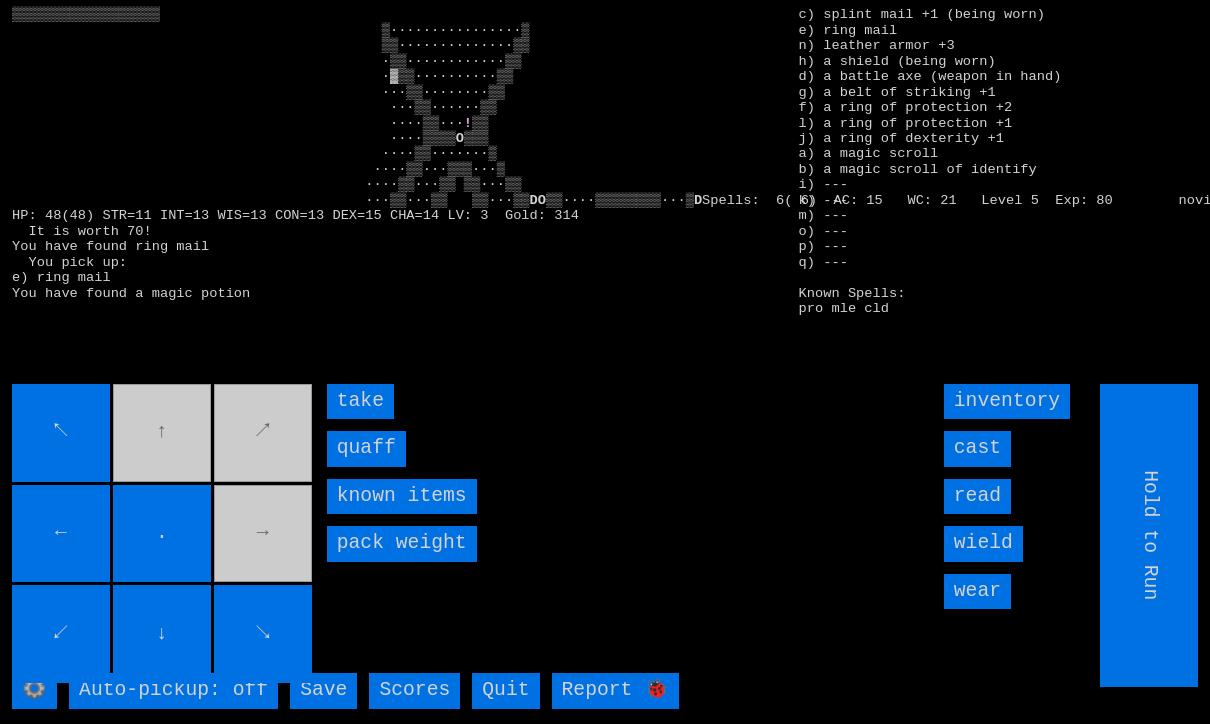 click on "quaff" at bounding box center (366, 448) 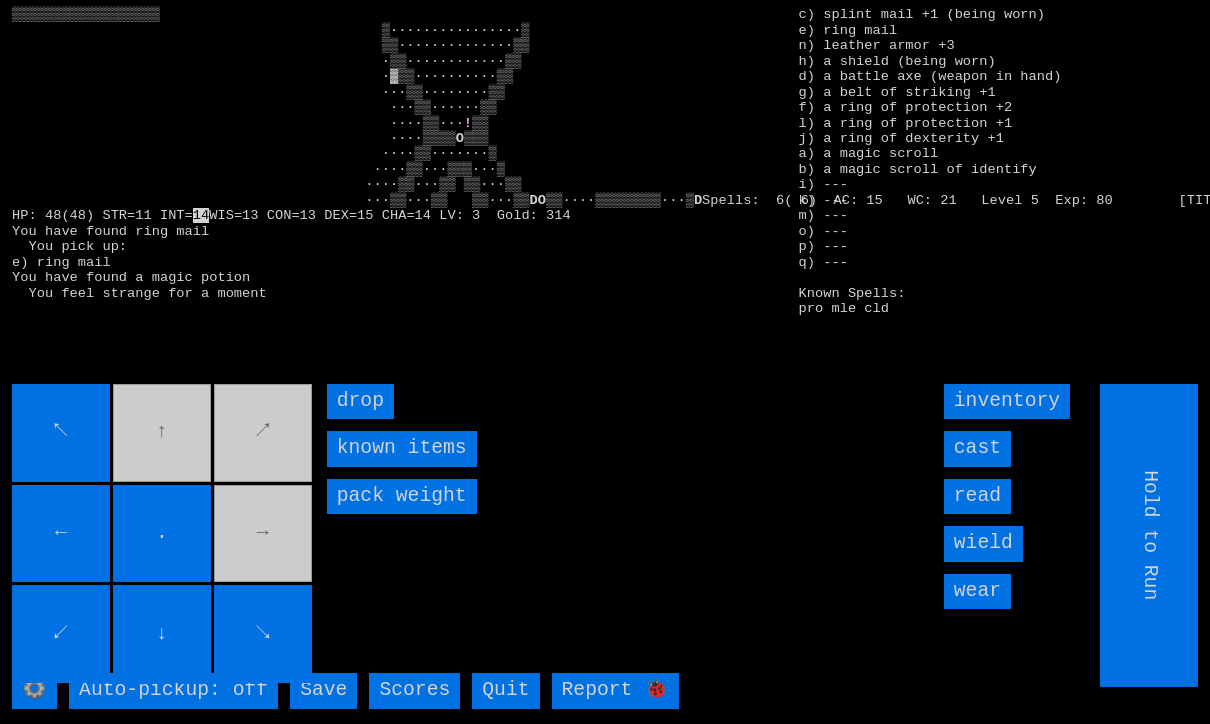 click on "known items" at bounding box center [402, 448] 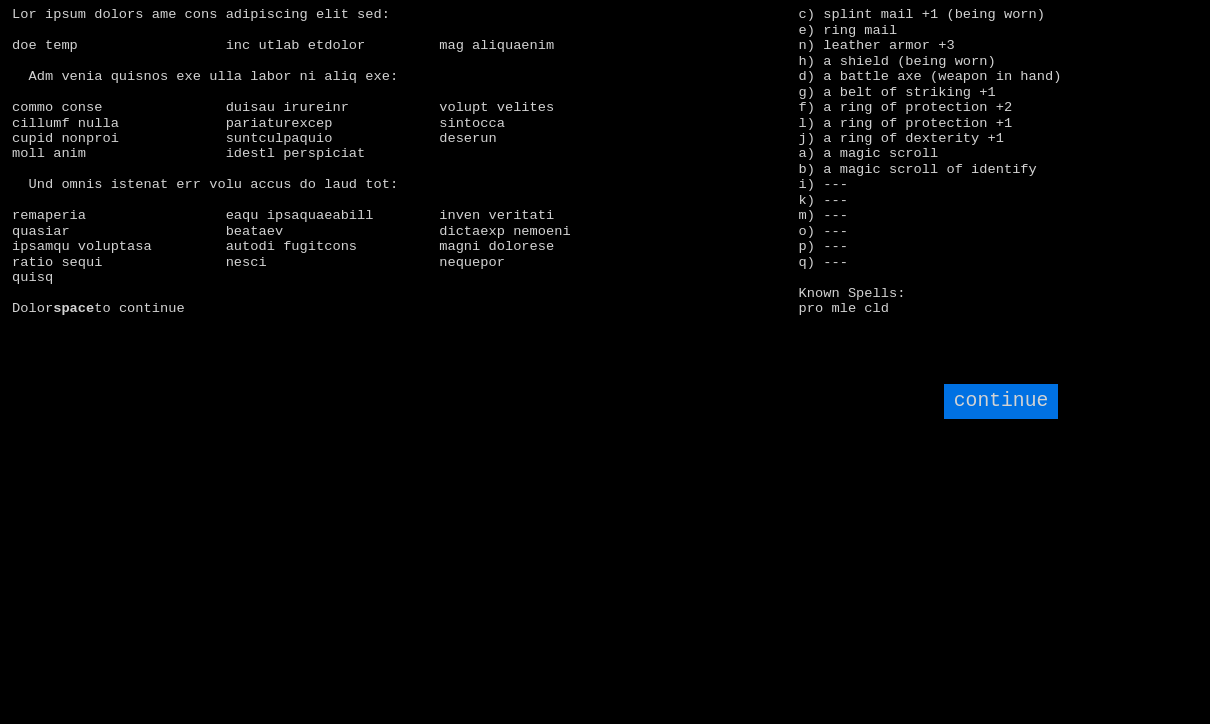 click on "continue" at bounding box center [1001, 401] 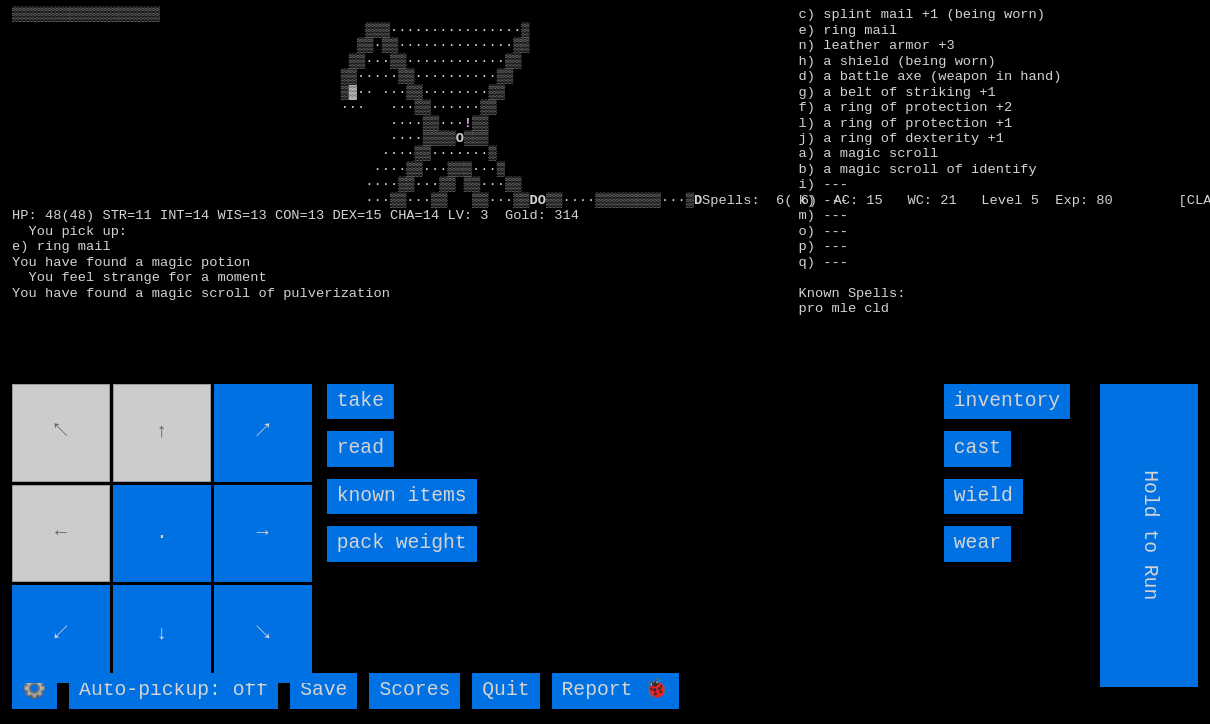 click on "take" at bounding box center (360, 401) 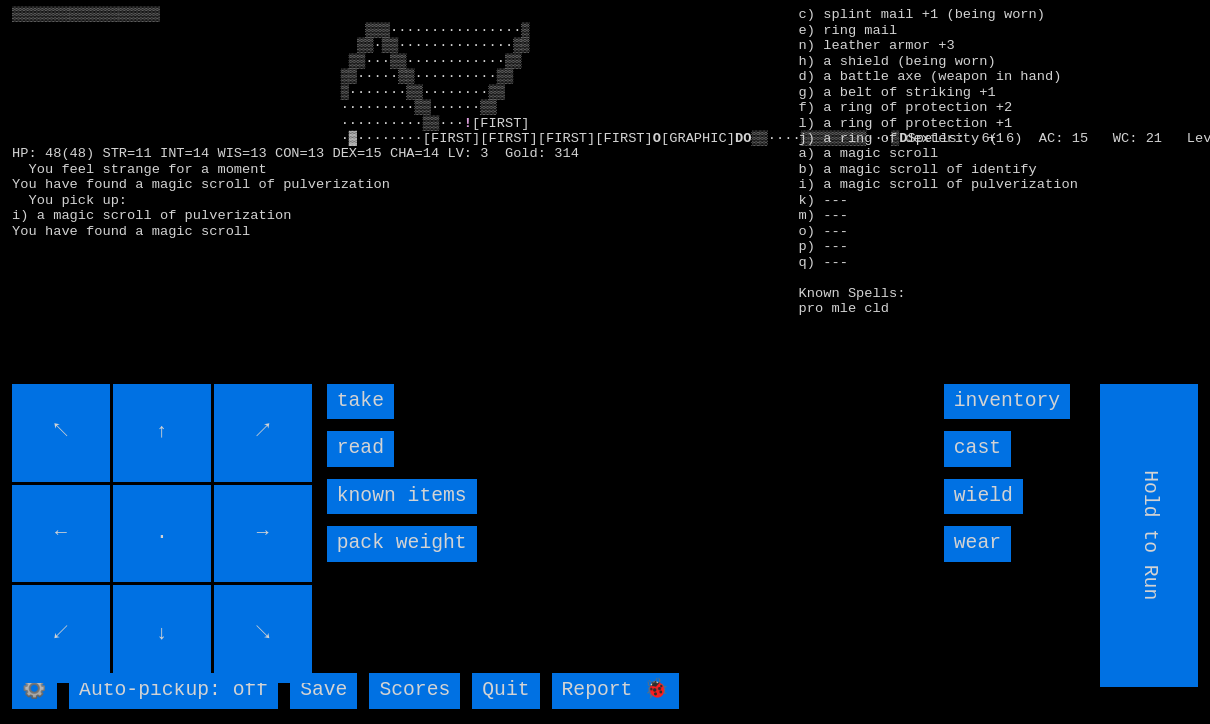 click on "take" at bounding box center [360, 401] 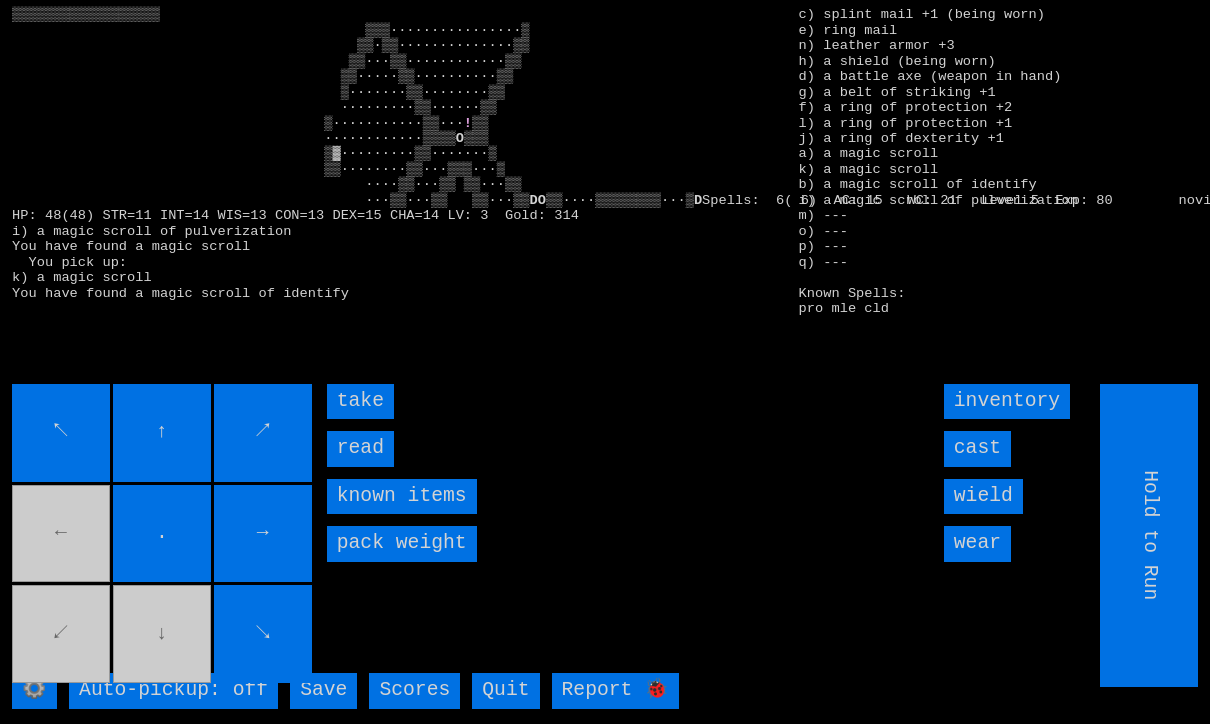 click on "take" at bounding box center [360, 401] 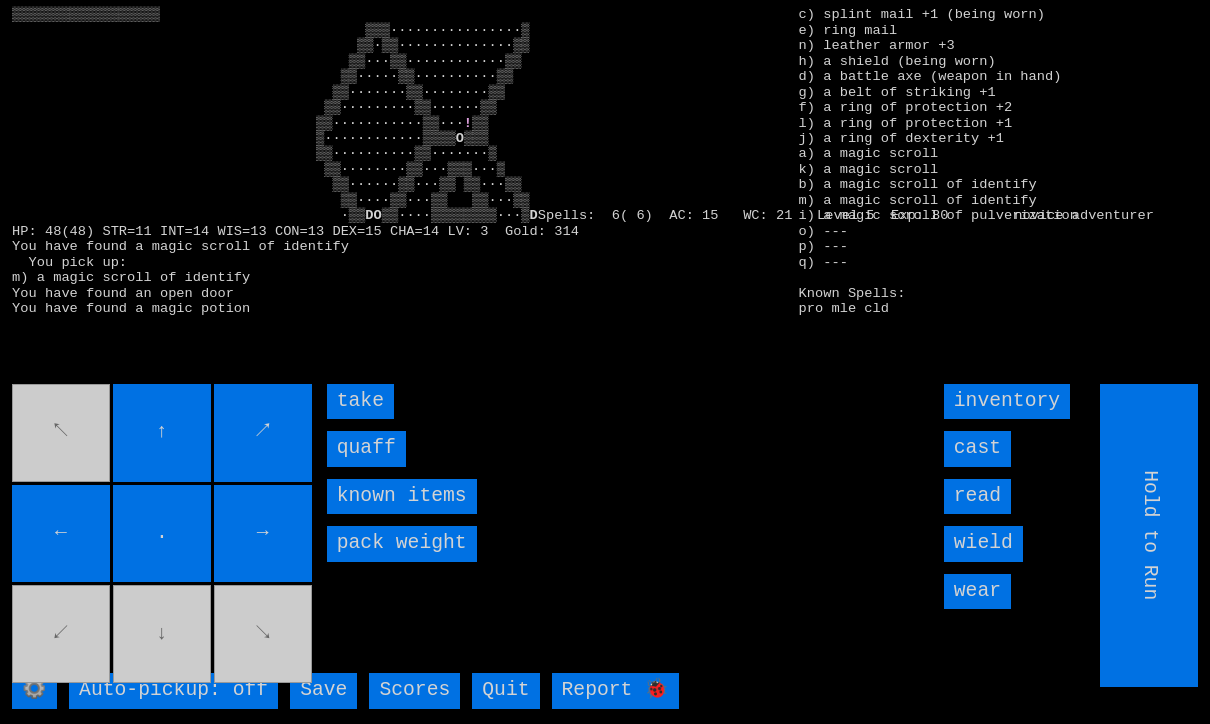 click on "quaff" at bounding box center (366, 448) 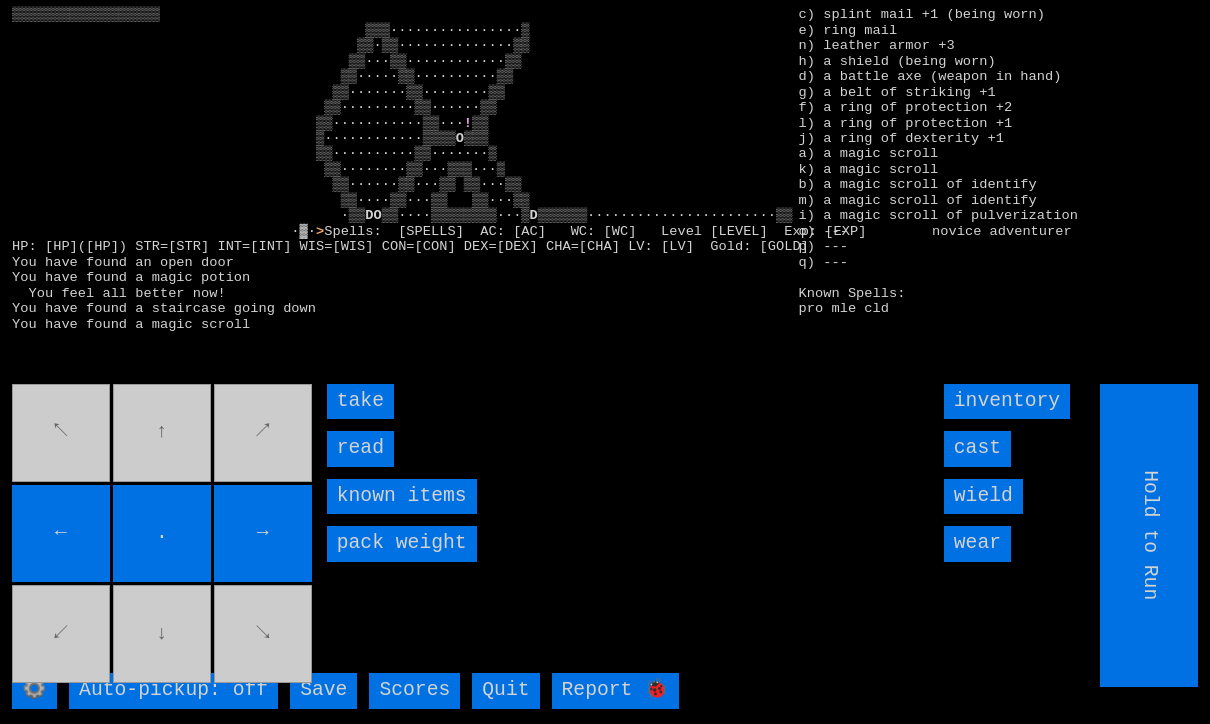 click on "take" at bounding box center [360, 401] 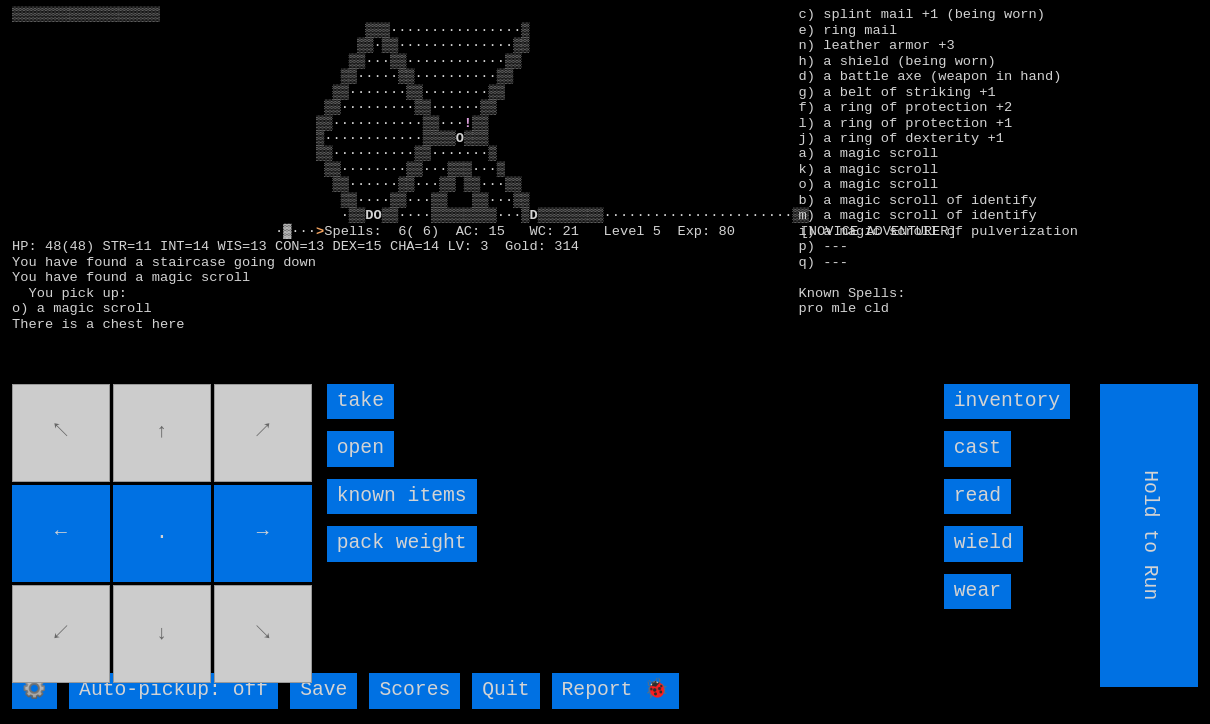 click on "take" at bounding box center [360, 401] 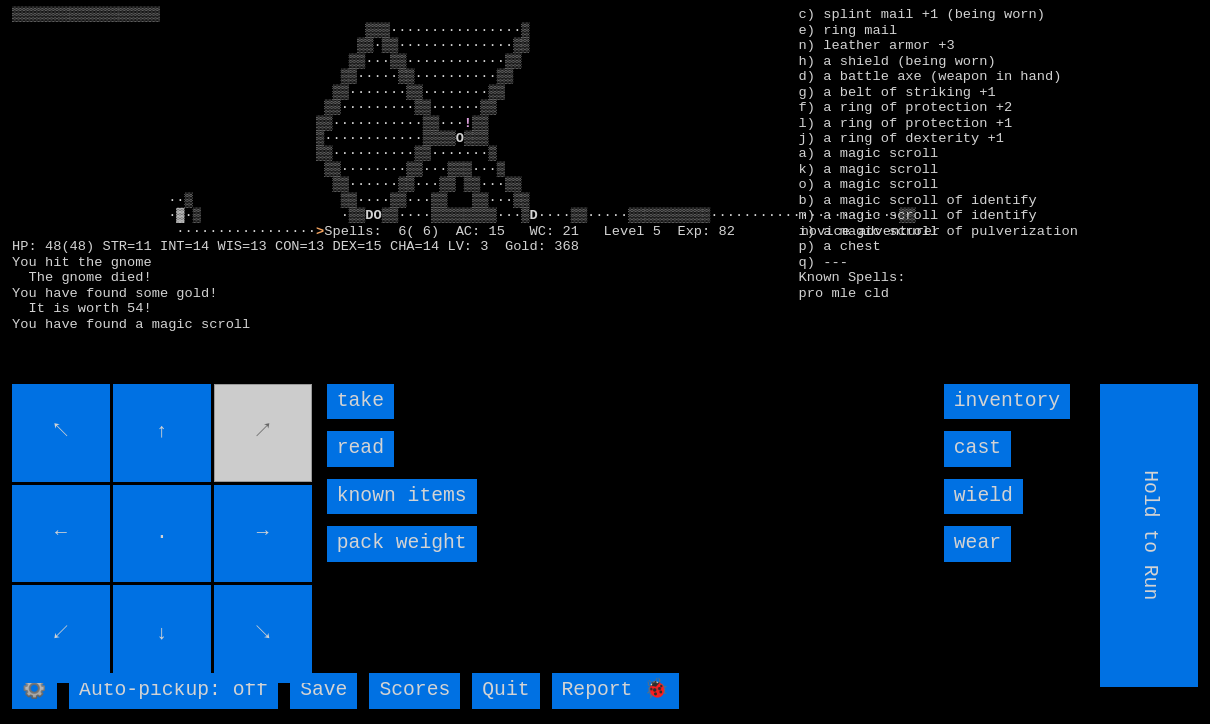 click on "take" at bounding box center [360, 401] 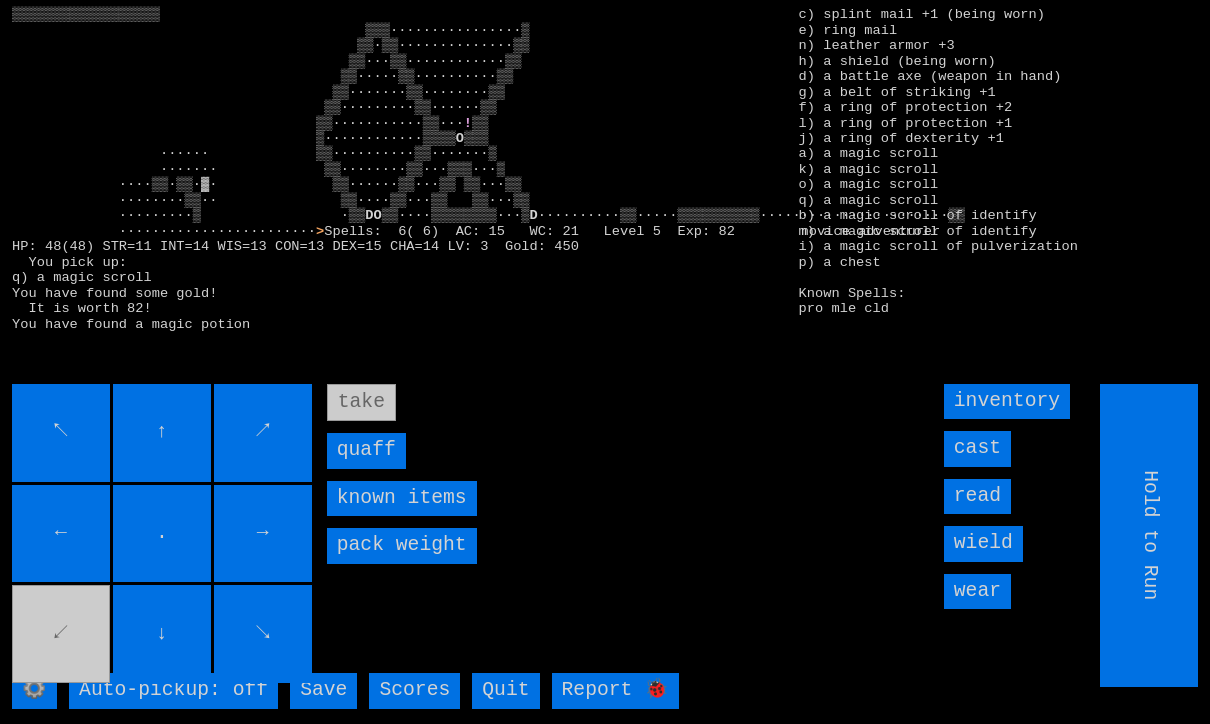 click on "quaff" at bounding box center (366, 450) 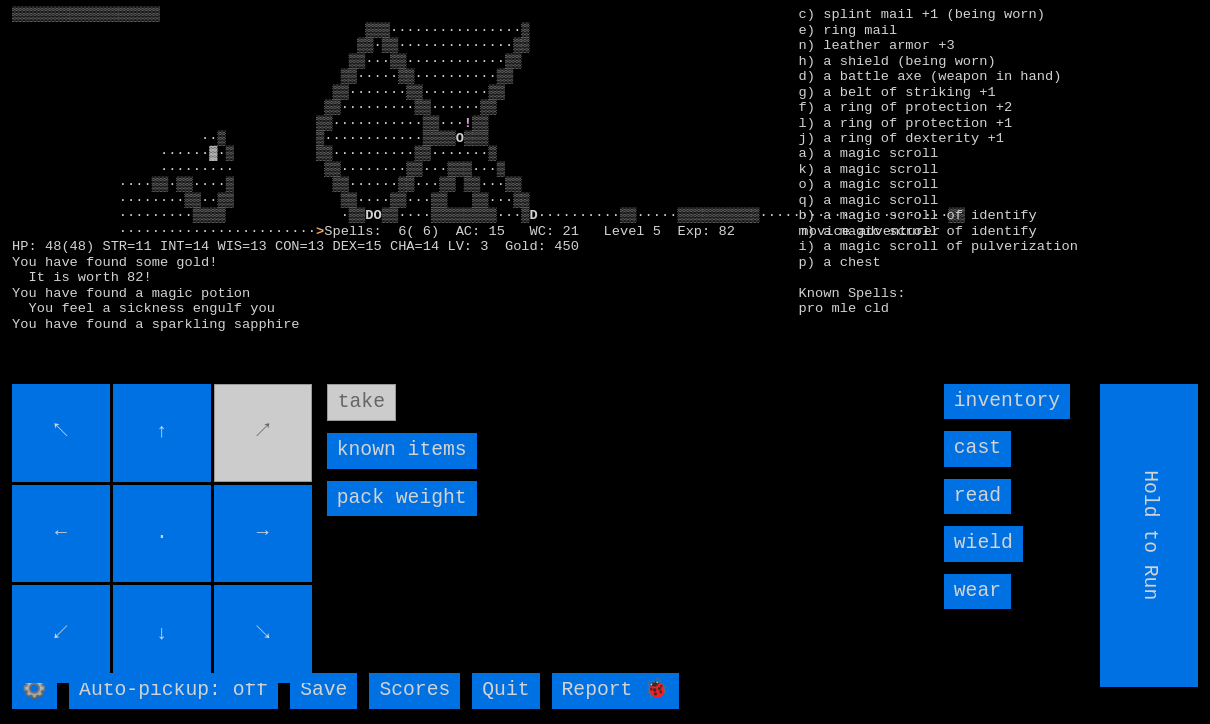 click on "take known items pack weight" at bounding box center (418, 384) 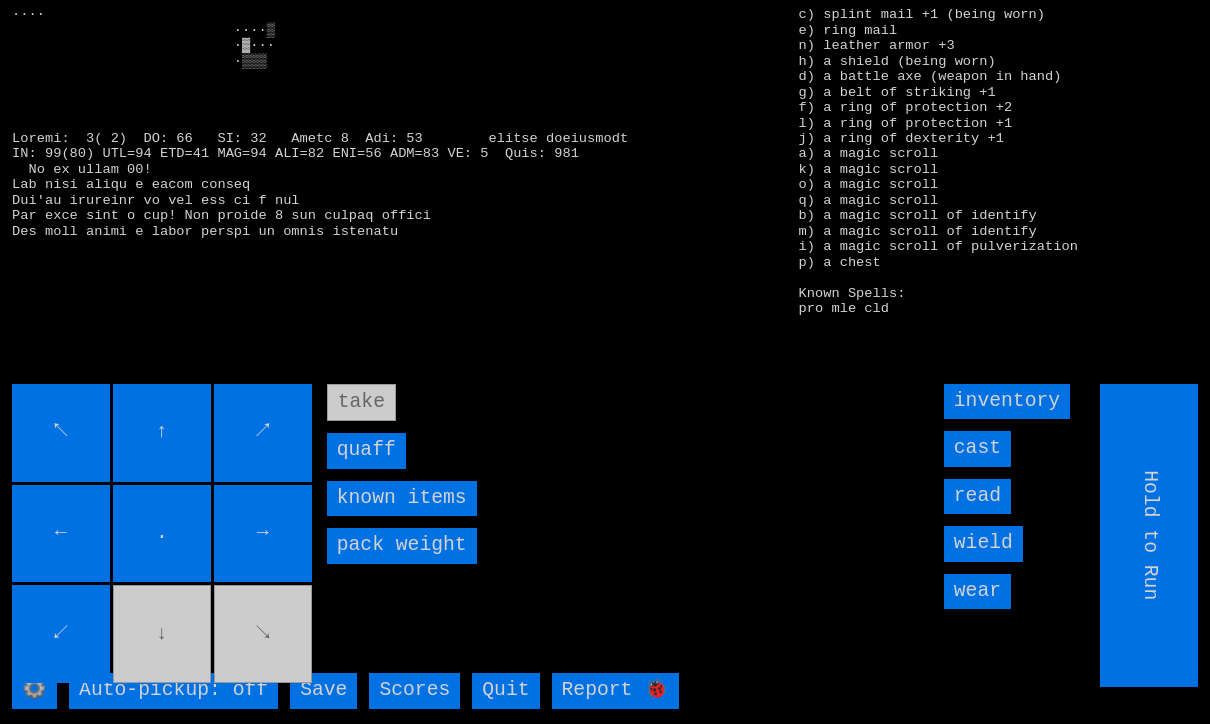 click on "quaff" at bounding box center (366, 450) 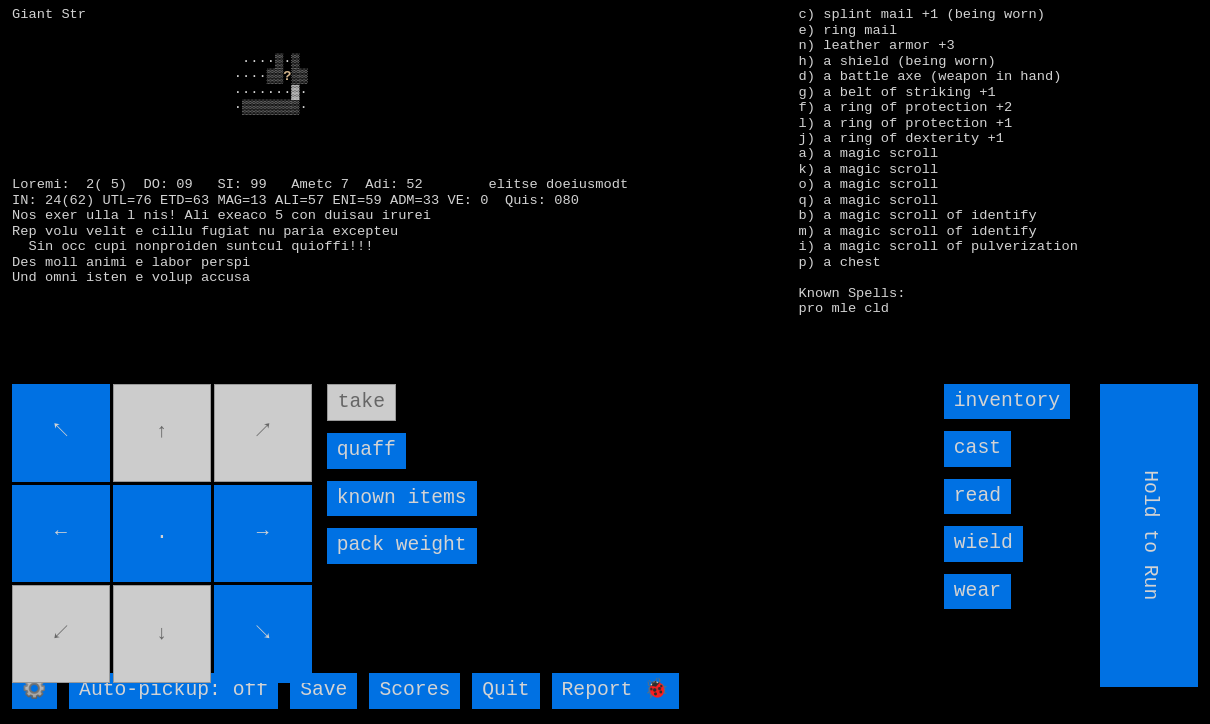 click on "quaff" at bounding box center (366, 450) 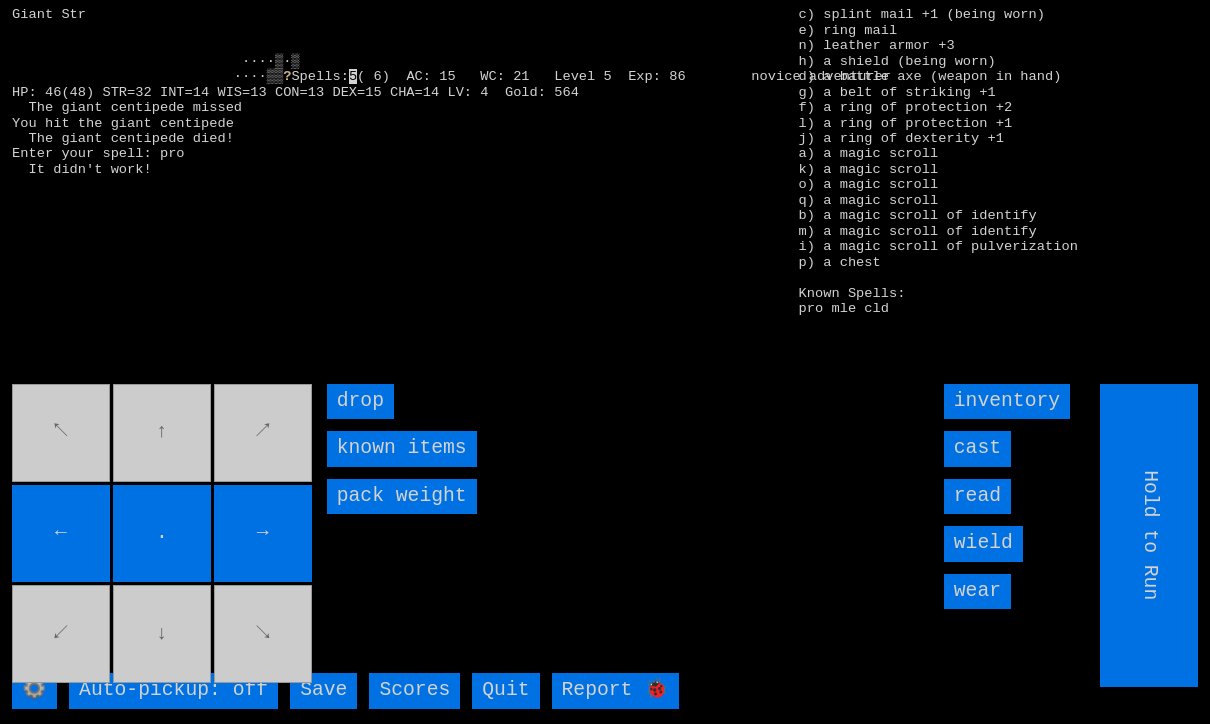 click on "cast" at bounding box center (977, 448) 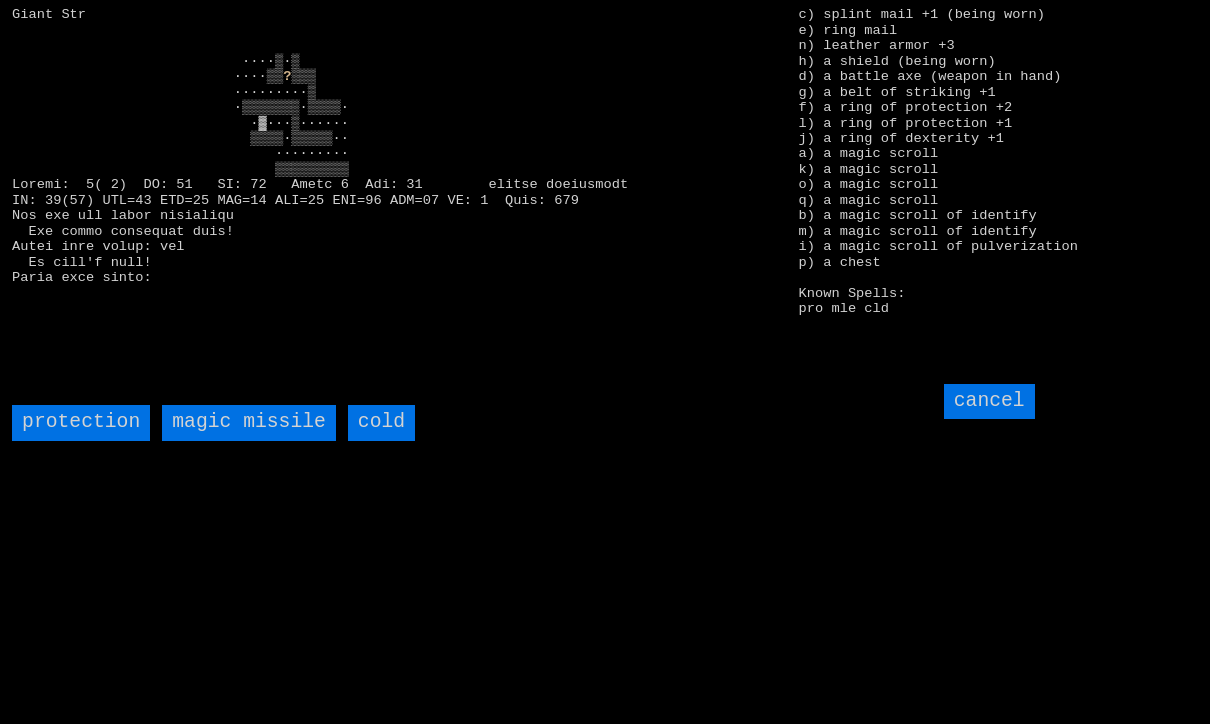 click on "protection" at bounding box center [81, 422] 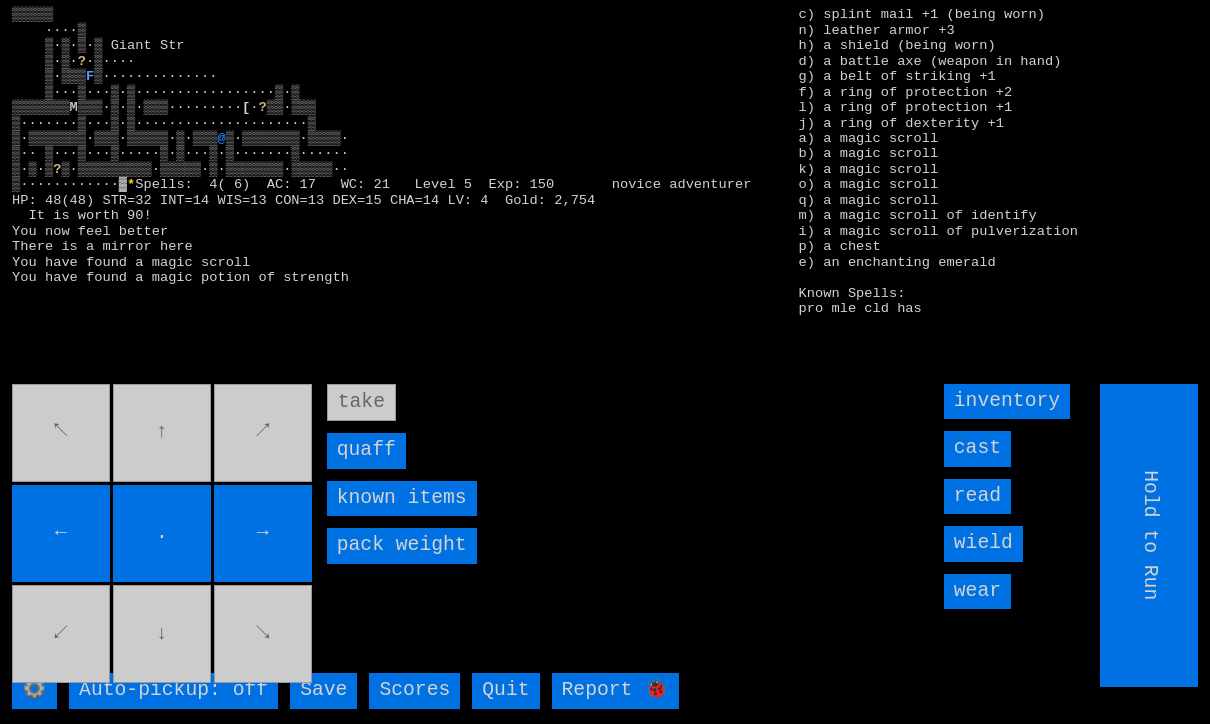 click on "quaff" at bounding box center [366, 450] 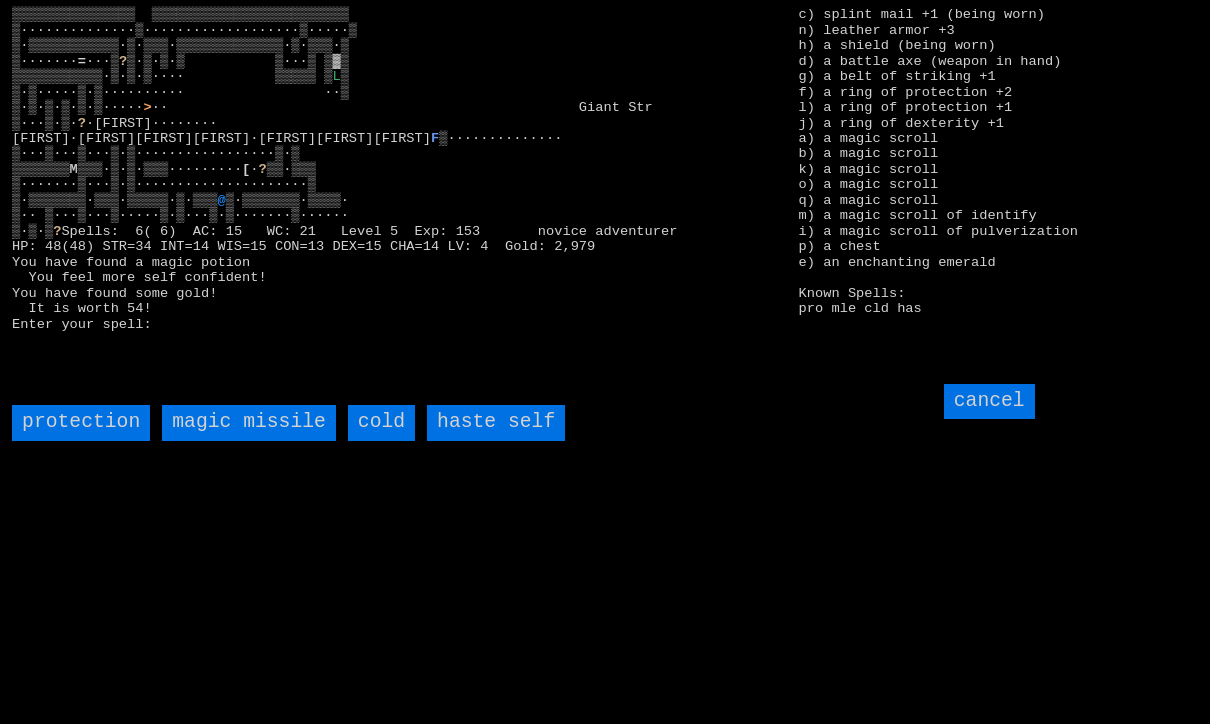 click on "cold" at bounding box center [381, 422] 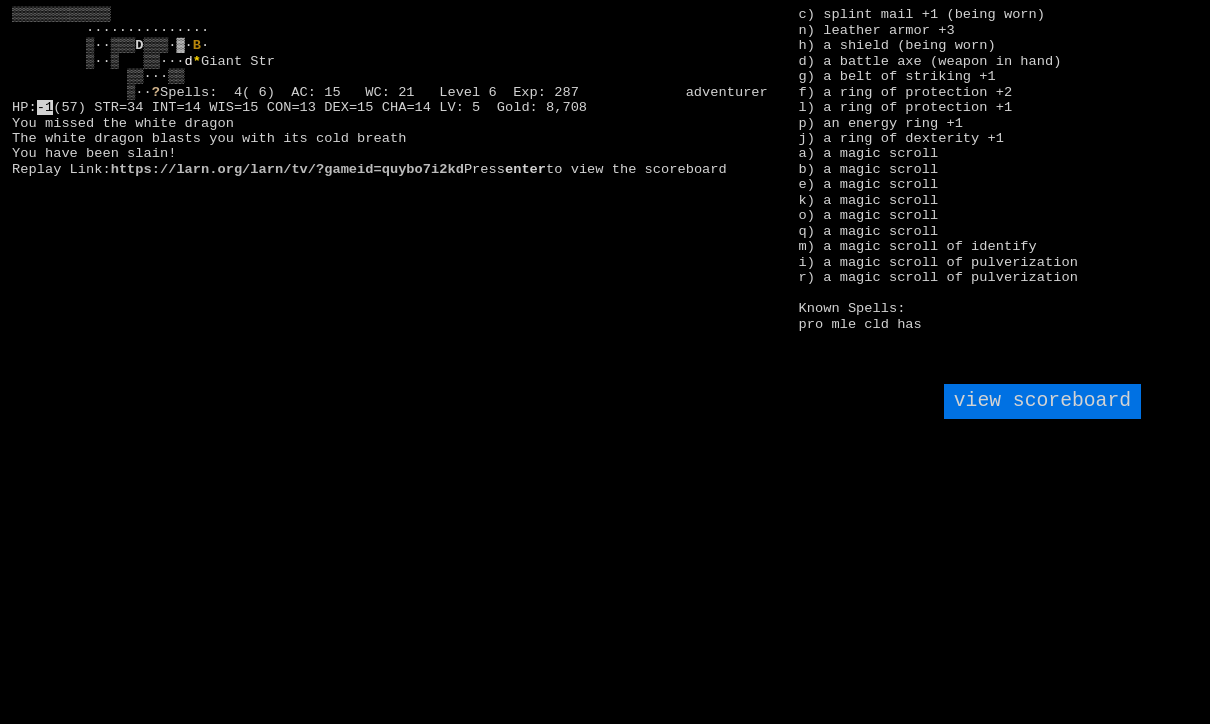 click on "view scoreboard" at bounding box center (1042, 401) 